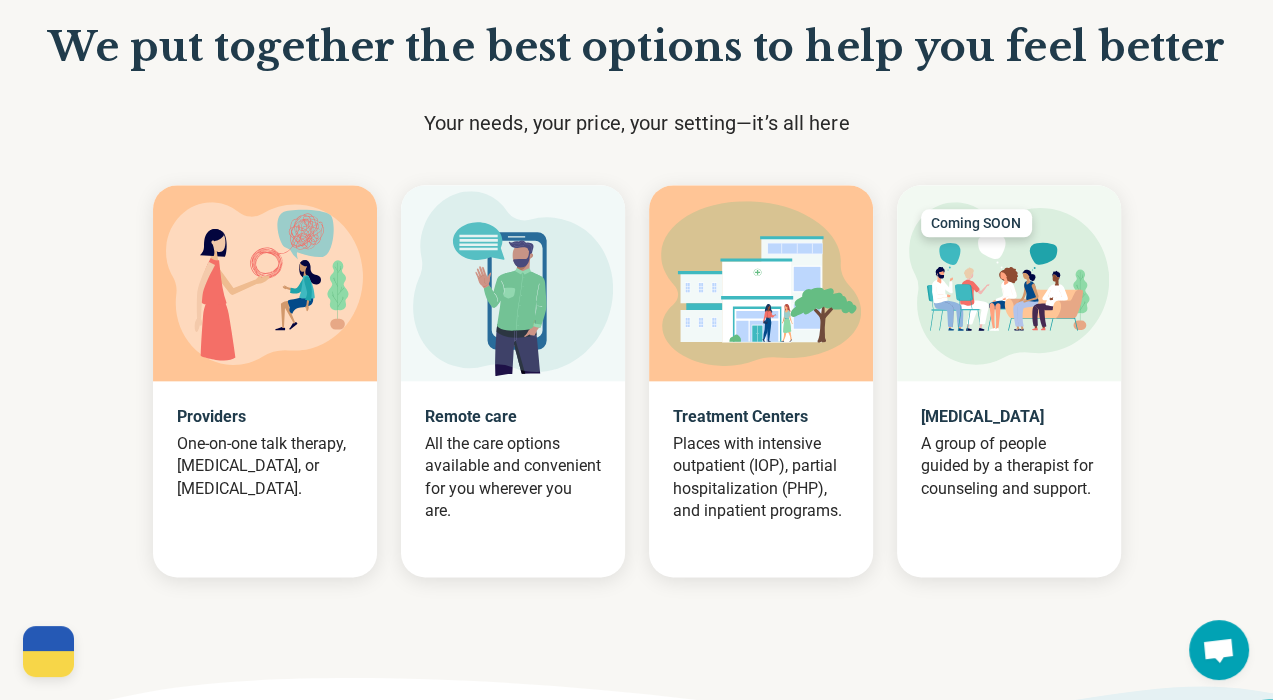 scroll, scrollTop: 1900, scrollLeft: 0, axis: vertical 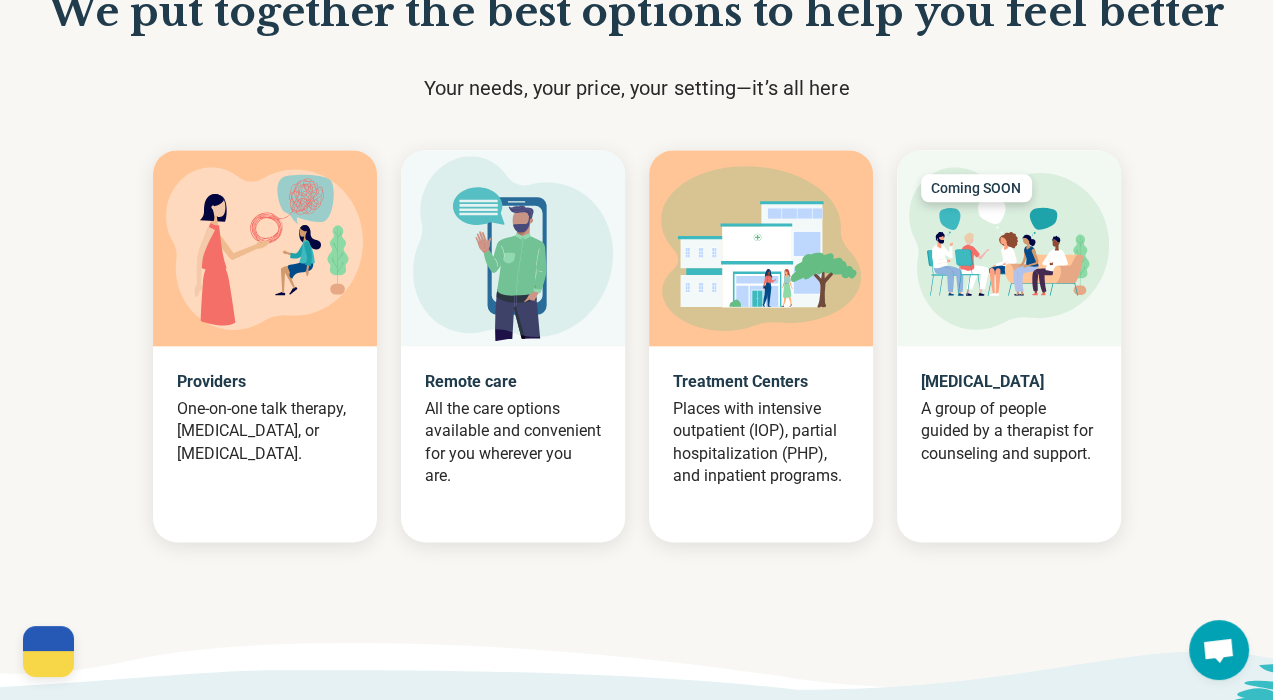 click at bounding box center [264, 248] 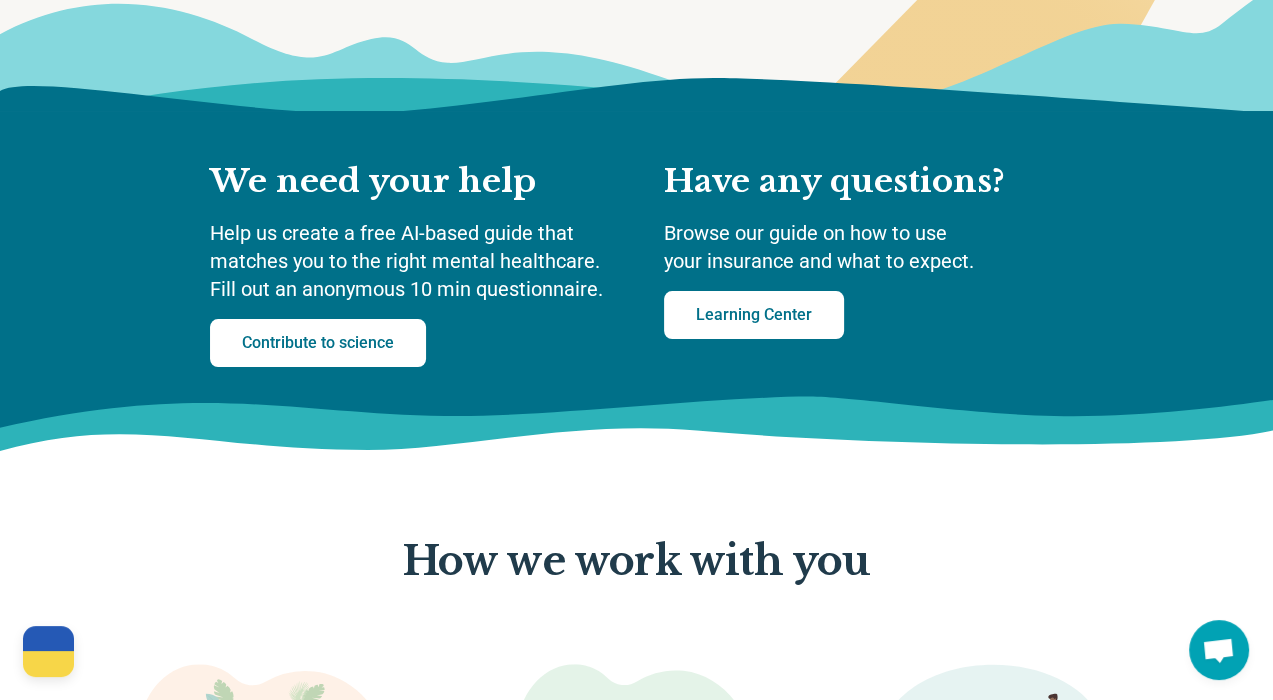 scroll, scrollTop: 300, scrollLeft: 0, axis: vertical 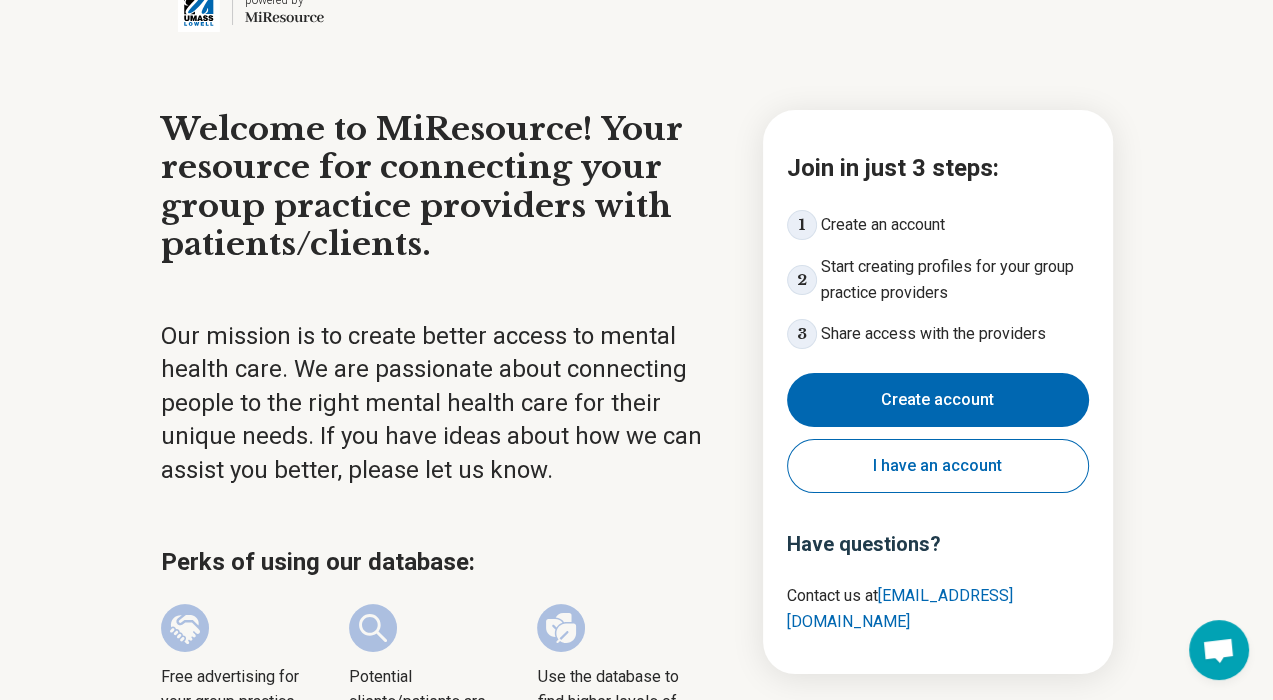 click on "Create account" at bounding box center (938, 400) 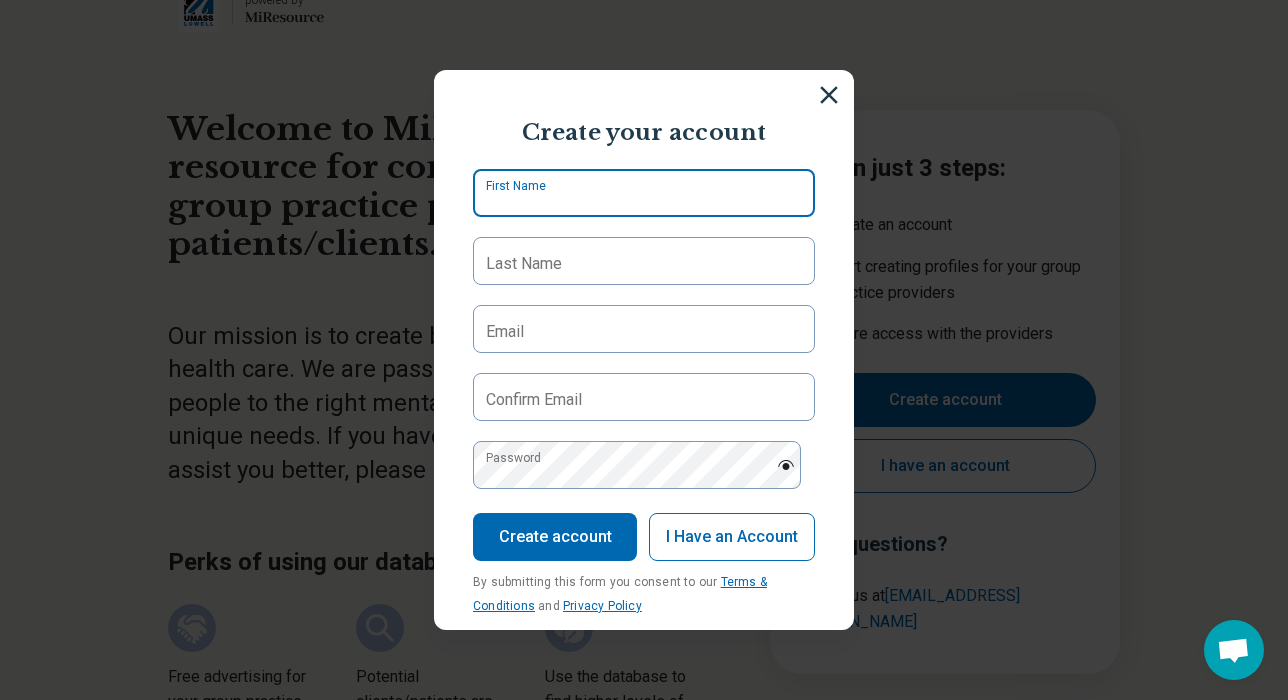 click on "First Name" at bounding box center (644, 193) 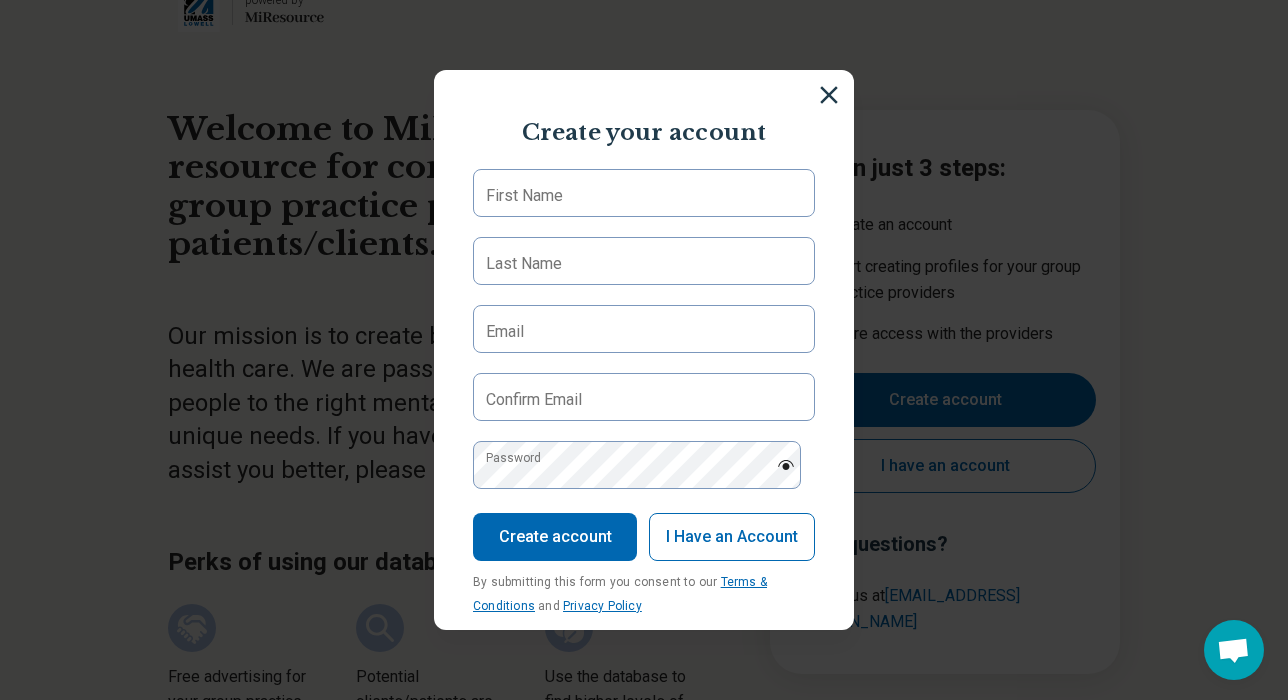 click on "Create your account First Name Last Name Email Confirm Email Password Create account I Have an Account By submitting this form you consent to our   Terms & Conditions   and   Privacy Policy" at bounding box center (644, 350) 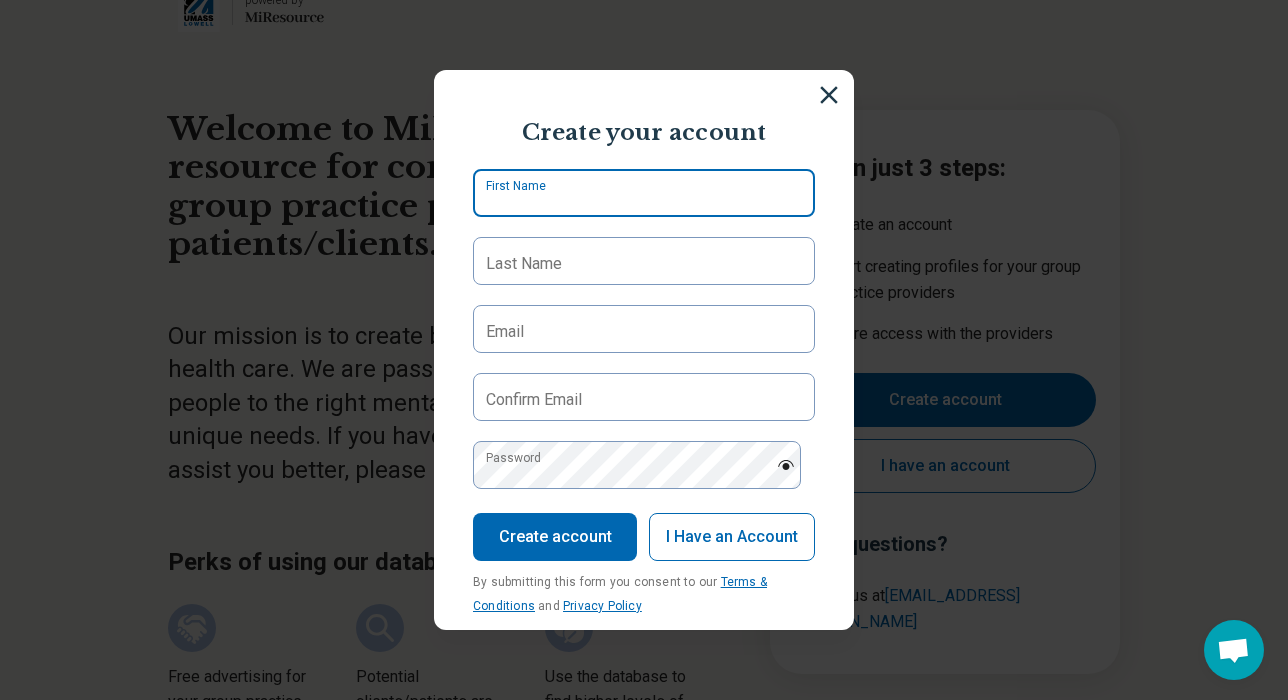 click on "First Name" at bounding box center [644, 193] 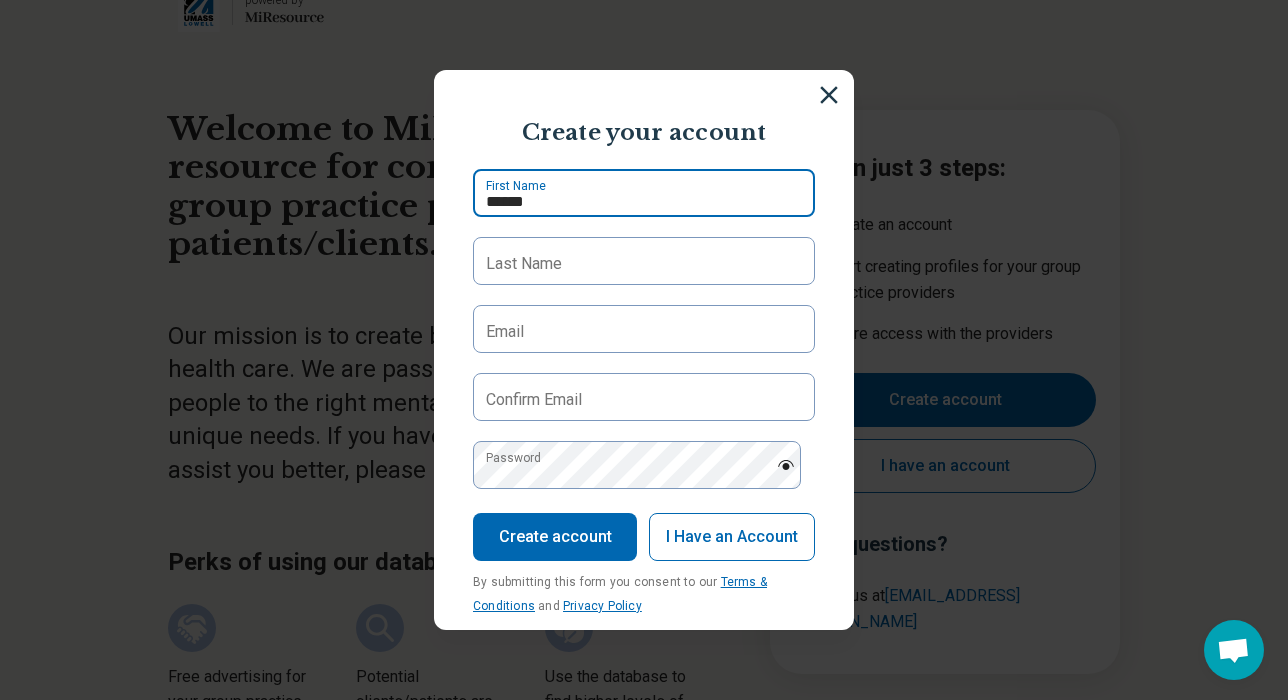 type on "******" 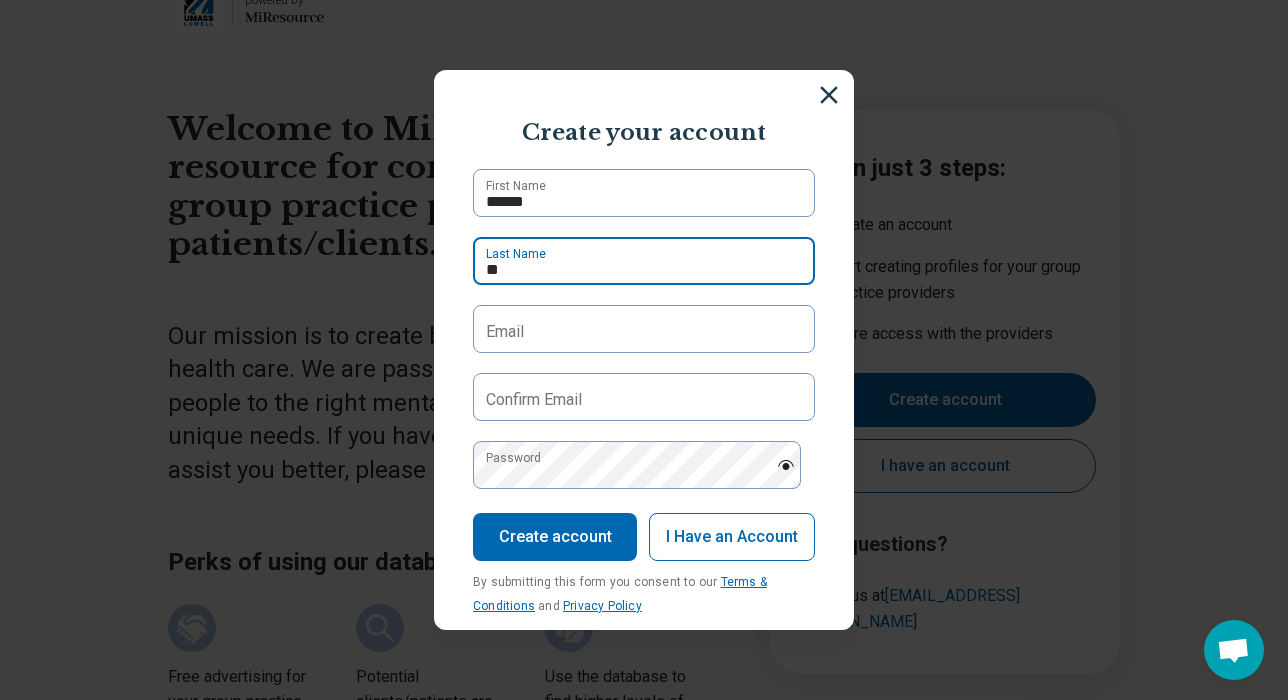type on "**" 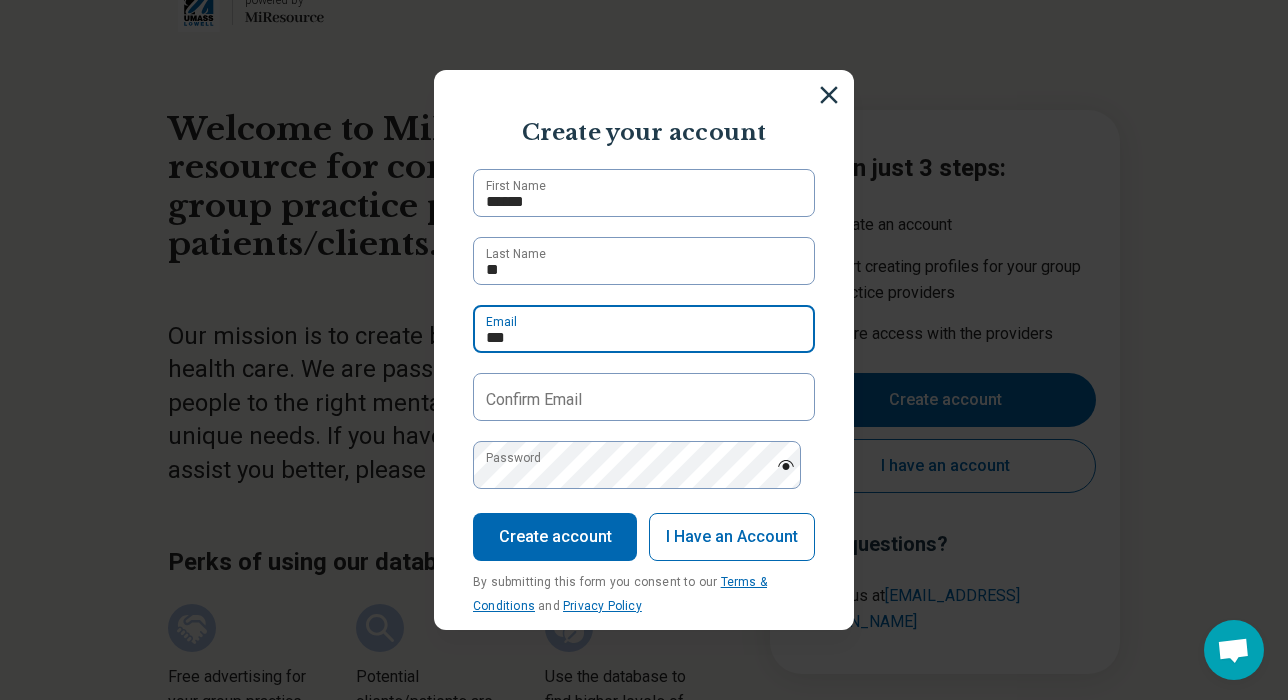 type on "**********" 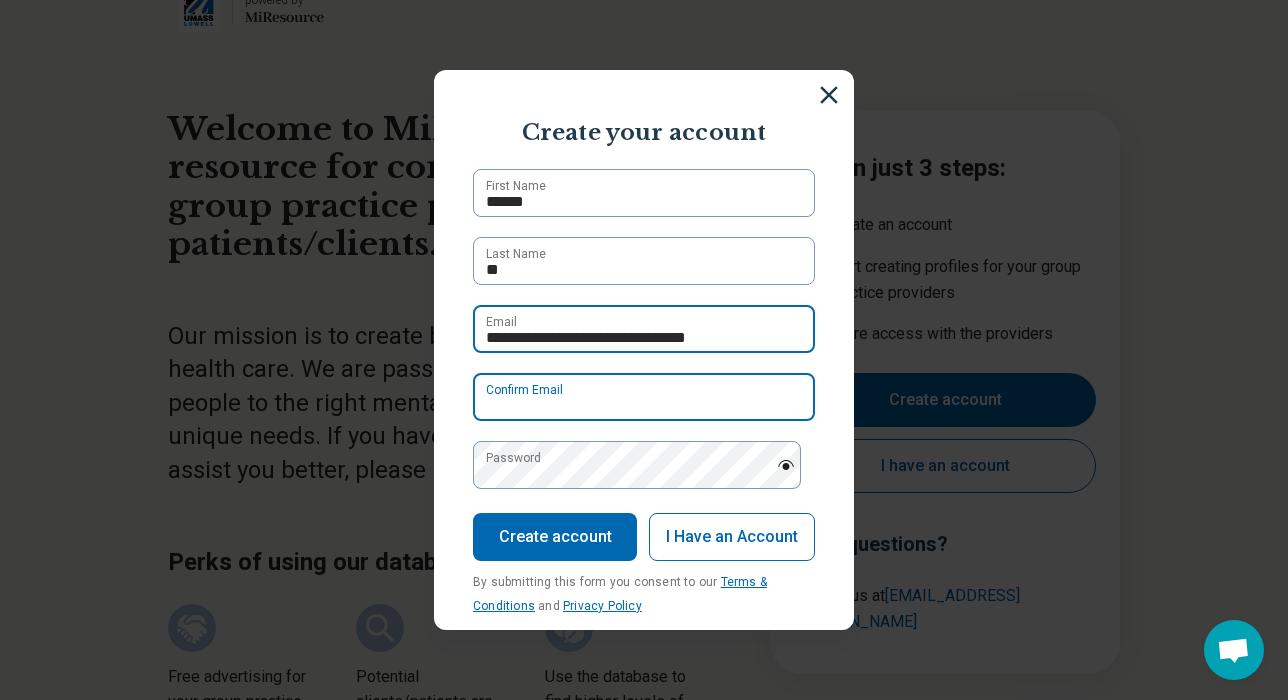 type on "**********" 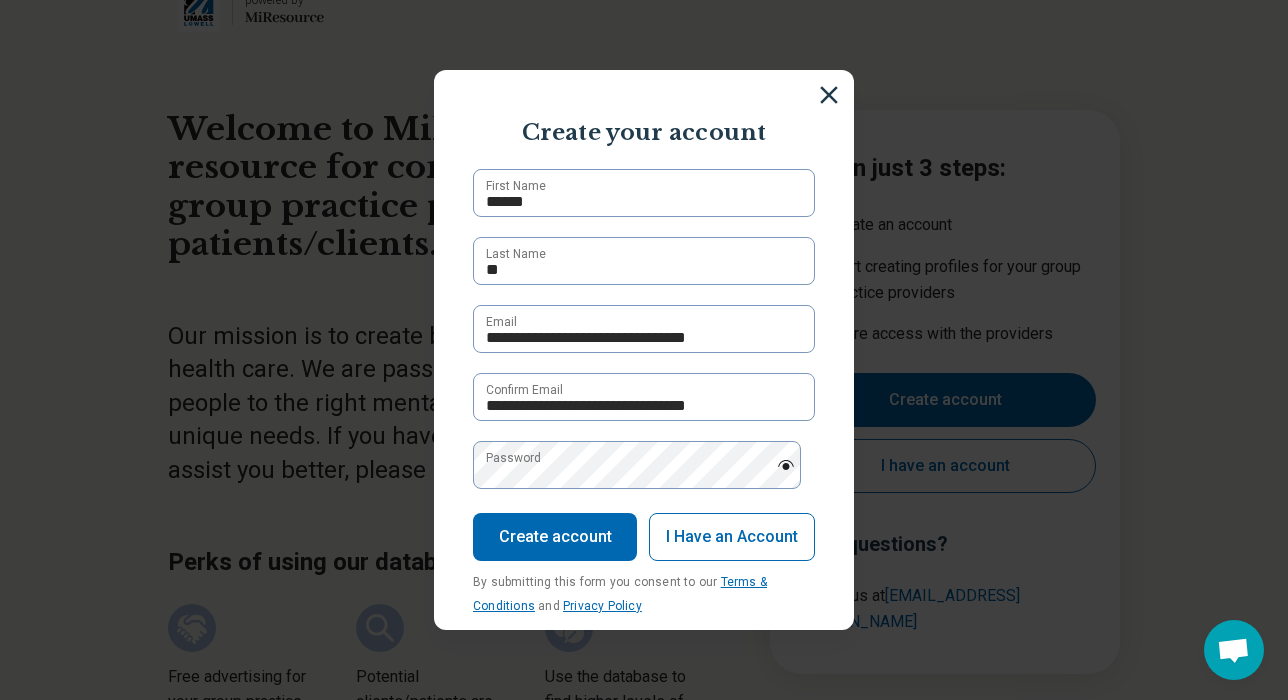 click on "Password" at bounding box center (513, 458) 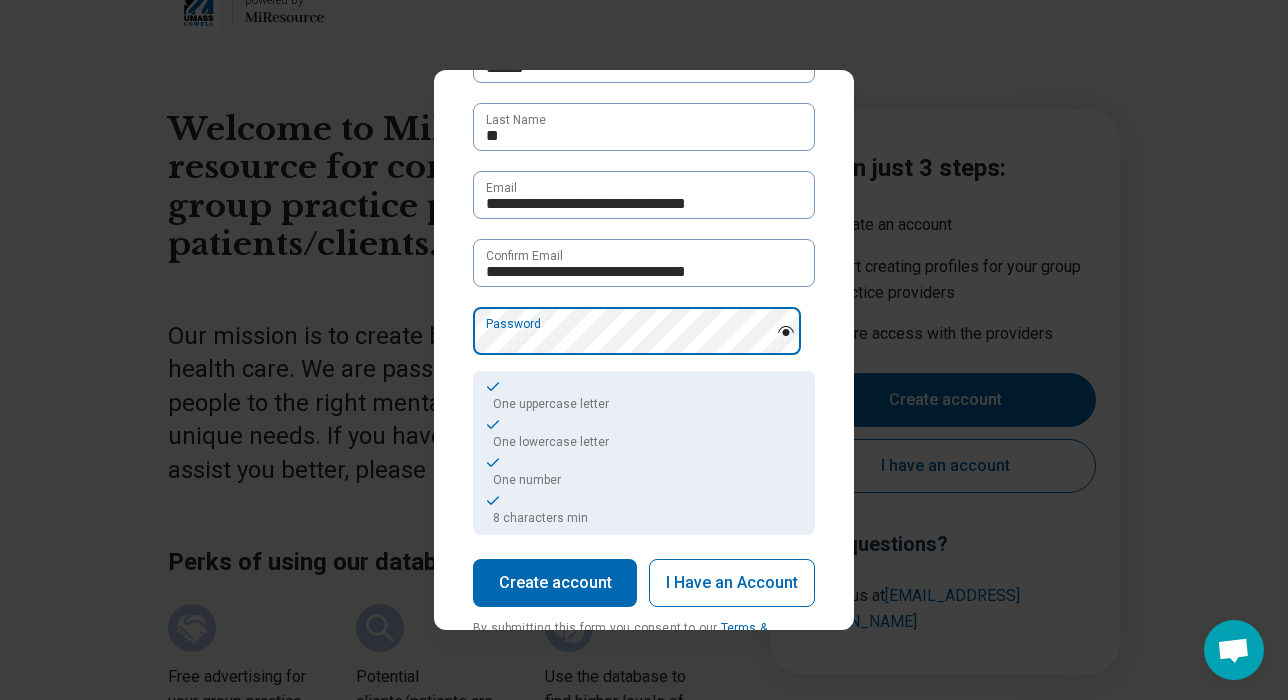 scroll, scrollTop: 100, scrollLeft: 0, axis: vertical 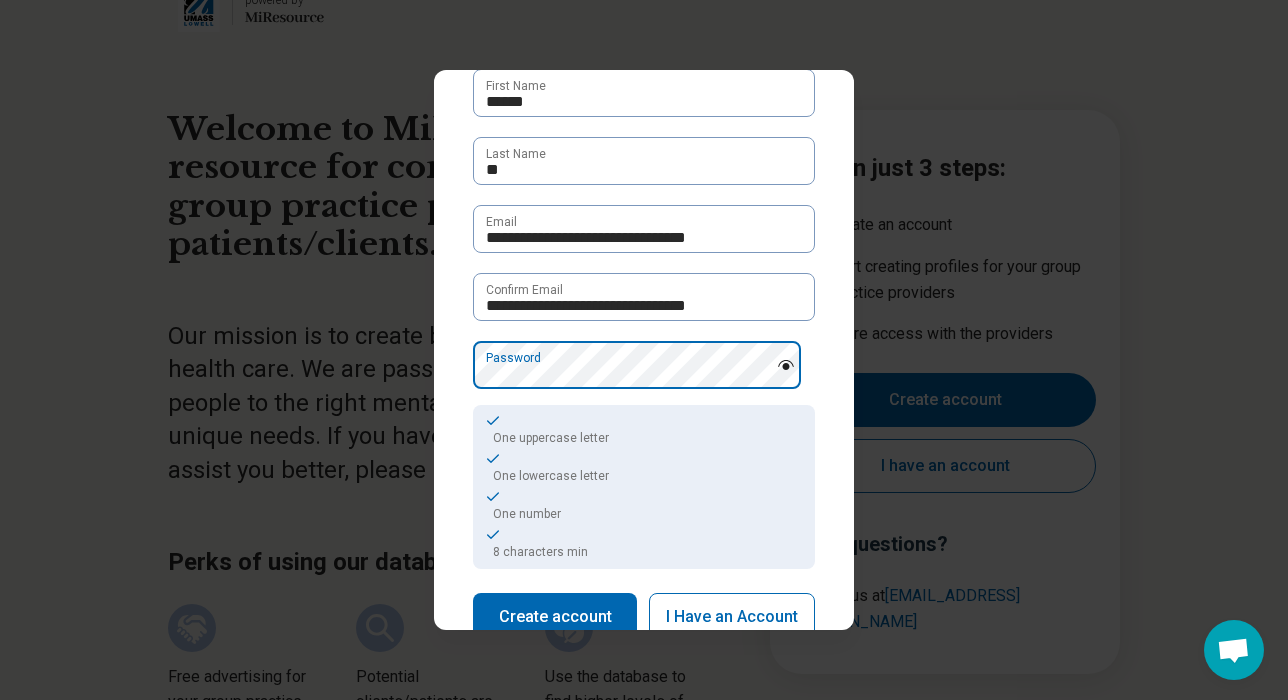 click on "**********" at bounding box center (644, 350) 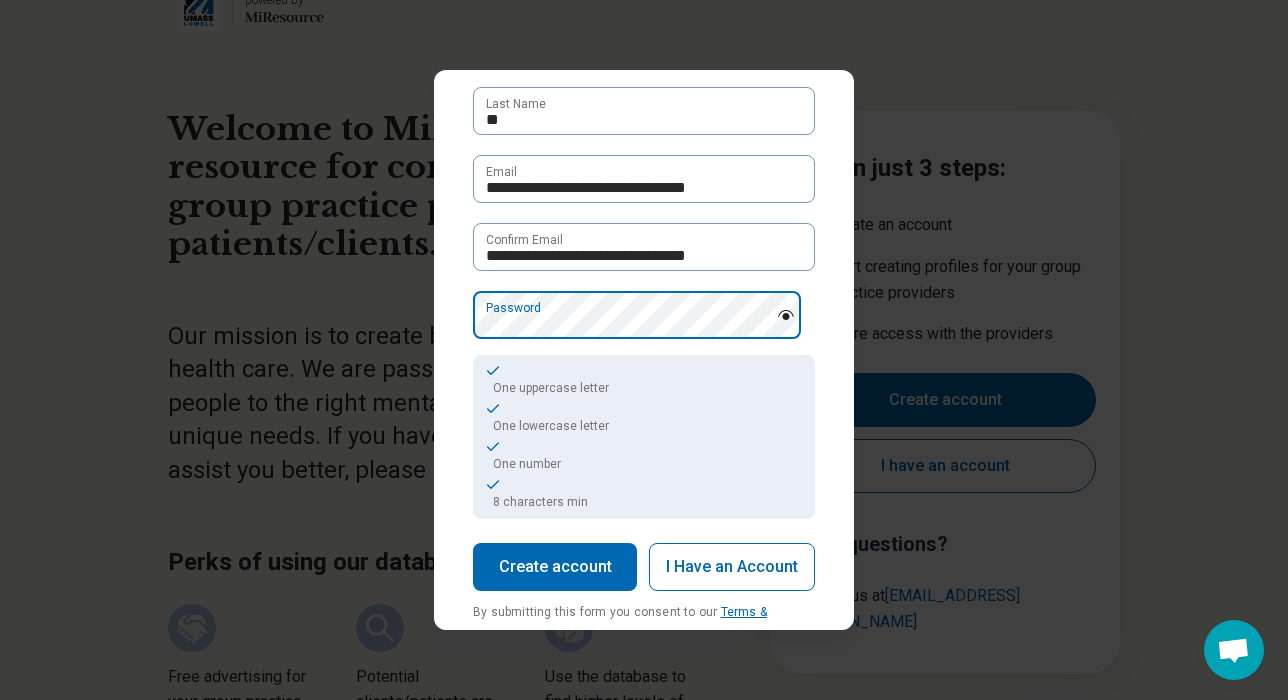 scroll, scrollTop: 200, scrollLeft: 0, axis: vertical 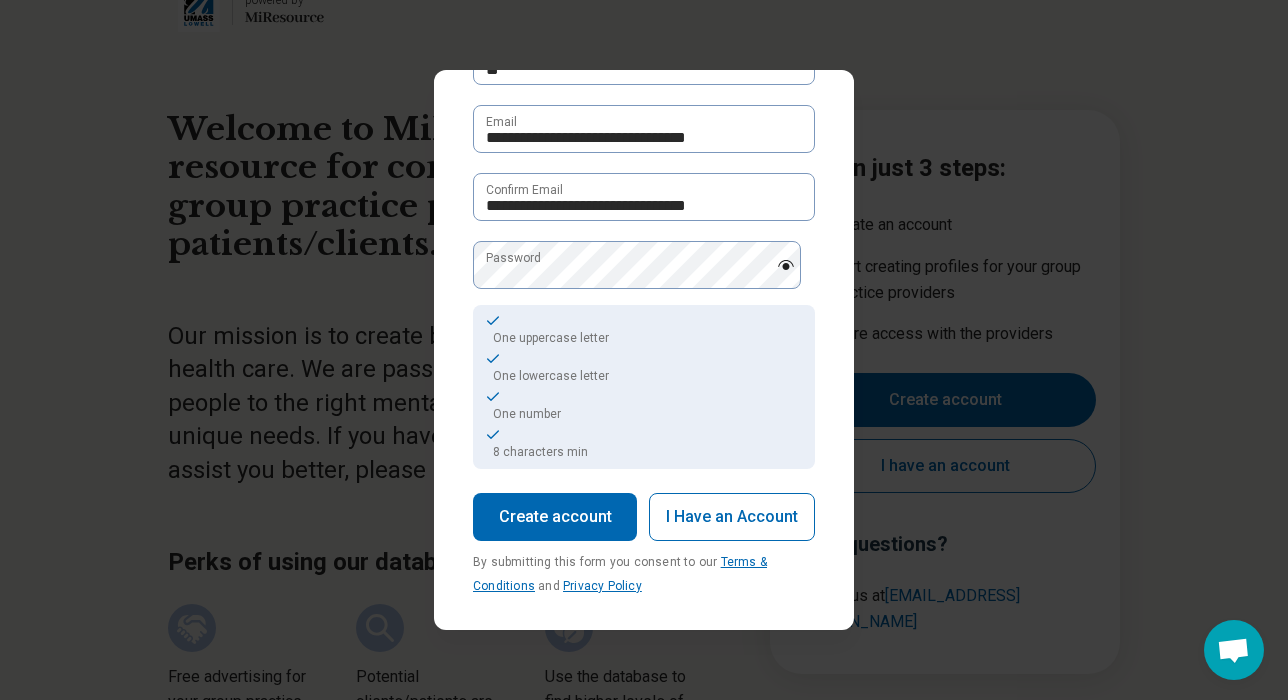 click on "Create account" at bounding box center [555, 517] 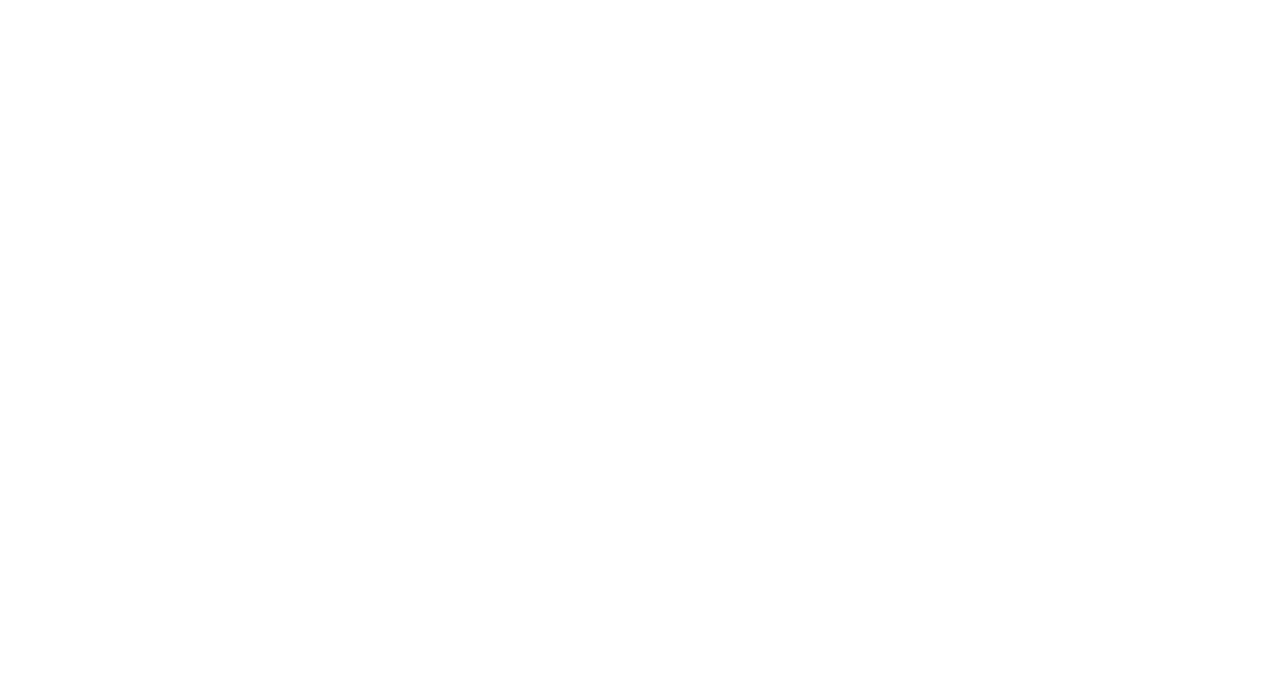 scroll, scrollTop: 0, scrollLeft: 0, axis: both 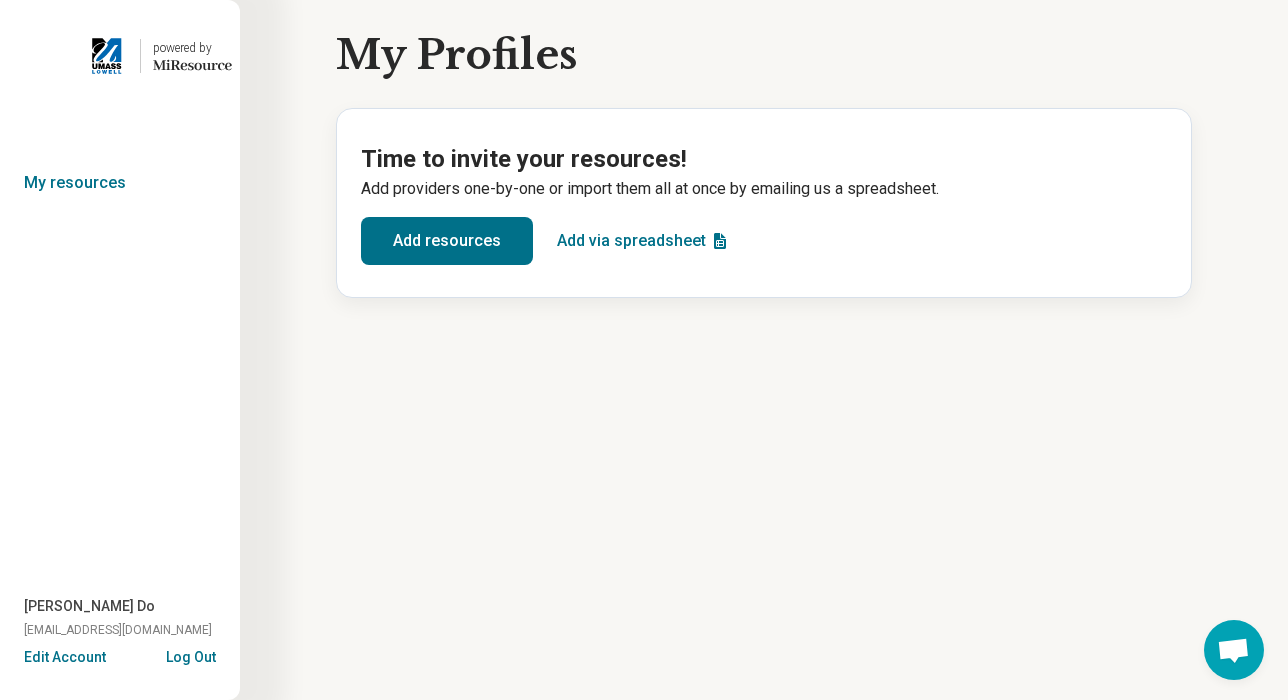 click on "Add resources" at bounding box center (447, 241) 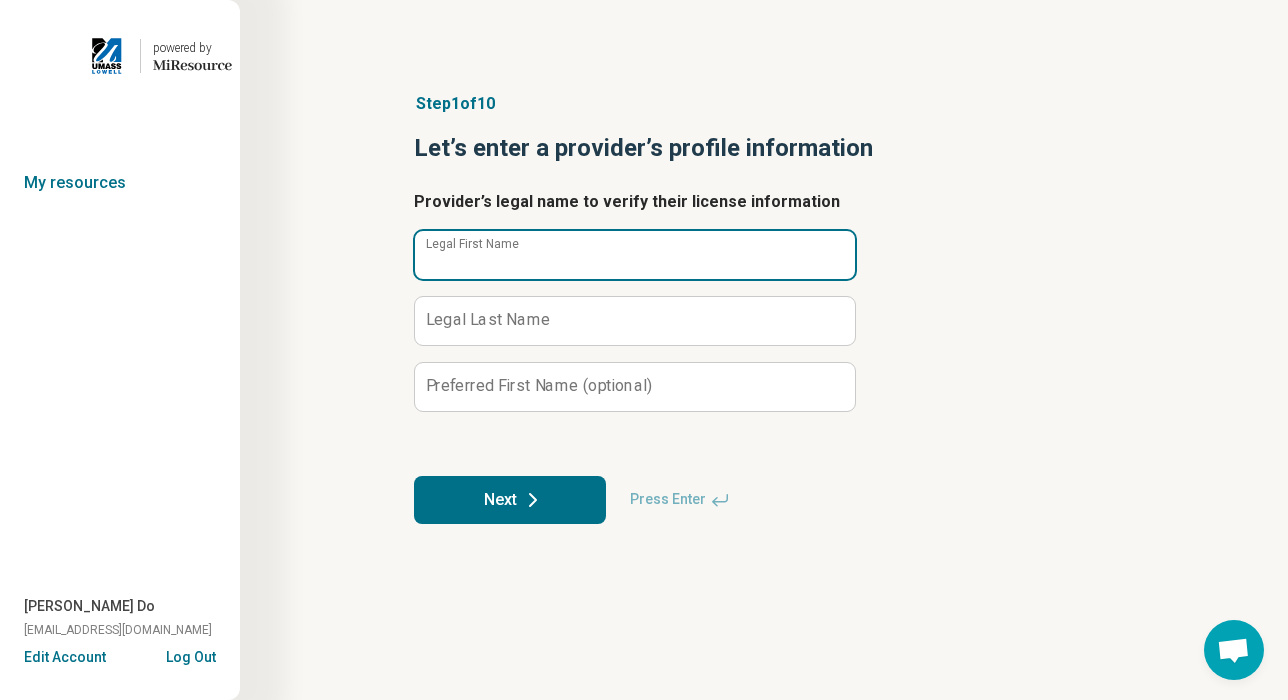 click on "Legal First Name" at bounding box center [635, 255] 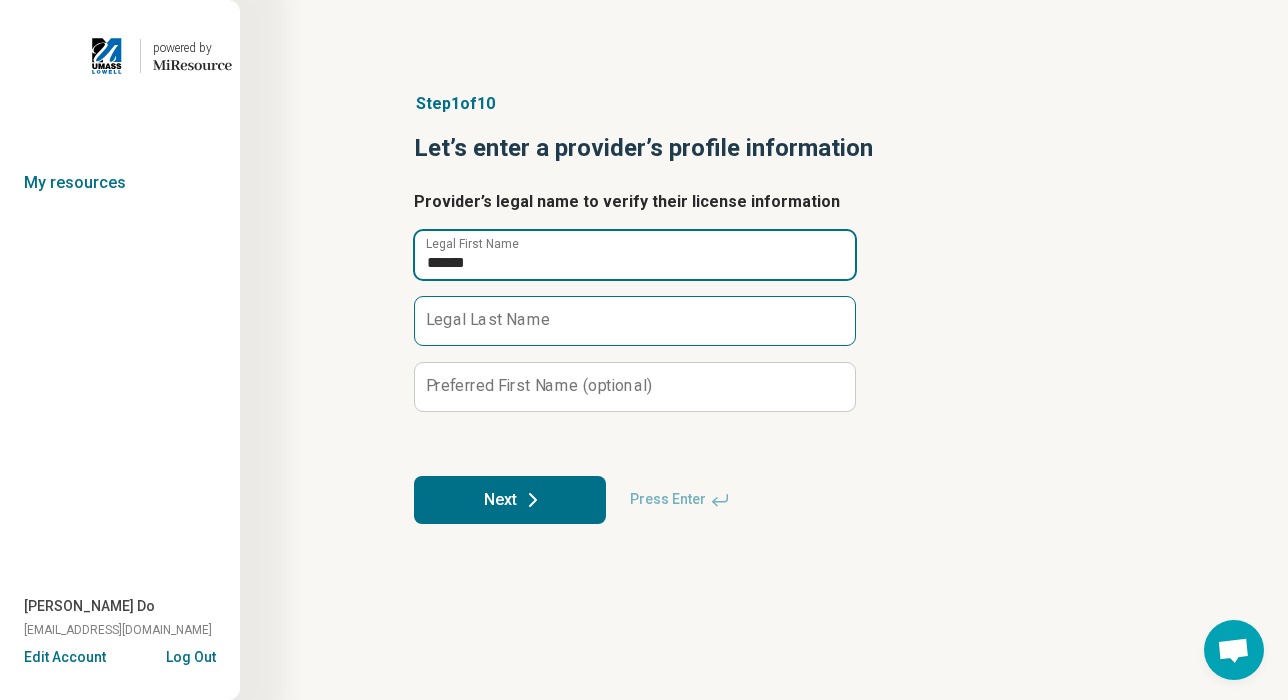 type on "******" 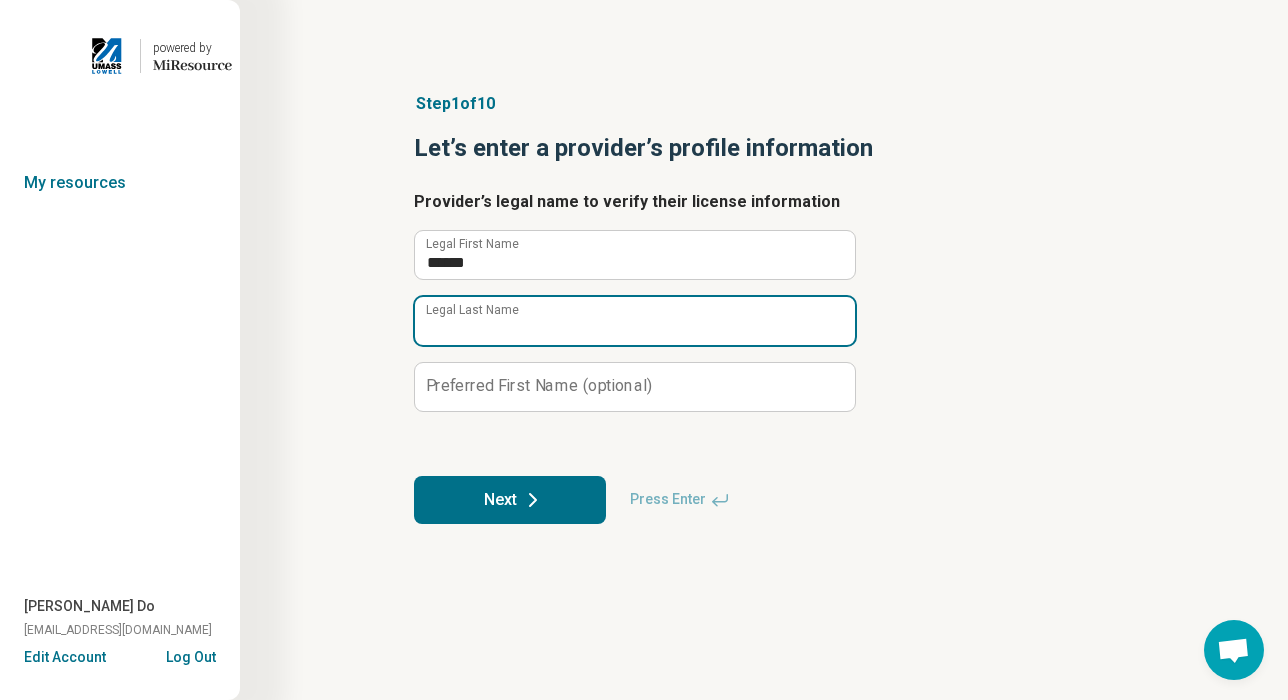 click on "Legal Last Name" at bounding box center [635, 321] 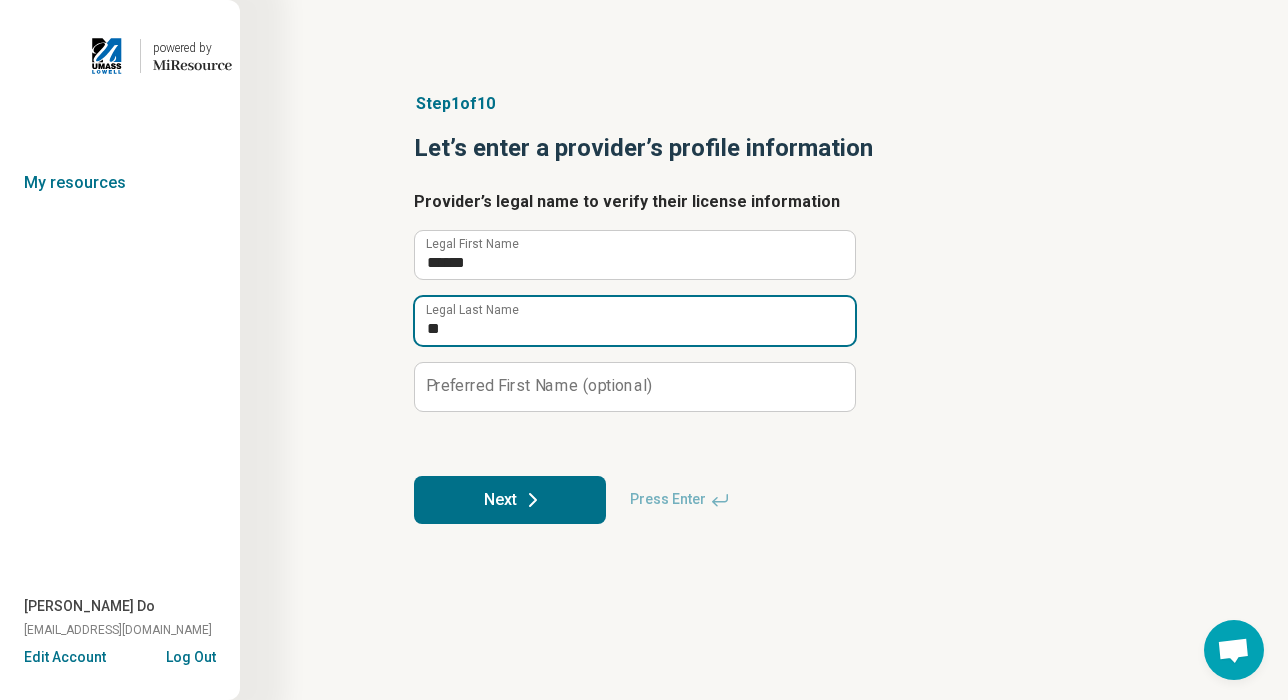 type on "**" 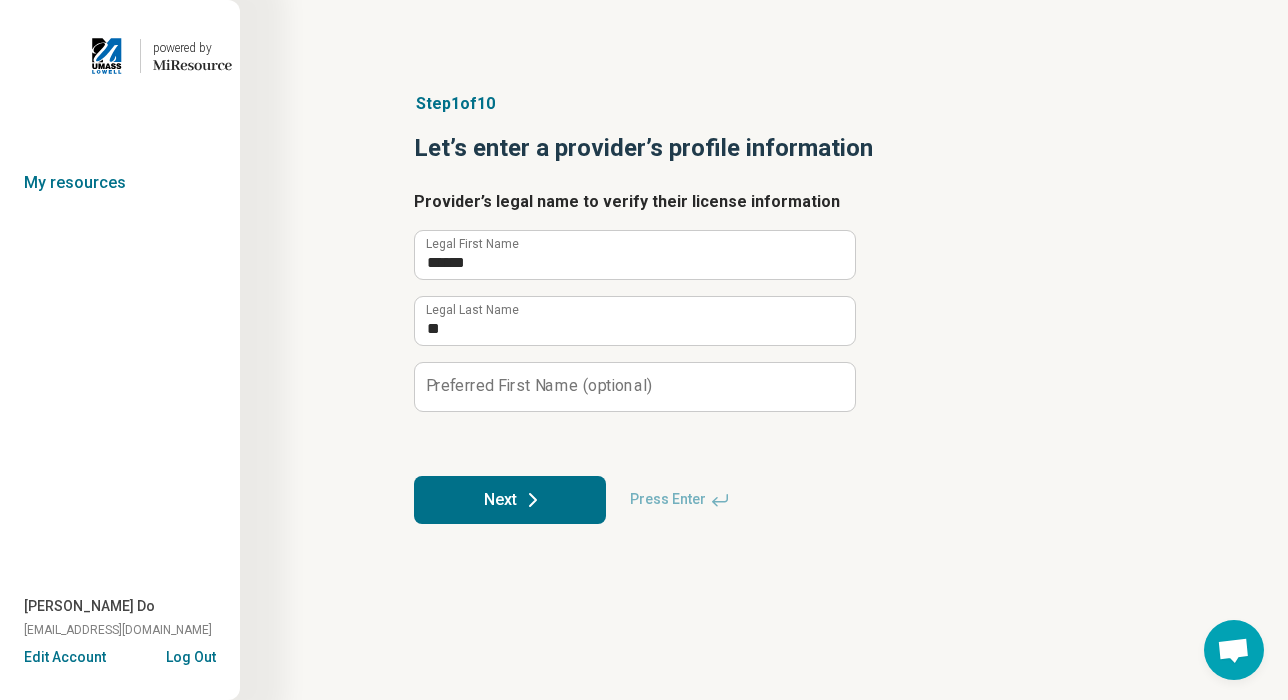 click 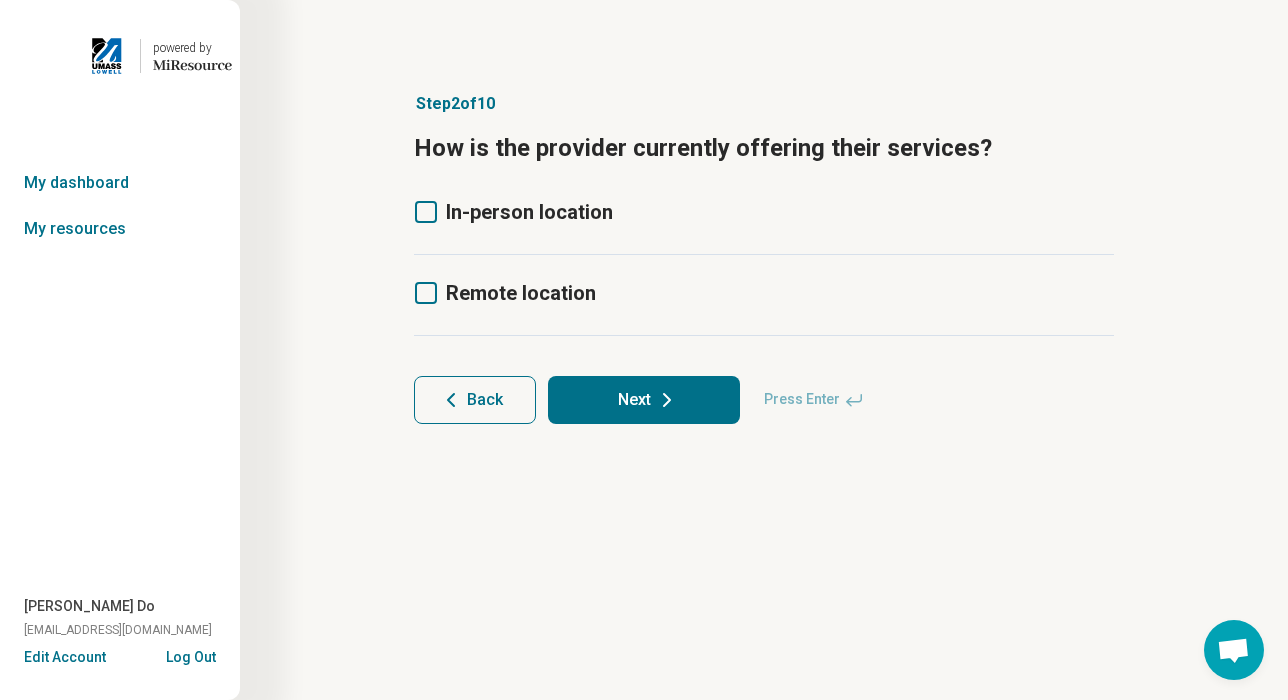click on "In-person location" at bounding box center [529, 212] 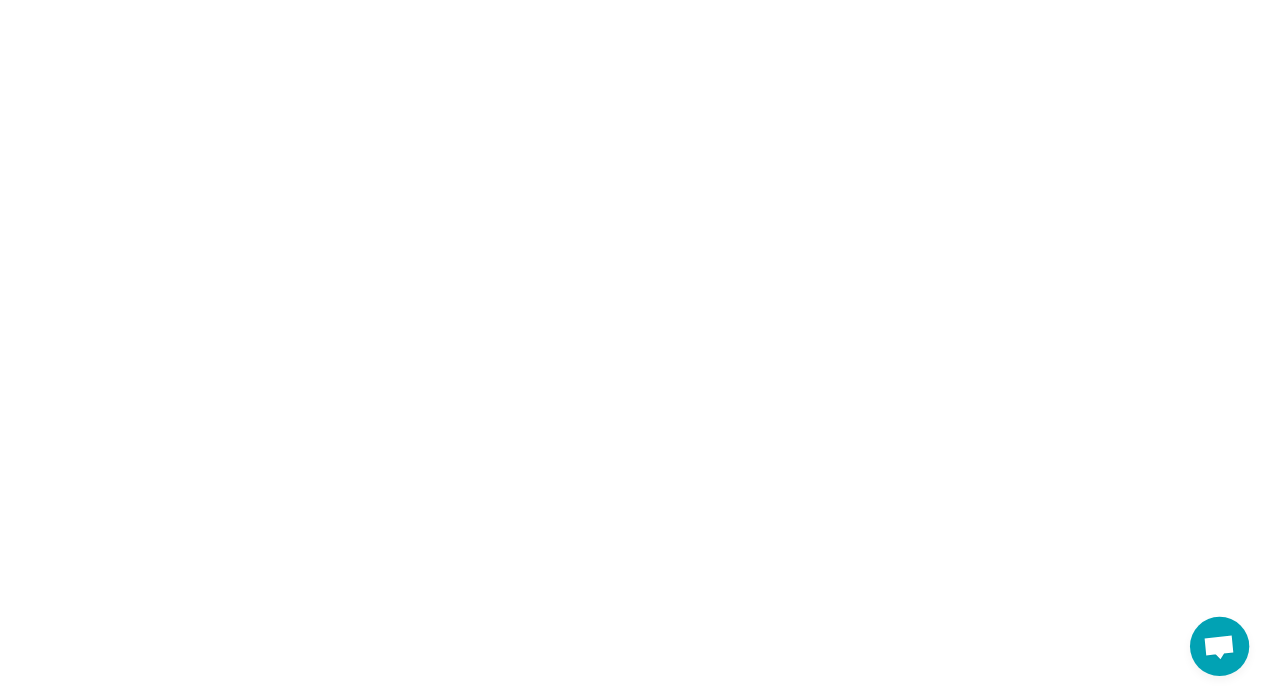 scroll, scrollTop: 0, scrollLeft: 0, axis: both 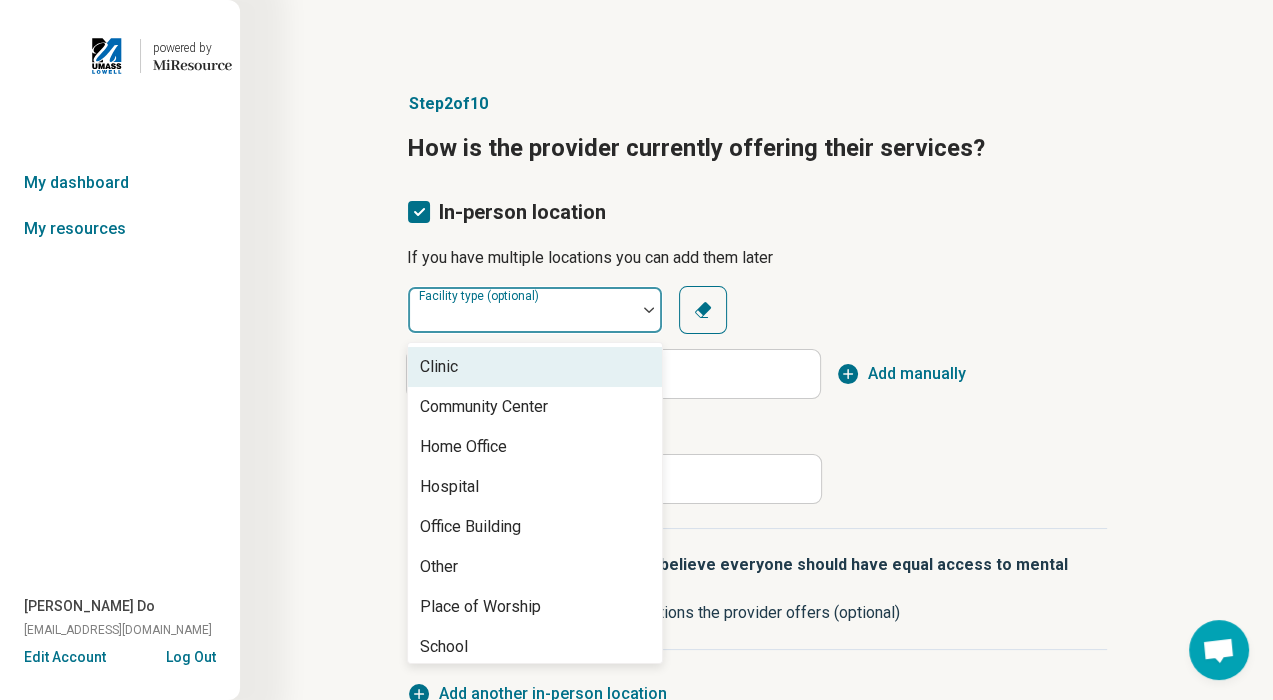 click on "Facility type (optional)" at bounding box center [535, 310] 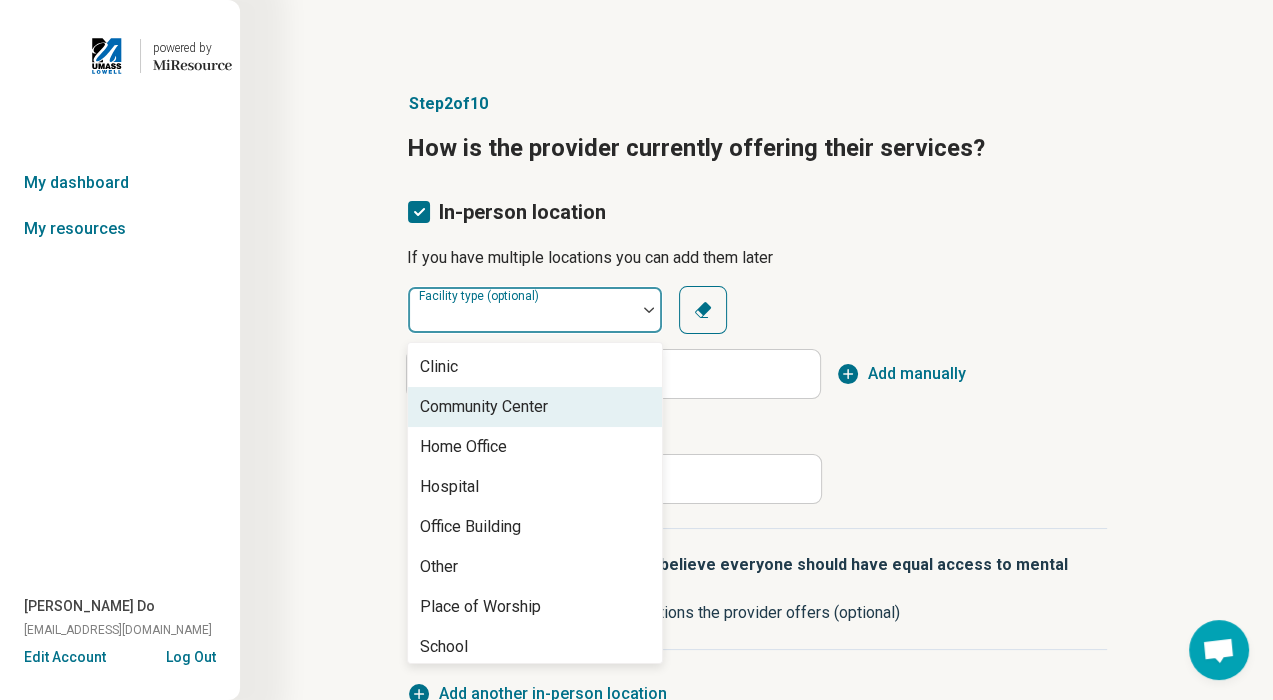 scroll, scrollTop: 8, scrollLeft: 0, axis: vertical 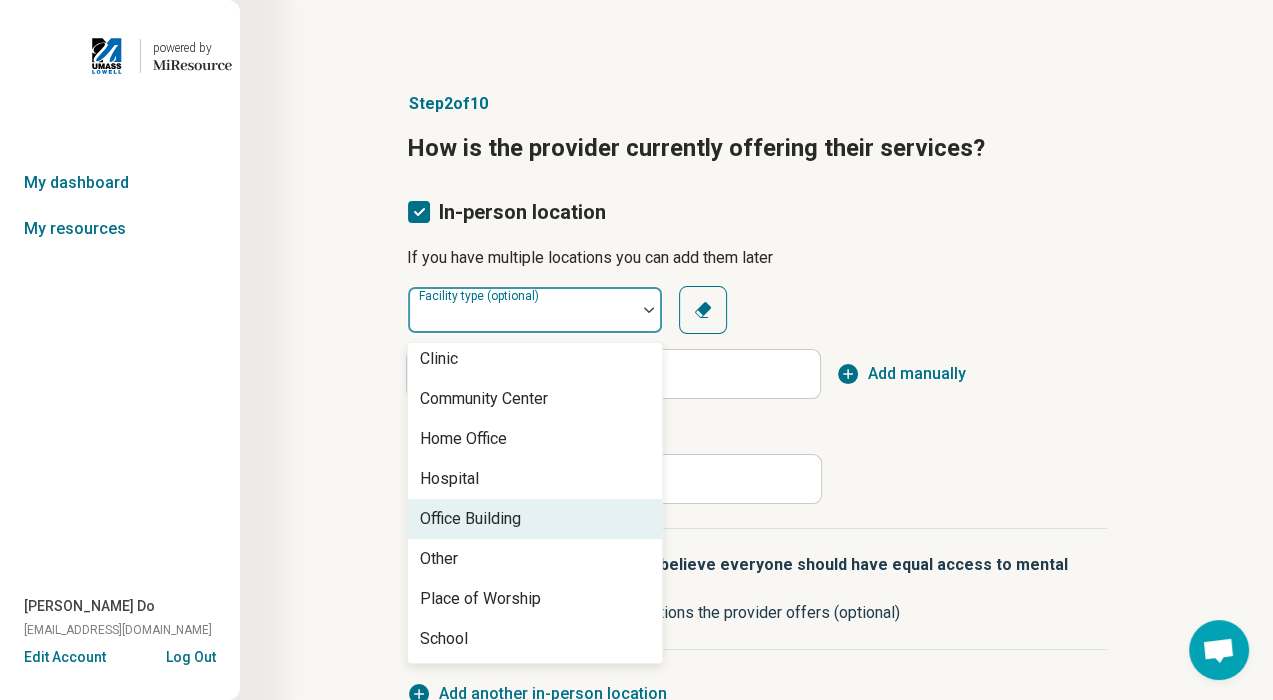 click on "Office Building" at bounding box center (535, 519) 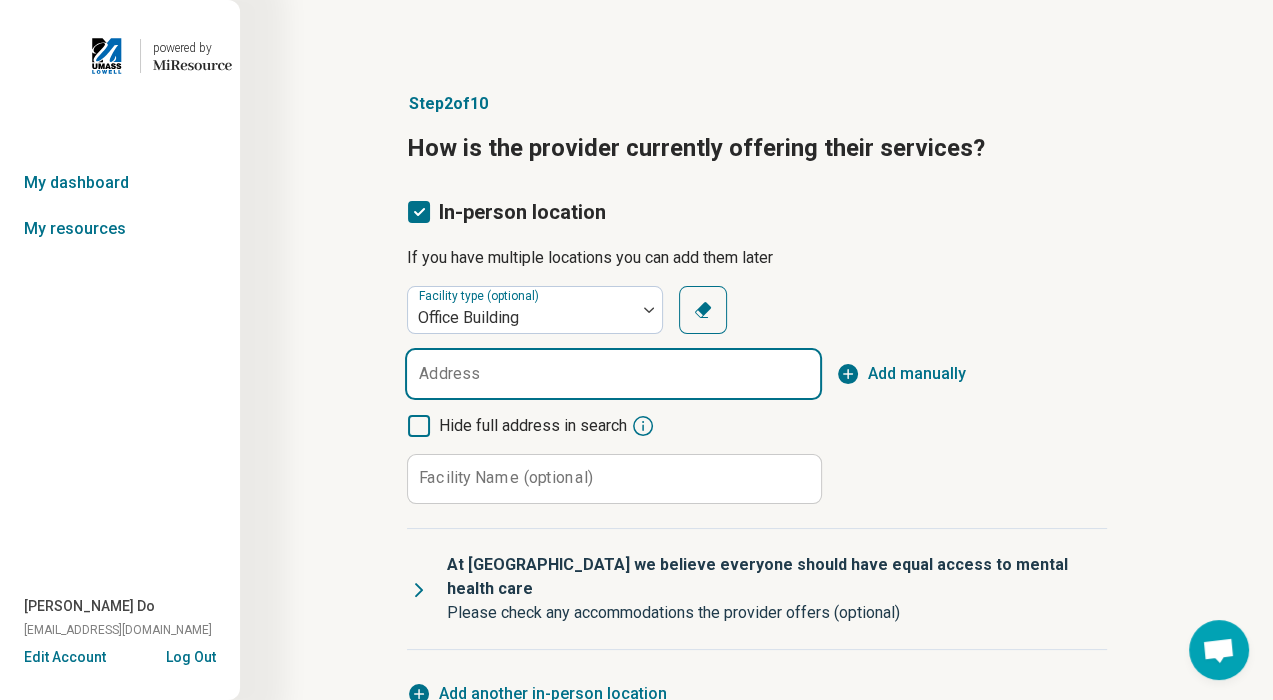 click on "Address" at bounding box center [613, 374] 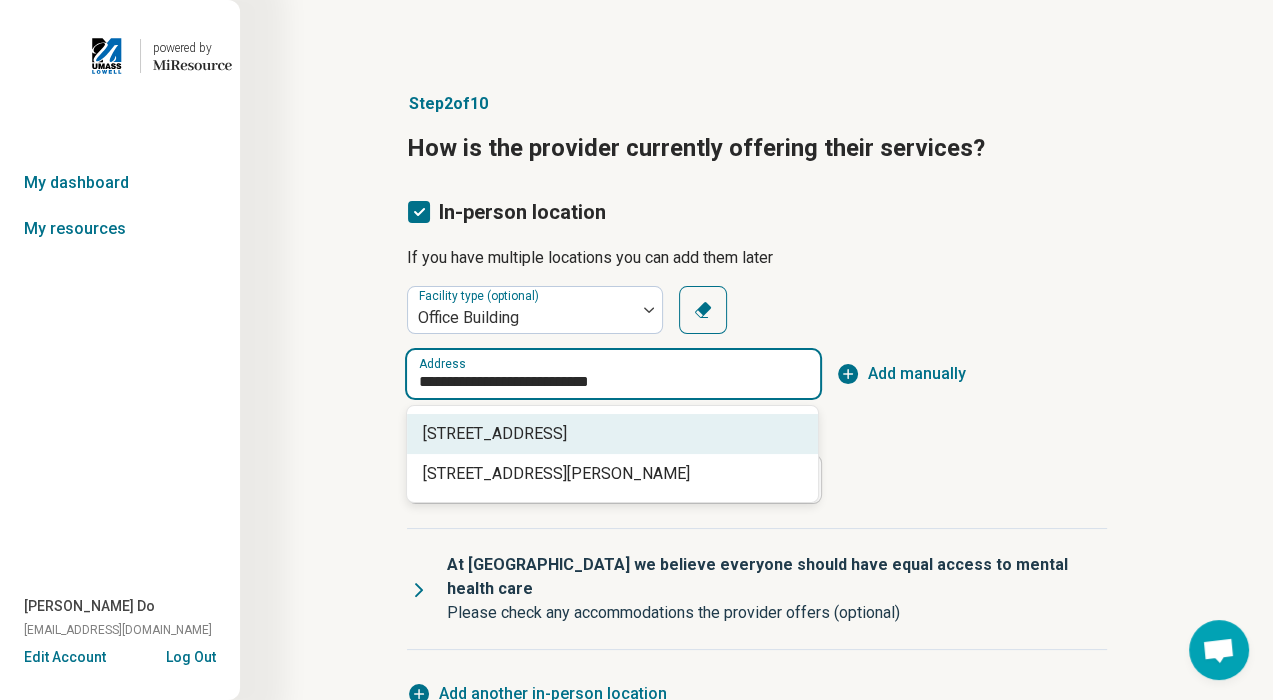 click on "264 N Main St unit 10, East Longmeadow, MA" at bounding box center [616, 434] 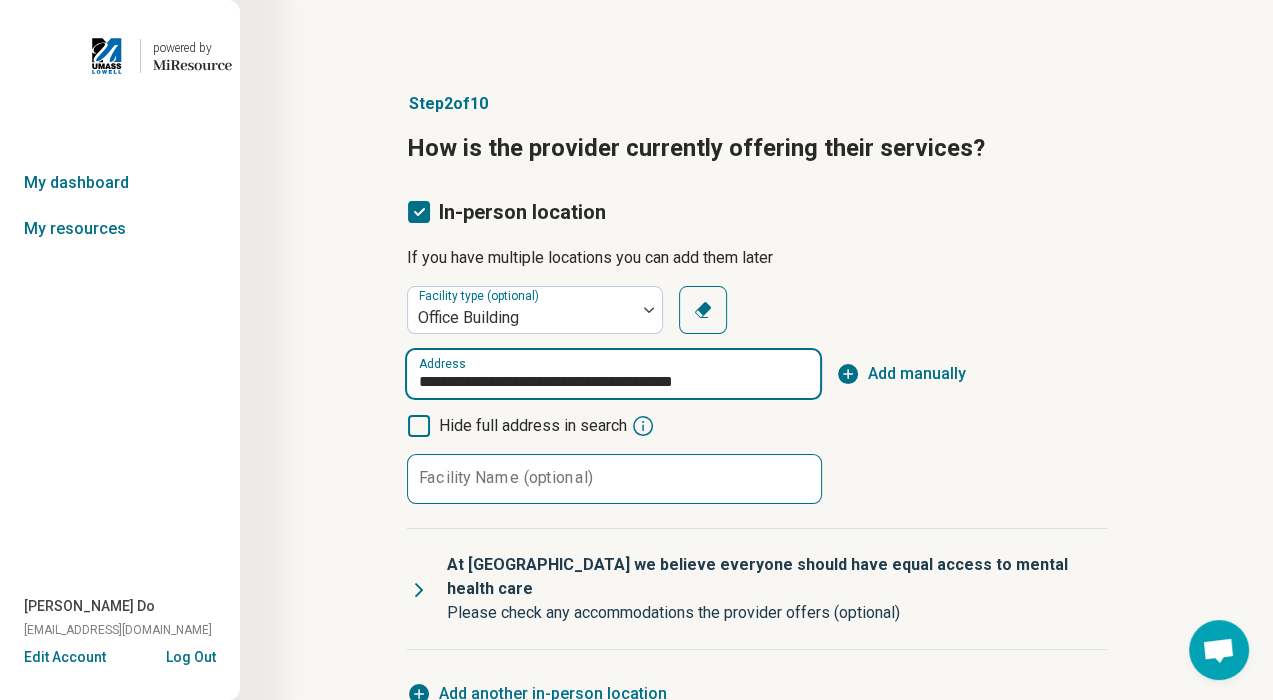 type on "**********" 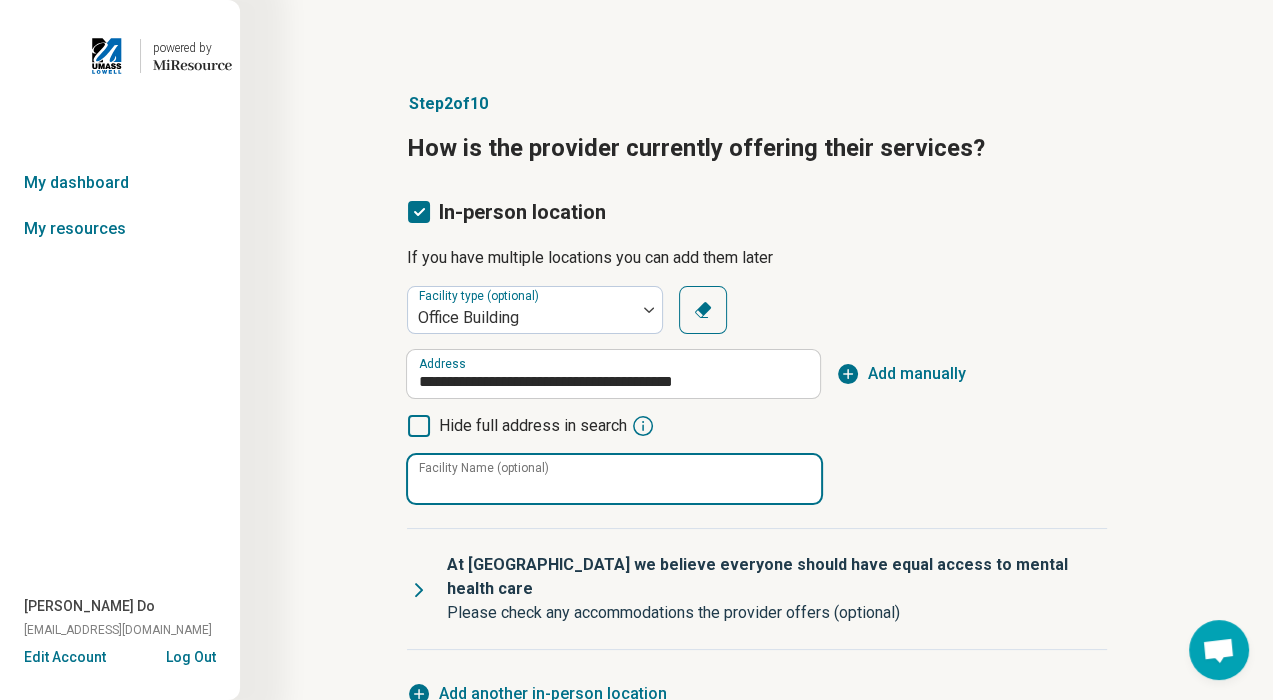 click on "Facility Name (optional)" at bounding box center [614, 479] 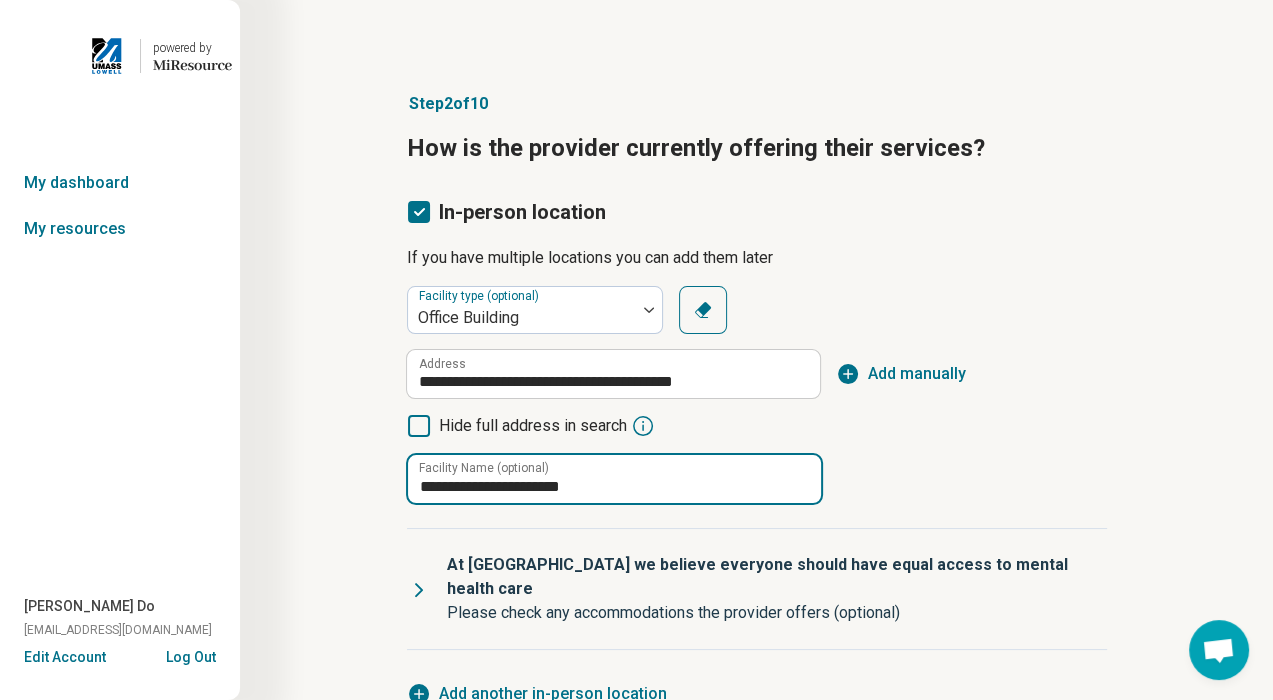 type on "**********" 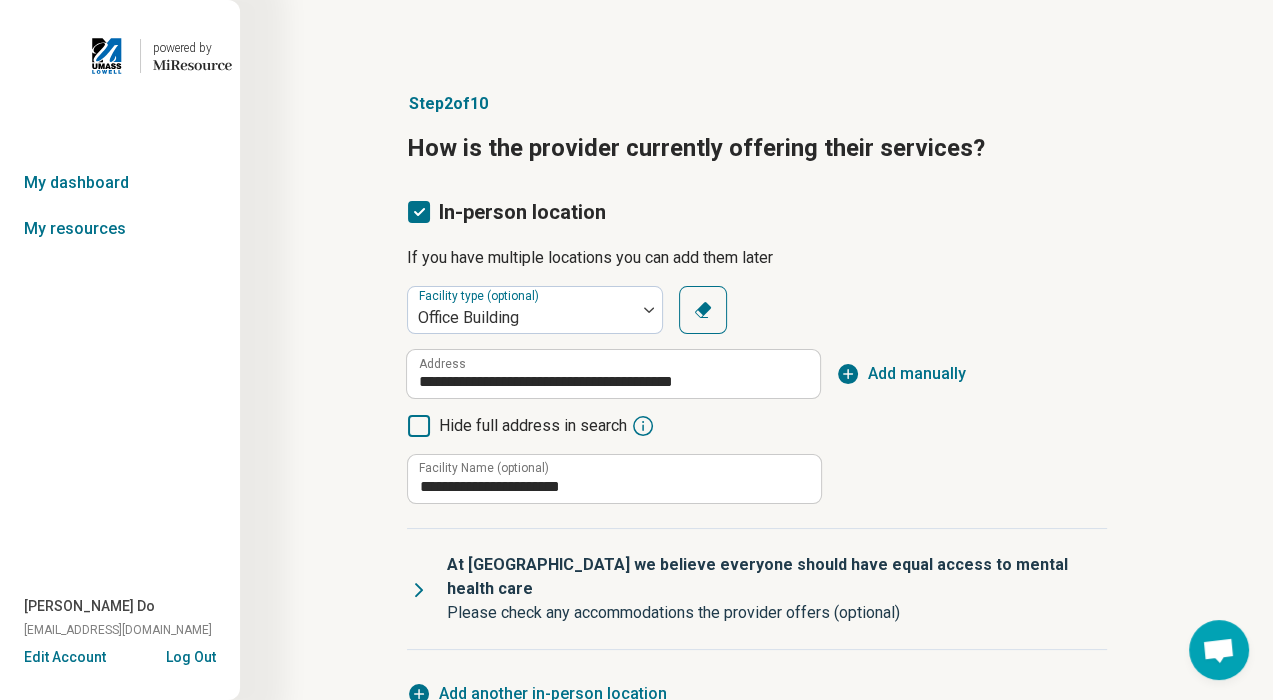click on "**********" at bounding box center (757, 395) 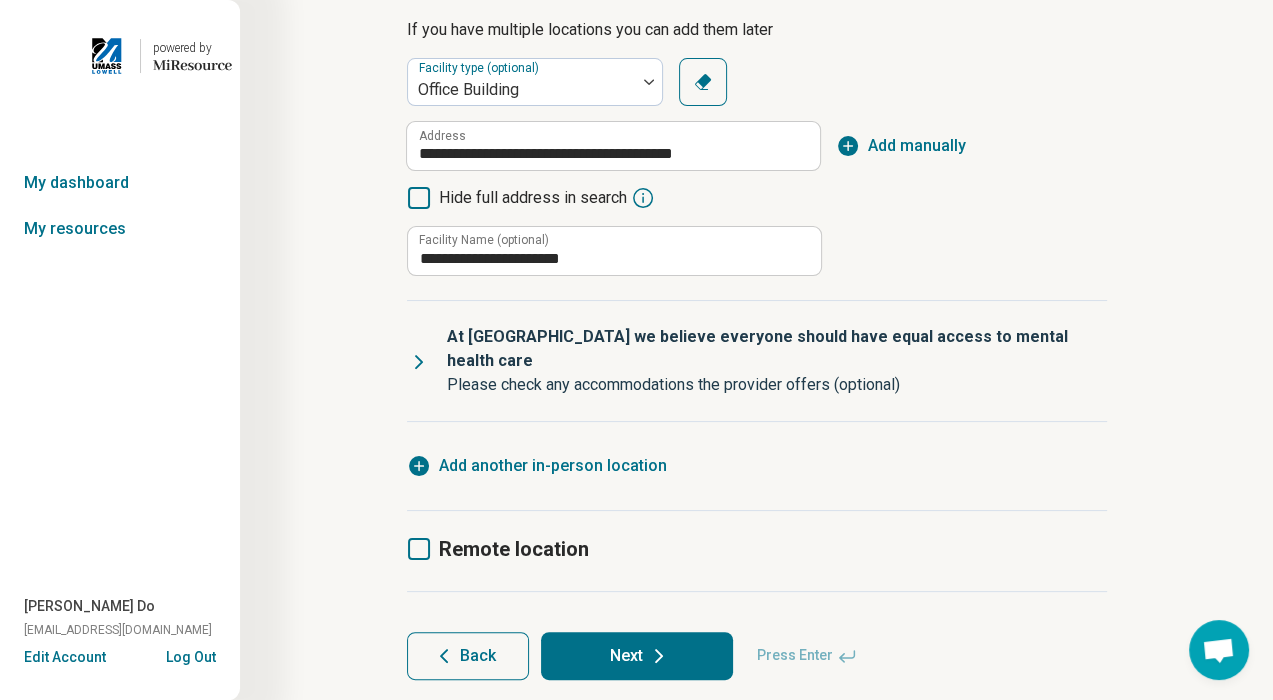 scroll, scrollTop: 253, scrollLeft: 0, axis: vertical 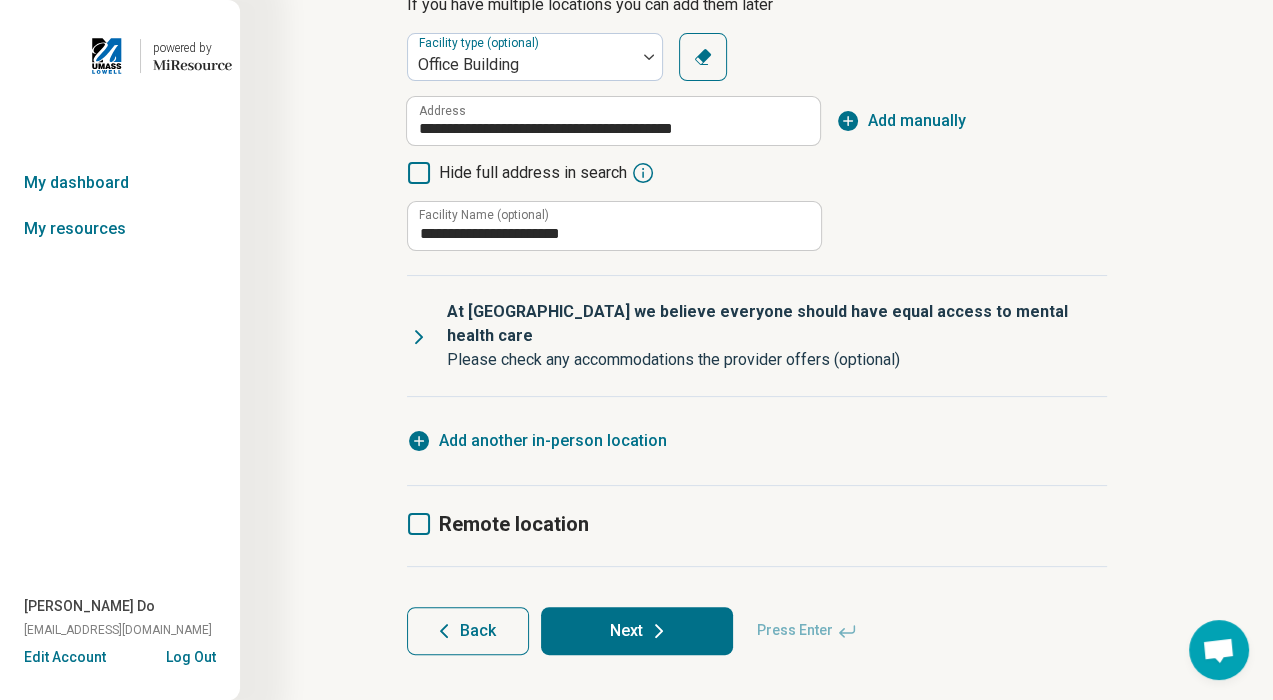 click 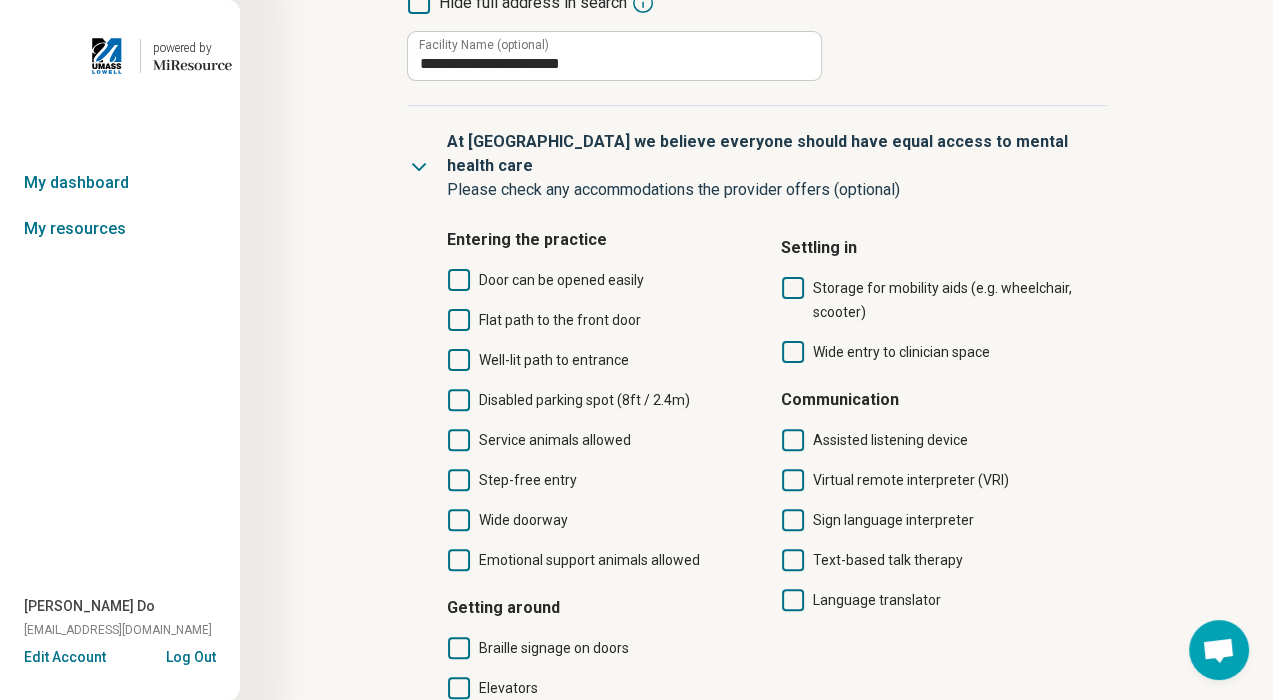 scroll, scrollTop: 453, scrollLeft: 0, axis: vertical 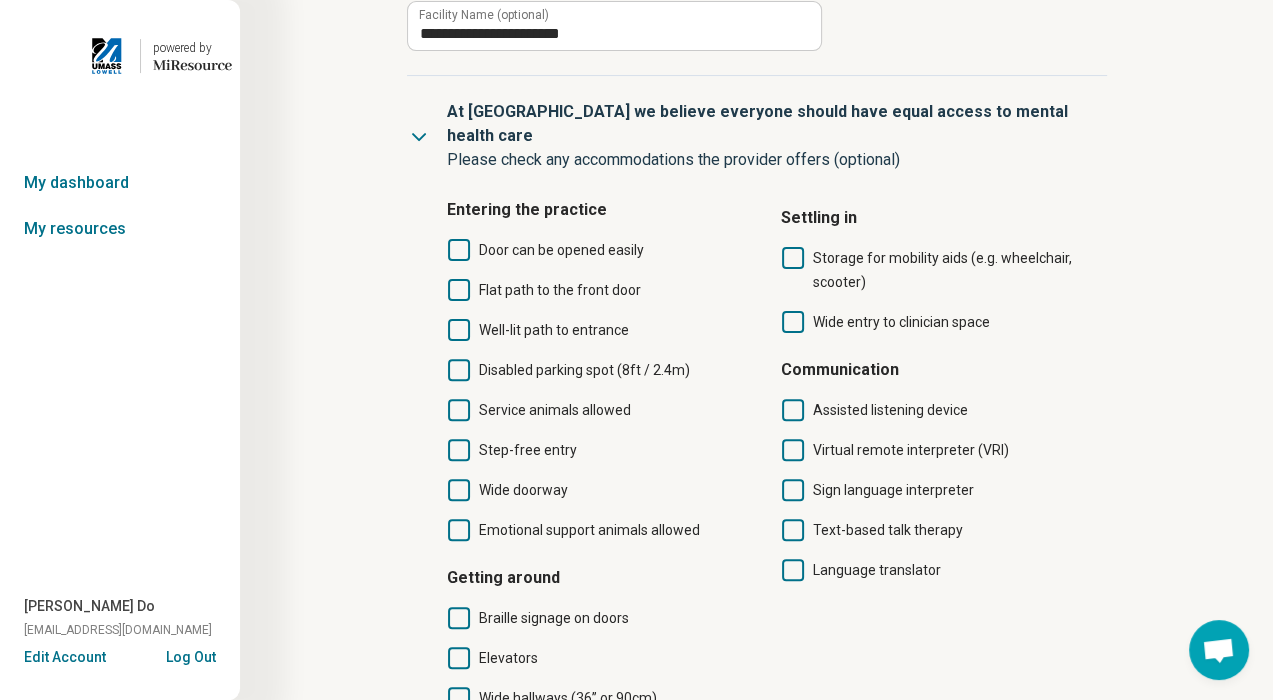 click on "Door can be opened easily" at bounding box center (561, 250) 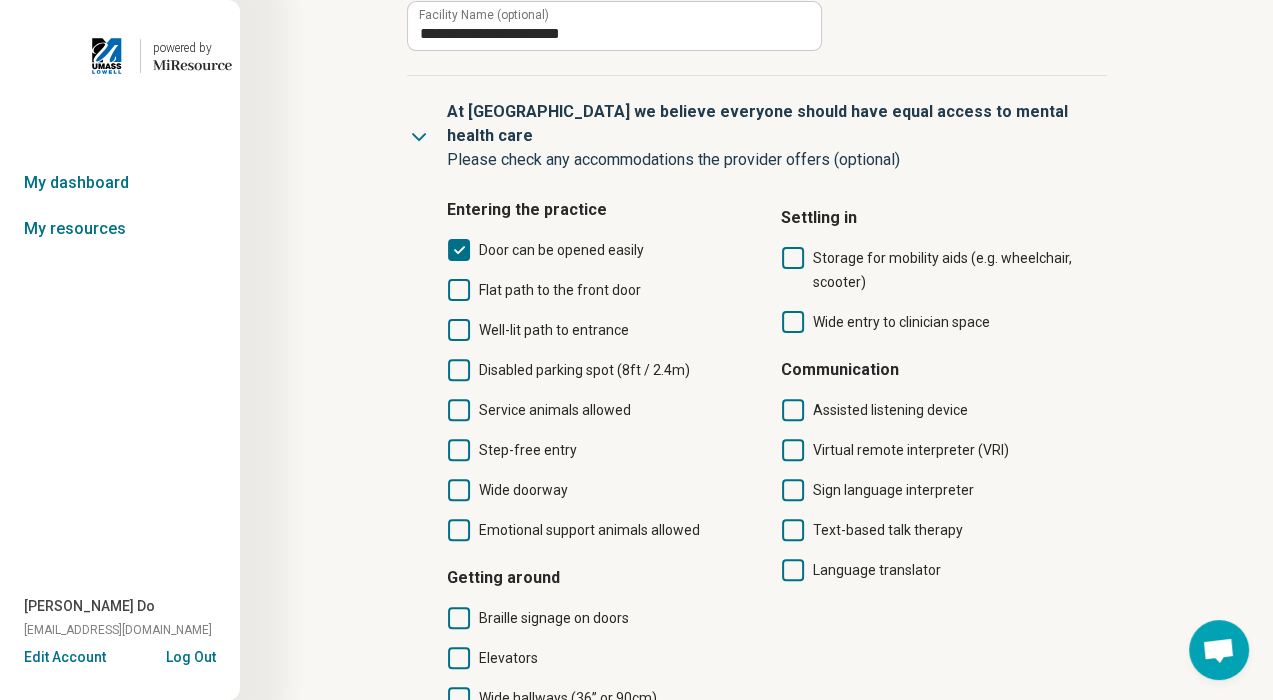 click on "Flat path to the front door" at bounding box center [560, 290] 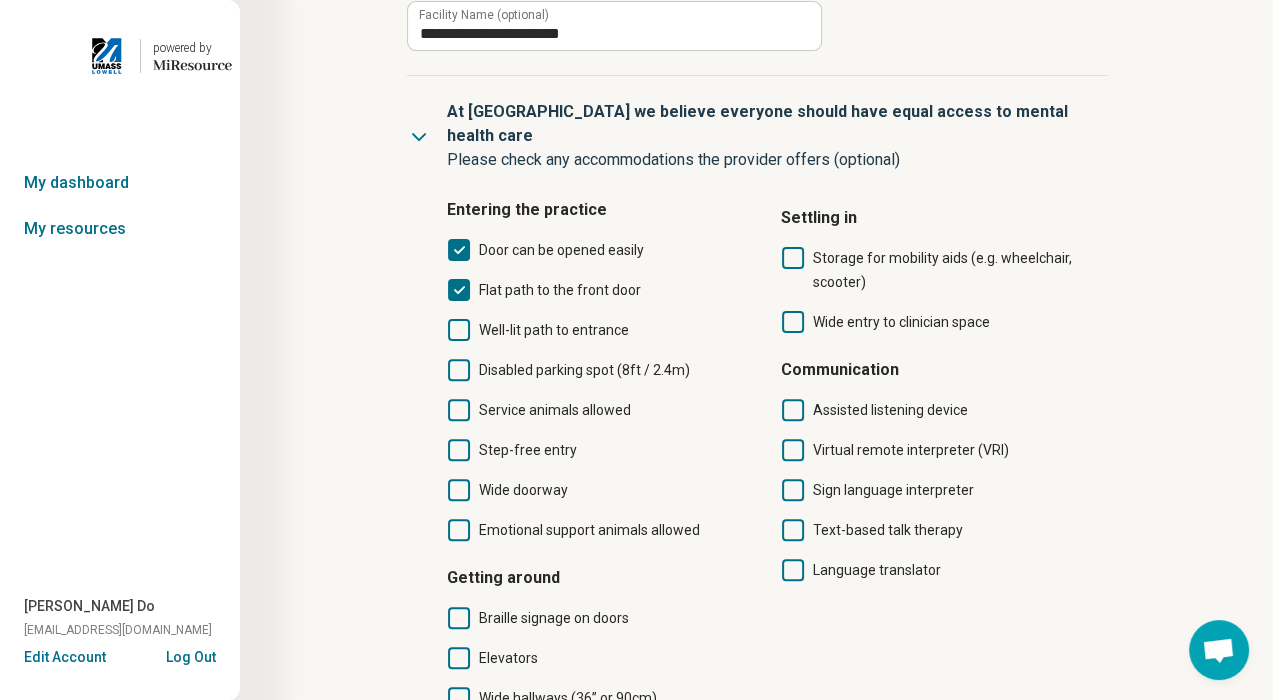 scroll, scrollTop: 10, scrollLeft: 0, axis: vertical 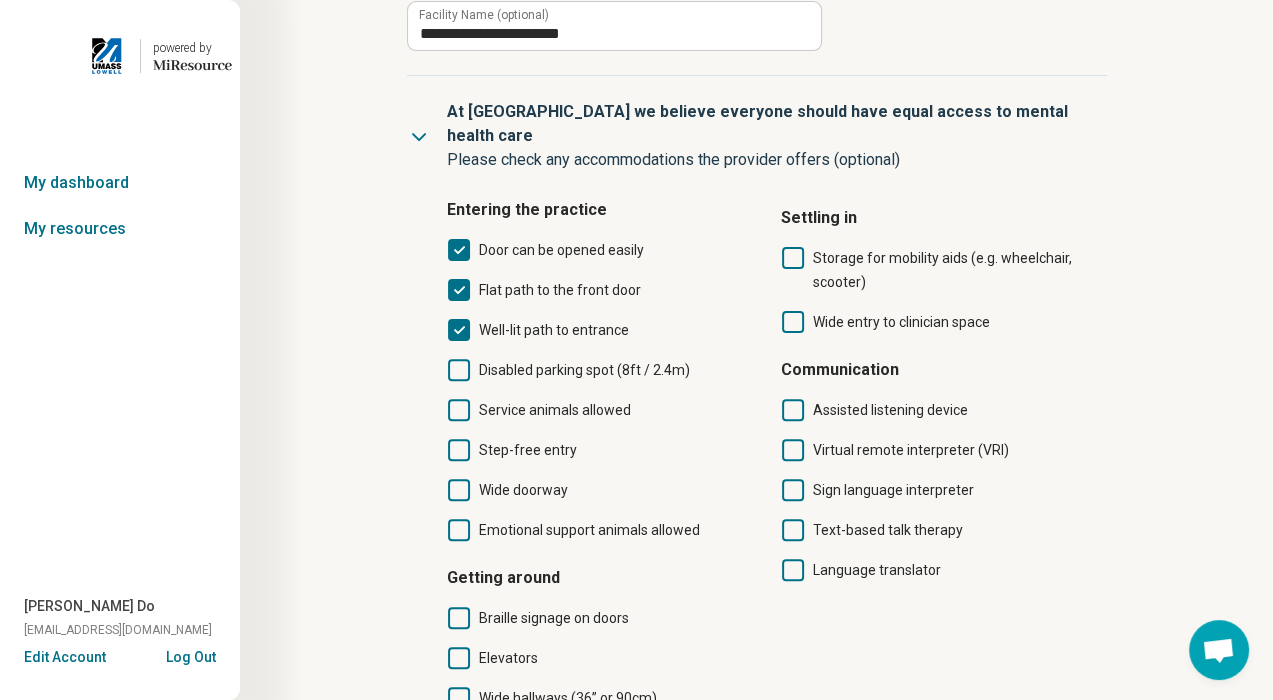 click on "Disabled parking spot (8ft / 2.4m)" at bounding box center [584, 370] 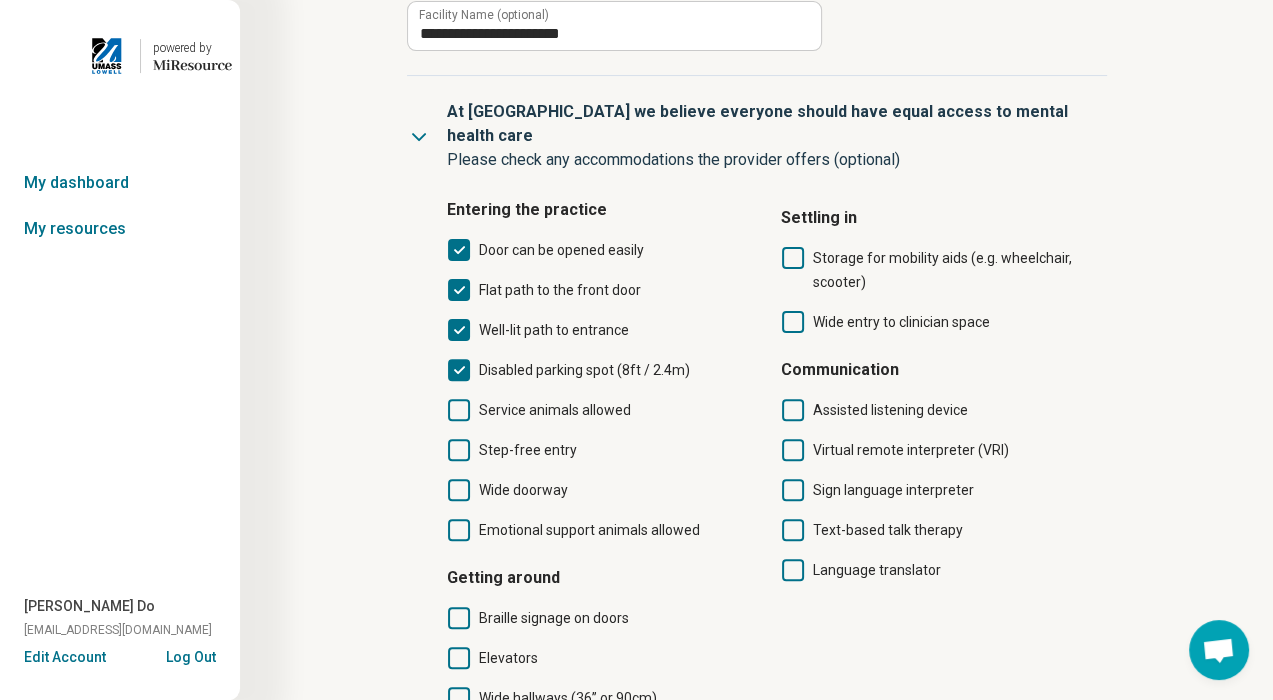 click on "Wide entry to clinician space" at bounding box center [901, 322] 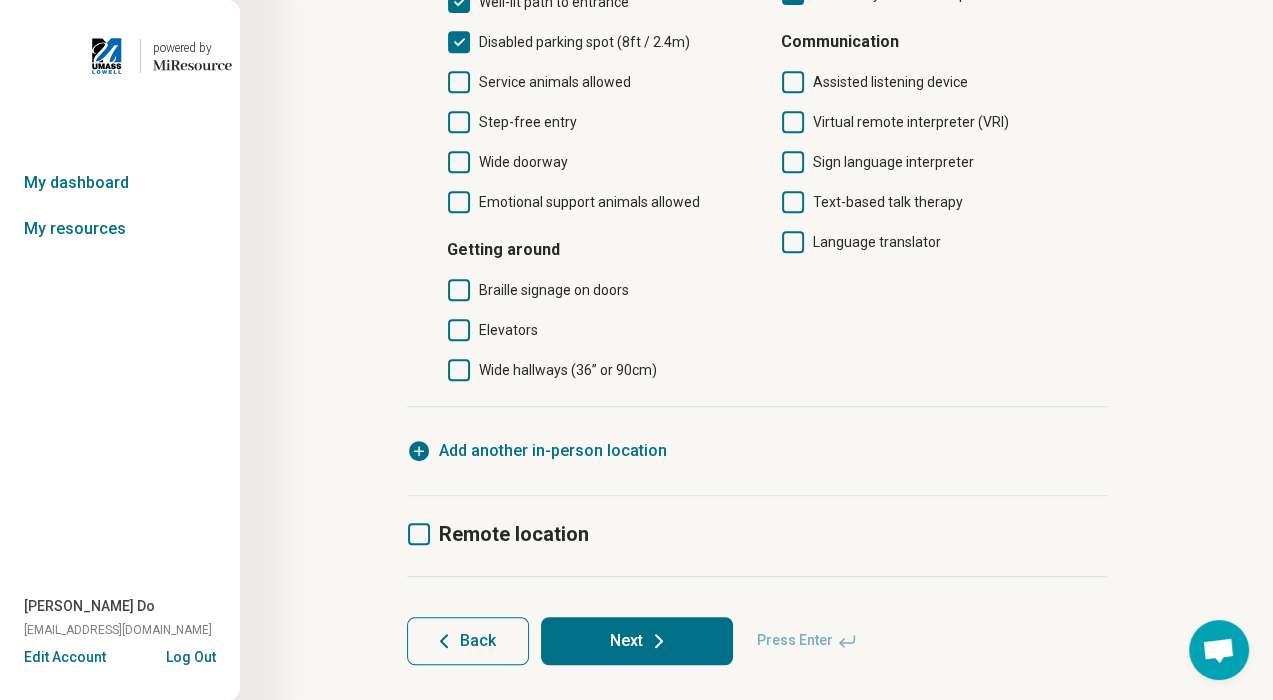 scroll, scrollTop: 792, scrollLeft: 0, axis: vertical 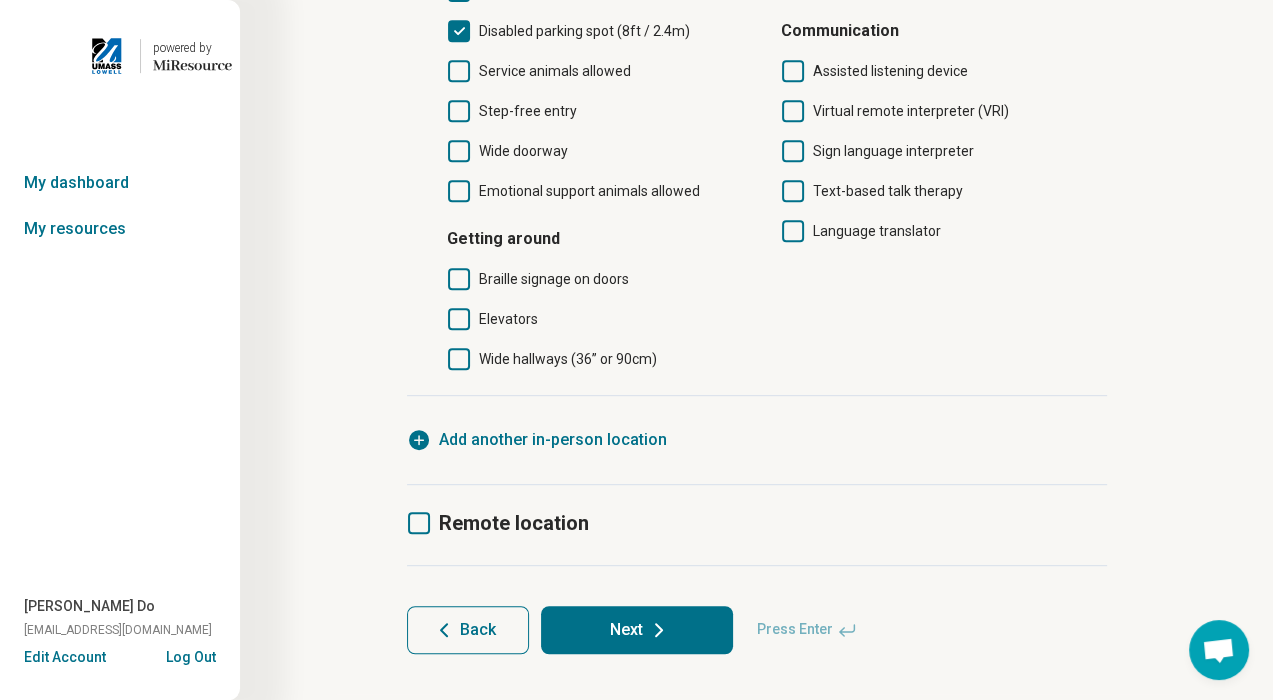 click on "Add another in-person location" at bounding box center [553, 440] 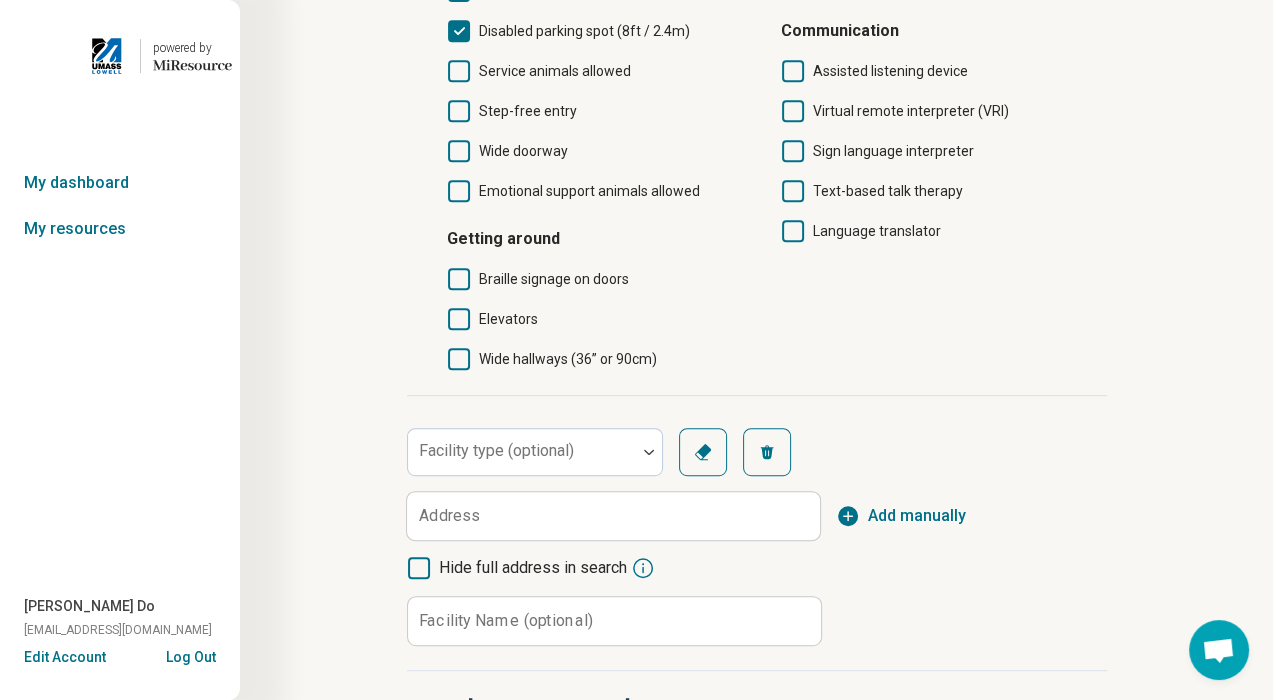 scroll, scrollTop: 10, scrollLeft: 0, axis: vertical 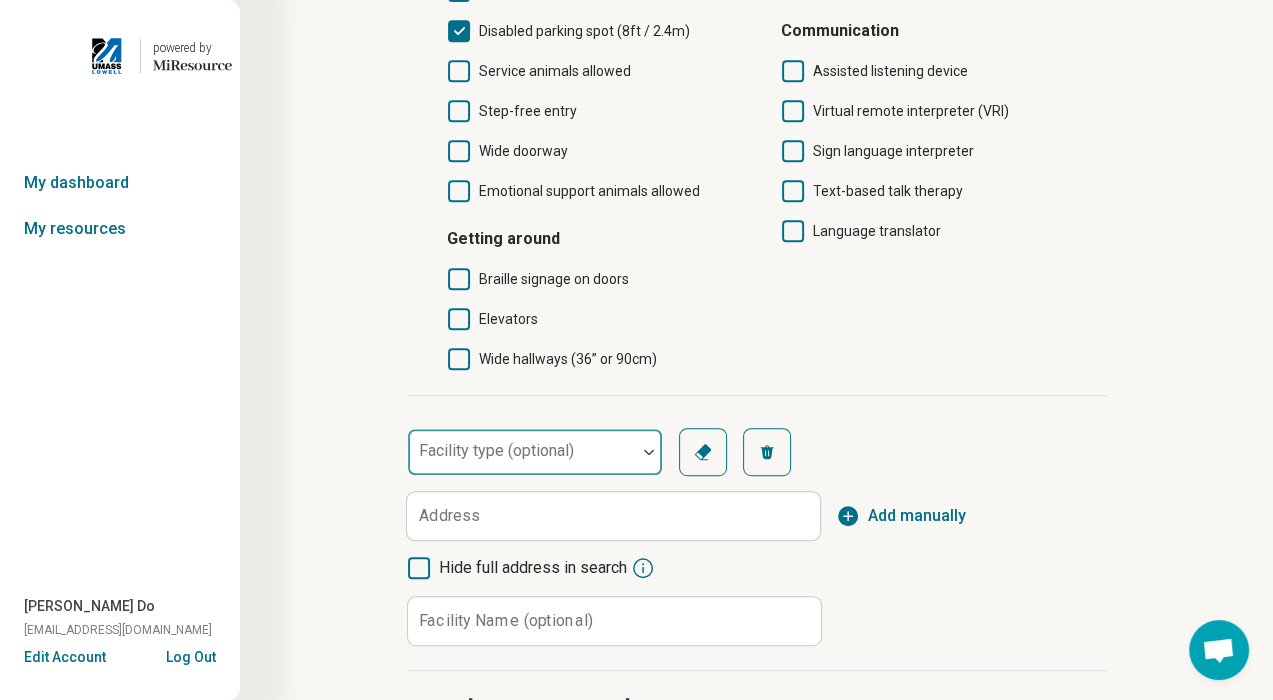 click at bounding box center (522, 452) 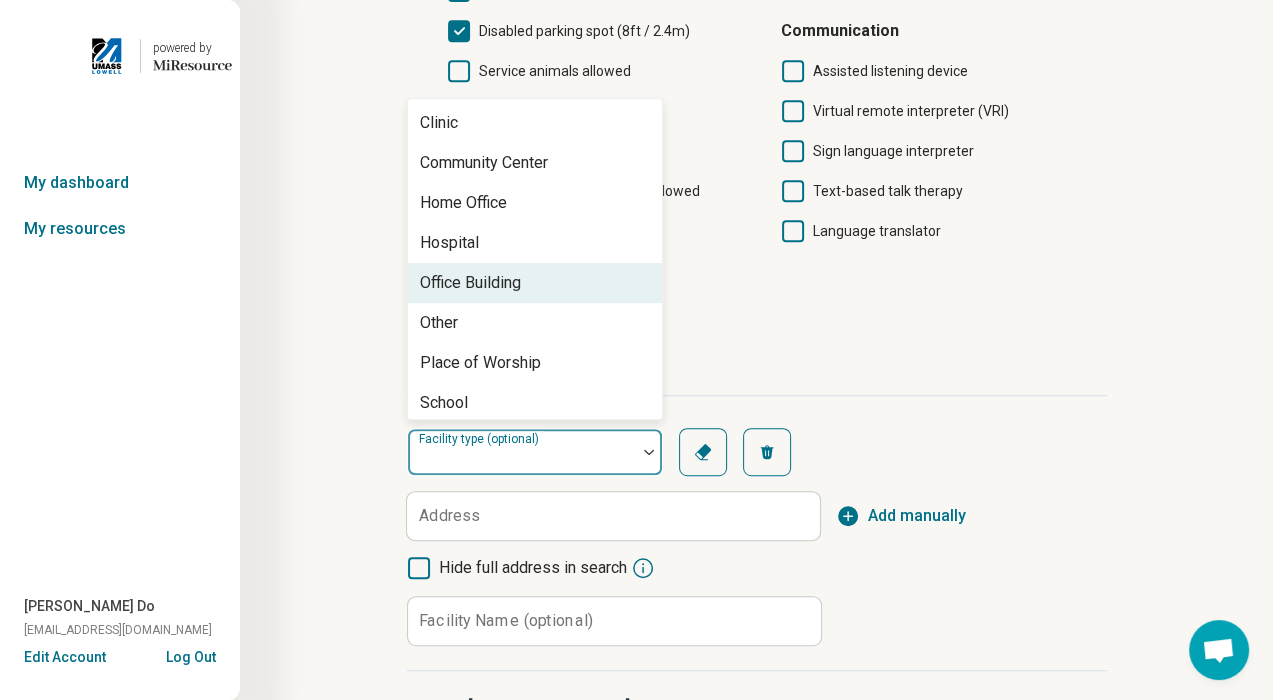 click on "Office Building" at bounding box center [535, 283] 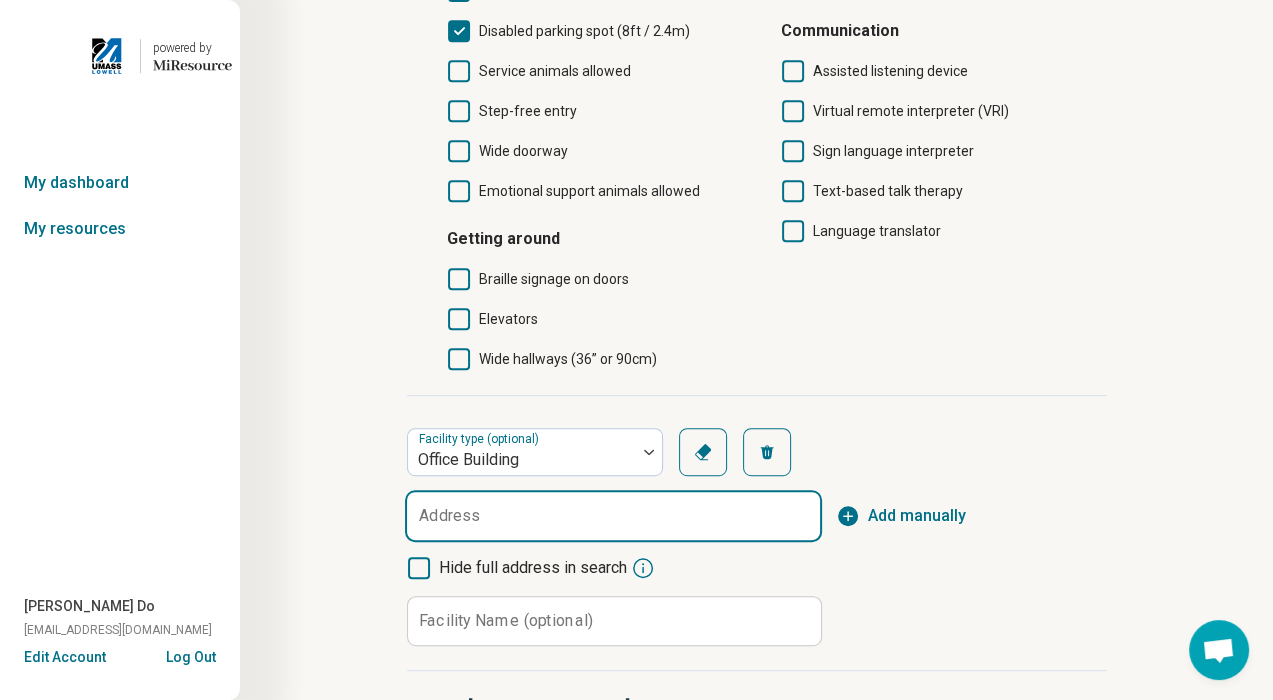 click on "Address" at bounding box center (613, 516) 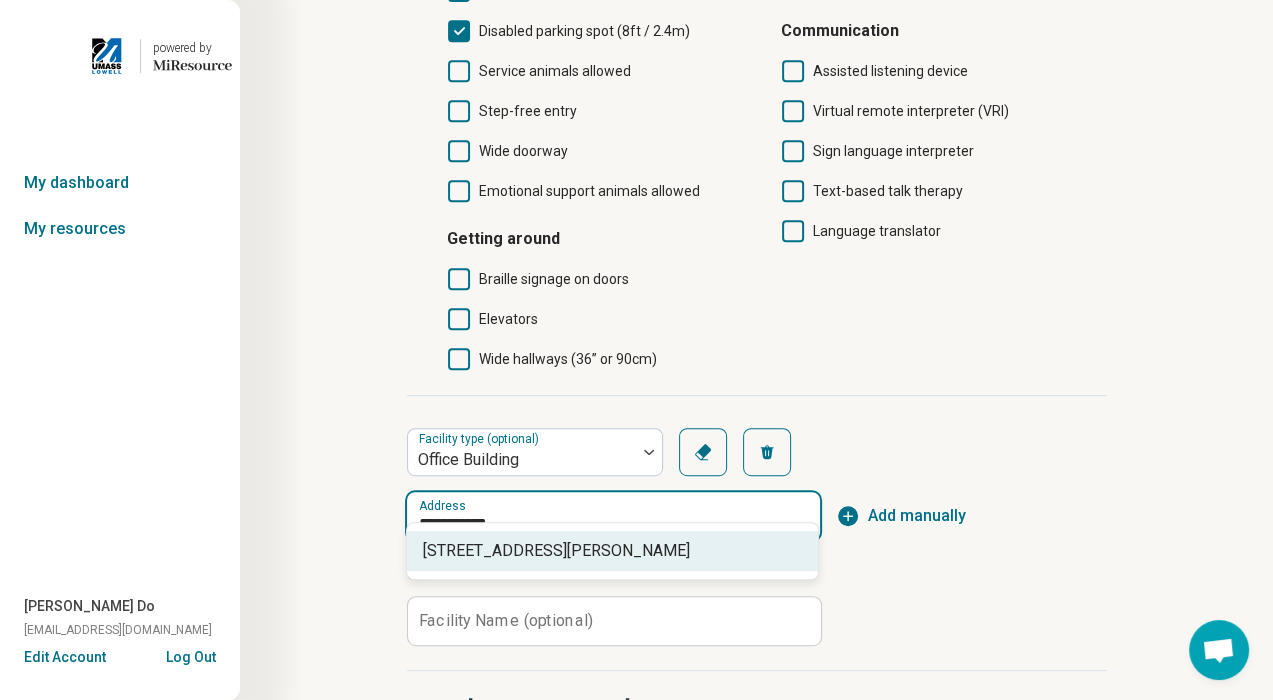 click on "64 Palomba Drive, Enfield, CT" at bounding box center [616, 551] 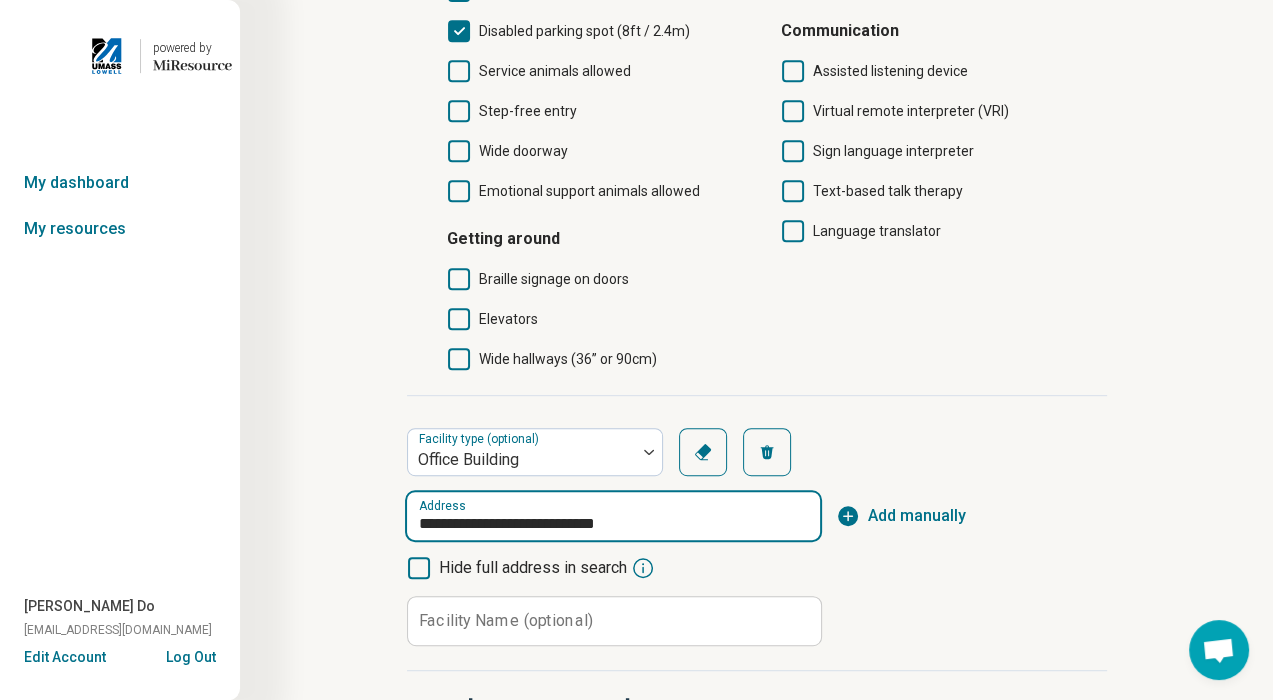 click on "**********" at bounding box center (613, 516) 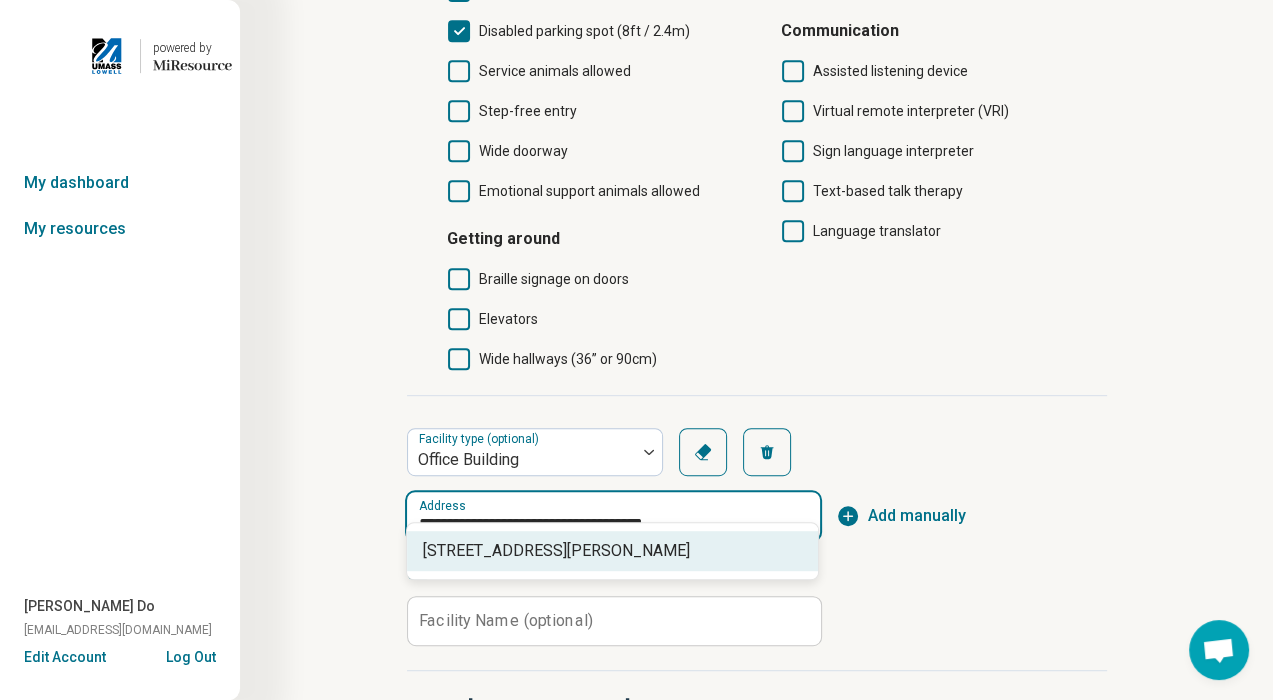 click on "64 Palomba Drive unit 2, Enfield, CT" at bounding box center (616, 551) 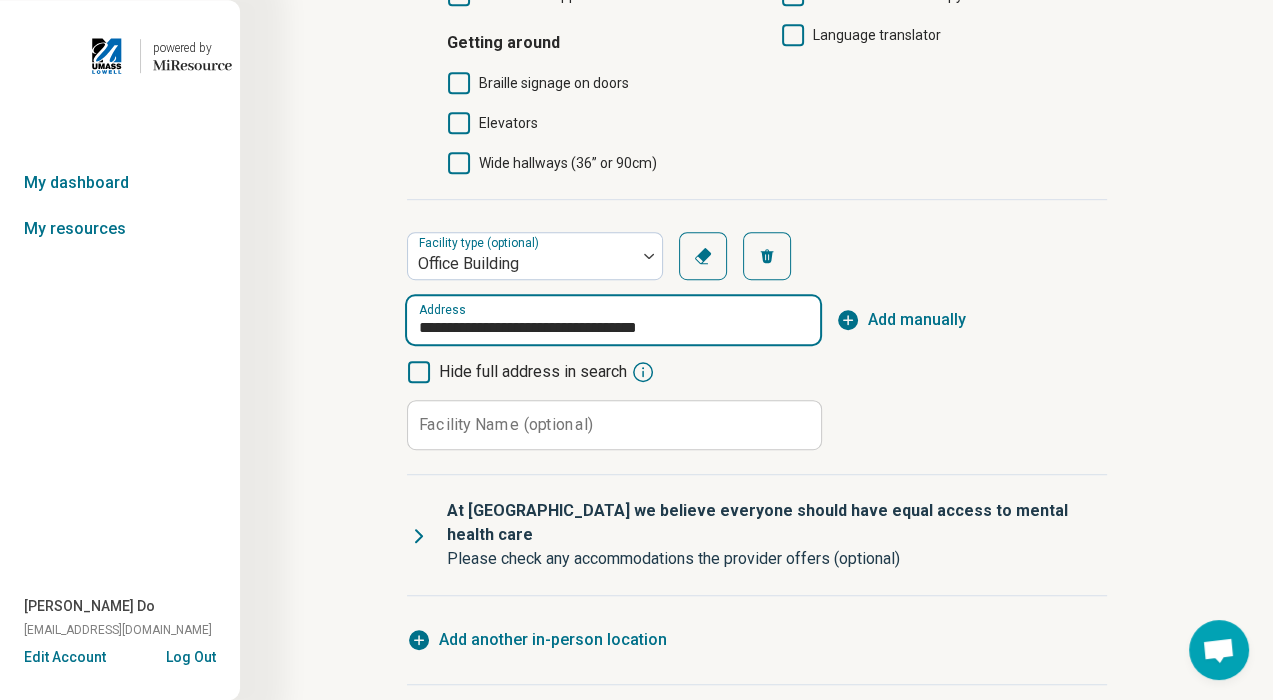 scroll, scrollTop: 992, scrollLeft: 0, axis: vertical 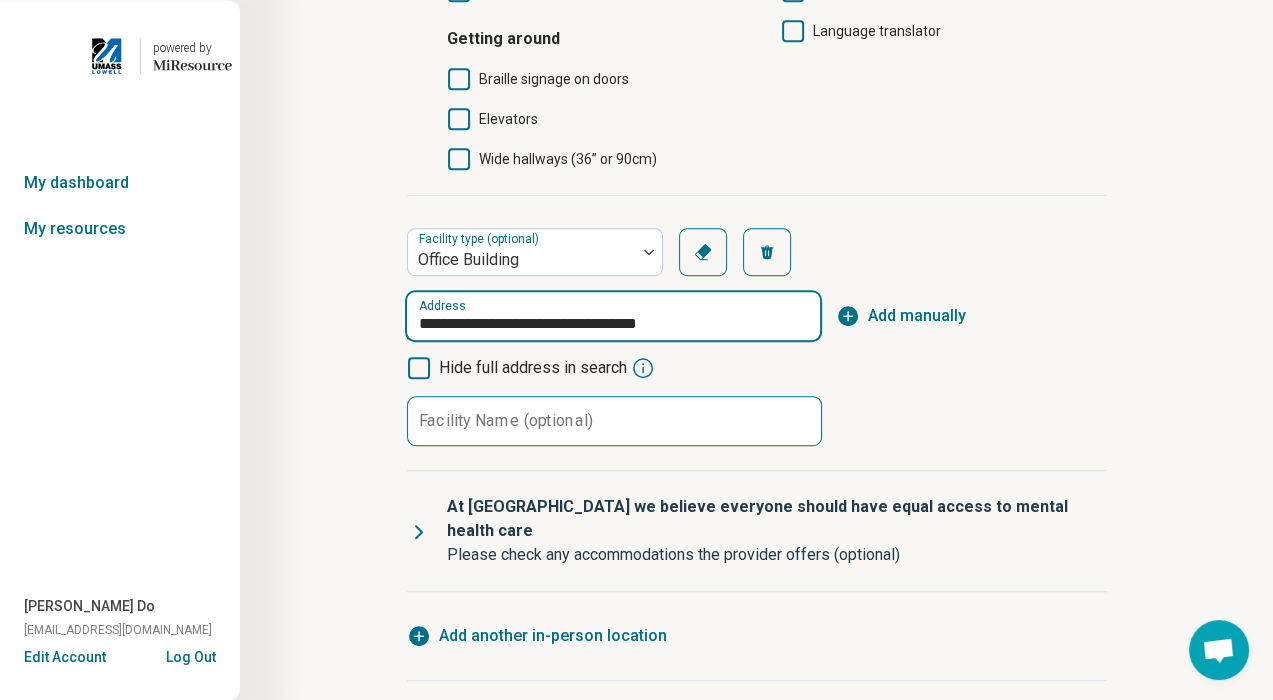 type on "**********" 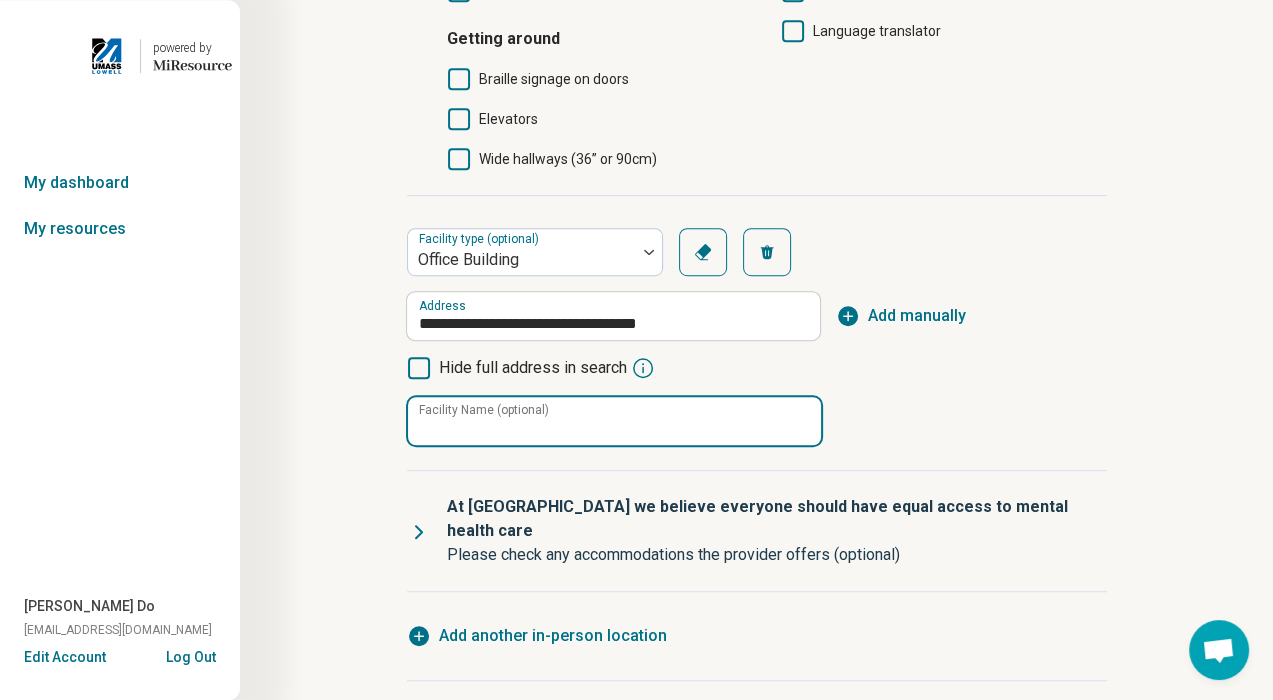 click on "Facility Name (optional)" at bounding box center [614, 421] 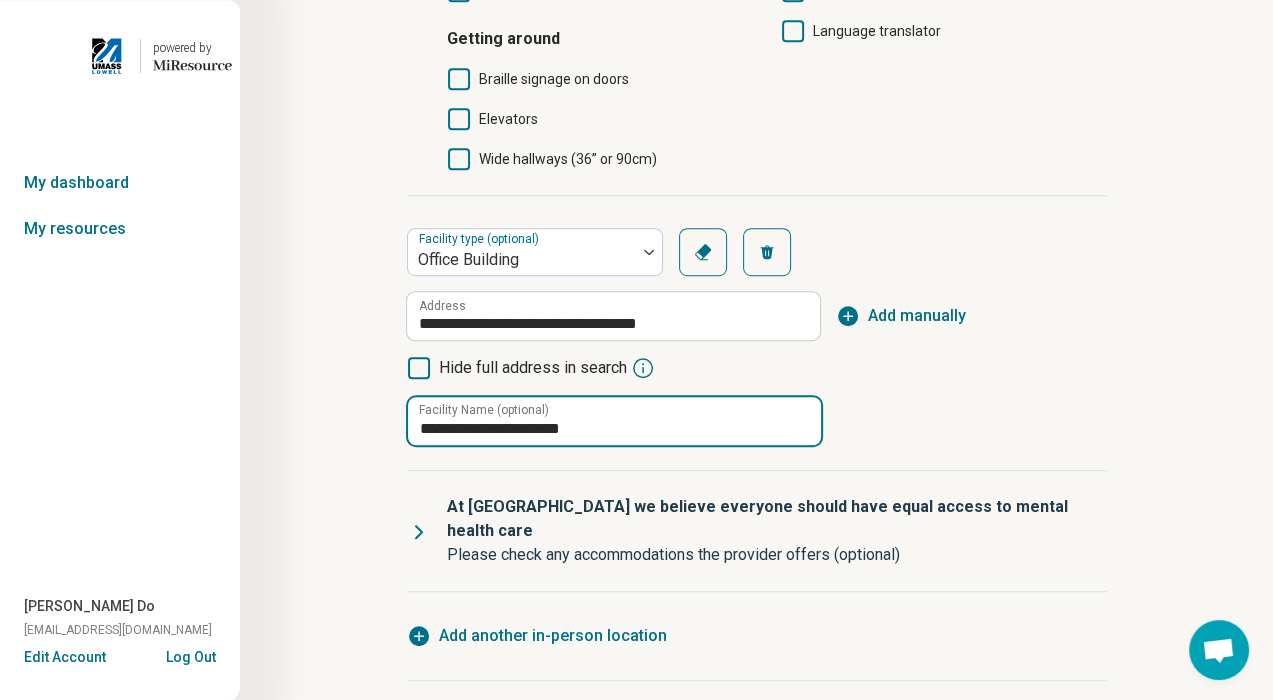type on "**********" 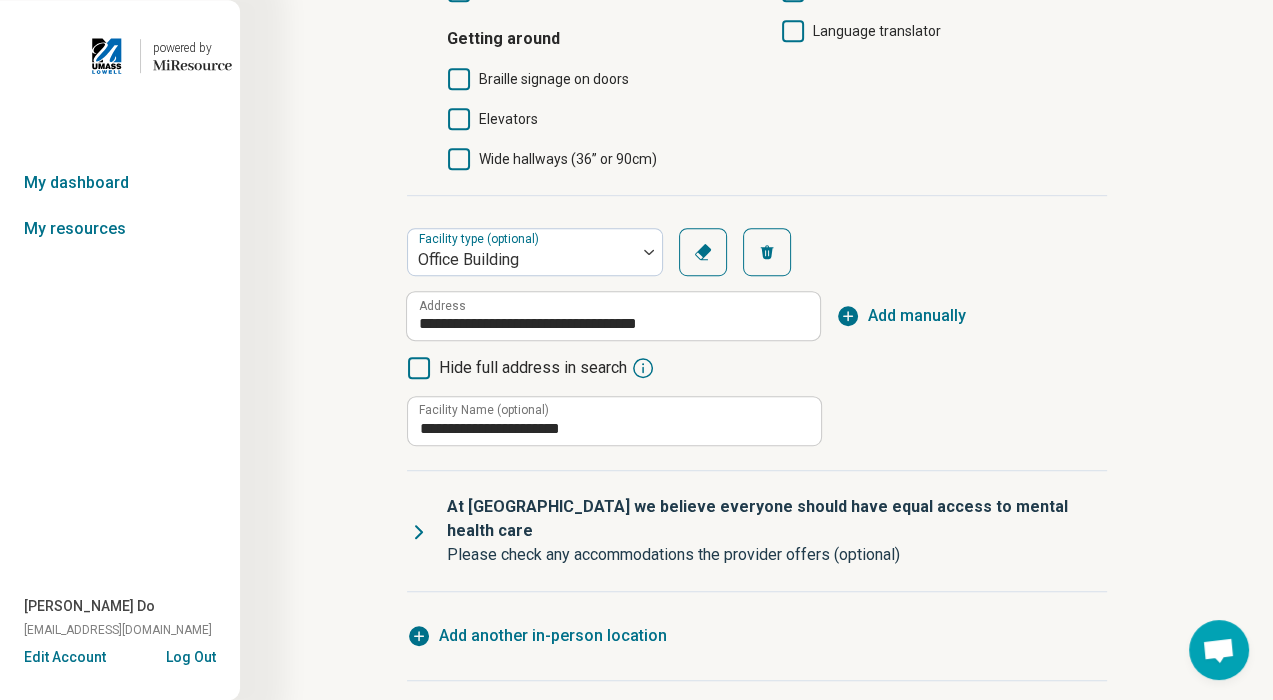 click 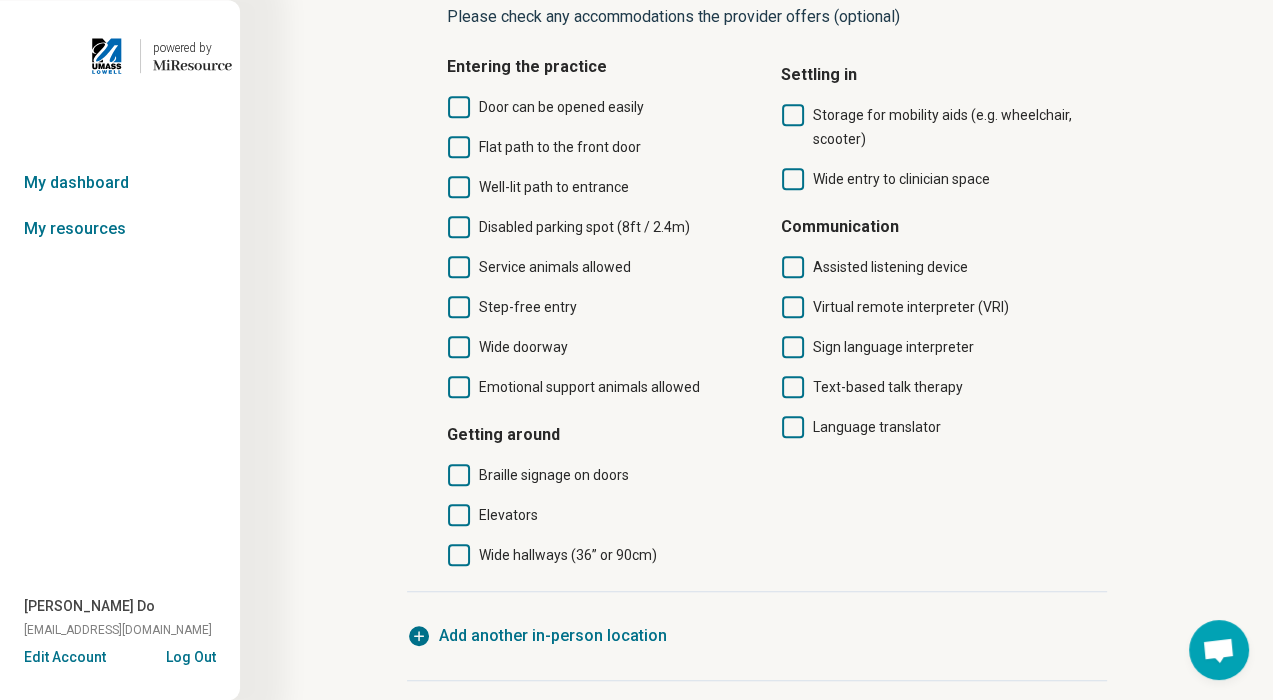 click on "Door can be opened easily" at bounding box center (561, 107) 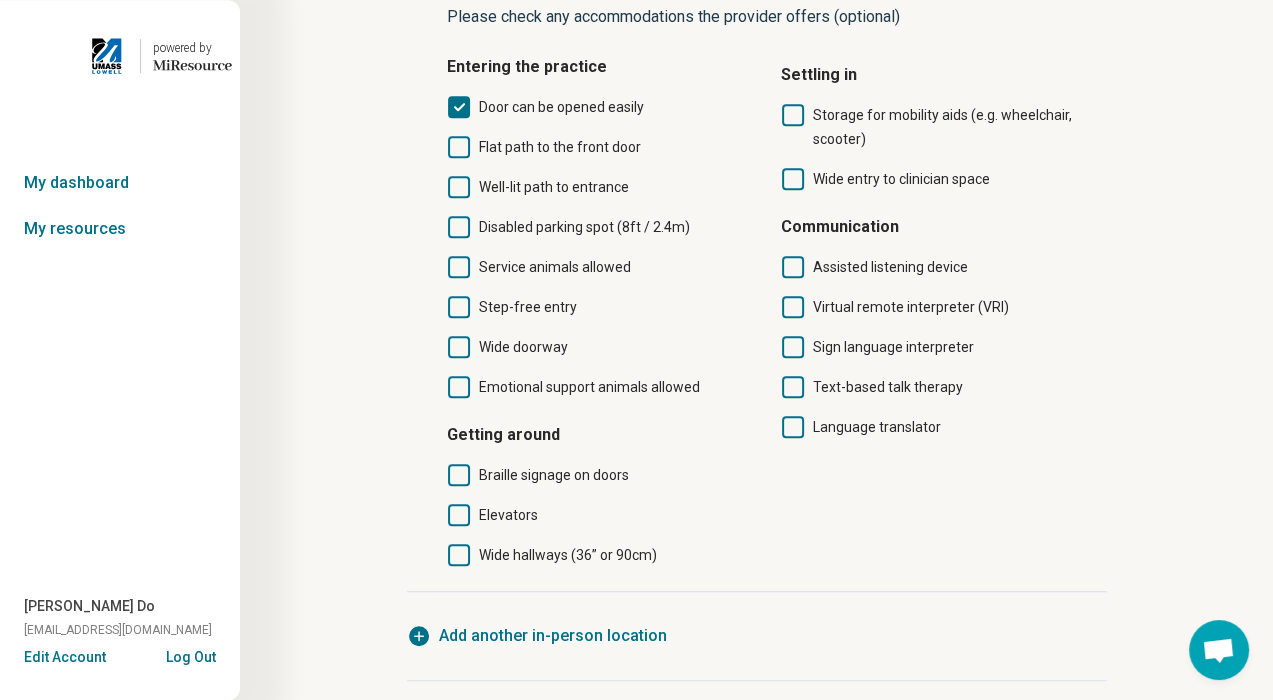 scroll, scrollTop: 10, scrollLeft: 0, axis: vertical 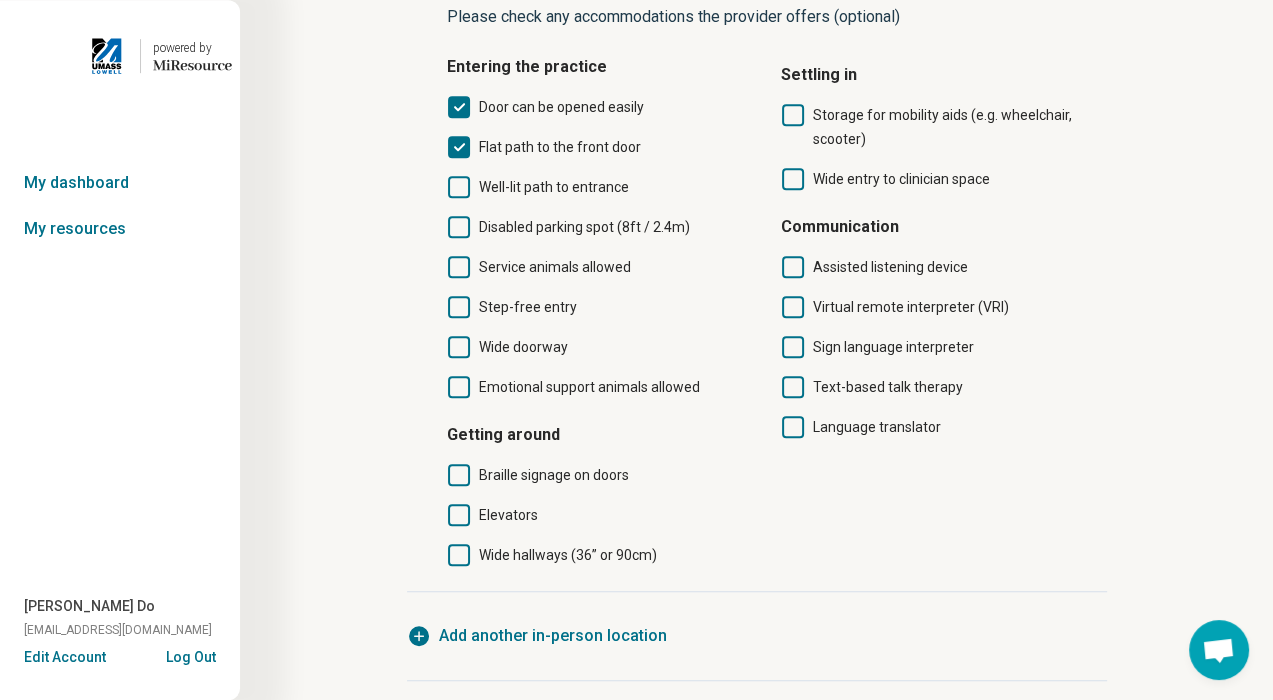 click on "Well-lit path to entrance" at bounding box center [554, 187] 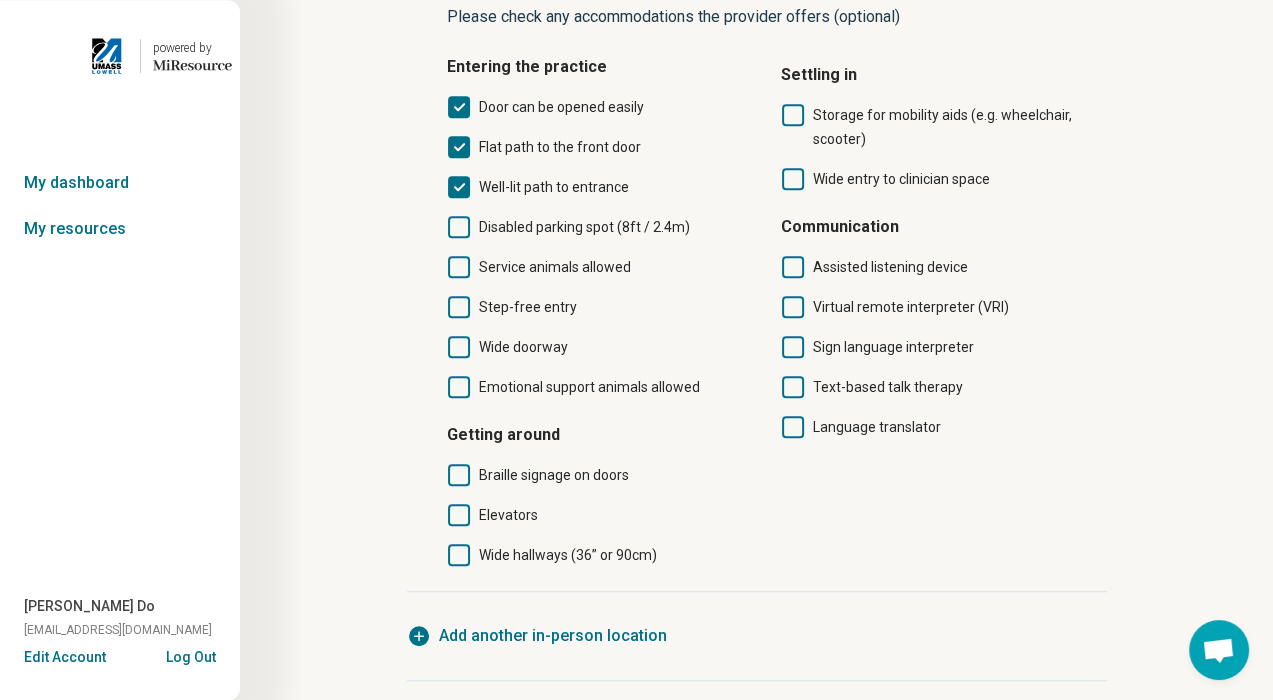 click on "Disabled parking spot (8ft / 2.4m)" at bounding box center (584, 227) 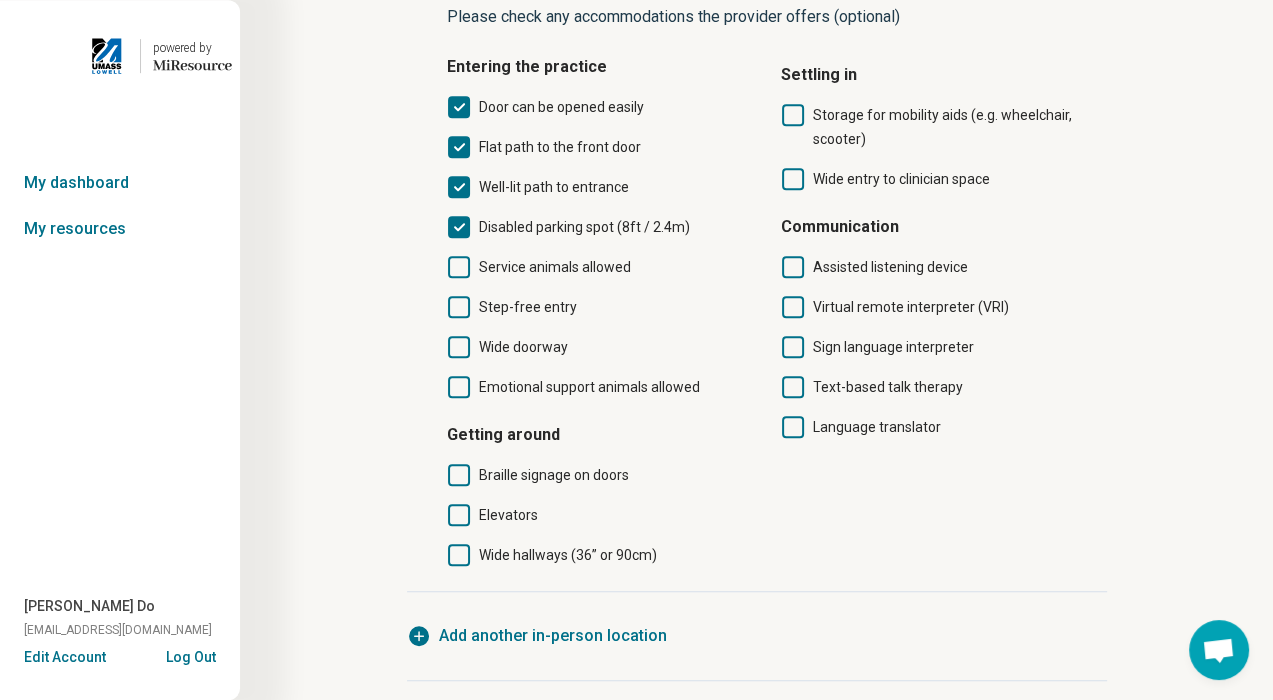 scroll, scrollTop: 10, scrollLeft: 0, axis: vertical 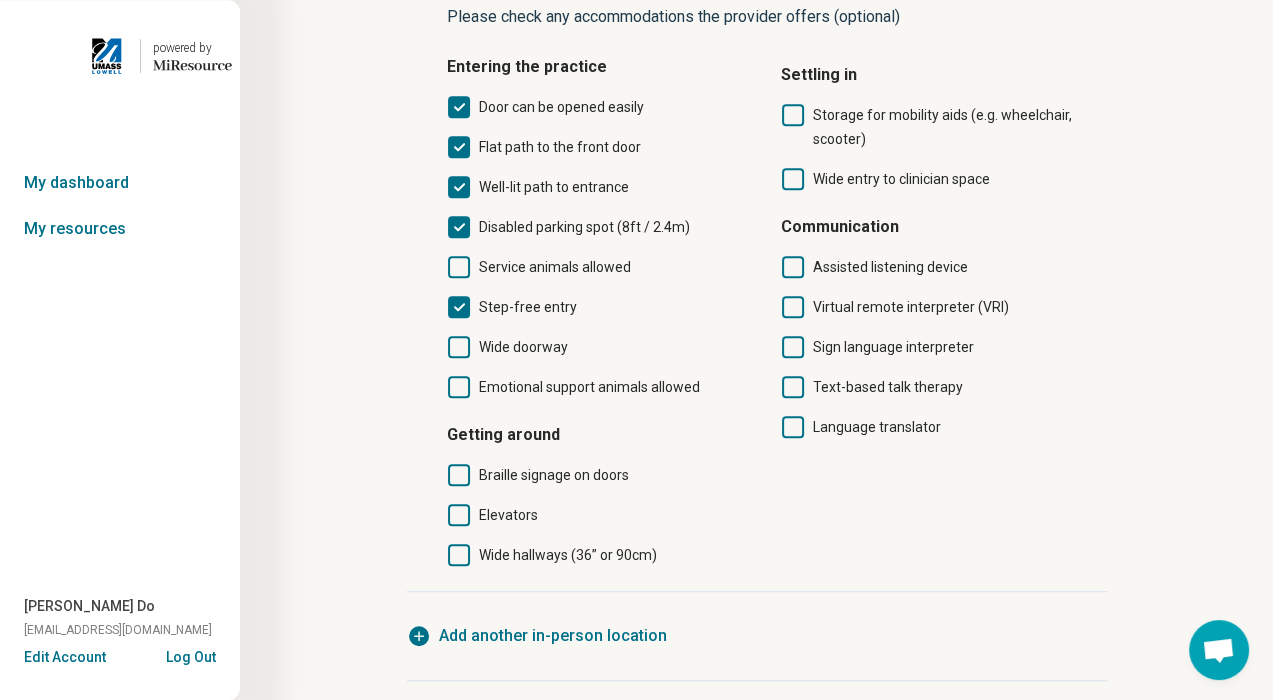 click on "Storage for mobility aids (e.g. wheelchair, scooter)" at bounding box center (942, 127) 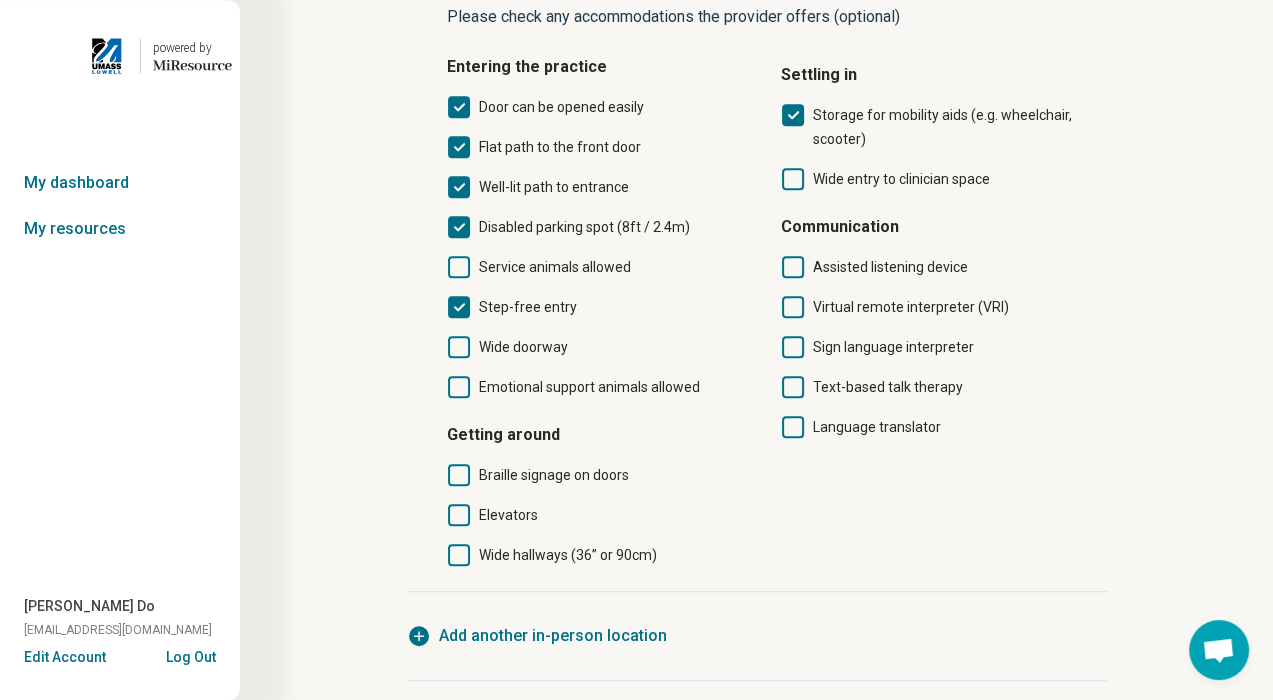 scroll, scrollTop: 10, scrollLeft: 0, axis: vertical 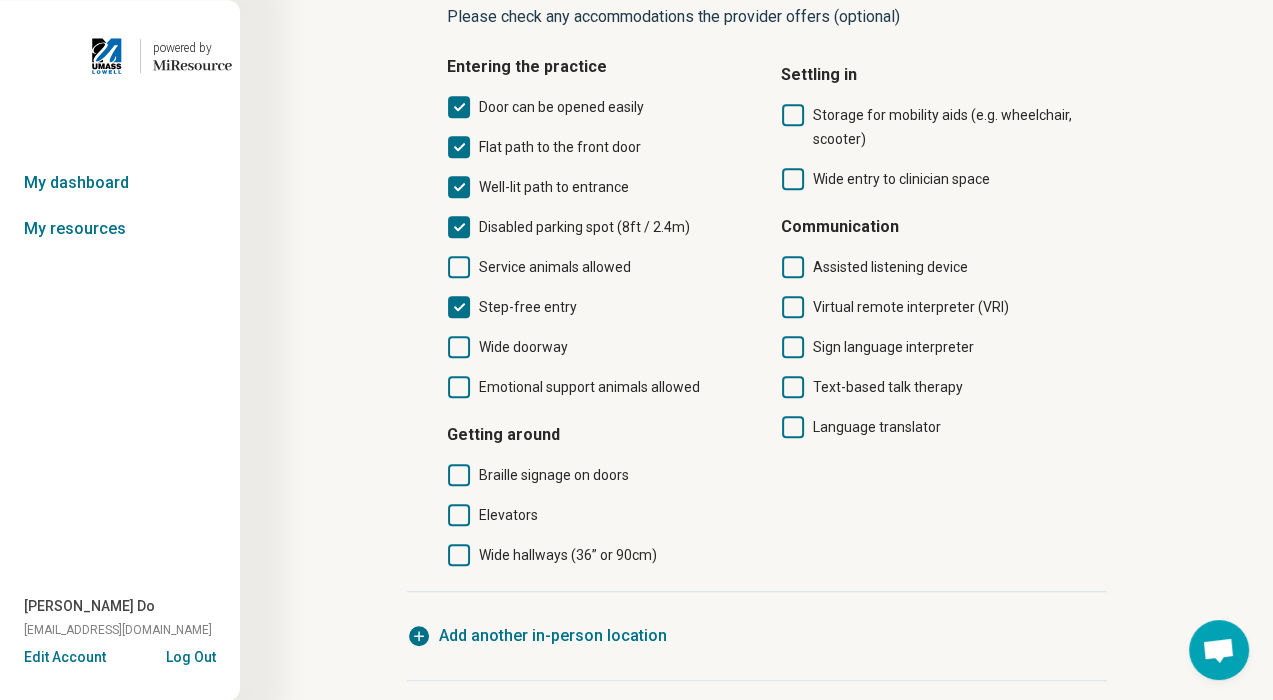 click on "Wide entry to clinician space" at bounding box center [901, 179] 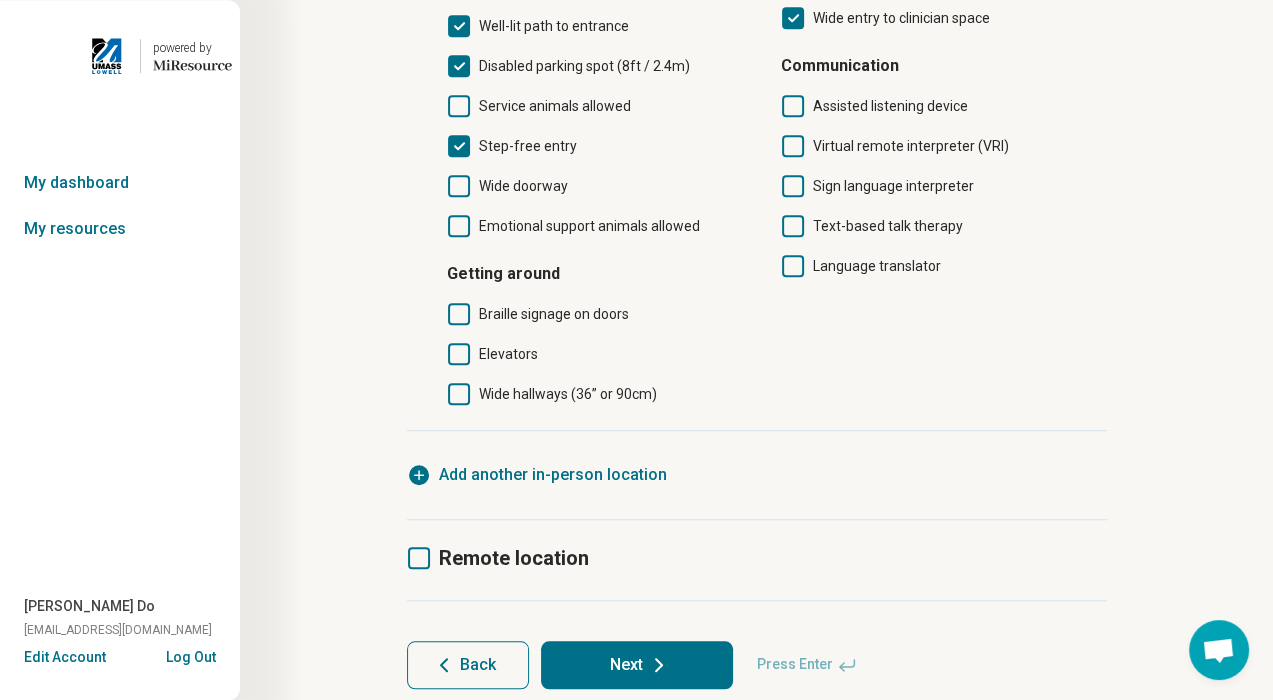 scroll, scrollTop: 1163, scrollLeft: 0, axis: vertical 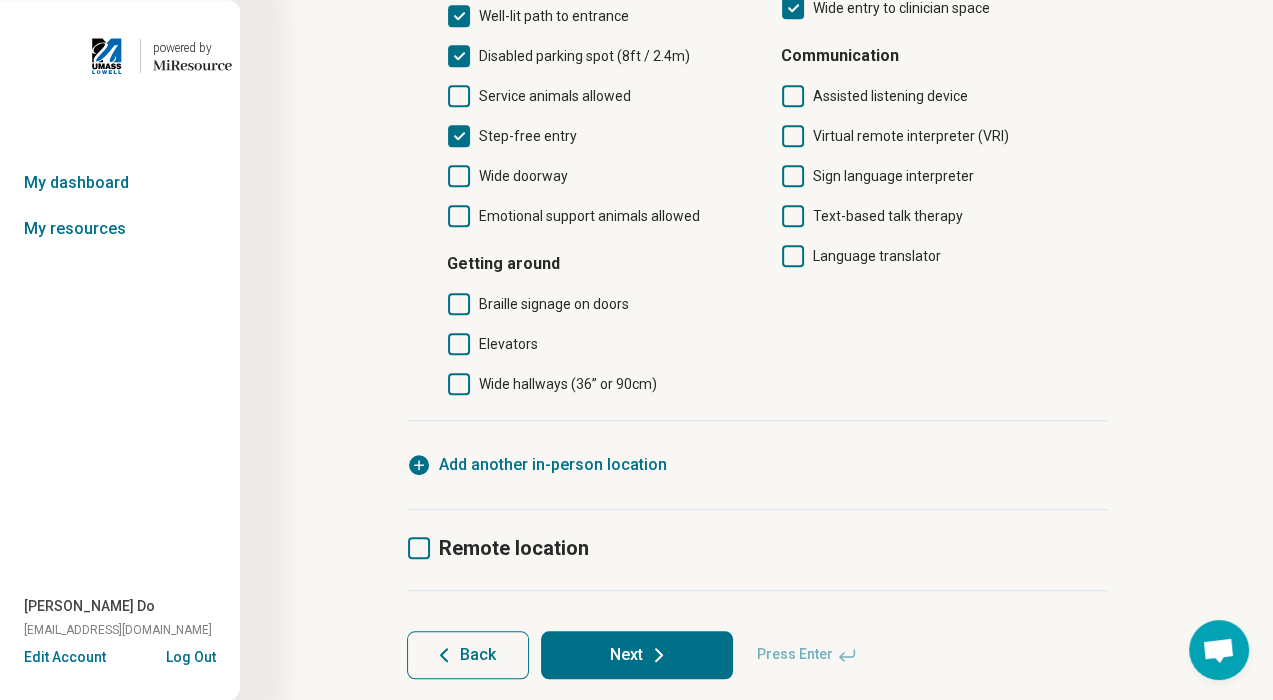 click on "Remote location" at bounding box center [514, 548] 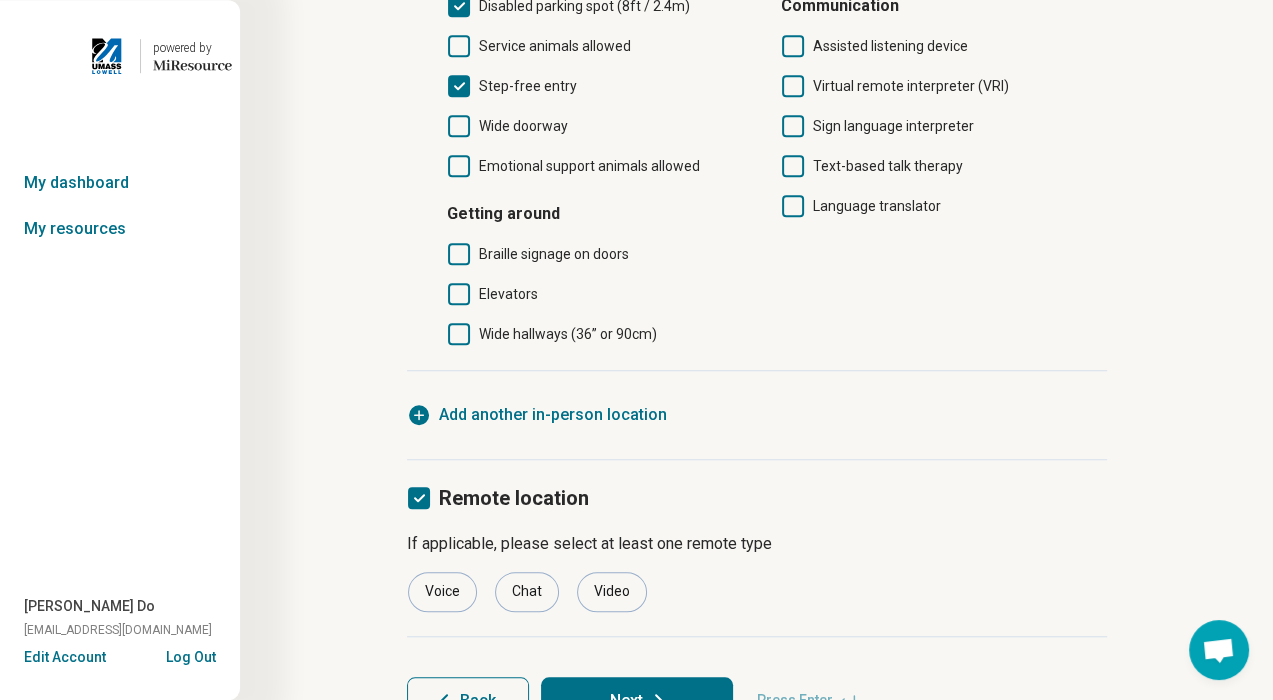 scroll, scrollTop: 1259, scrollLeft: 0, axis: vertical 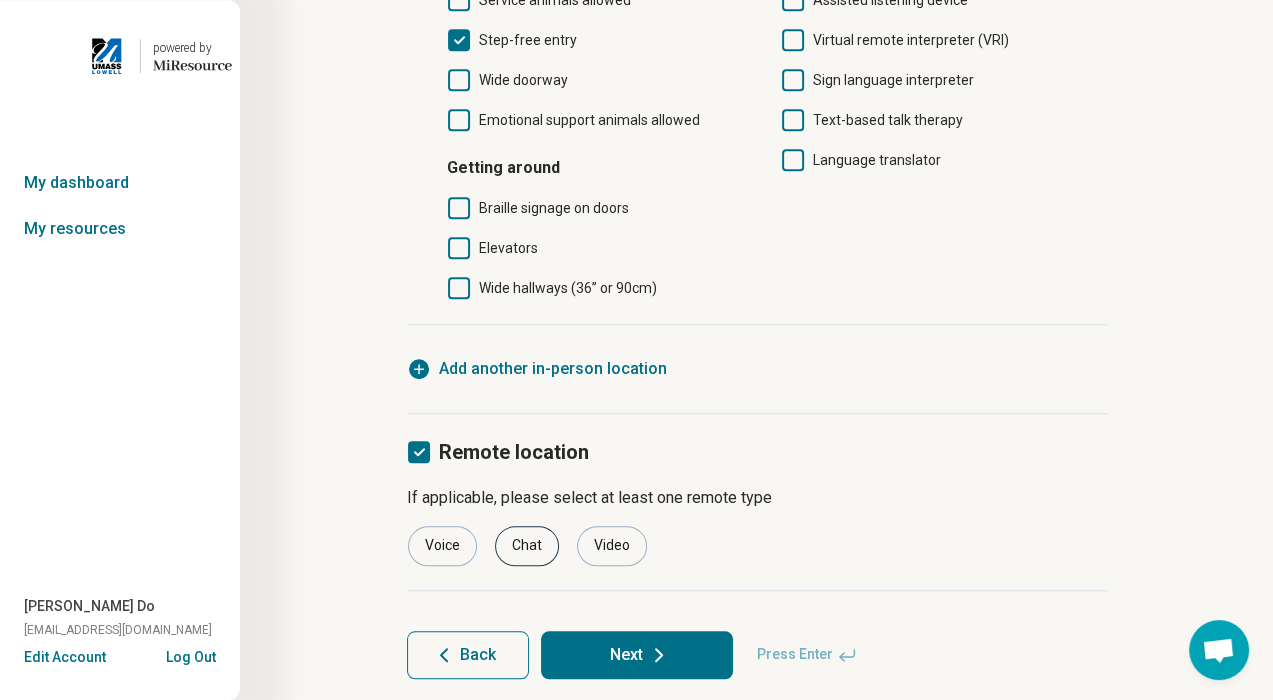 click on "Chat" at bounding box center (527, 546) 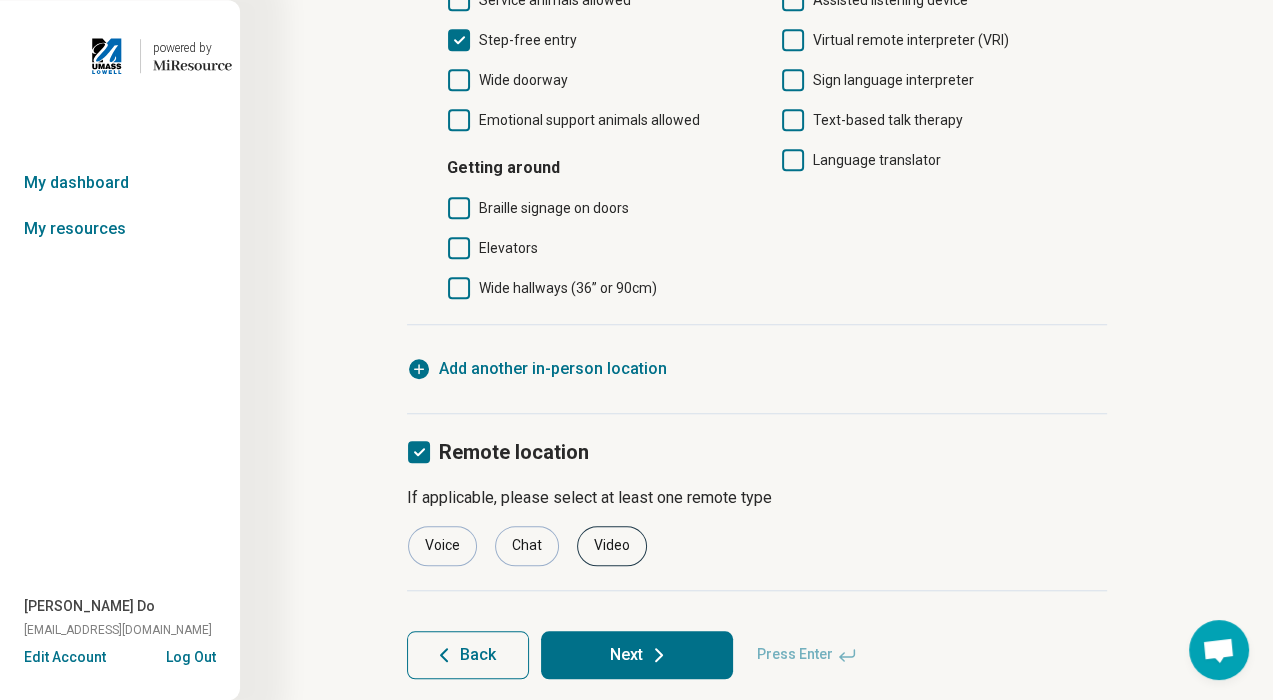 click on "Video" at bounding box center [612, 546] 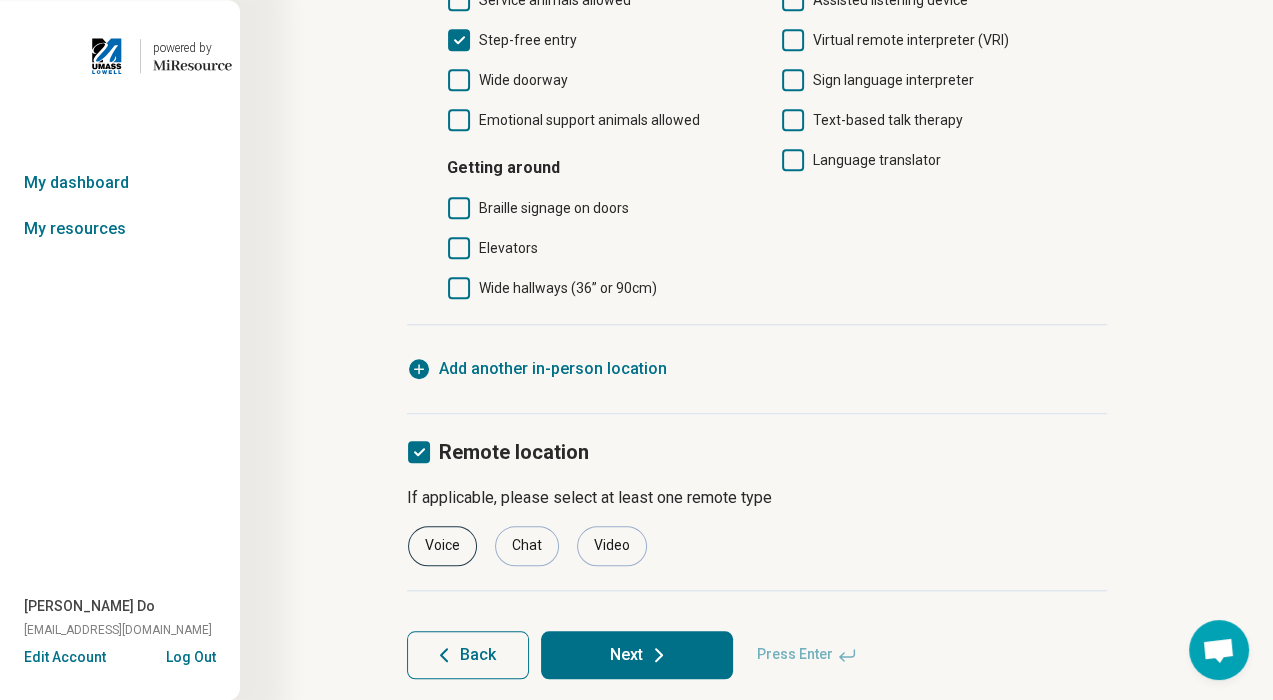 drag, startPoint x: 449, startPoint y: 496, endPoint x: 465, endPoint y: 493, distance: 16.27882 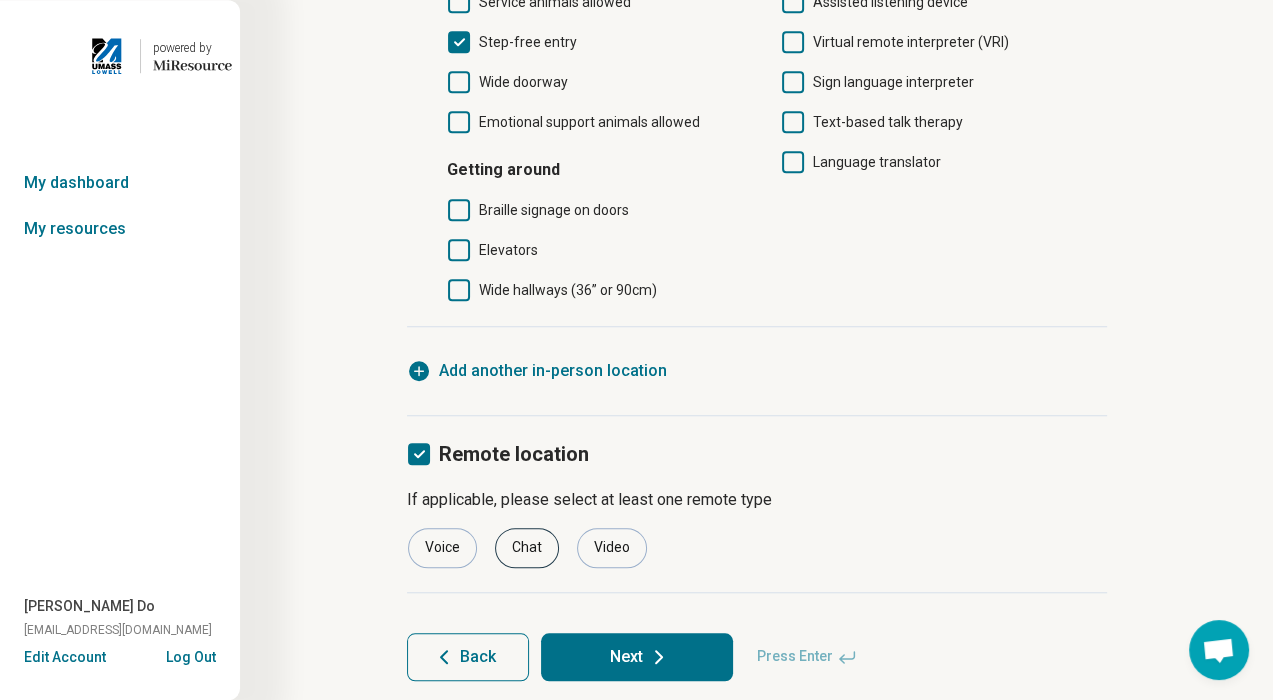 click on "Chat" at bounding box center (527, 548) 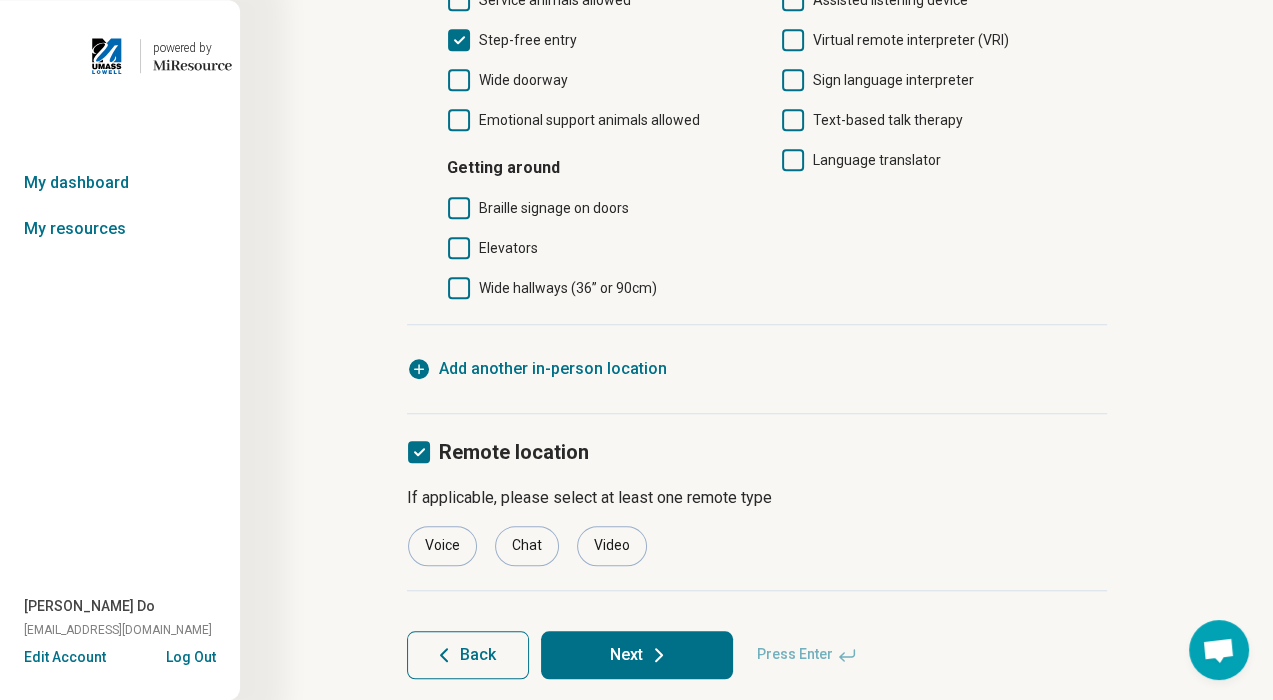 click 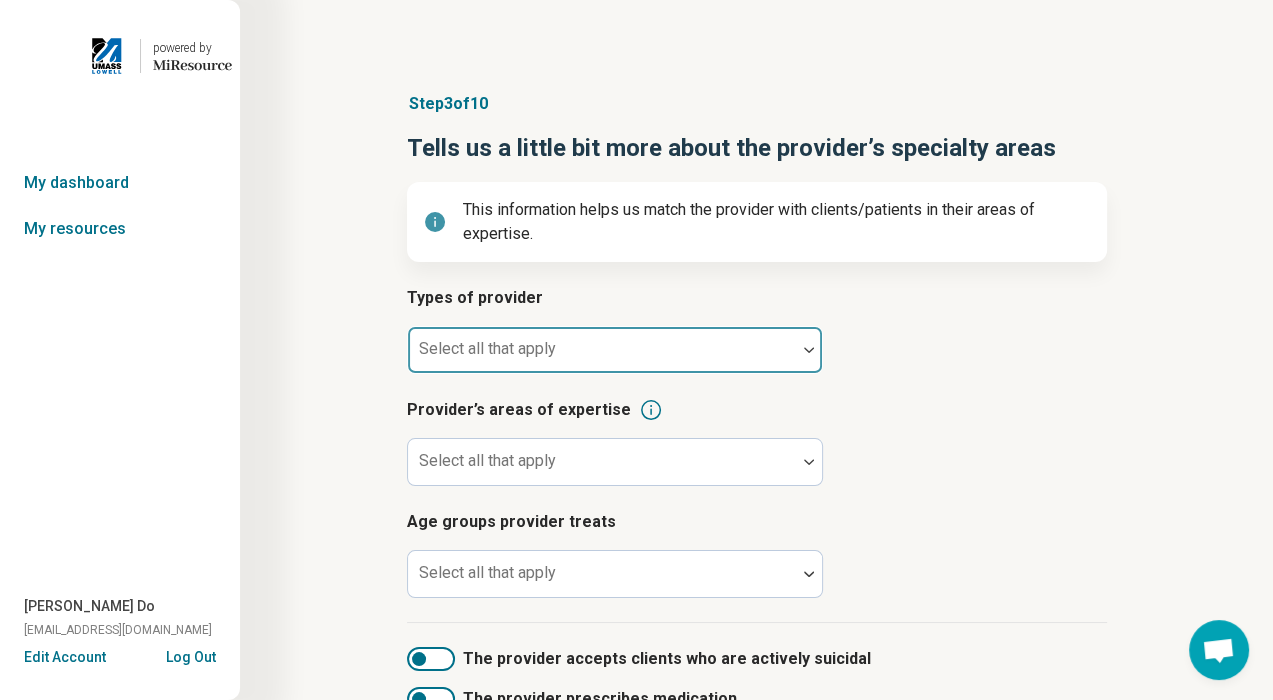 click at bounding box center [602, 358] 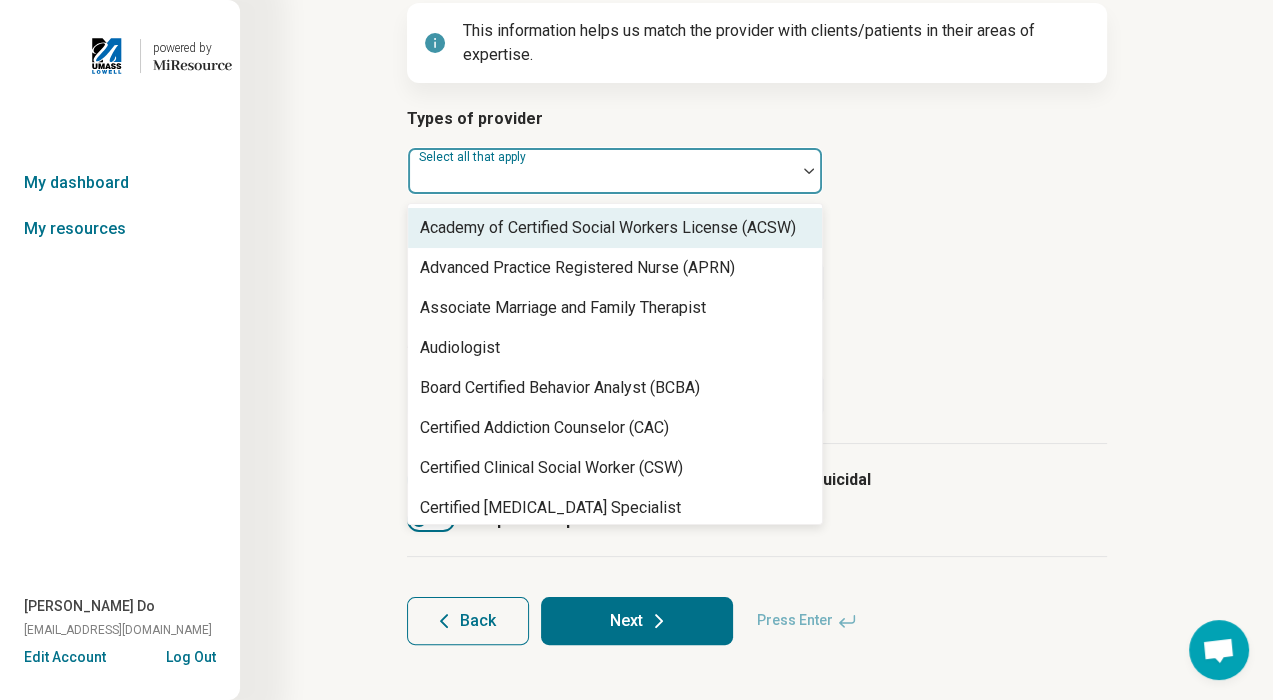 scroll, scrollTop: 195, scrollLeft: 0, axis: vertical 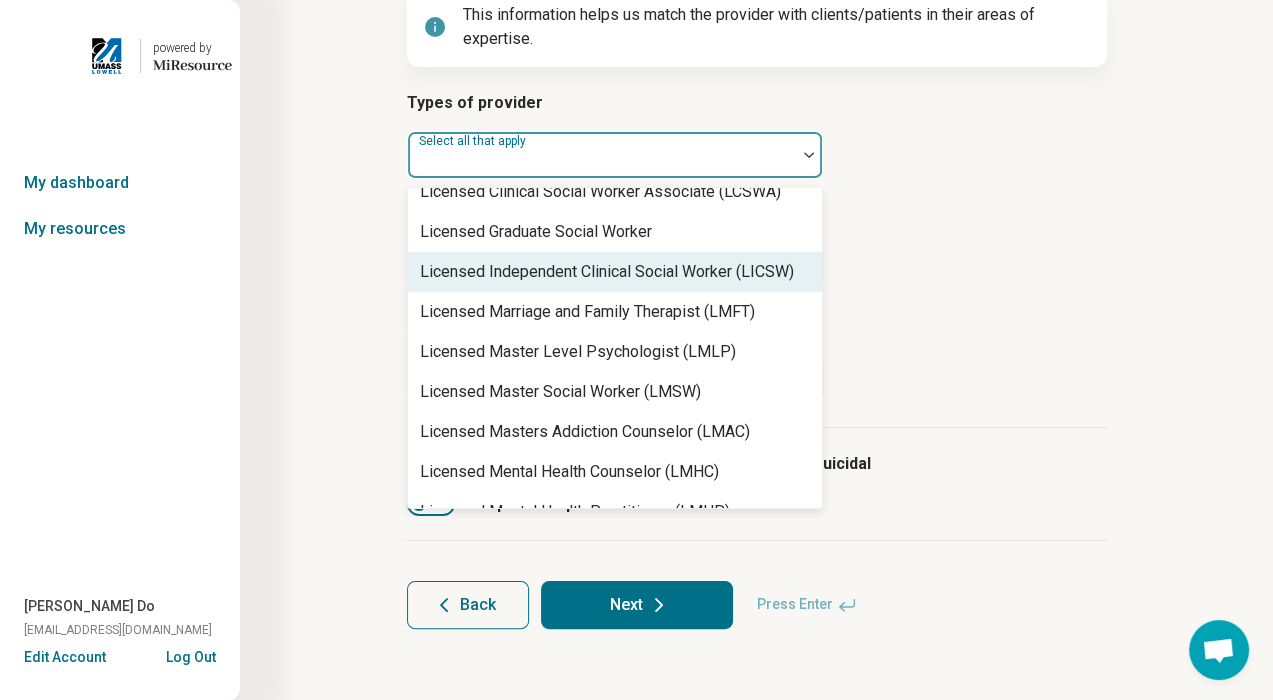 click on "Licensed Independent Clinical Social Worker (LICSW)" at bounding box center [607, 272] 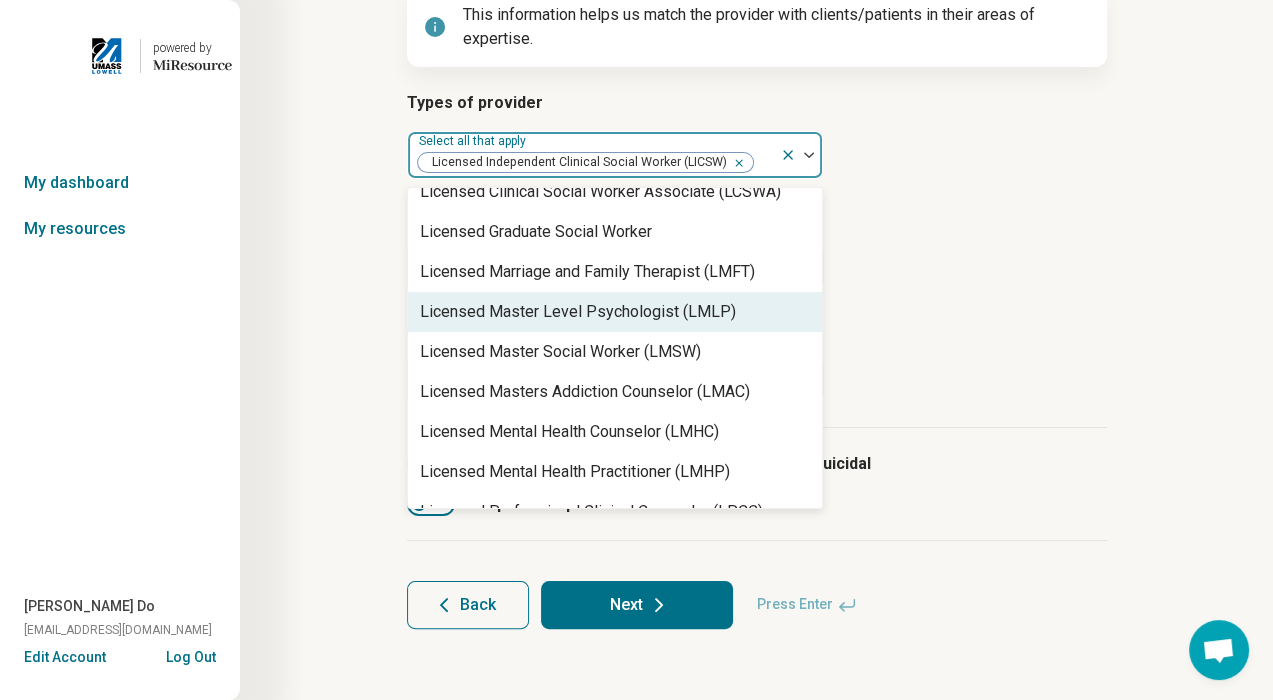 click on "Types of provider option Licensed Independent Clinical Social Worker (LICSW), selected. 67 results available. Use Up and Down to choose options, press Enter to select the currently focused option, press Escape to exit the menu, press Tab to select the option and exit the menu. Select all that apply Licensed Independent Clinical Social Worker (LICSW) Academy of Certified Social Workers License (ACSW) Advanced Practice Registered Nurse (APRN) Associate Marriage and Family Therapist Audiologist Board Certified Behavior Analyst (BCBA) Certified Addiction Counselor (CAC) Certified Clinical Social Worker (CSW) Certified Eating Disorder Specialist Certified Group Psychotherapist (CGP) Certified Mental Performance Consultant Certified Social Worker (CSW) Certified Trauma Professional Community Resource Counselor Credentialed Sexual Abuse Youth Clinician (CSAYC) Diplomate in Clinical Social Work (DCSW) Education Specialist (EdS) Executive Function Coach Hypnotherapist Independent Substance Abuse Counselor Nutritionist" at bounding box center [757, 259] 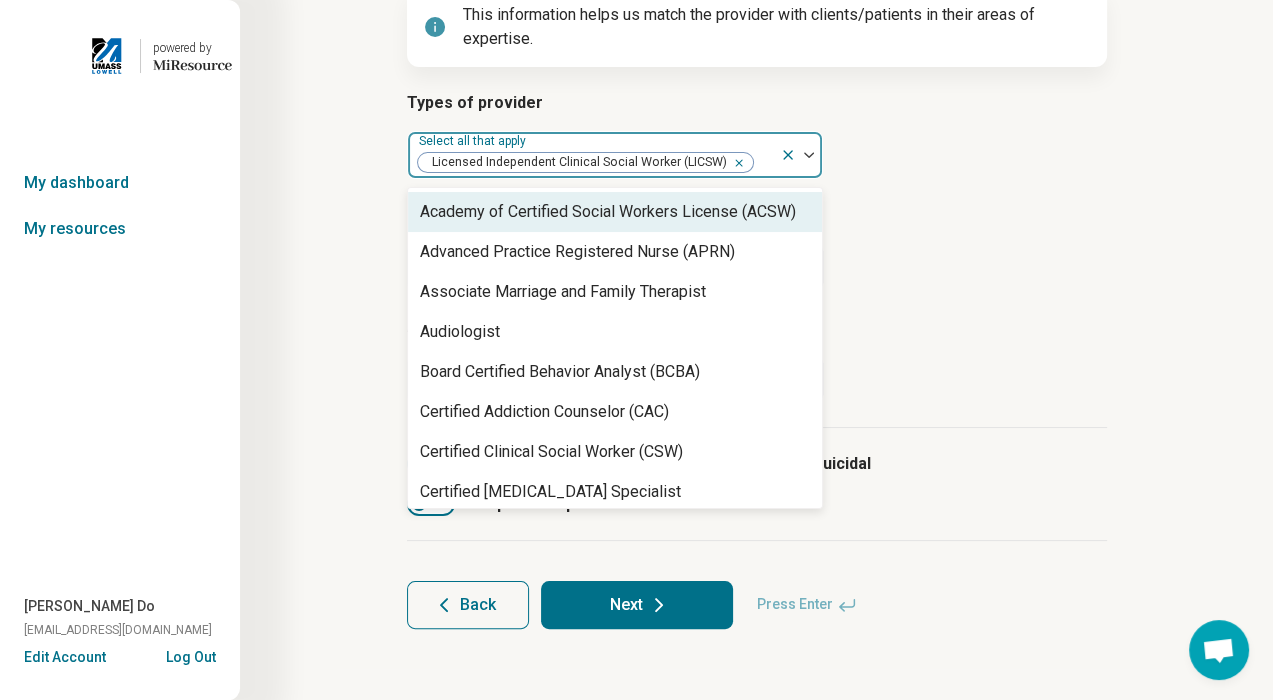click at bounding box center (809, 155) 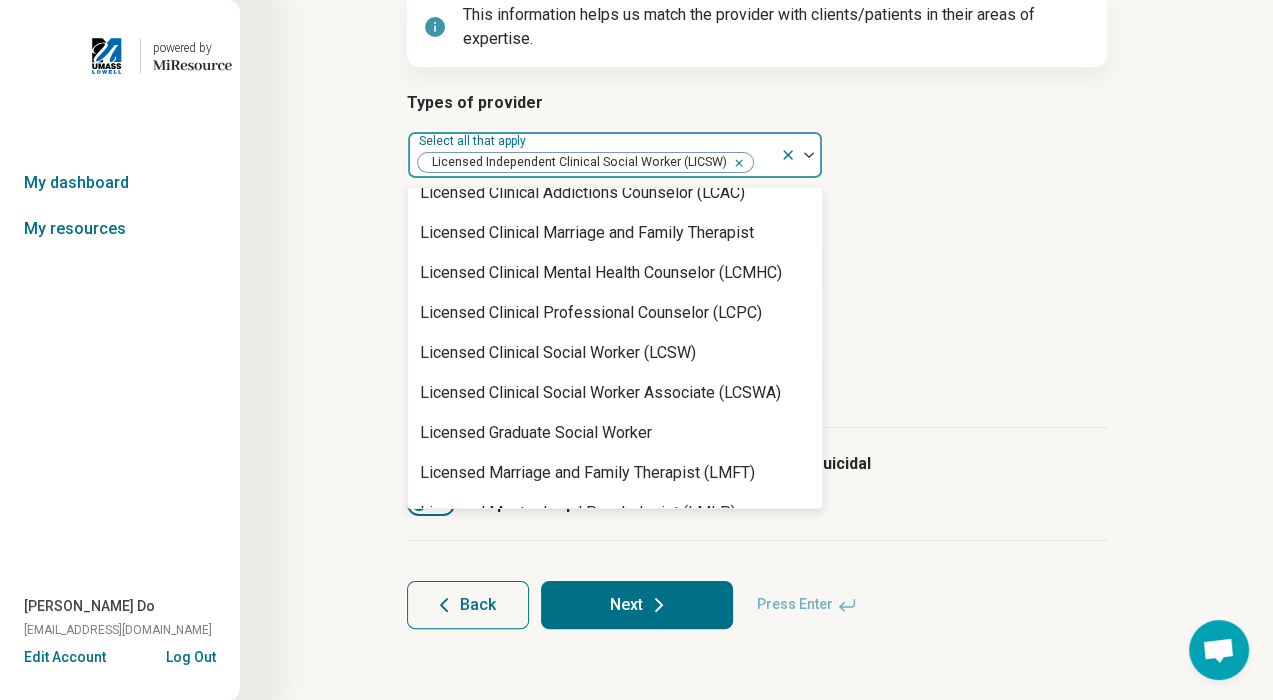 scroll, scrollTop: 900, scrollLeft: 0, axis: vertical 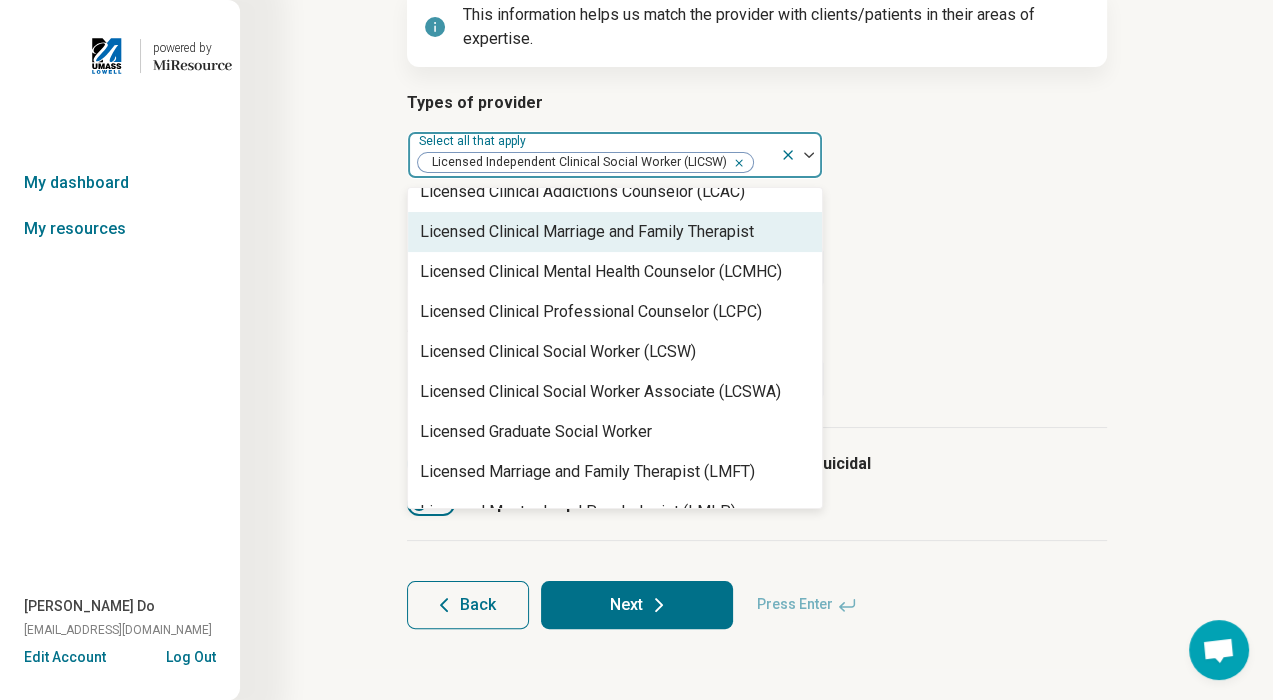 click on "Licensed Clinical Marriage and Family Therapist" at bounding box center [587, 232] 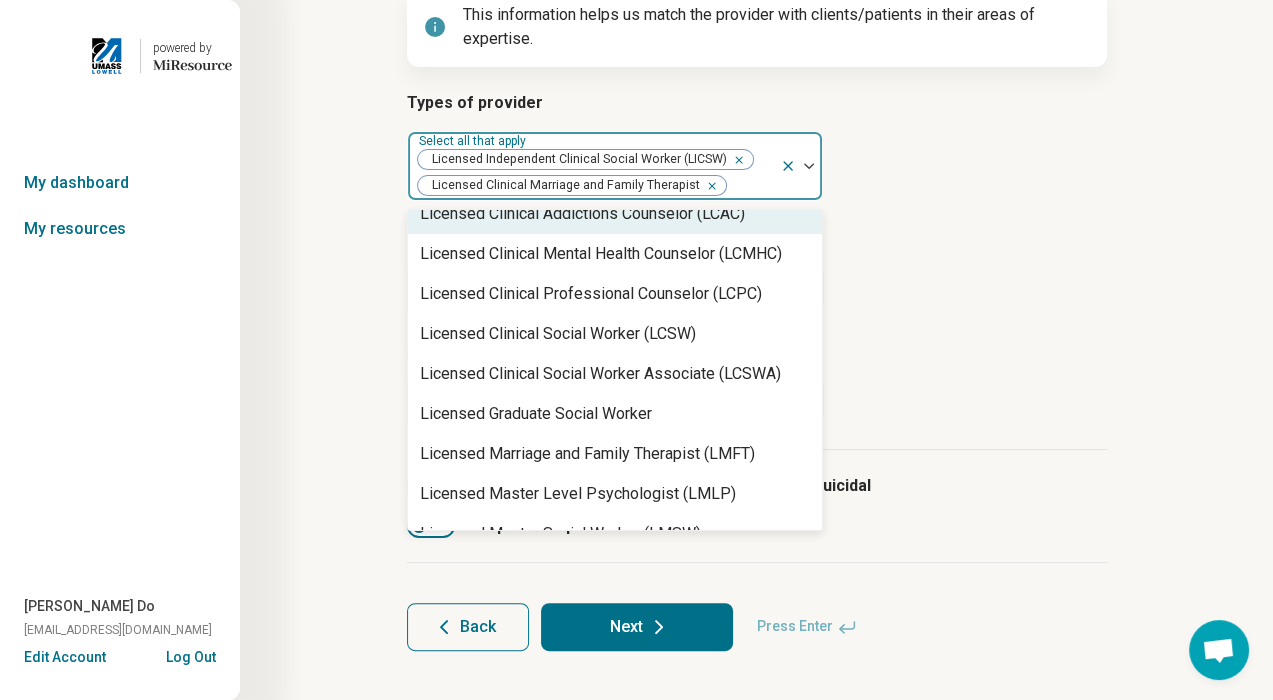click at bounding box center (809, 166) 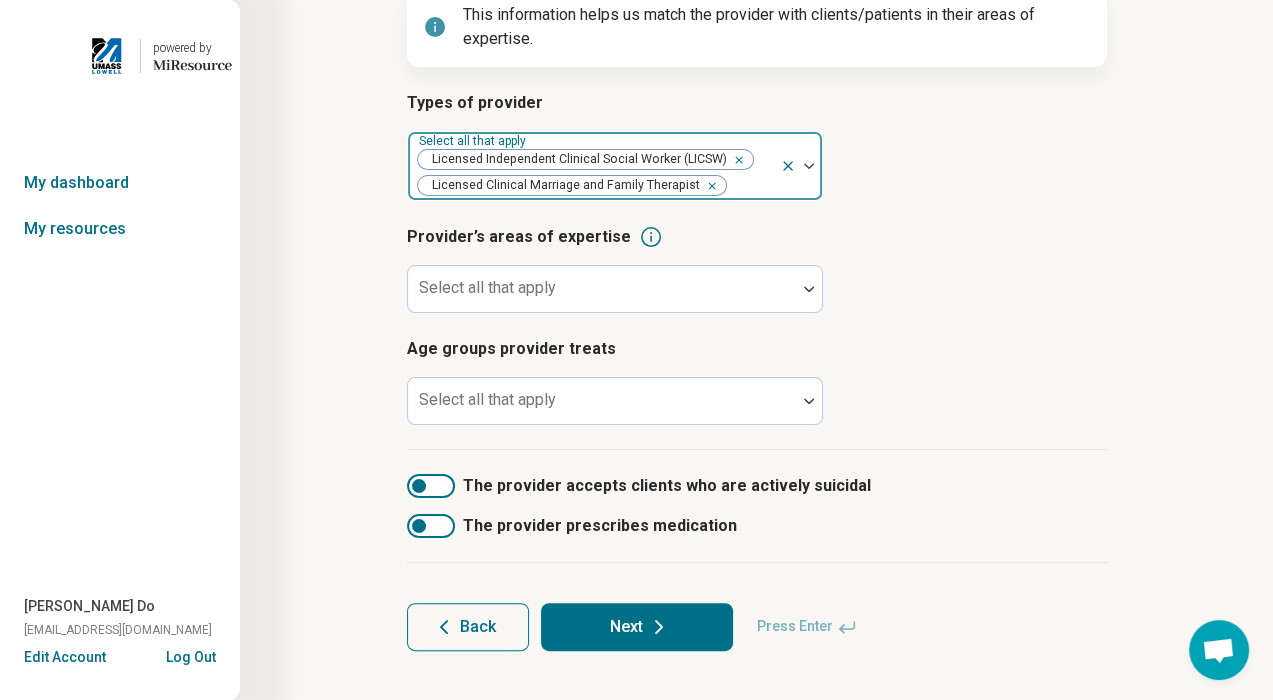 click at bounding box center (809, 166) 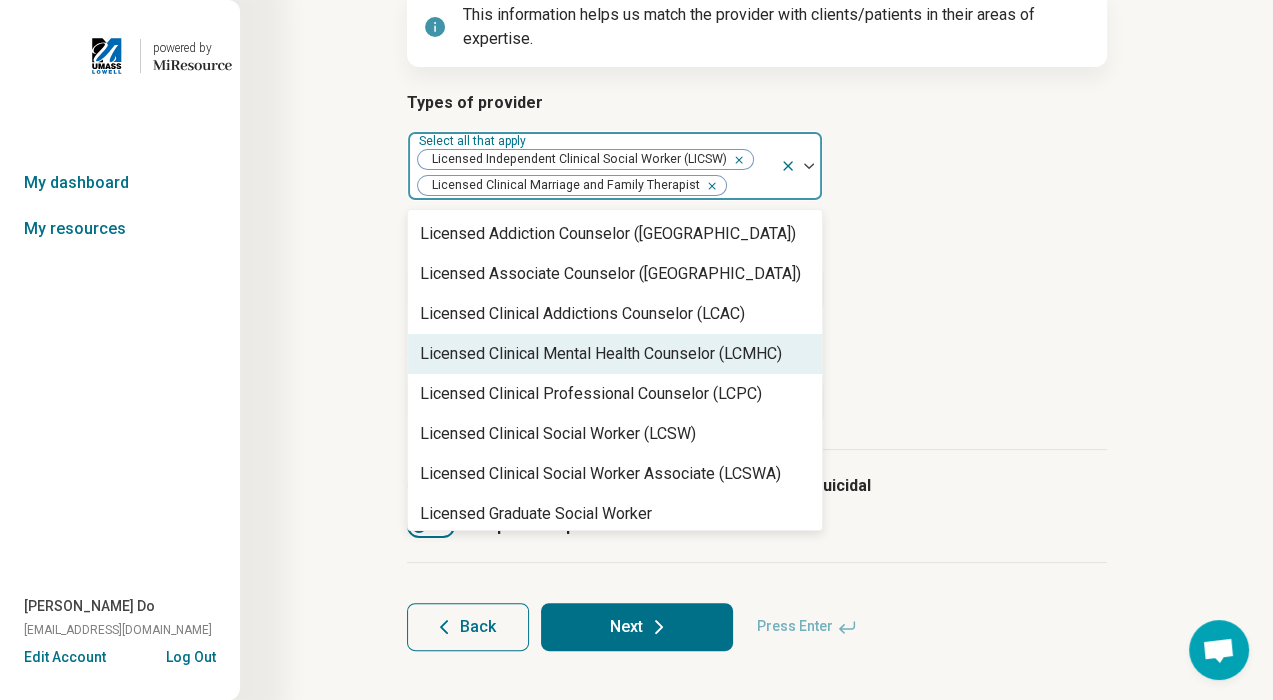 scroll, scrollTop: 900, scrollLeft: 0, axis: vertical 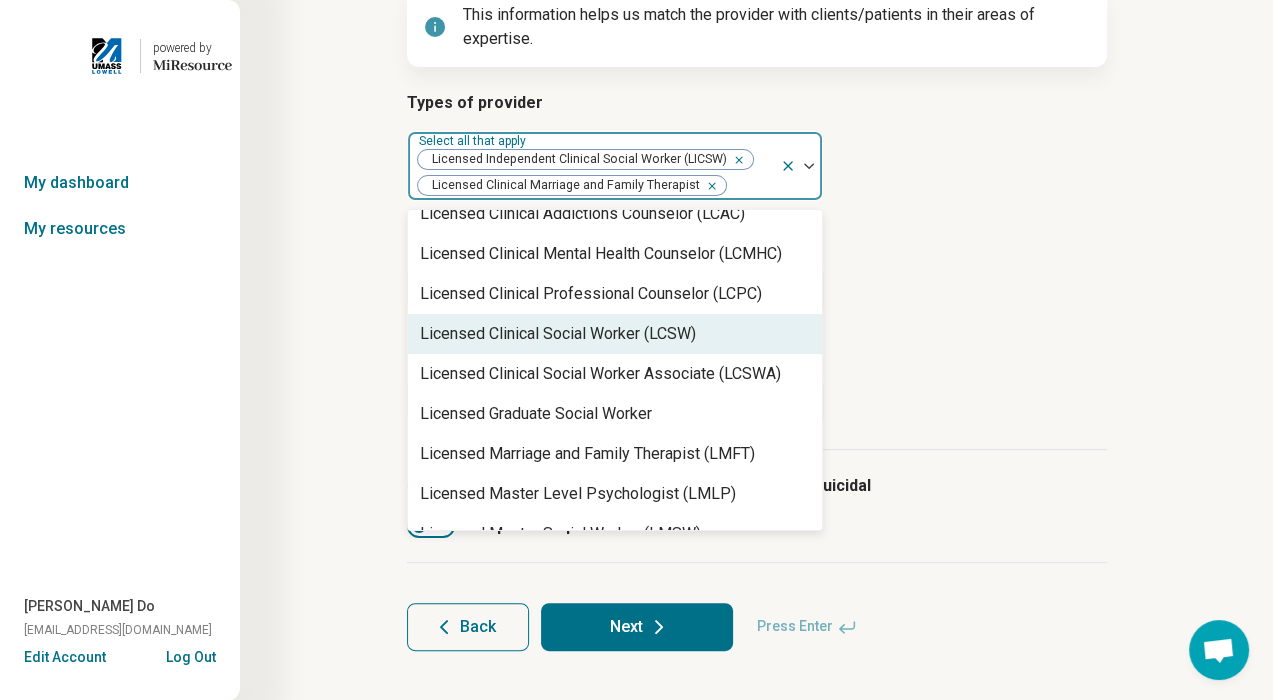 click on "Licensed Clinical Social Worker (LCSW)" at bounding box center [615, 334] 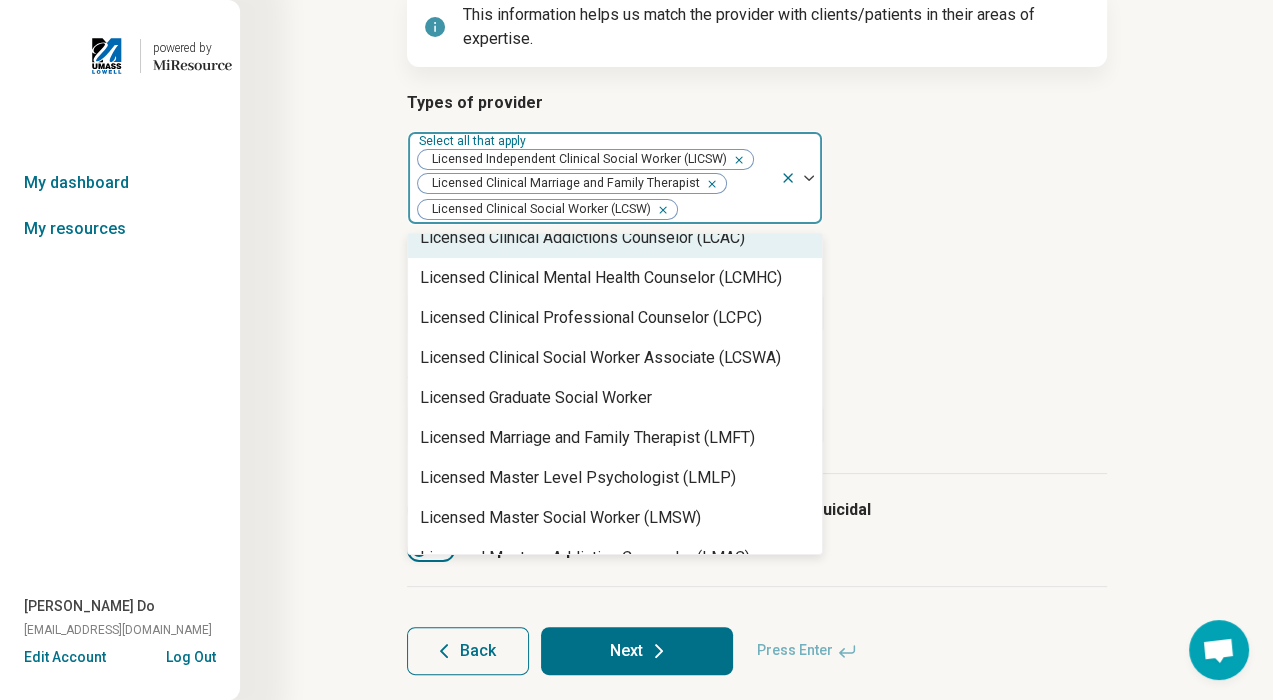 click at bounding box center (809, 178) 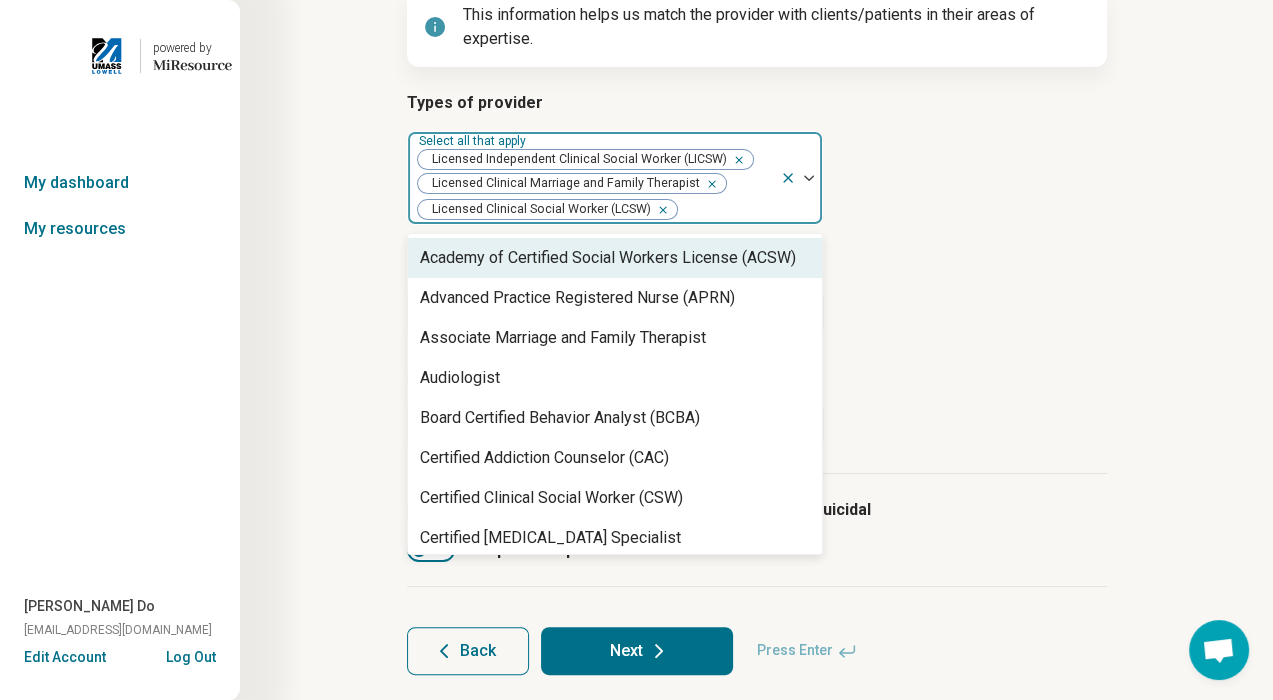 click at bounding box center (809, 178) 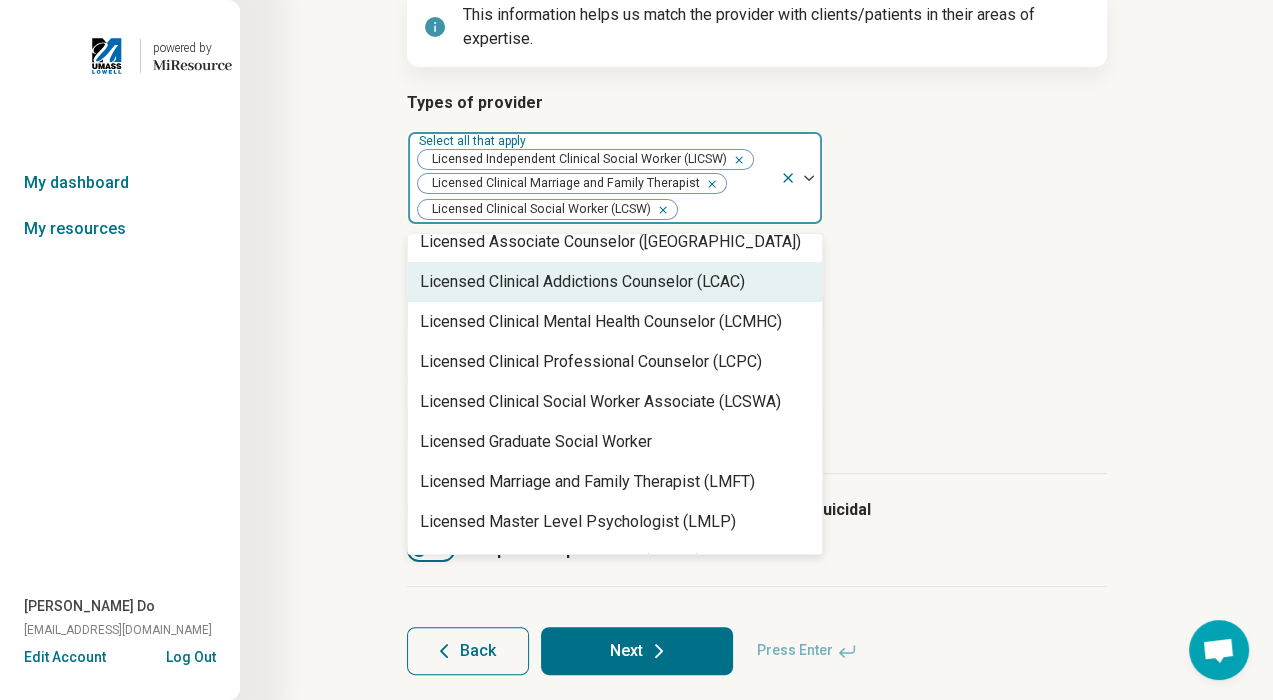 scroll, scrollTop: 900, scrollLeft: 0, axis: vertical 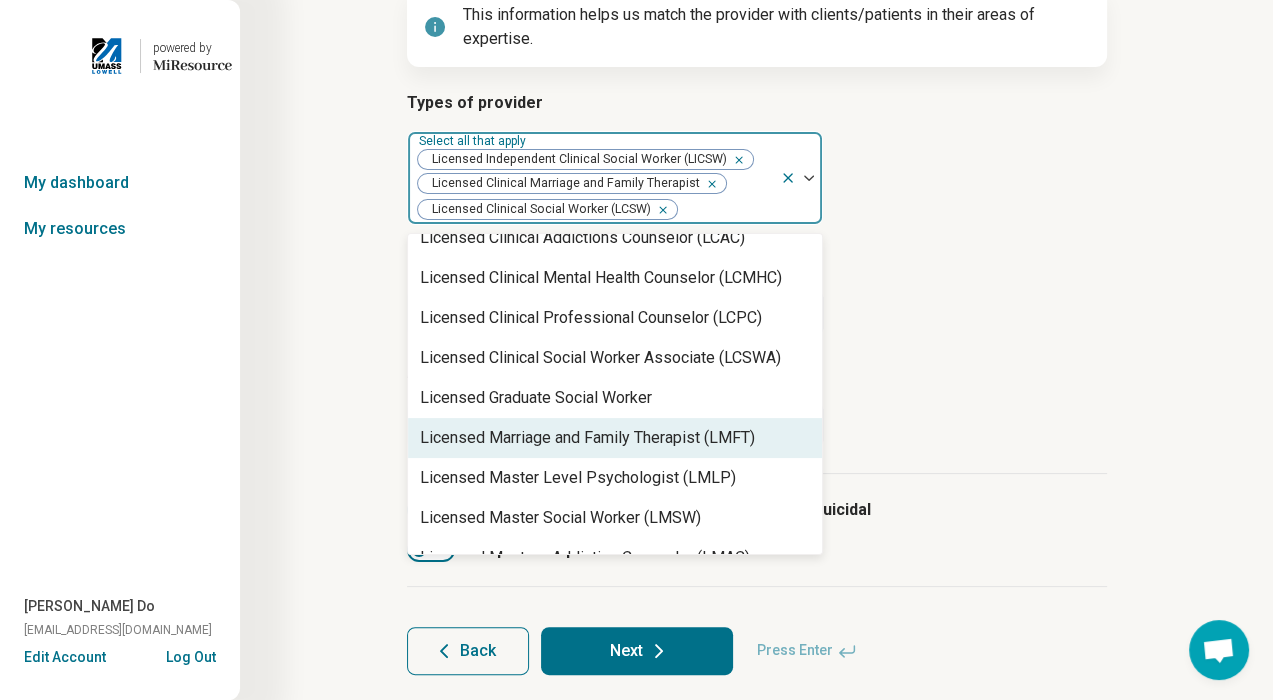 click on "Licensed Marriage and Family Therapist (LMFT)" at bounding box center (587, 438) 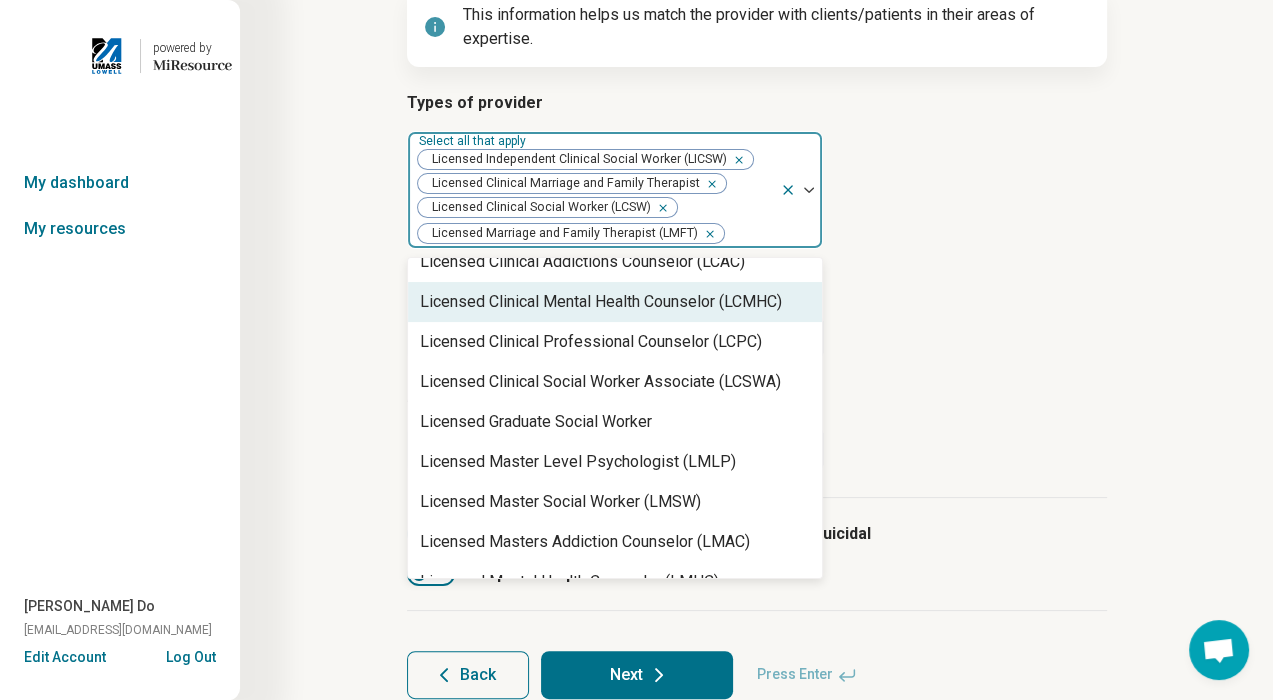 click at bounding box center (801, 190) 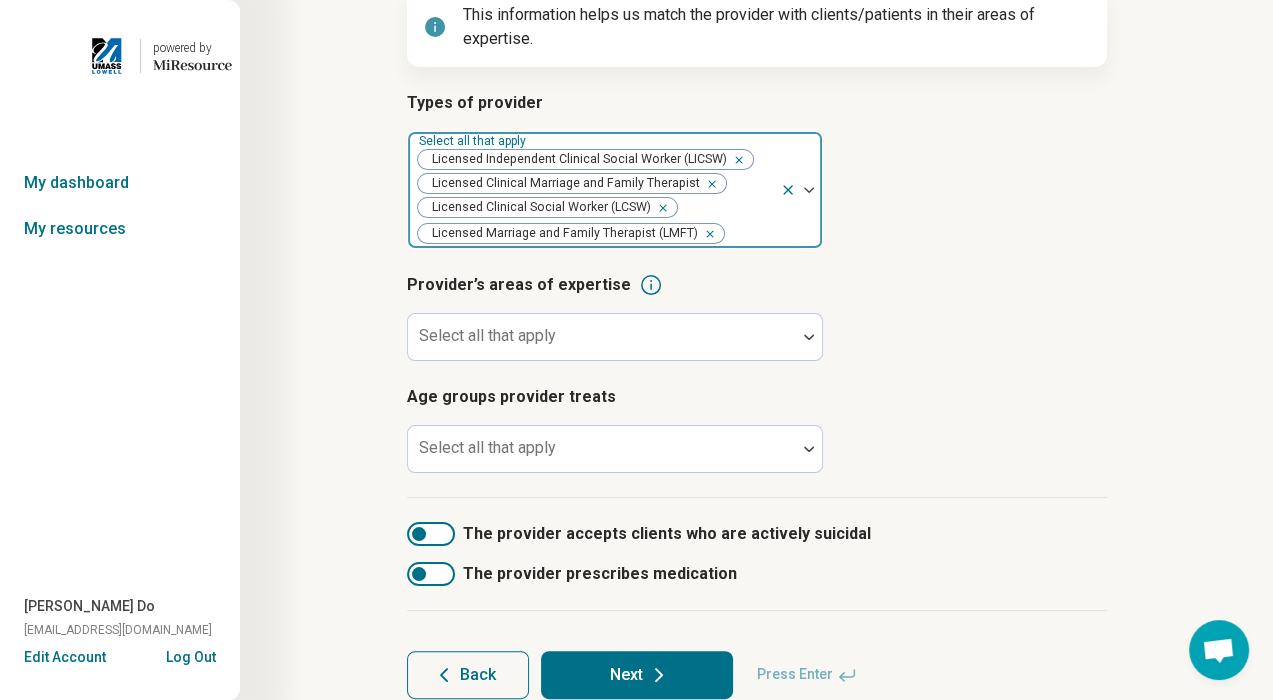 click at bounding box center [801, 190] 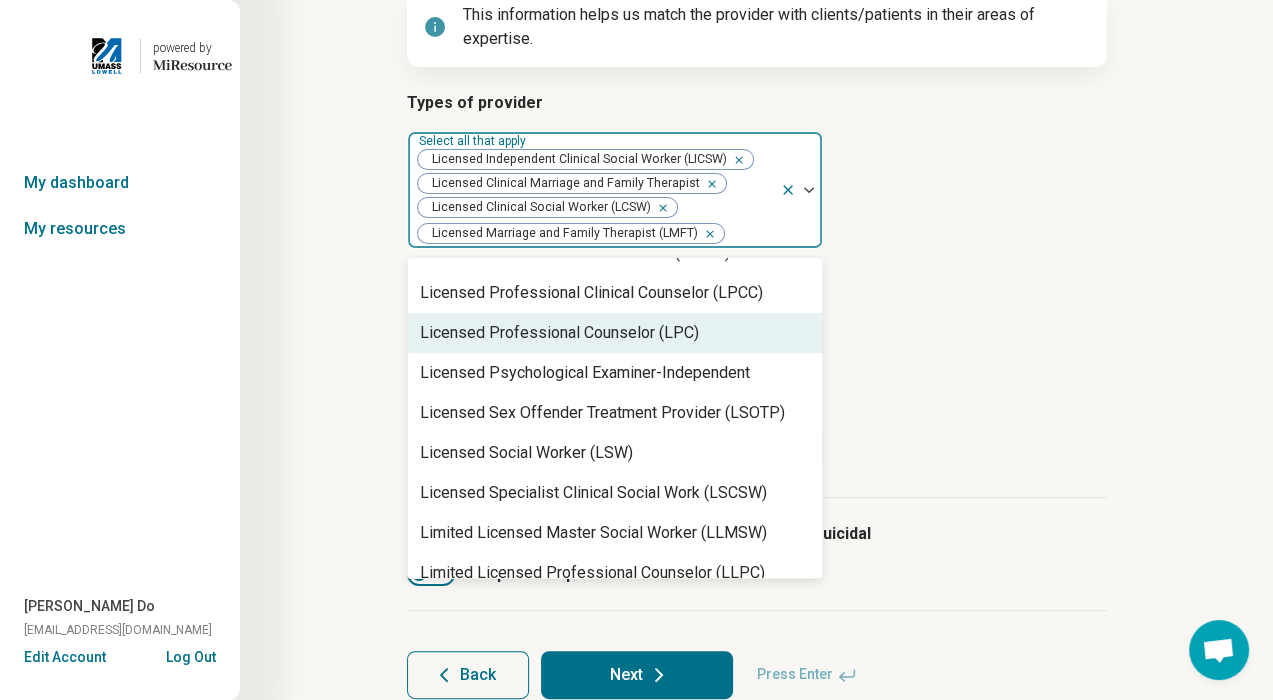 scroll, scrollTop: 1300, scrollLeft: 0, axis: vertical 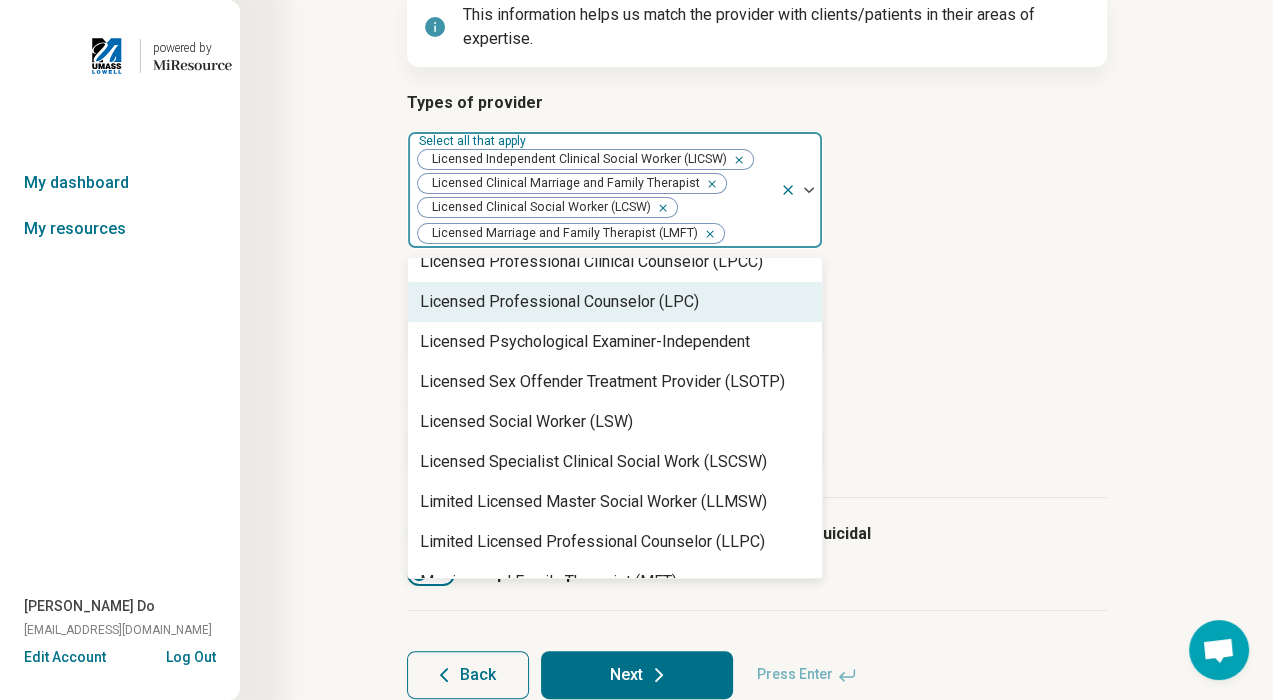 click on "Licensed Professional Counselor (LPC)" at bounding box center [615, 302] 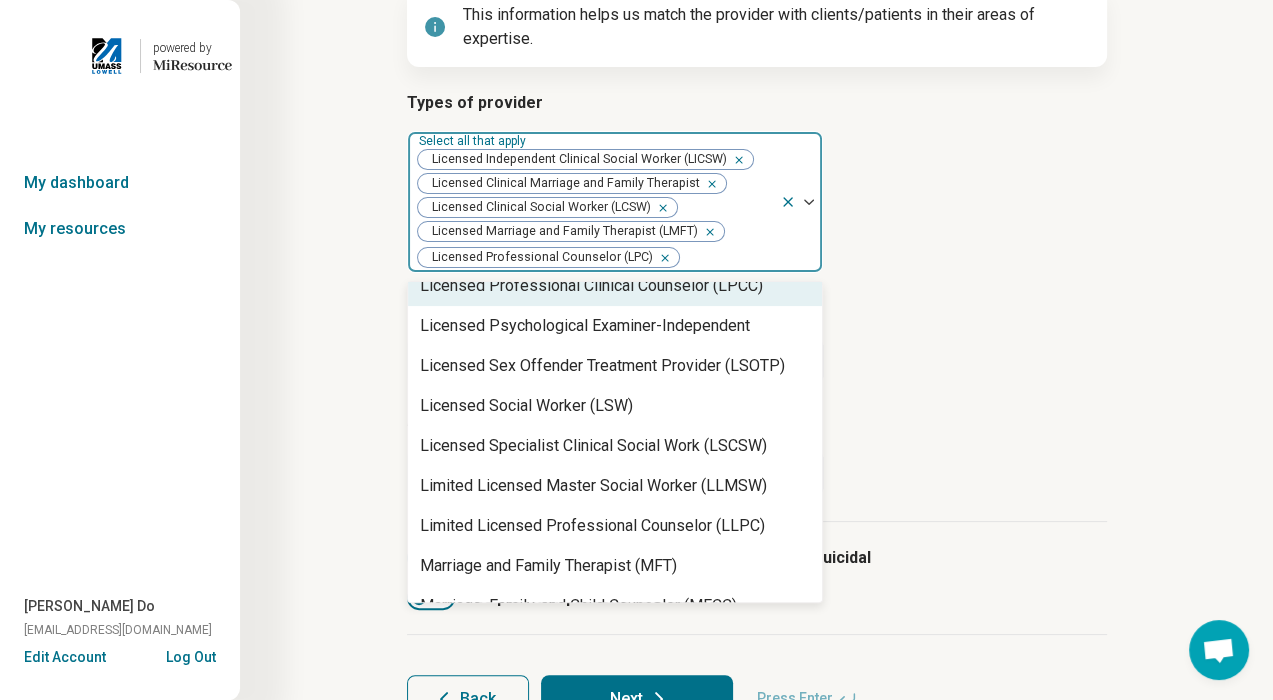 click at bounding box center (809, 202) 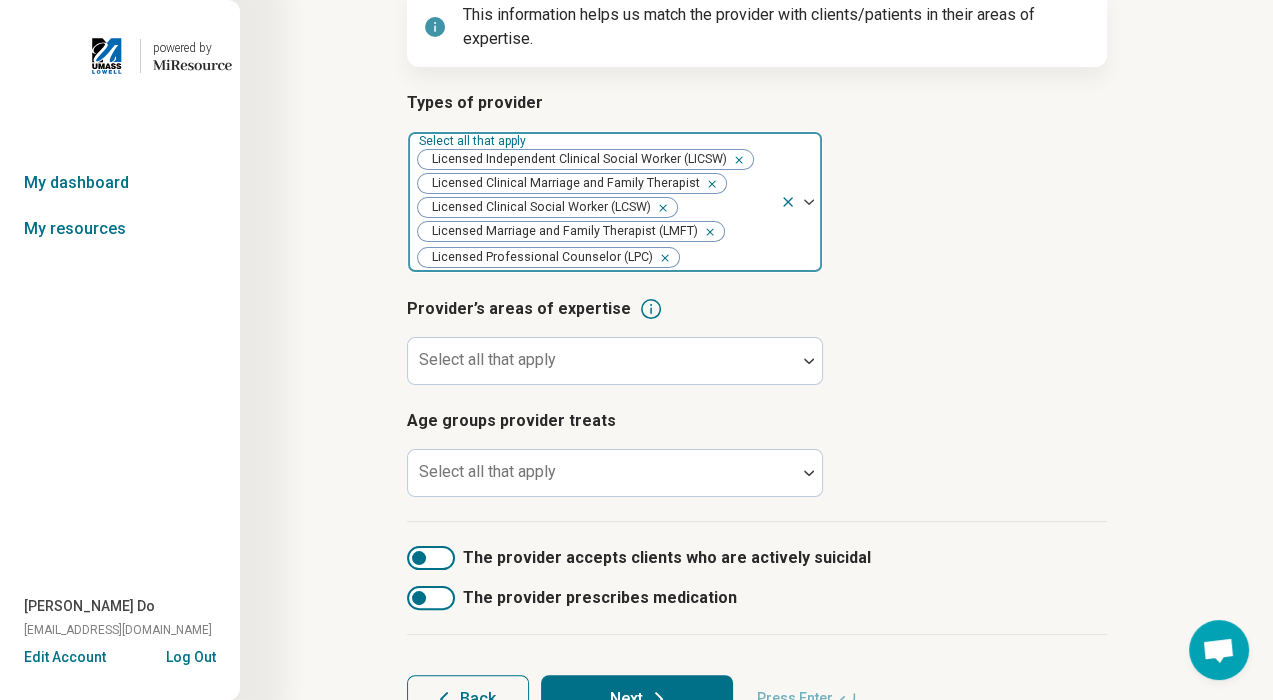 click at bounding box center [809, 202] 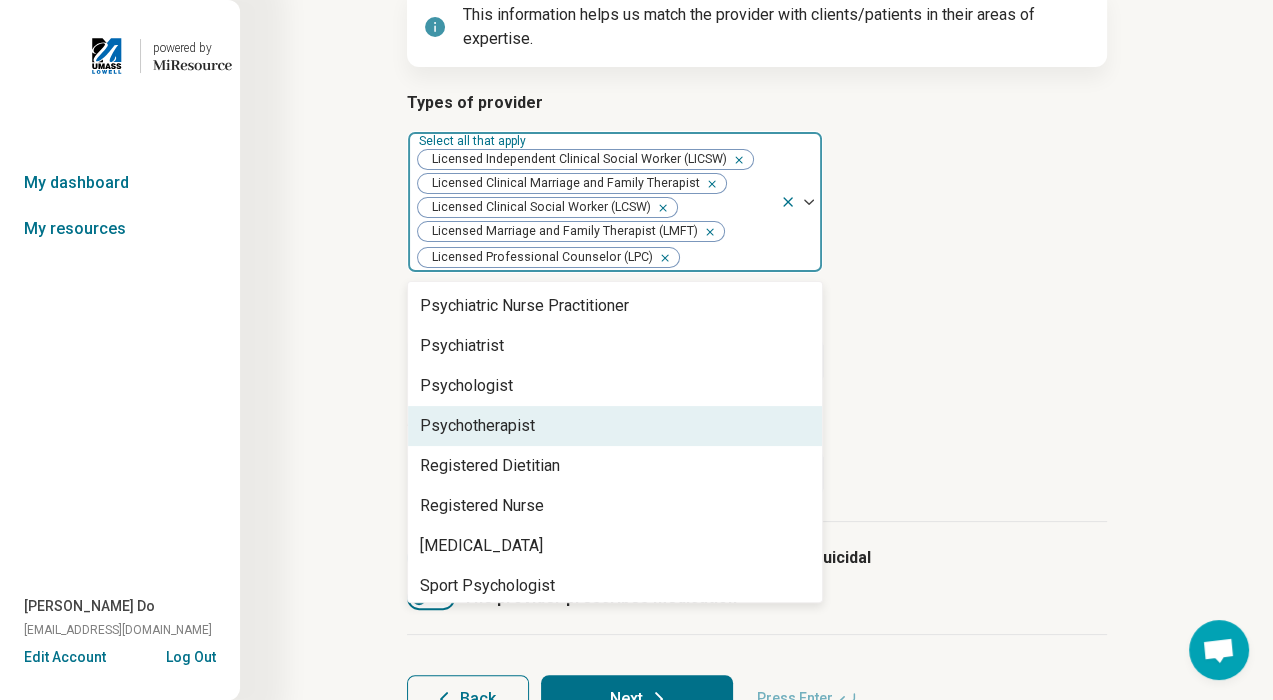 scroll, scrollTop: 2208, scrollLeft: 0, axis: vertical 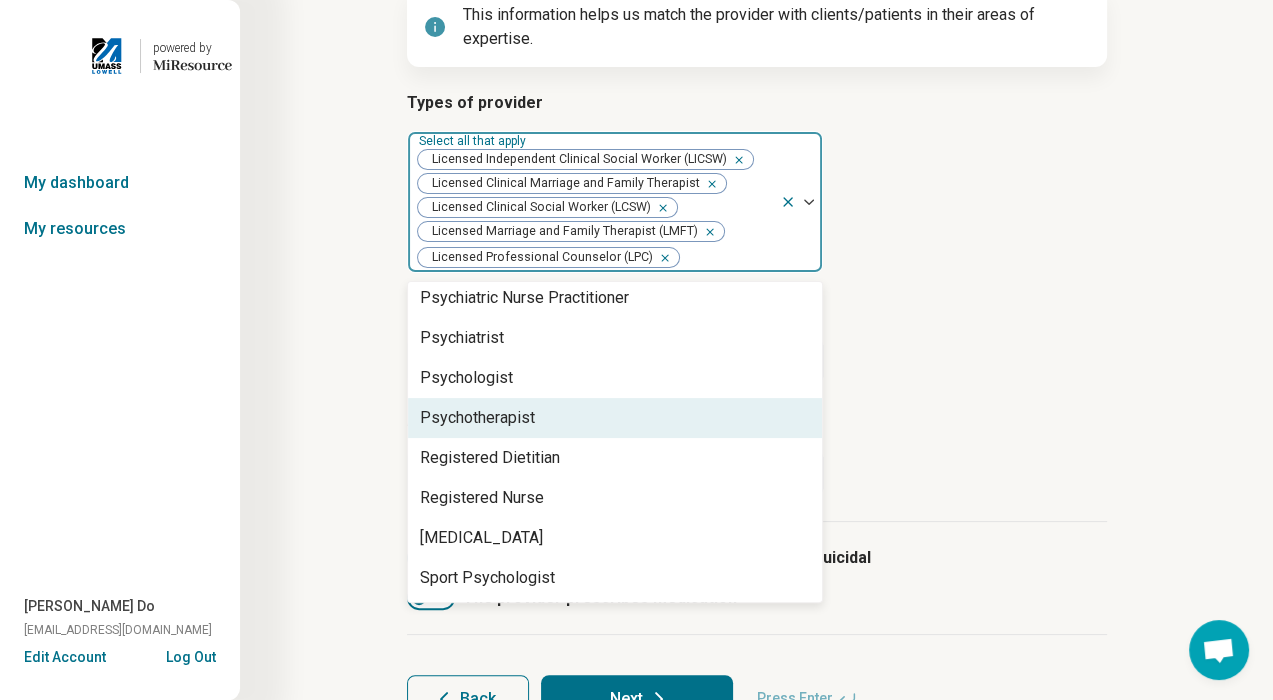 click on "Provider’s areas of expertise Select all that apply" at bounding box center [757, 341] 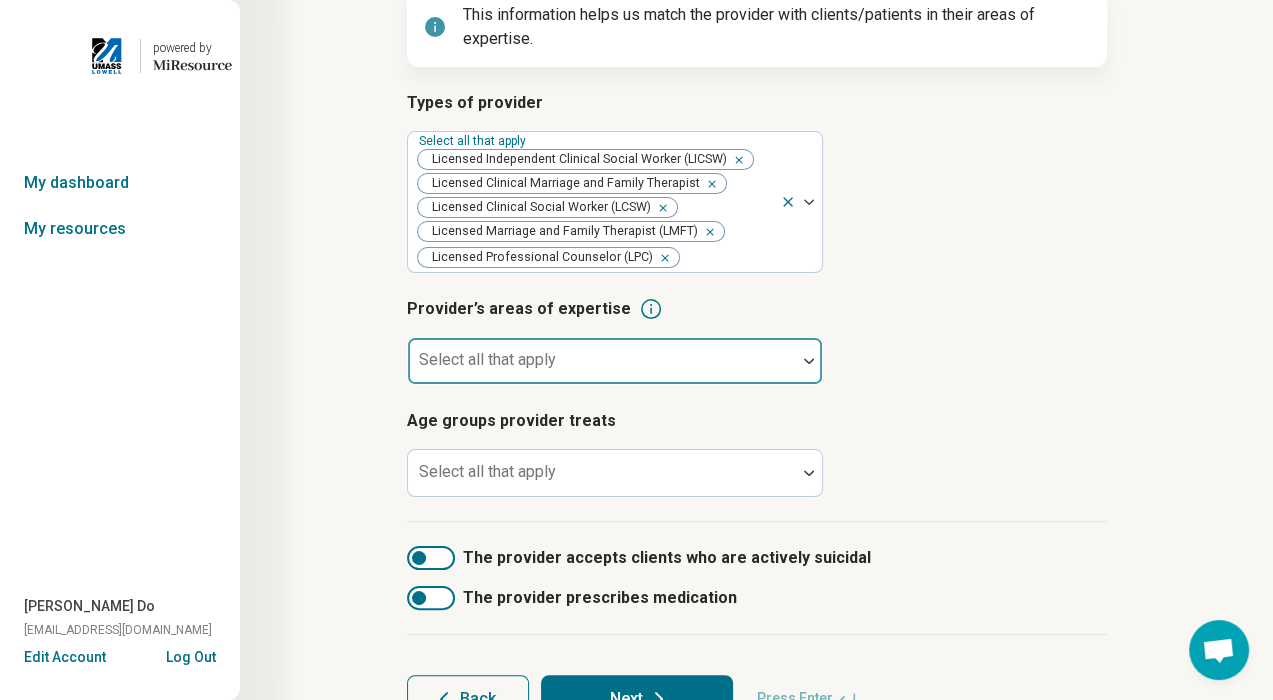 click at bounding box center (602, 369) 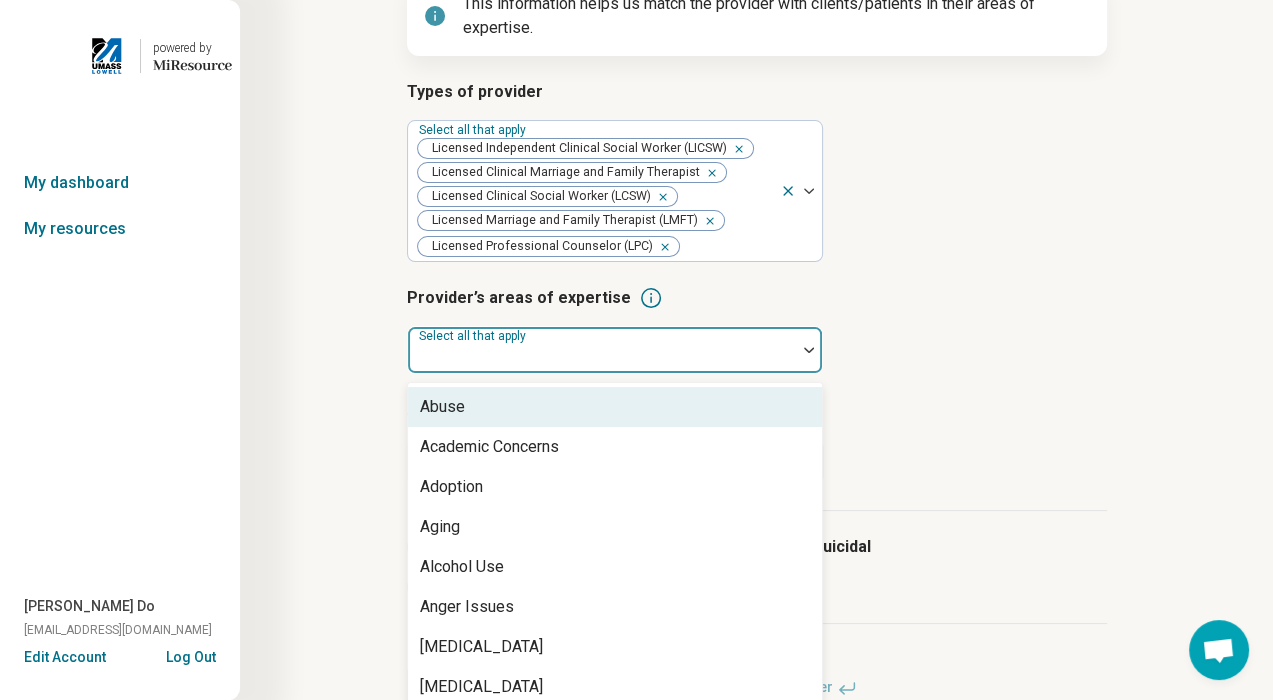 scroll, scrollTop: 220, scrollLeft: 0, axis: vertical 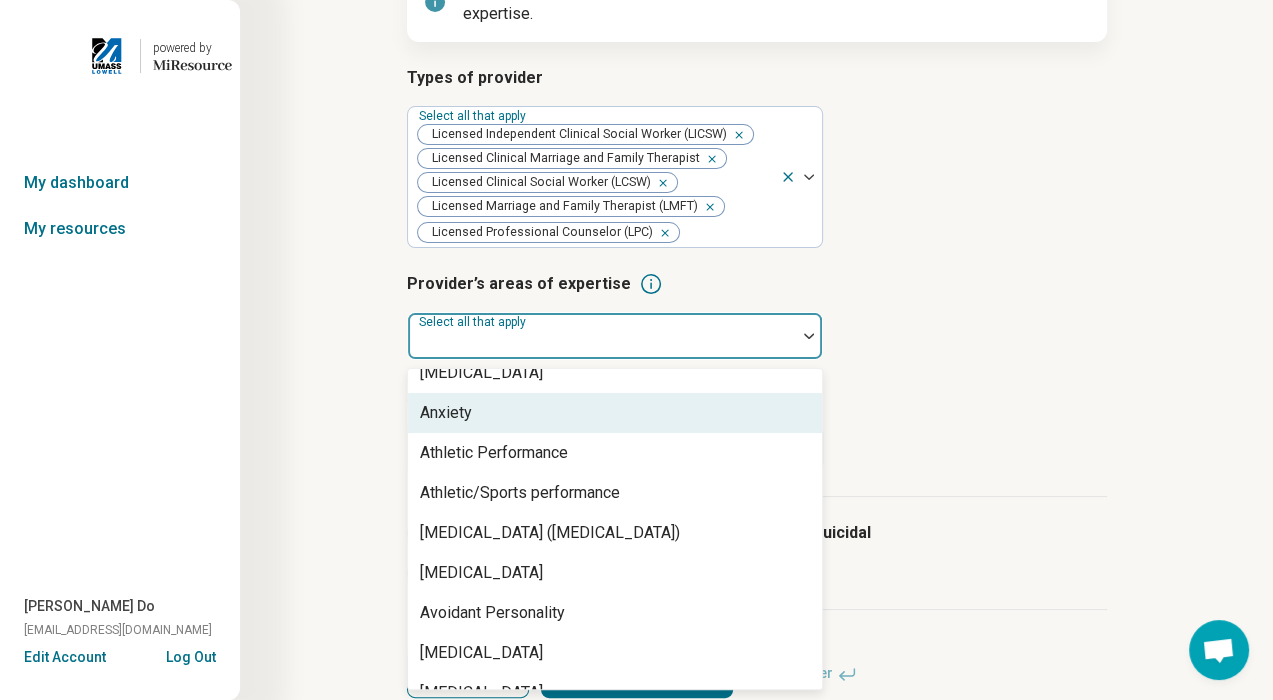click on "Anxiety" at bounding box center [615, 413] 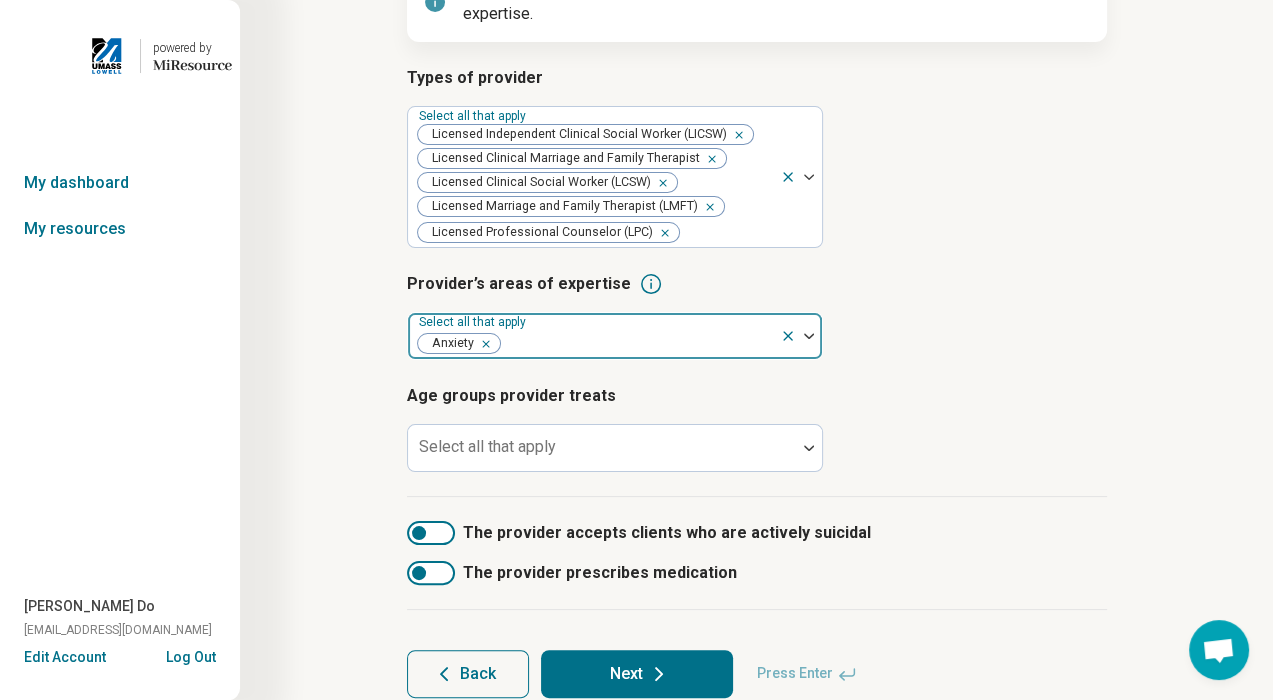 click at bounding box center [809, 336] 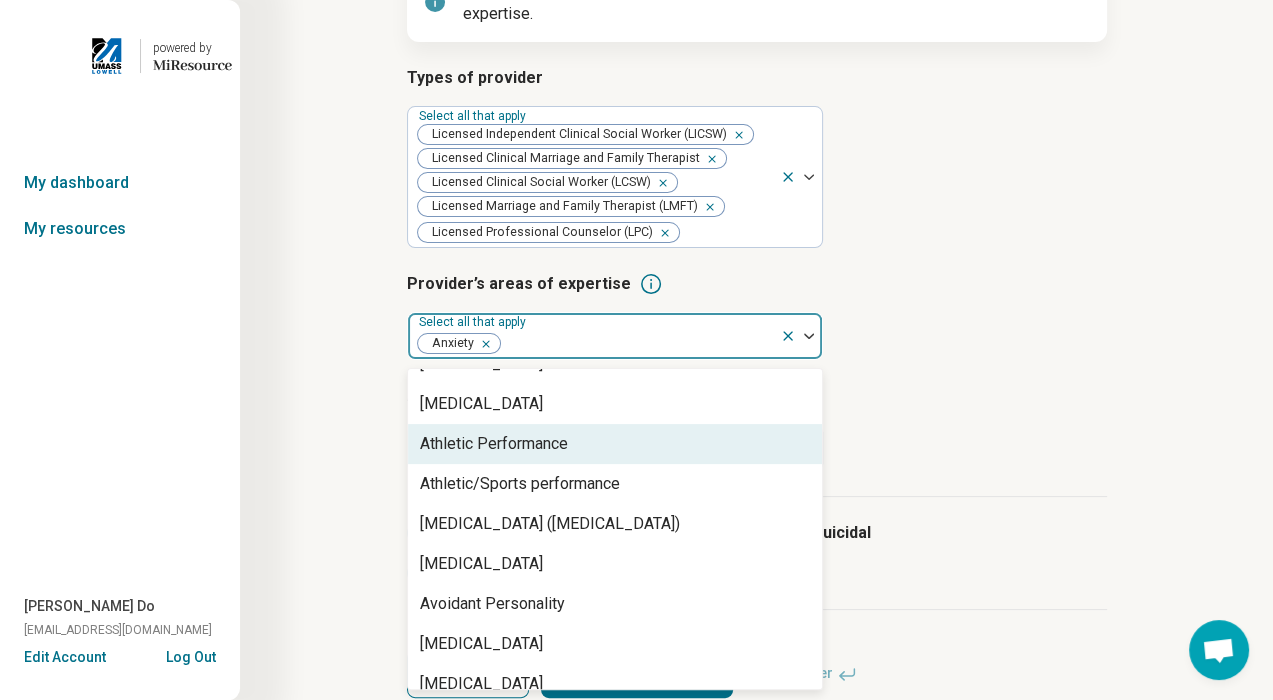 scroll, scrollTop: 300, scrollLeft: 0, axis: vertical 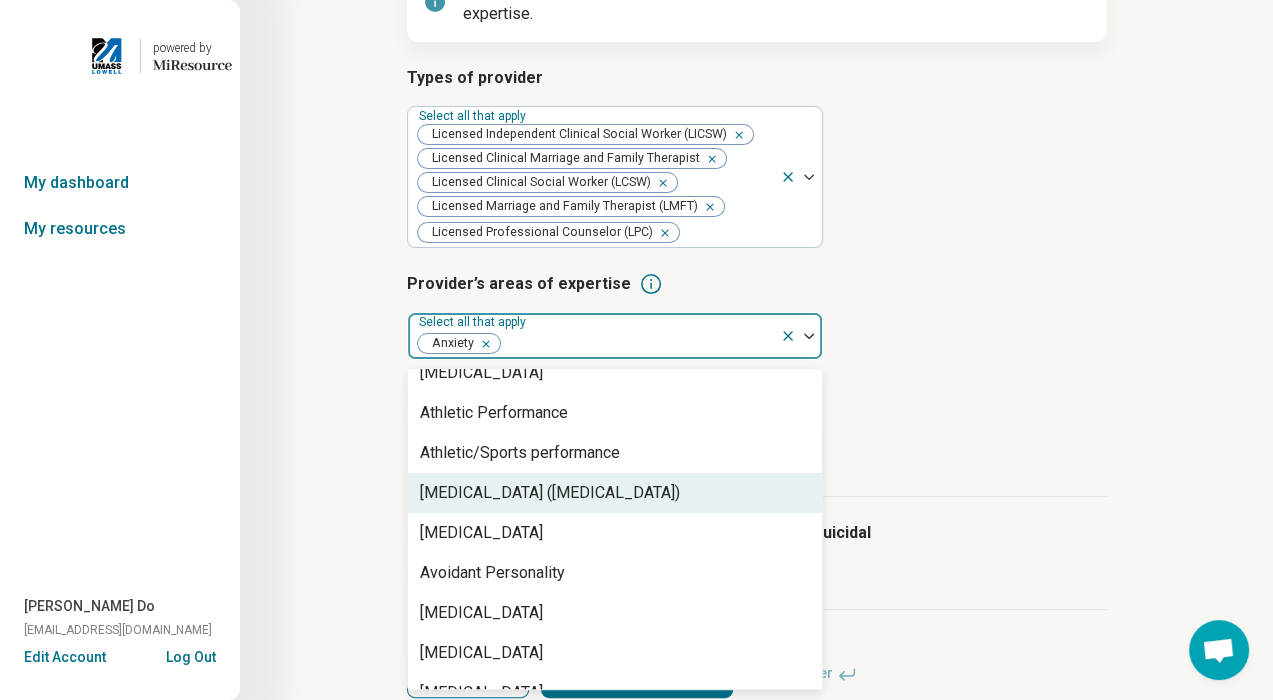 click on "Attention Deficit Hyperactivity Disorder (ADHD)" at bounding box center (550, 493) 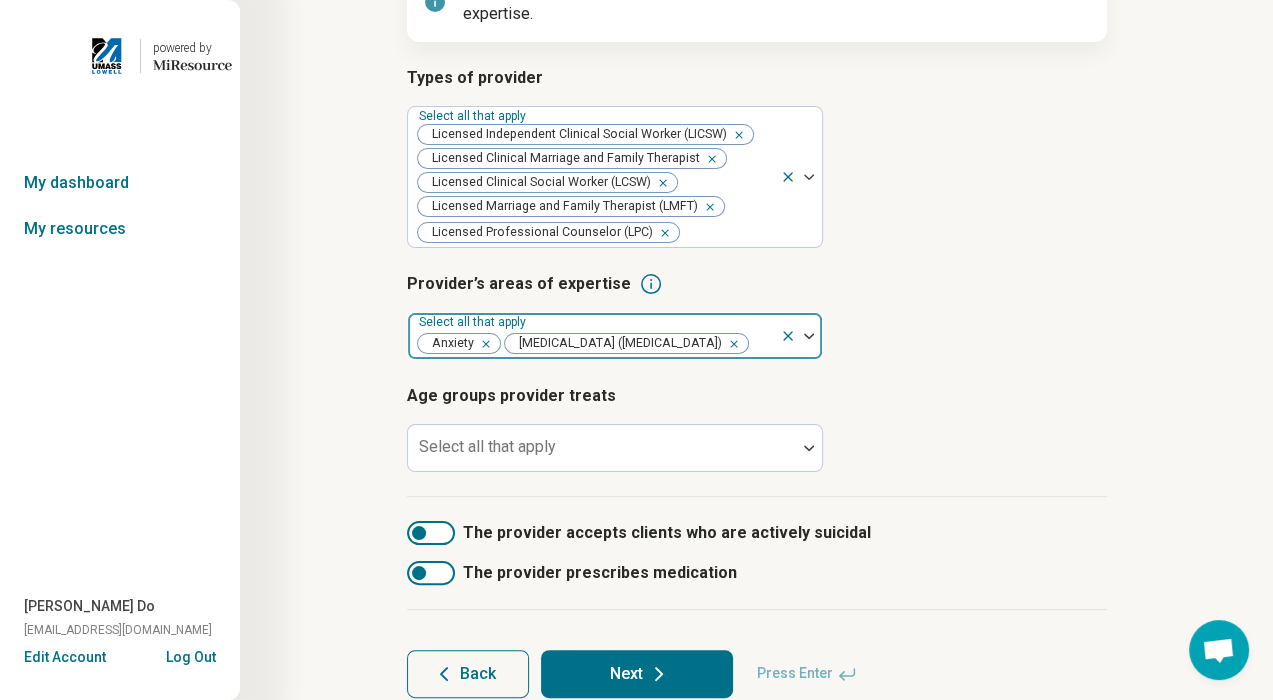 click at bounding box center (809, 336) 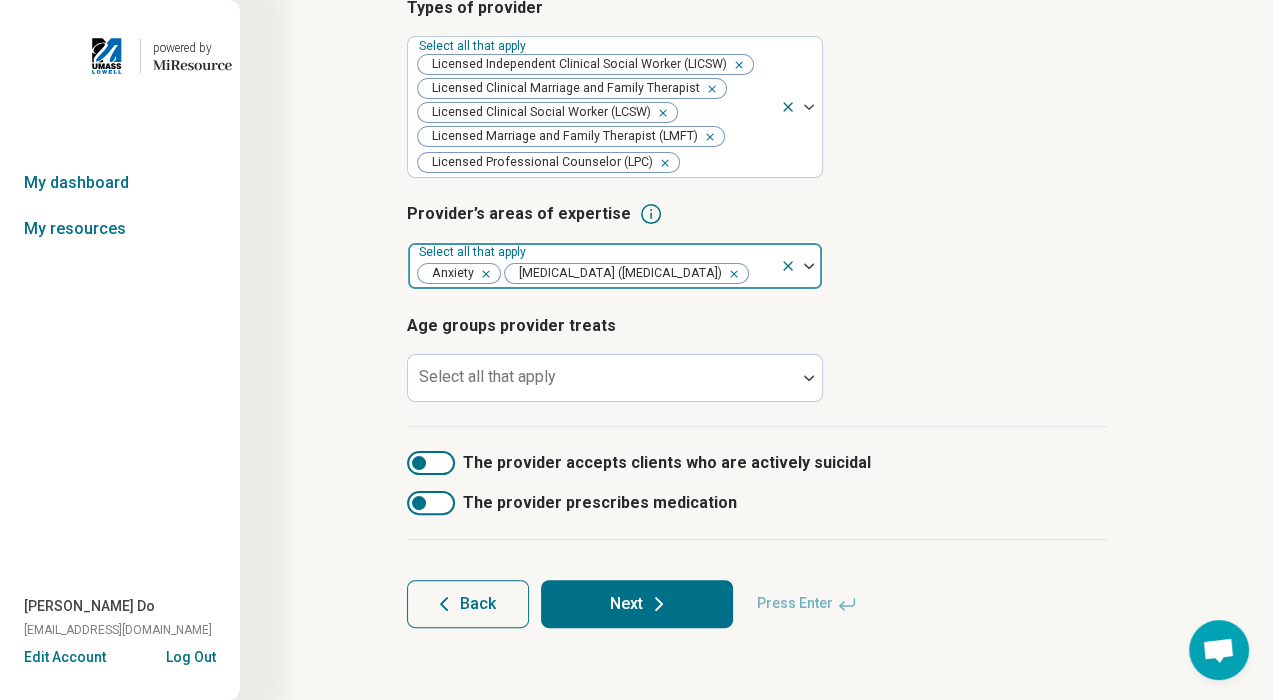click at bounding box center (809, 266) 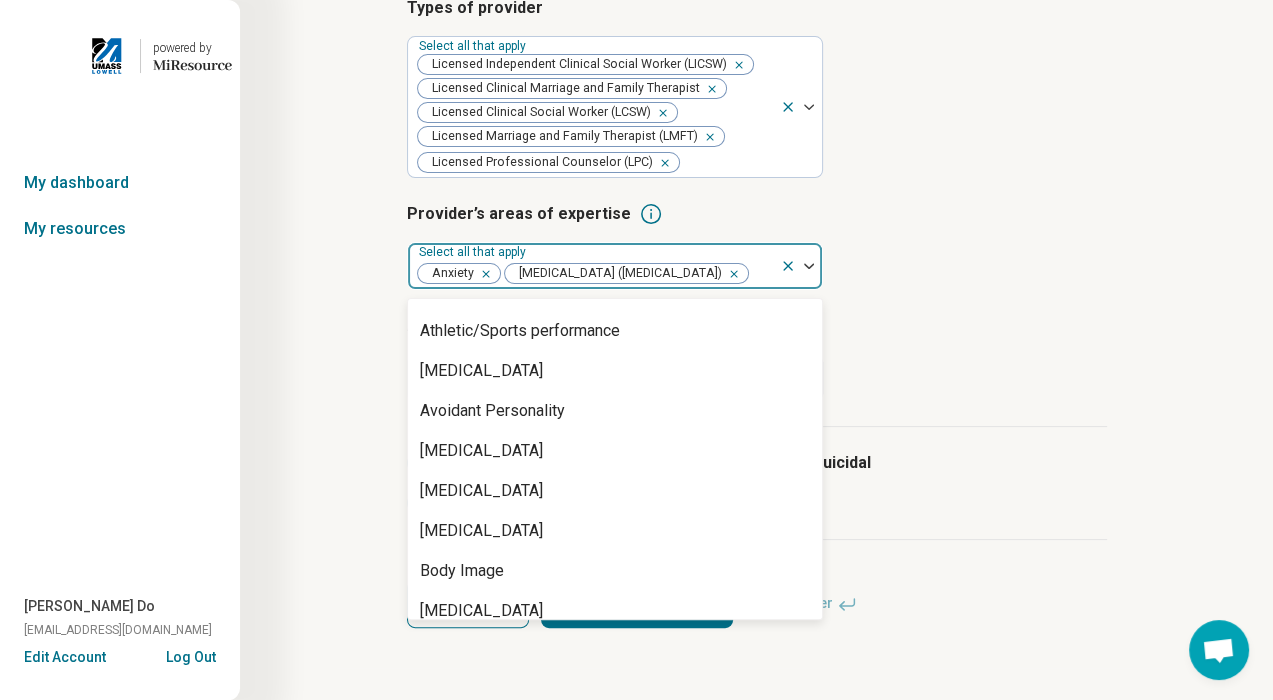 scroll, scrollTop: 400, scrollLeft: 0, axis: vertical 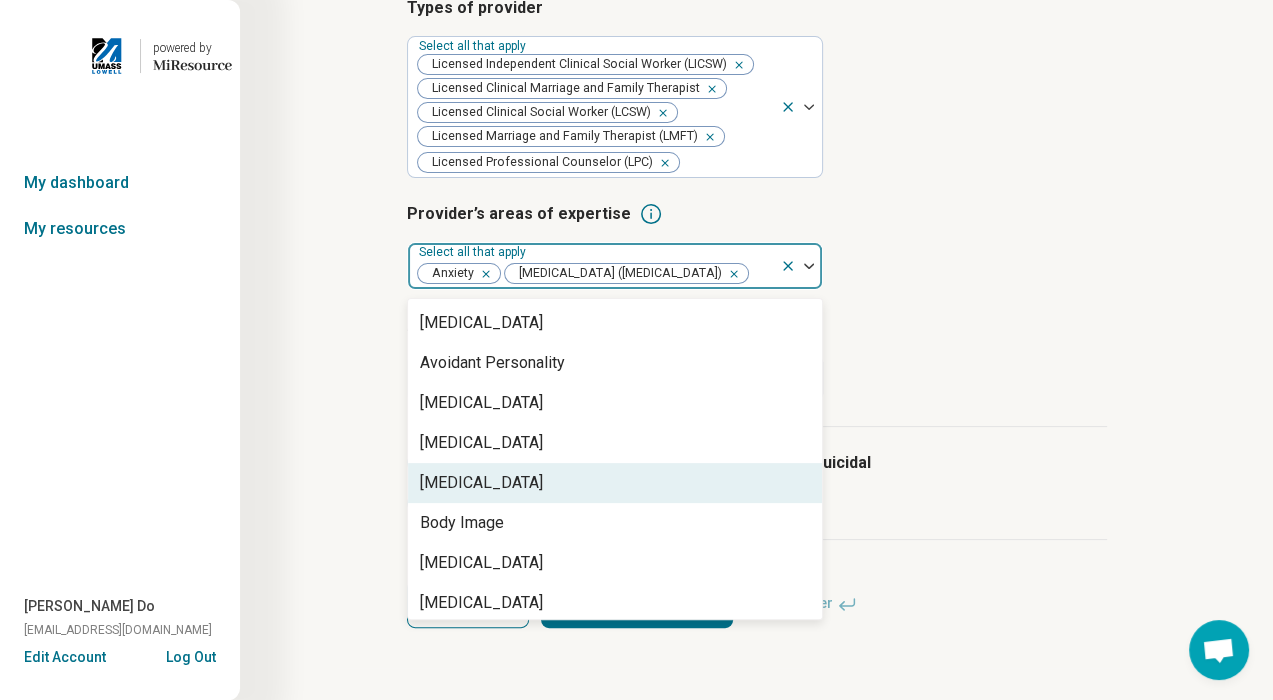 click on "Bipolar Disorder" at bounding box center [615, 483] 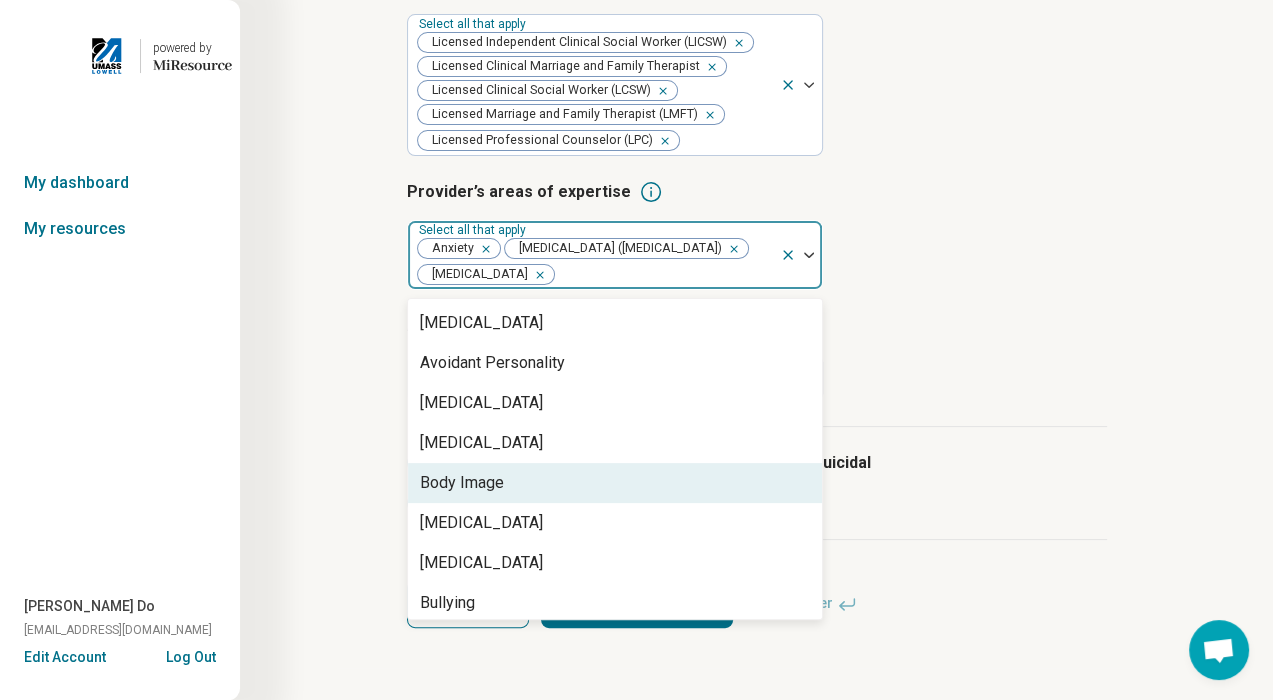 click on "Body Image" at bounding box center (615, 483) 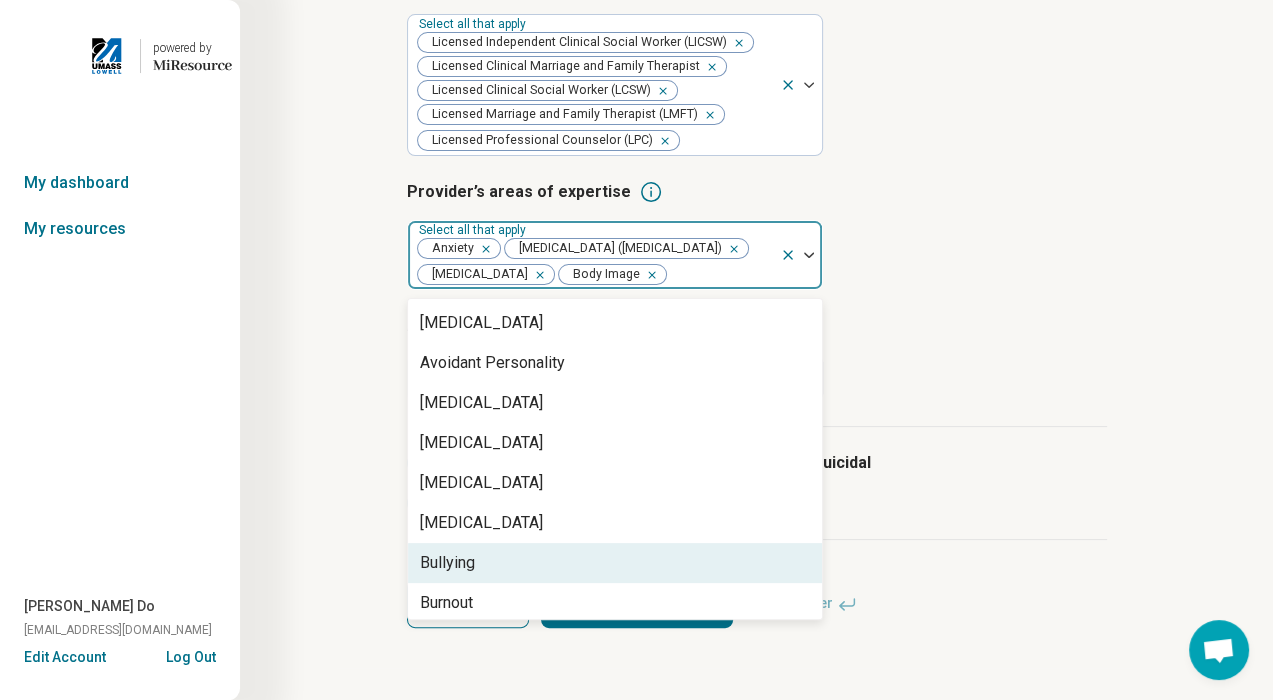 scroll, scrollTop: 500, scrollLeft: 0, axis: vertical 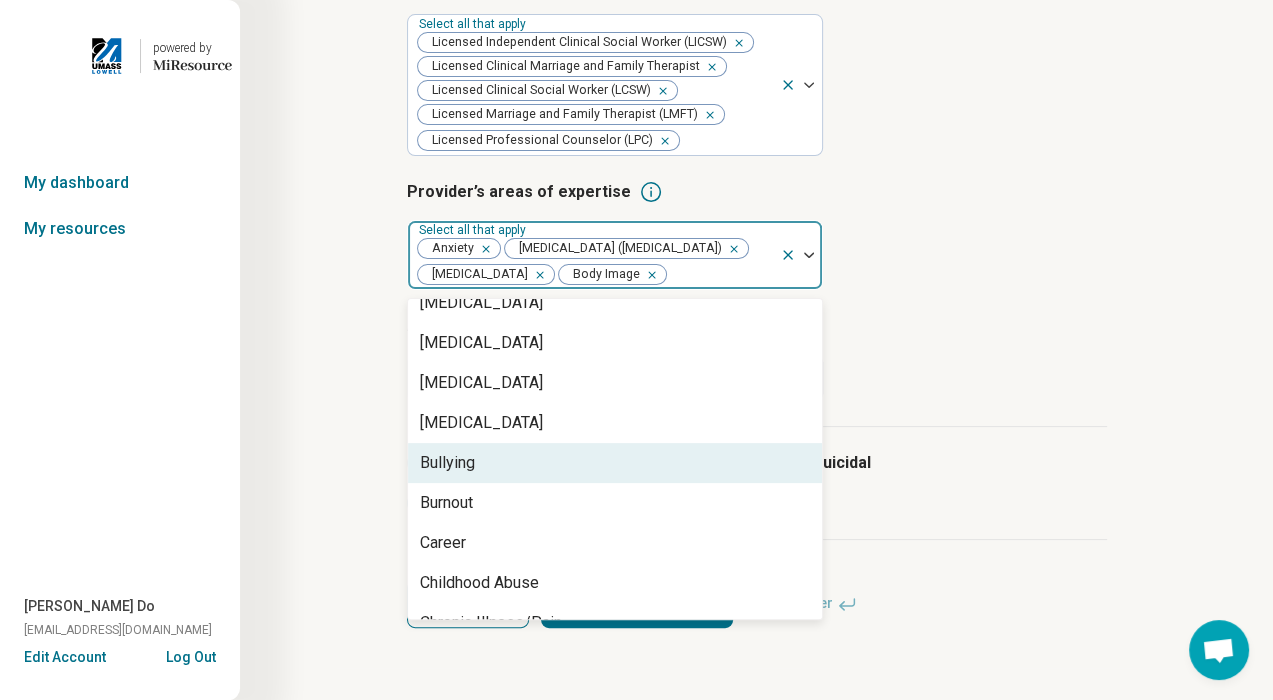 click on "Bullying" at bounding box center (615, 463) 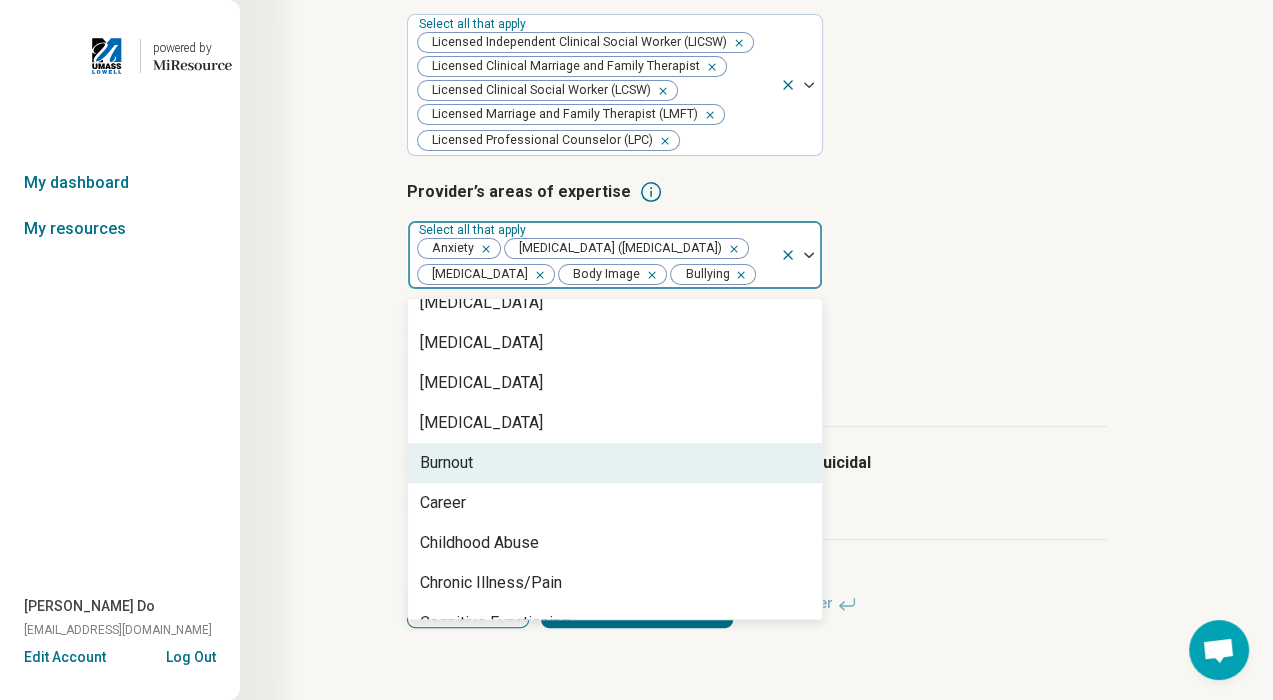 click on "Burnout" at bounding box center (446, 463) 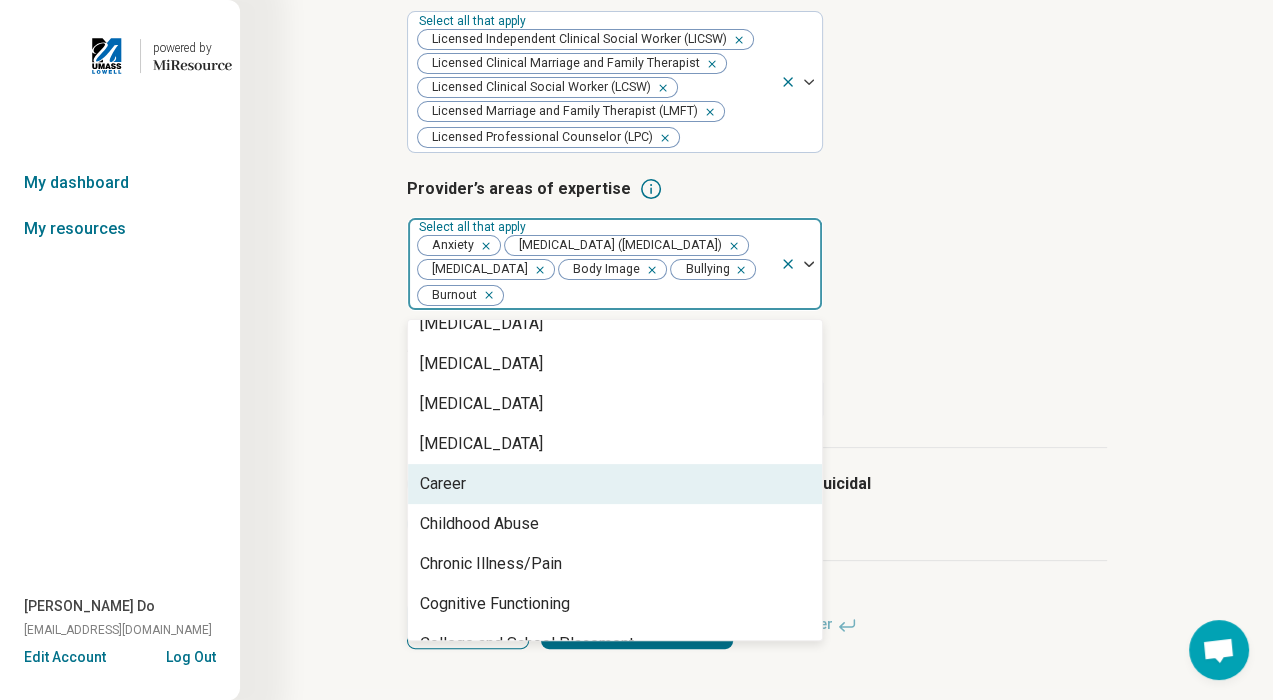 click on "Career" at bounding box center [615, 484] 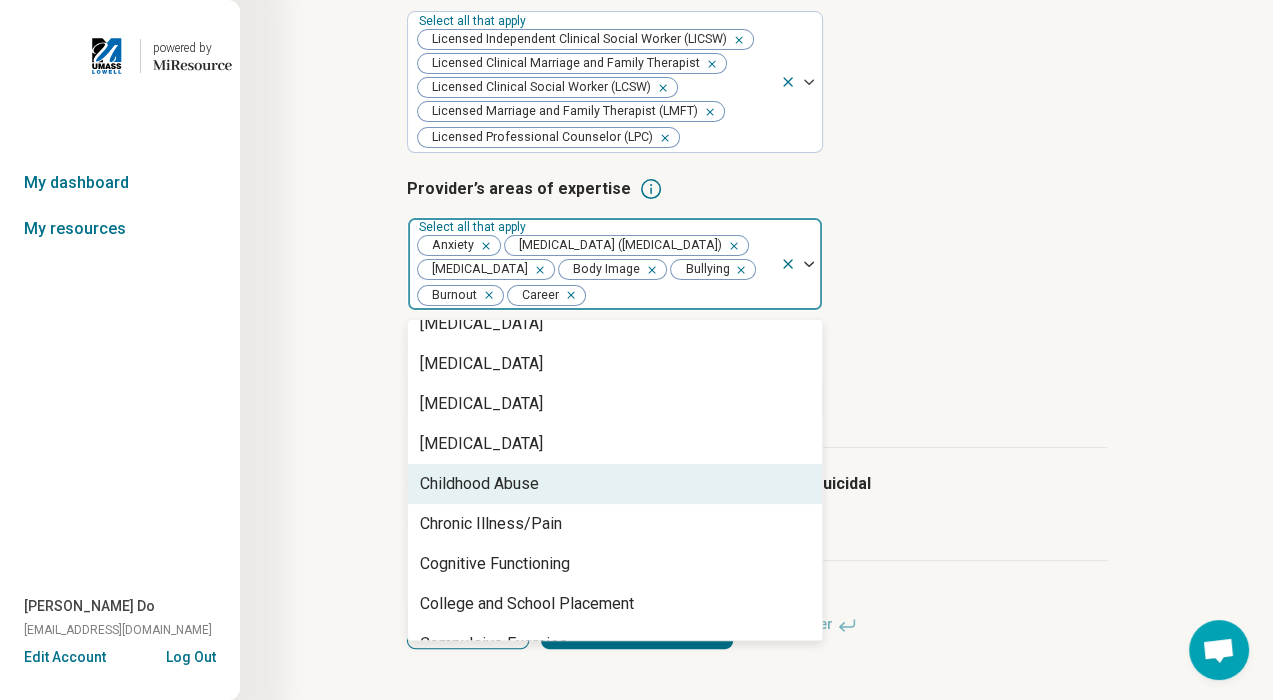click on "Childhood Abuse" at bounding box center [615, 484] 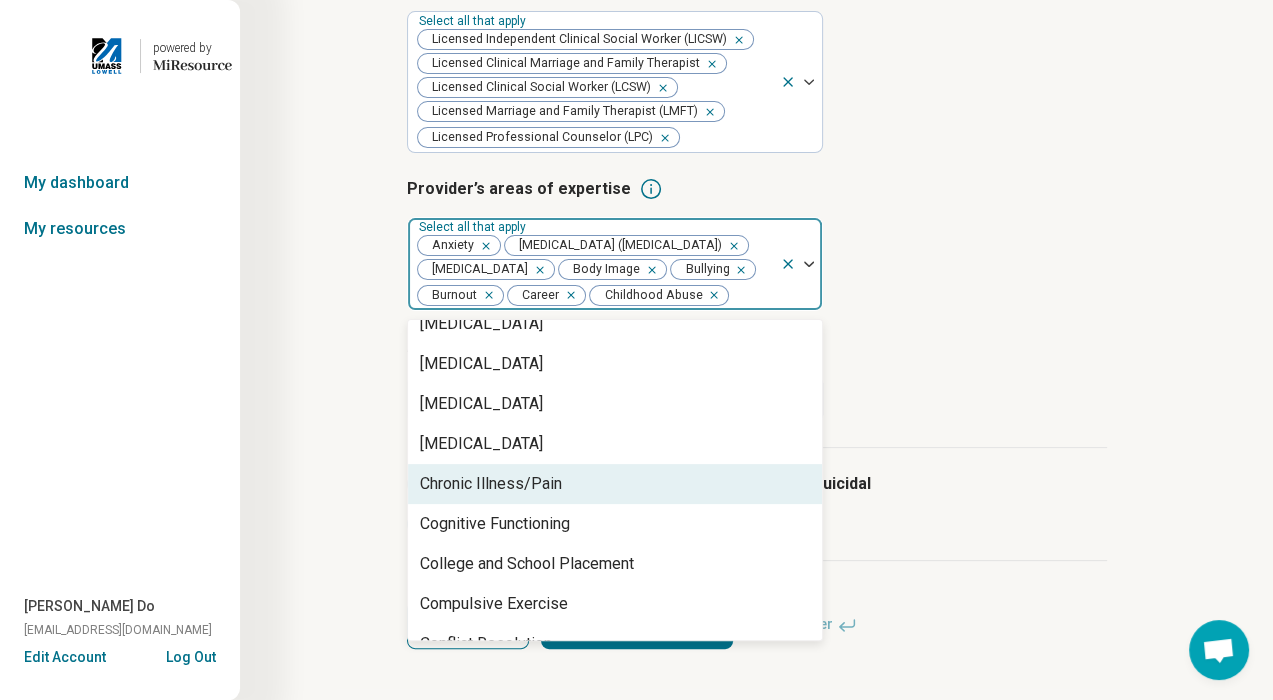 click on "Chronic Illness/Pain" at bounding box center (491, 484) 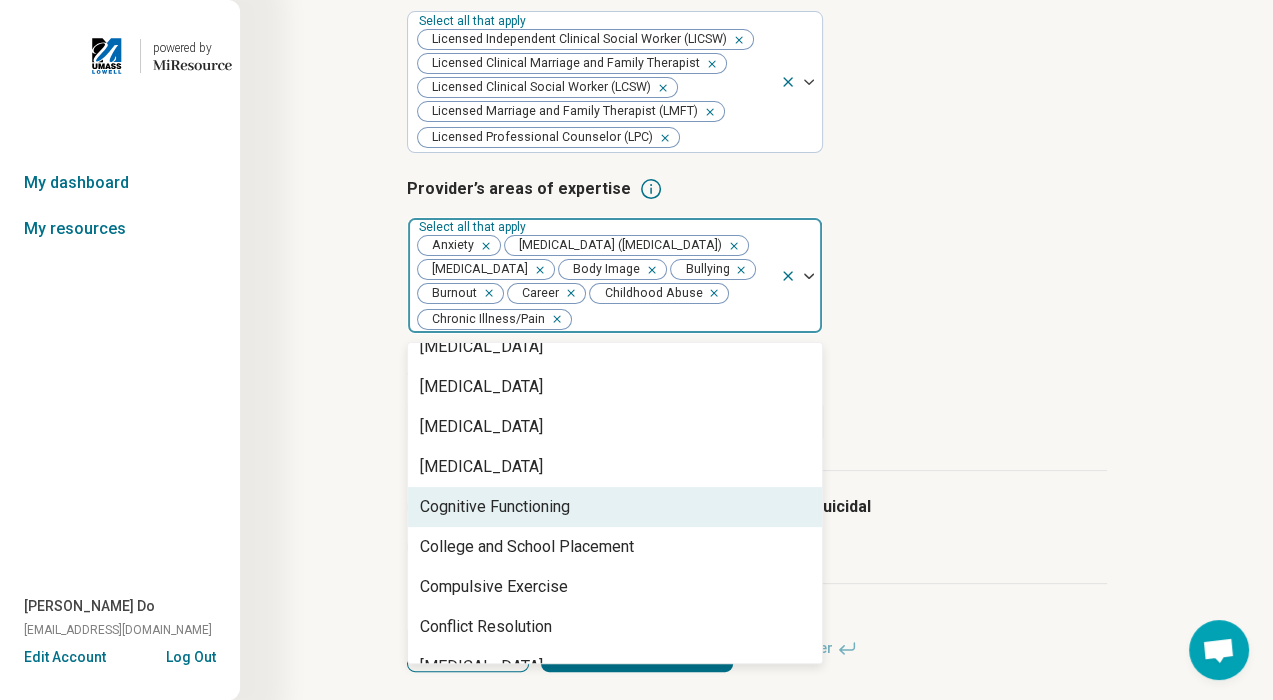 click on "Cognitive Functioning" at bounding box center [495, 507] 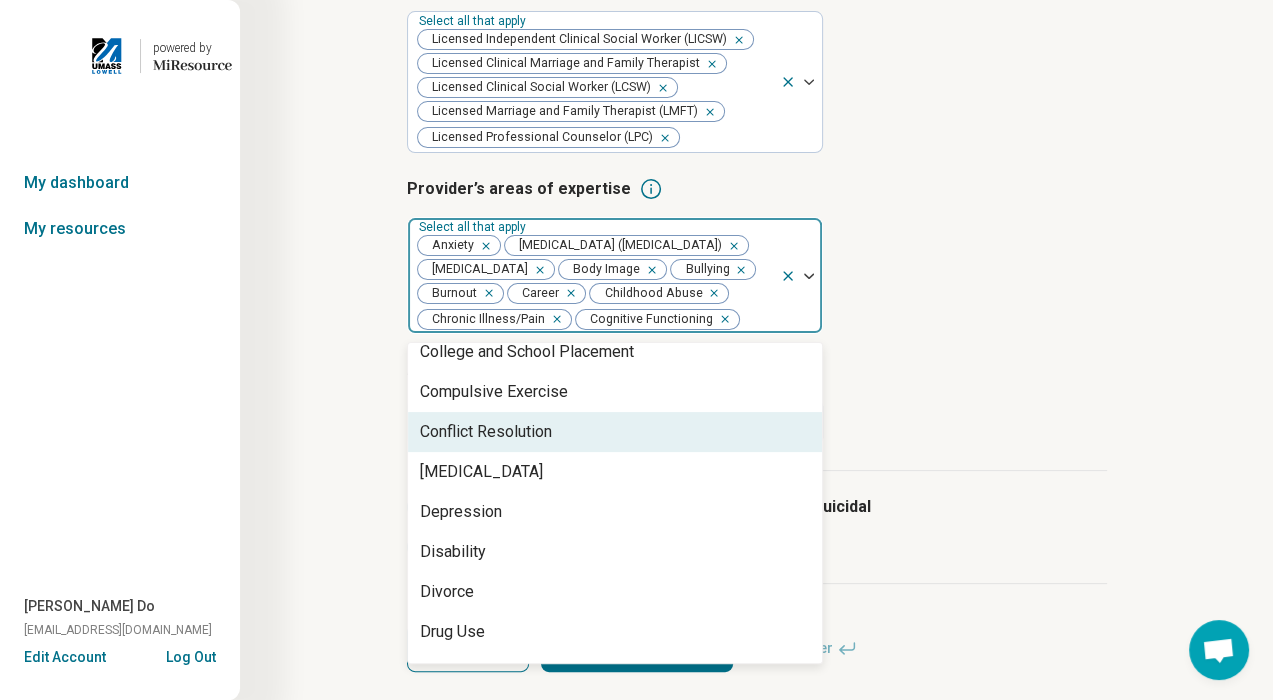 scroll, scrollTop: 700, scrollLeft: 0, axis: vertical 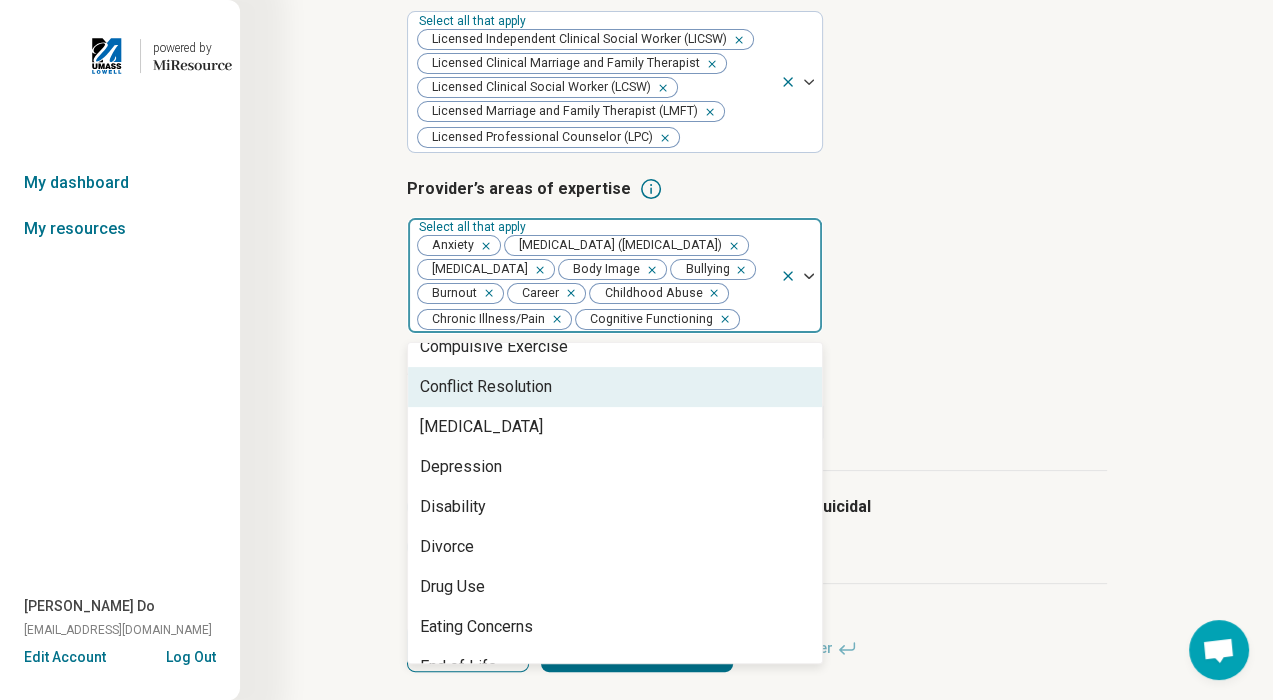 click on "Conflict Resolution" at bounding box center (615, 387) 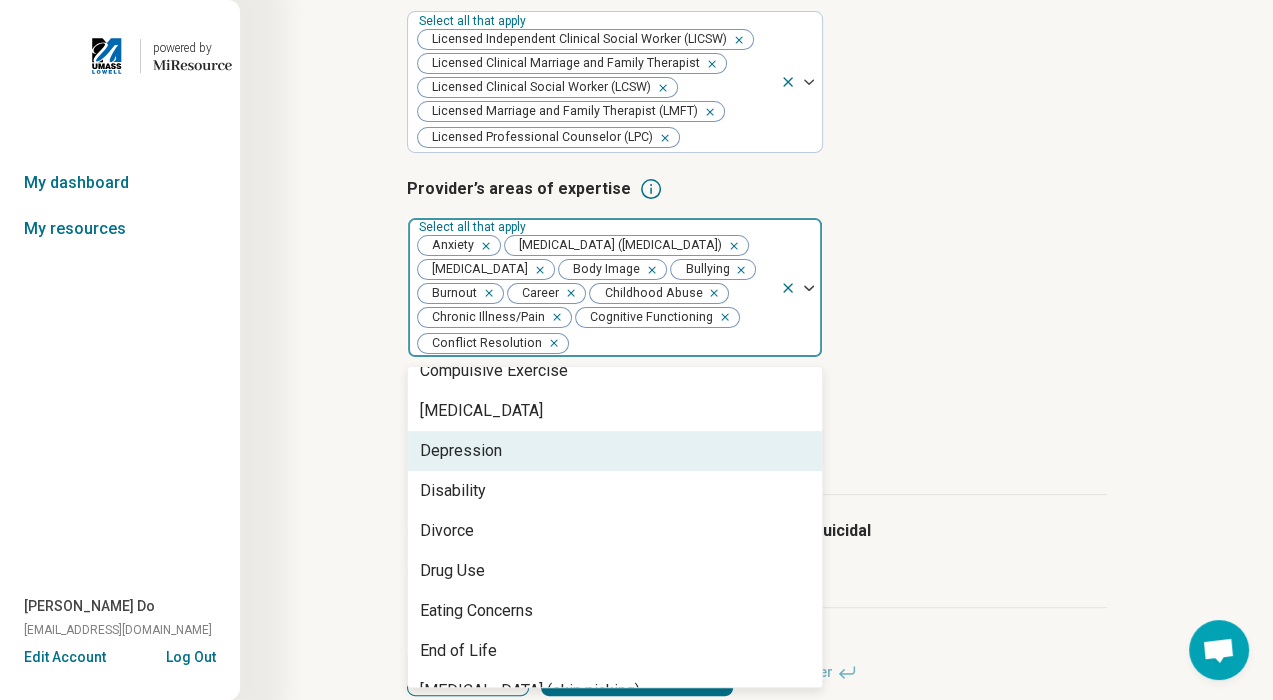 click on "Depression" at bounding box center [615, 451] 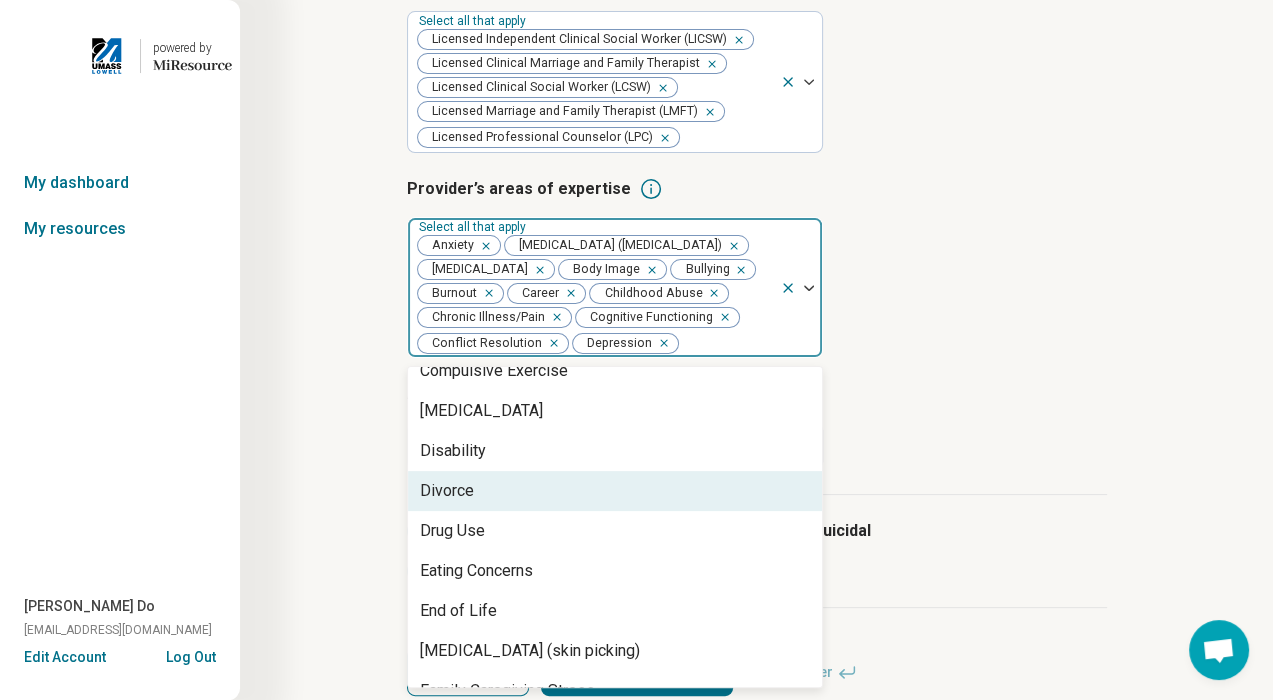 click on "Divorce" at bounding box center (615, 491) 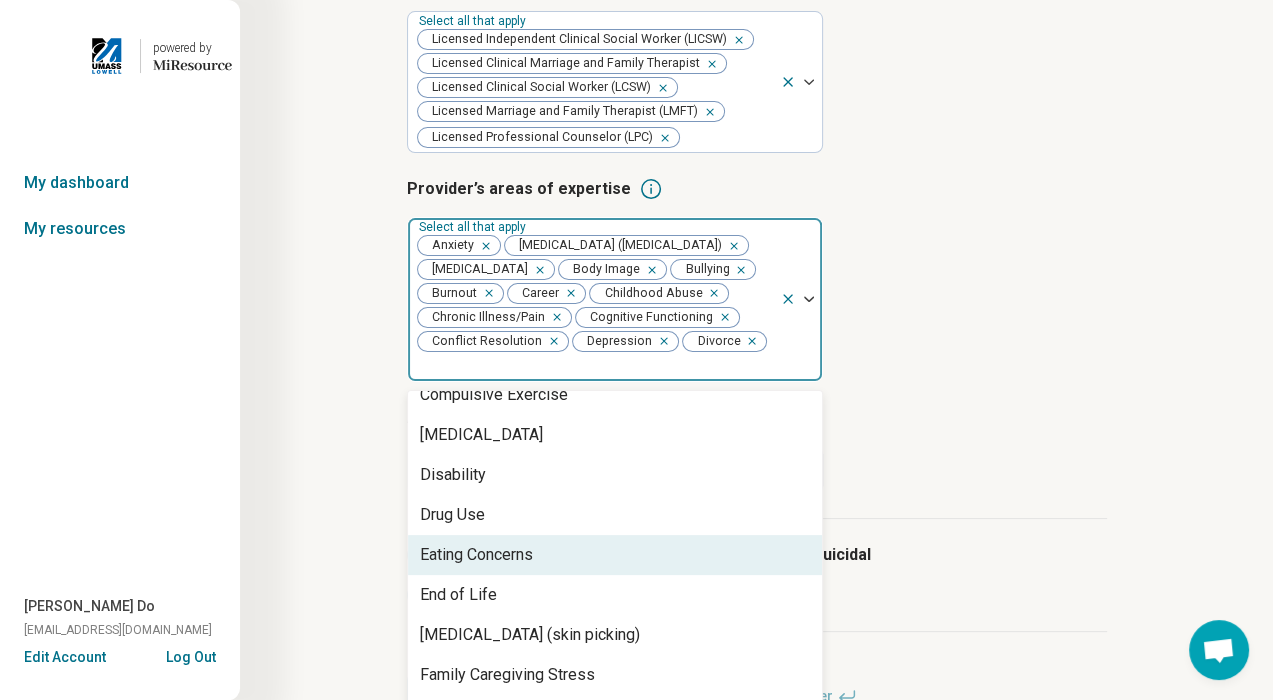 click on "Eating Concerns" at bounding box center (615, 555) 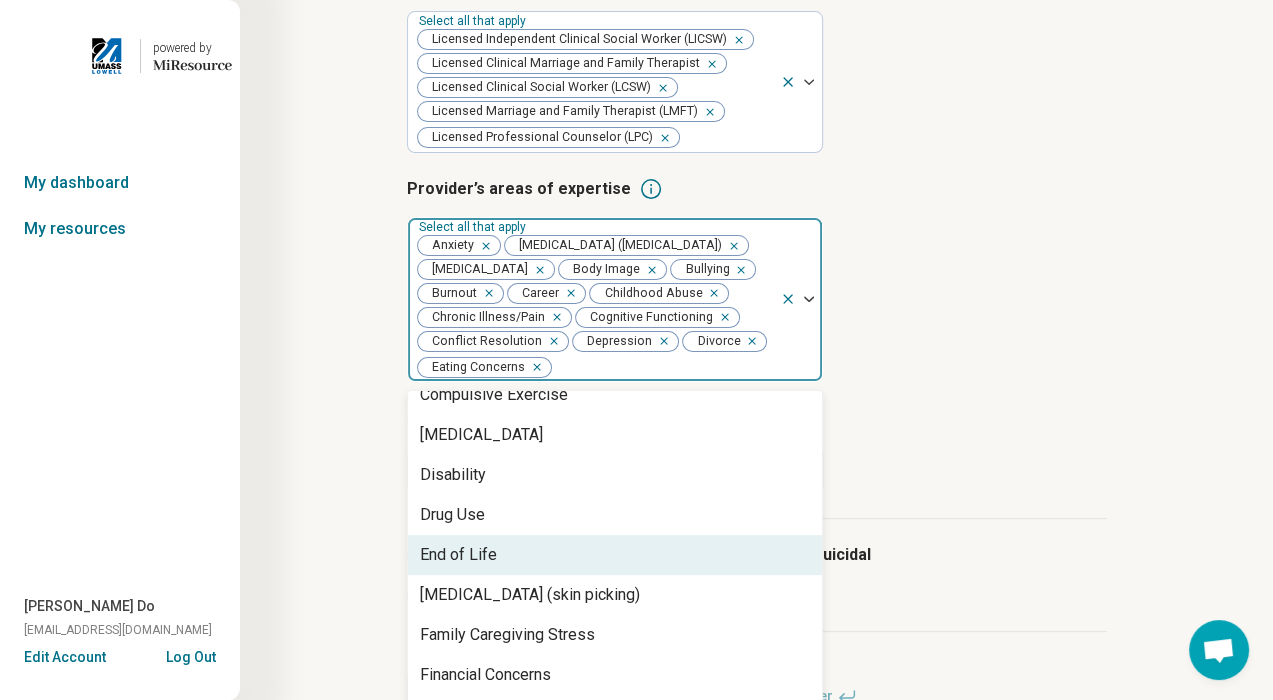 click on "End of Life" at bounding box center [615, 555] 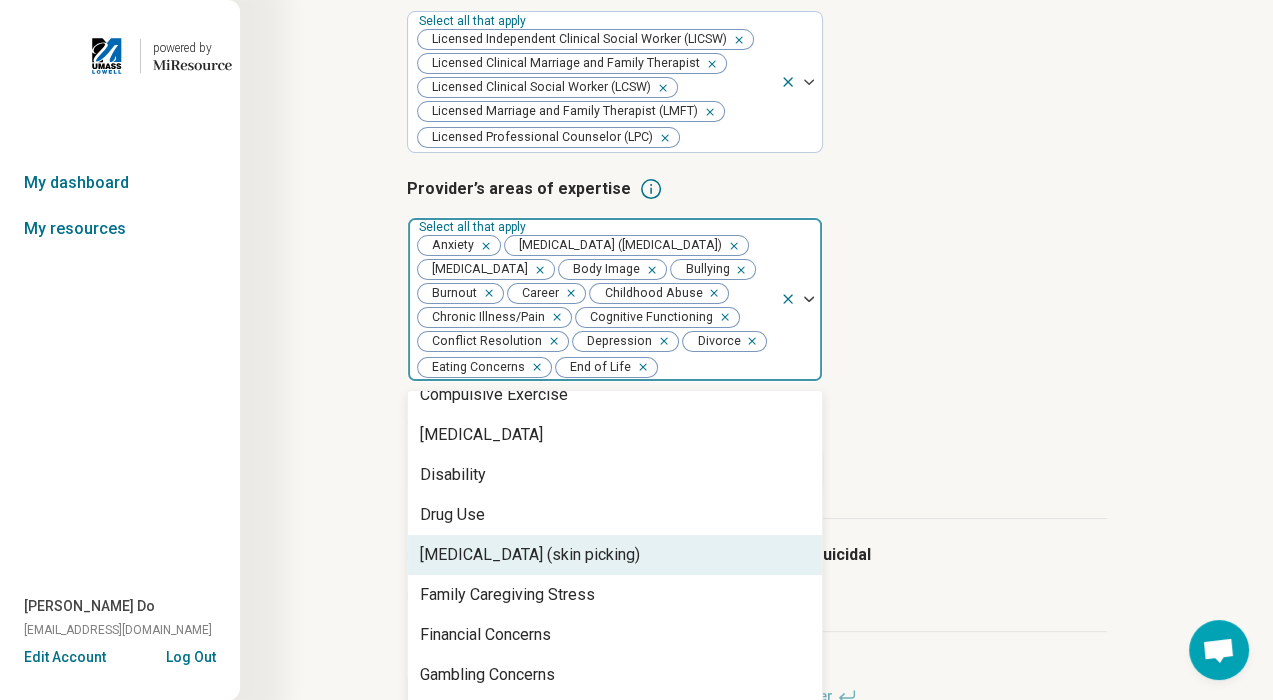 scroll, scrollTop: 771, scrollLeft: 0, axis: vertical 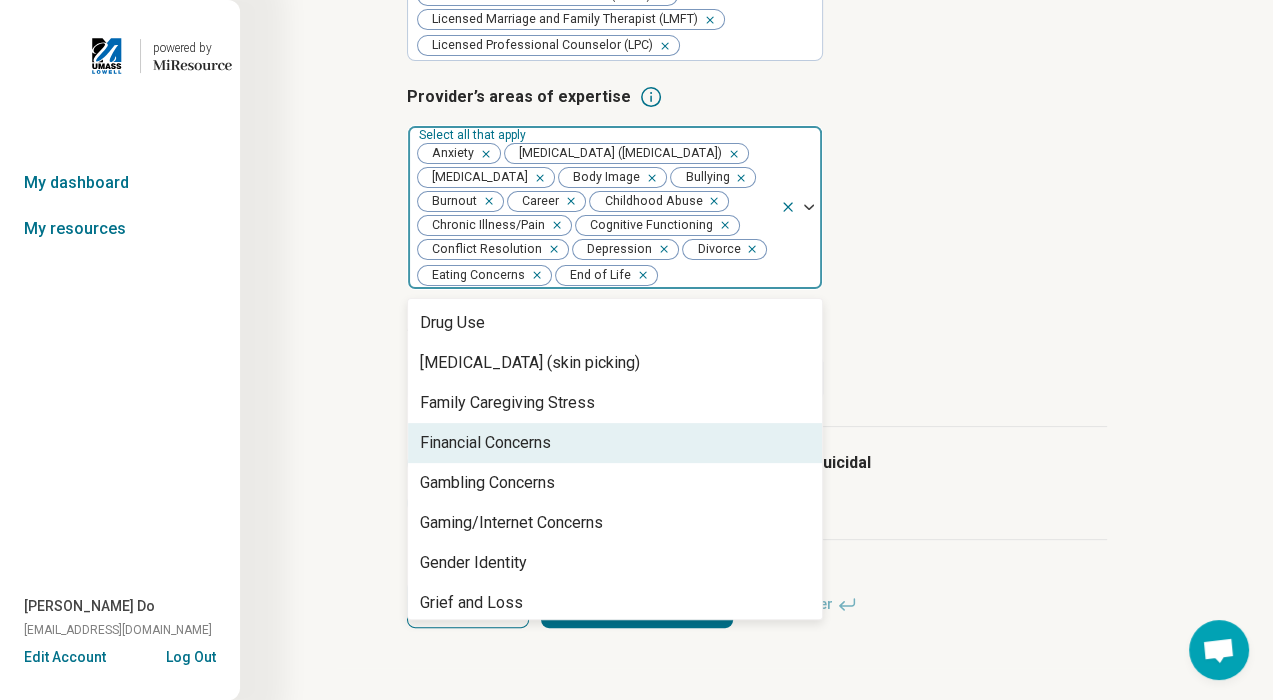 click on "Financial Concerns" at bounding box center (615, 443) 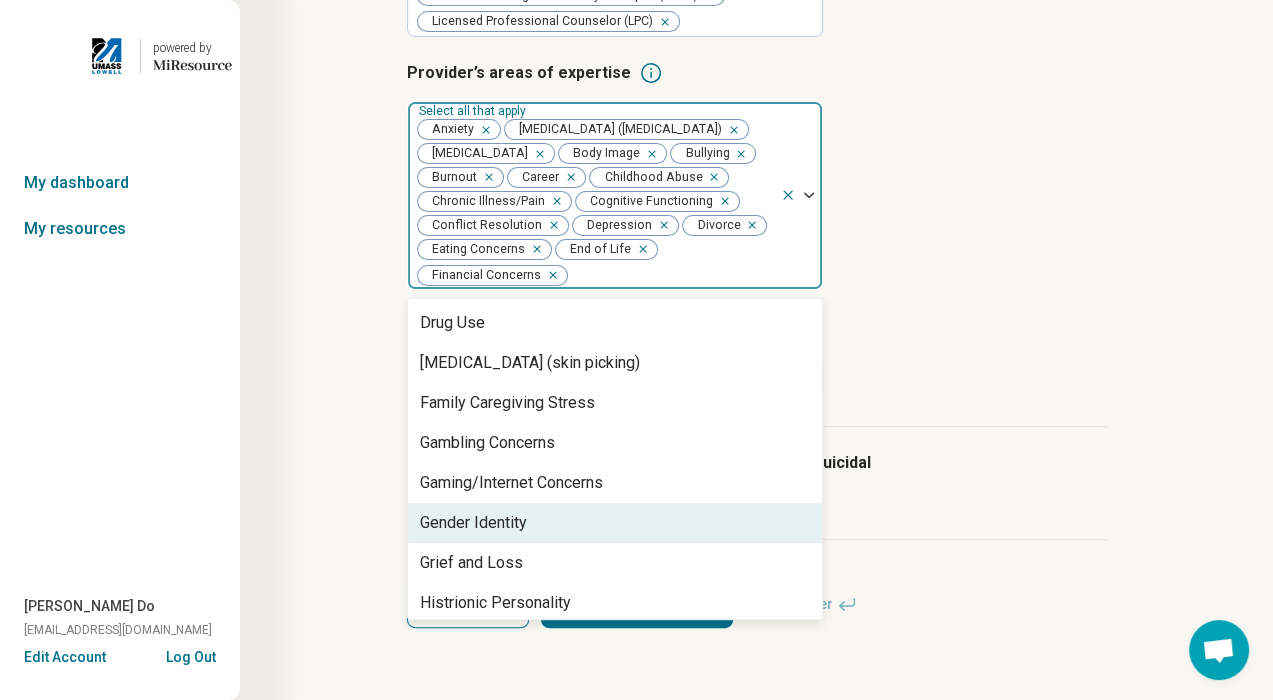 click on "Gender Identity" at bounding box center (615, 523) 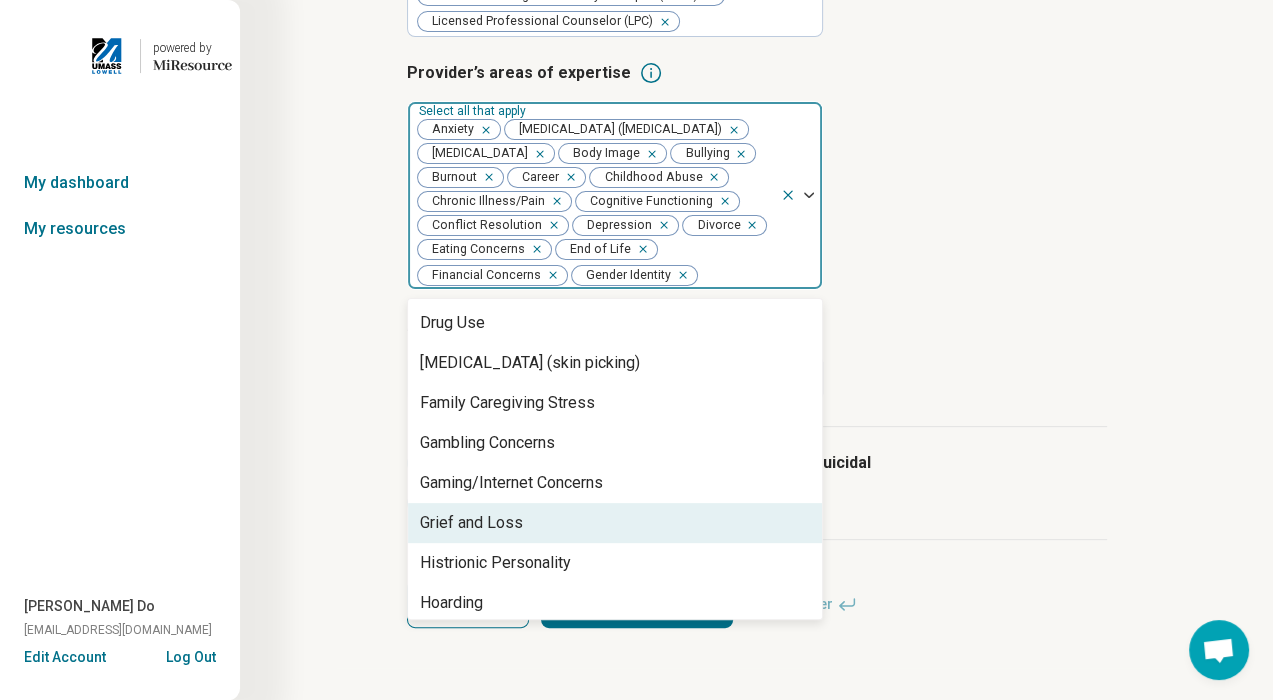 click on "Grief and Loss" at bounding box center [615, 523] 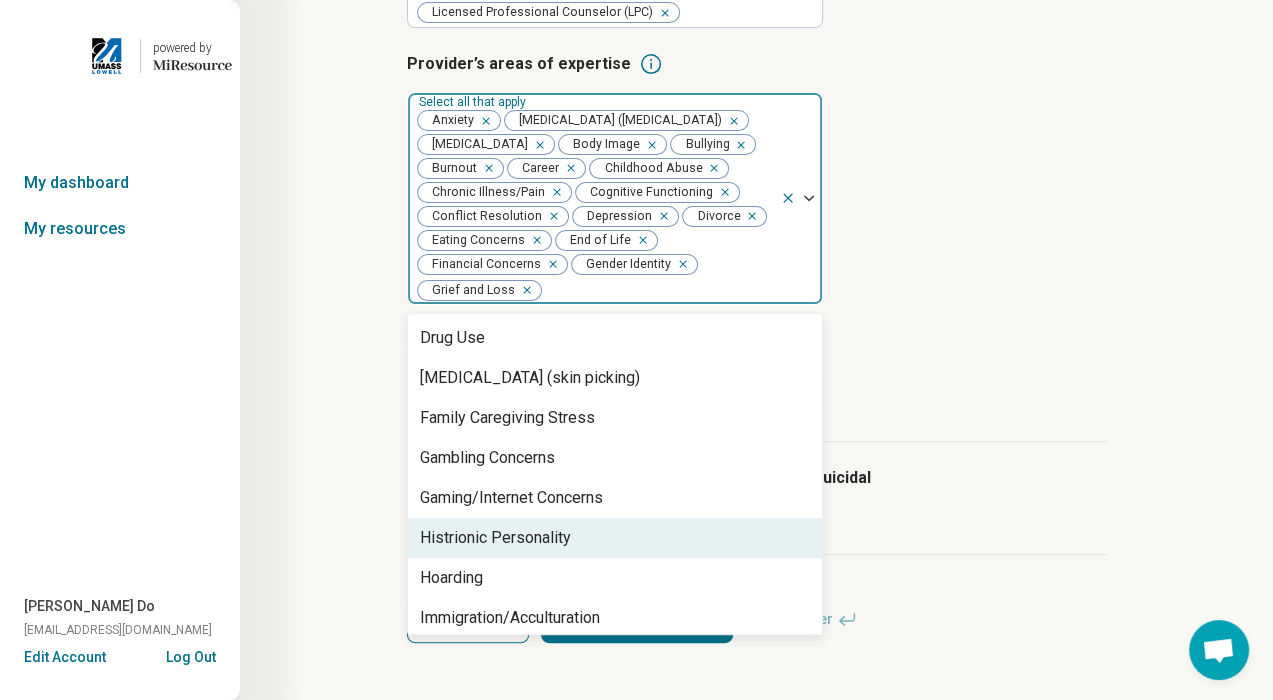 scroll, scrollTop: 900, scrollLeft: 0, axis: vertical 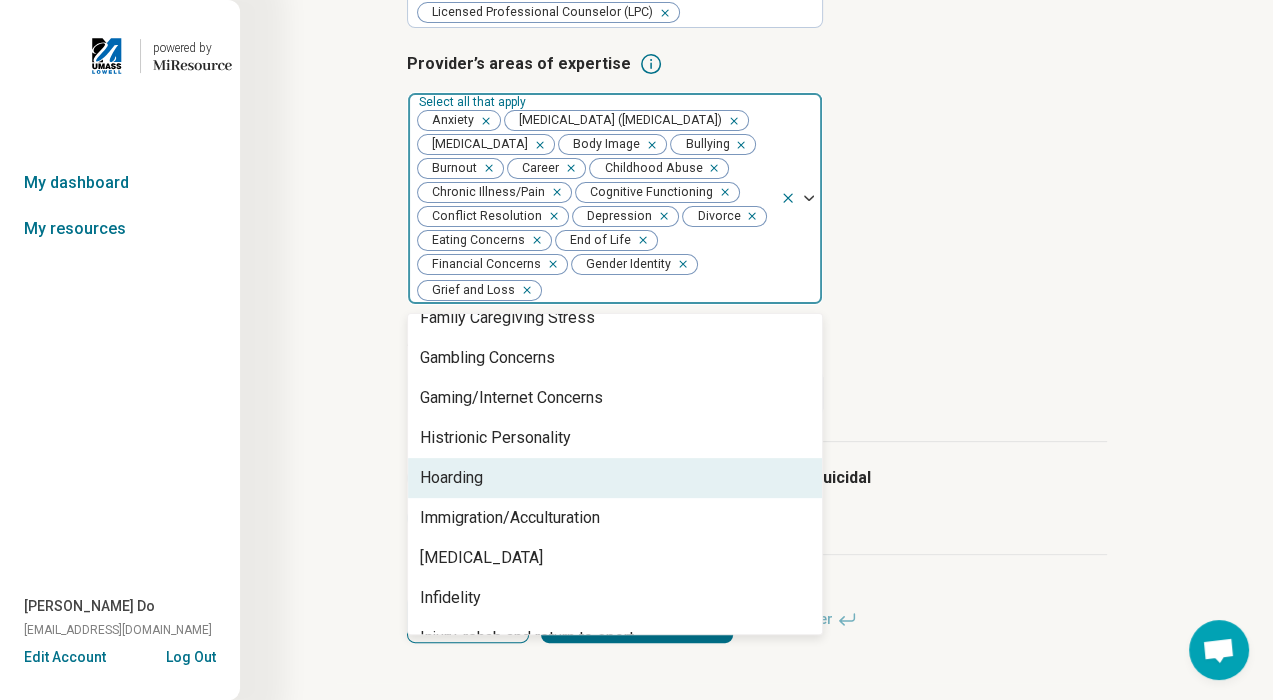 click on "Hoarding" at bounding box center (615, 478) 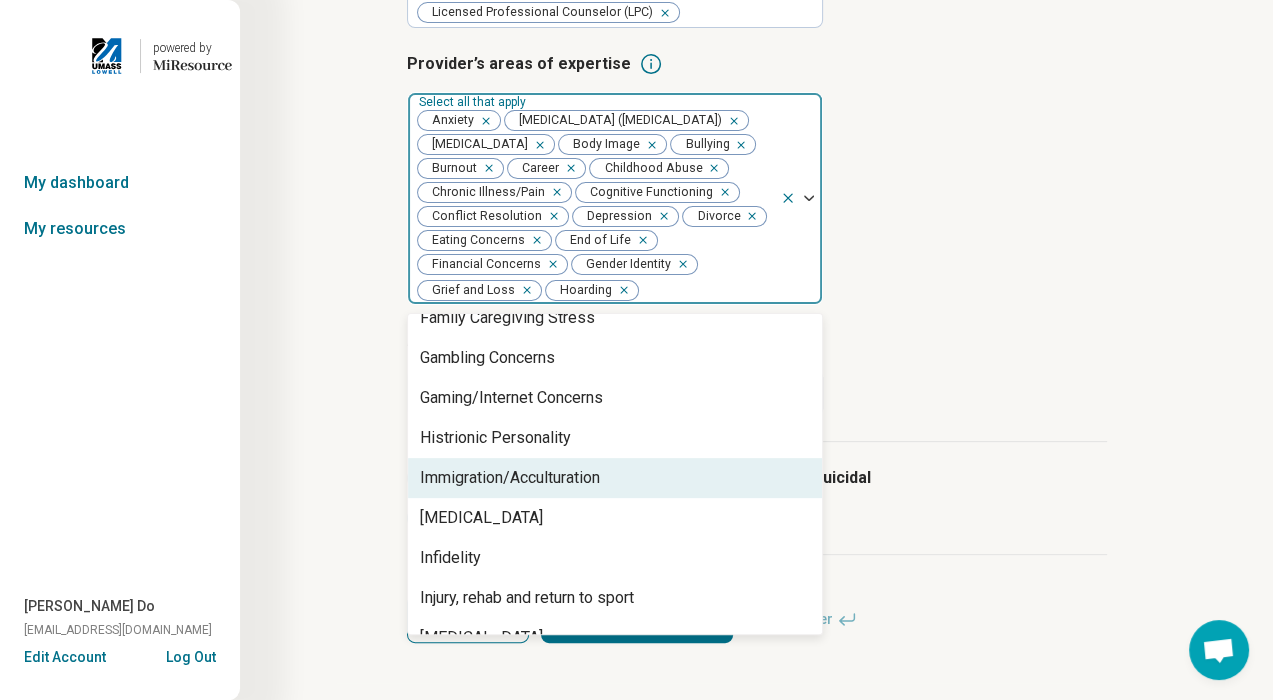 click on "Immigration/Acculturation" at bounding box center (510, 478) 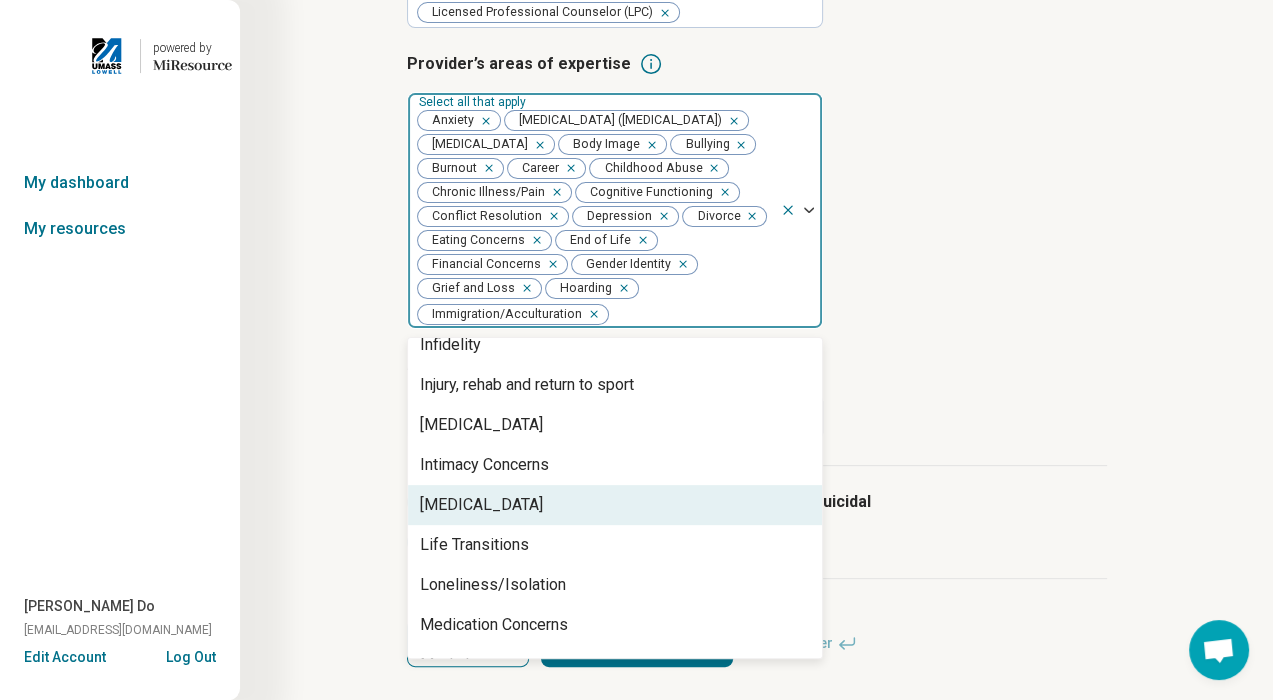 scroll, scrollTop: 1100, scrollLeft: 0, axis: vertical 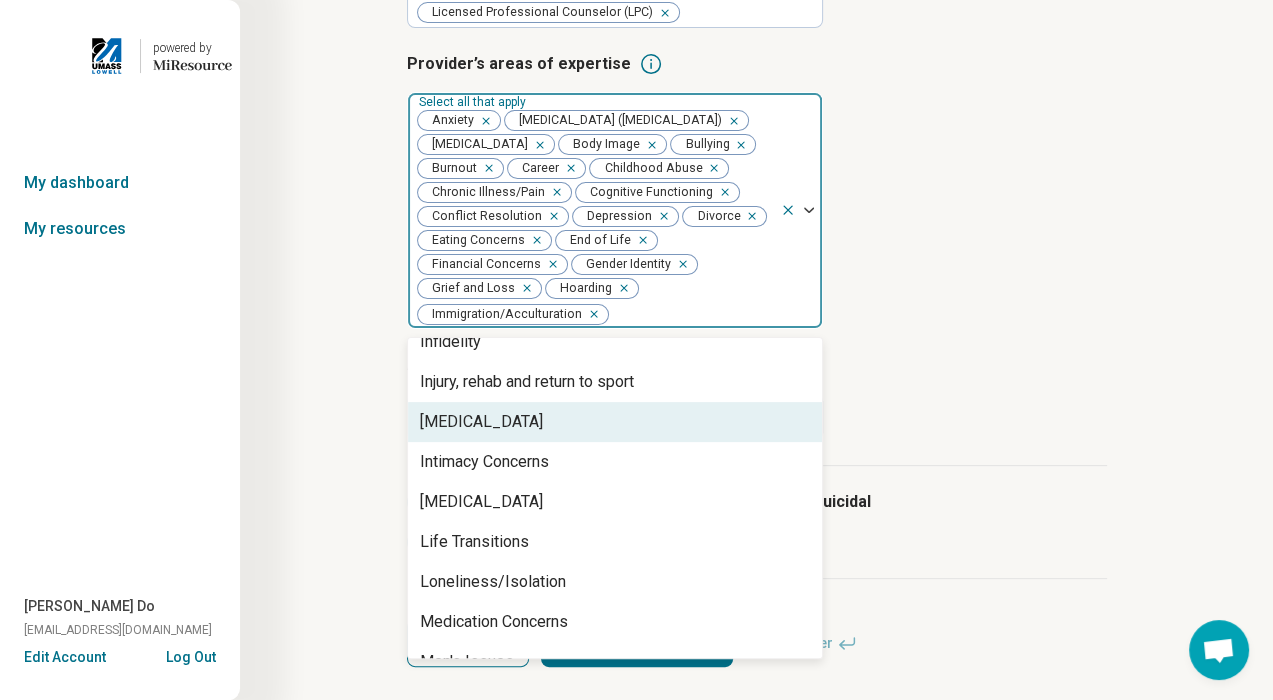 click on "Insomnia" at bounding box center [615, 422] 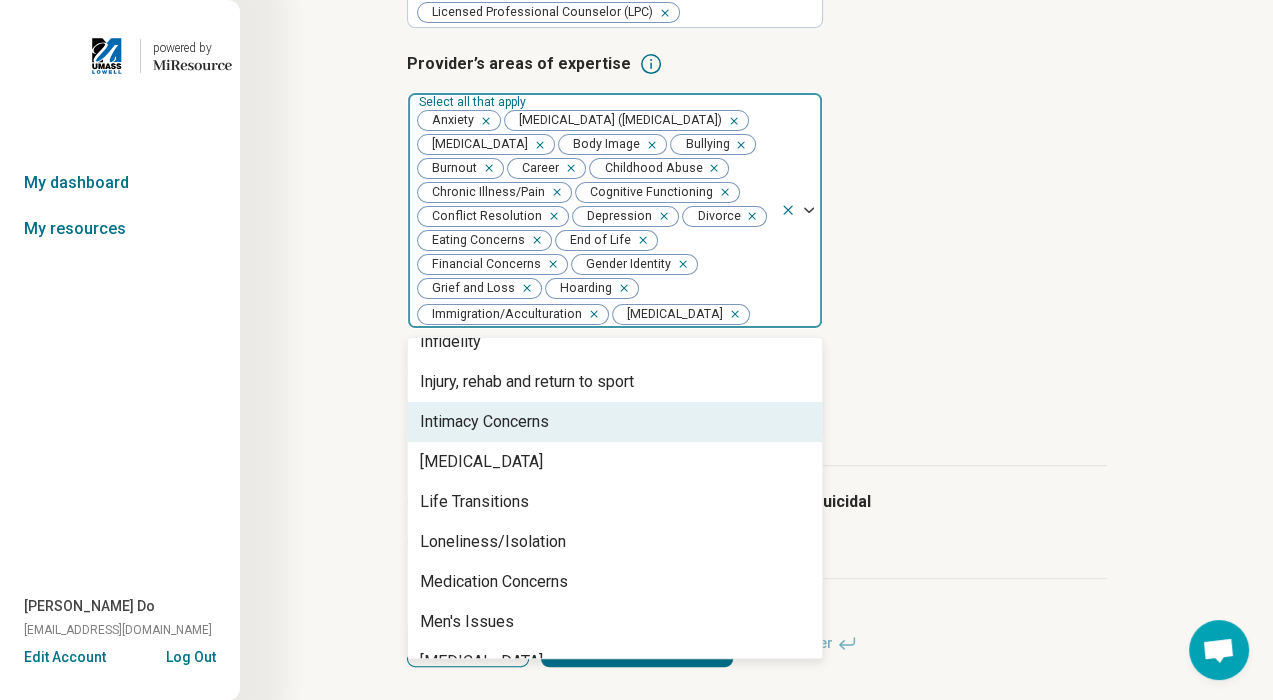click on "Intimacy Concerns" at bounding box center [615, 422] 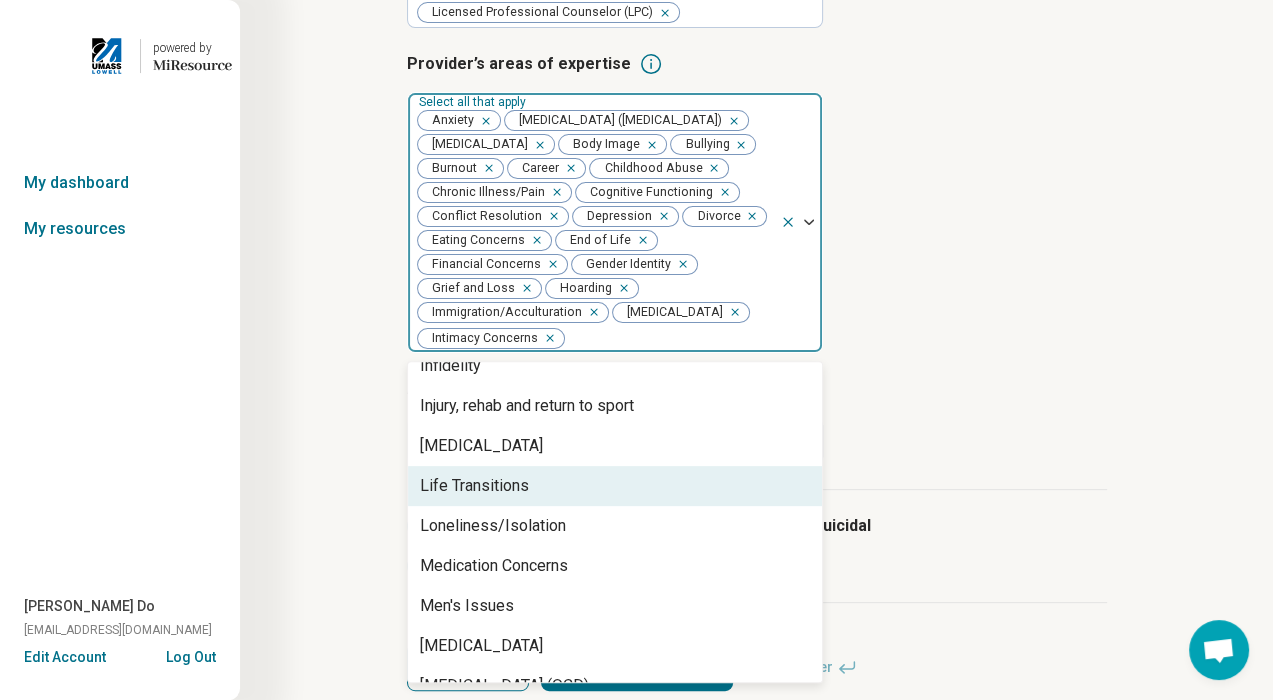 click on "Life Transitions" at bounding box center (615, 486) 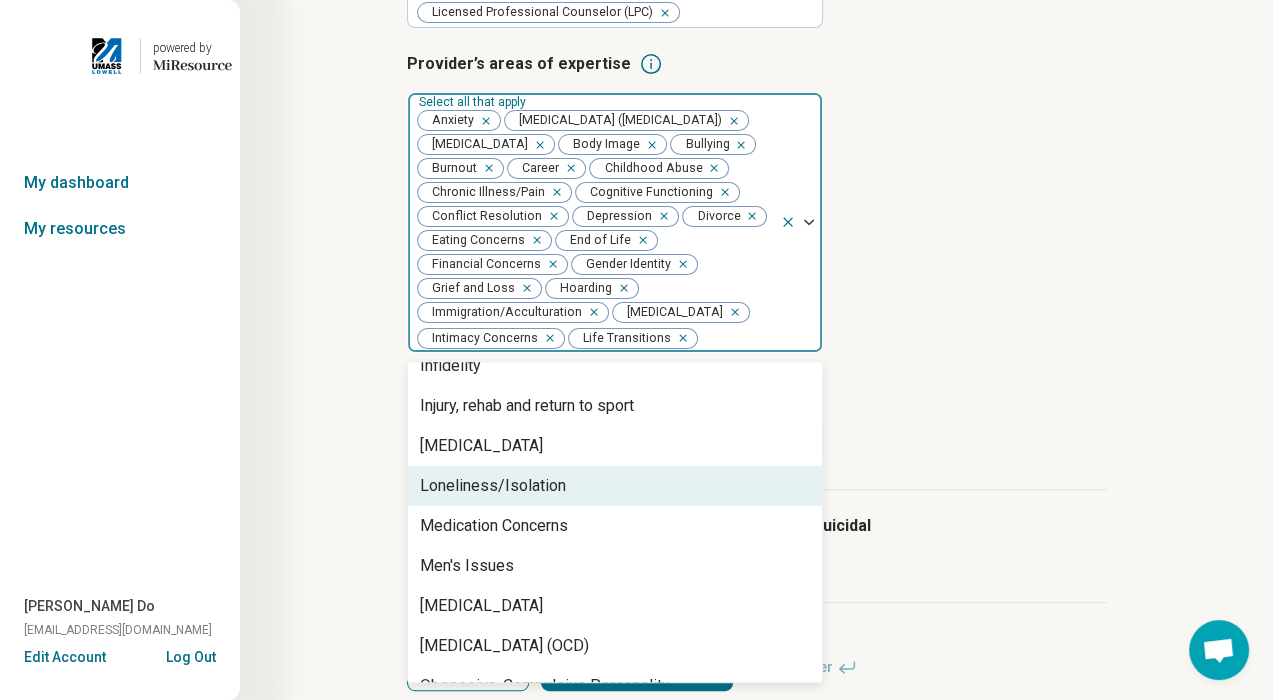 click on "Loneliness/Isolation" at bounding box center [615, 486] 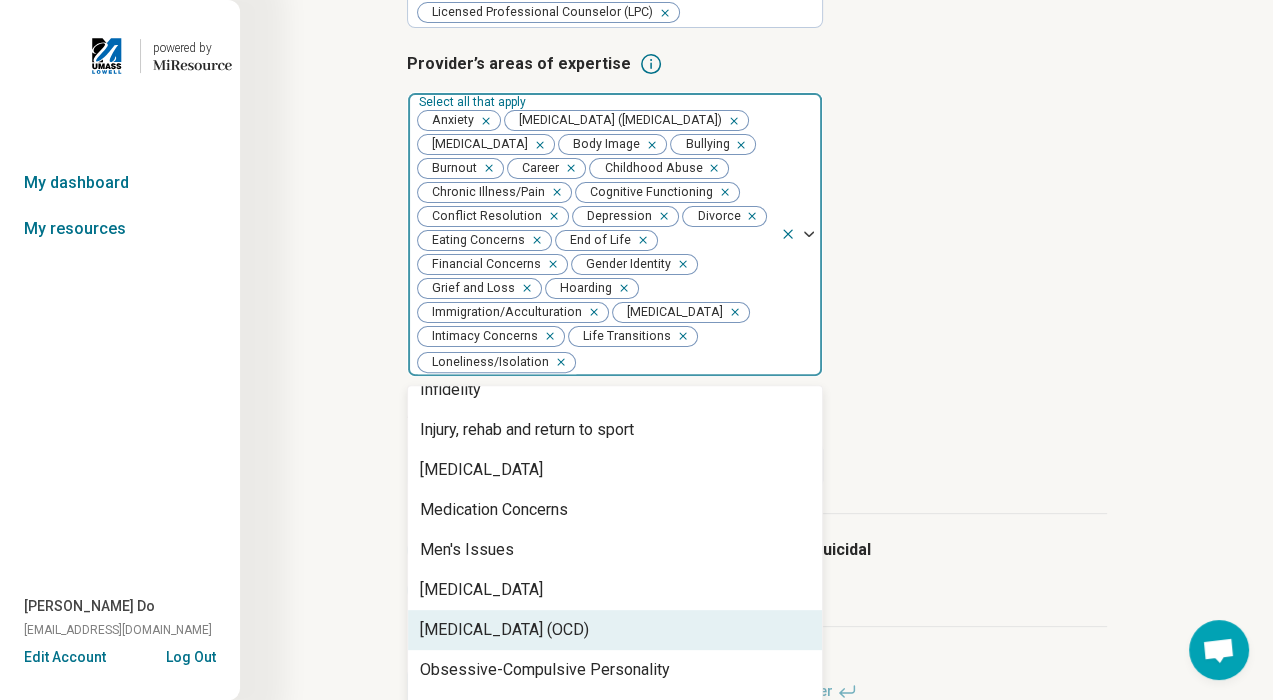 click on "Obsessive Compulsive Disorder (OCD)" at bounding box center [615, 630] 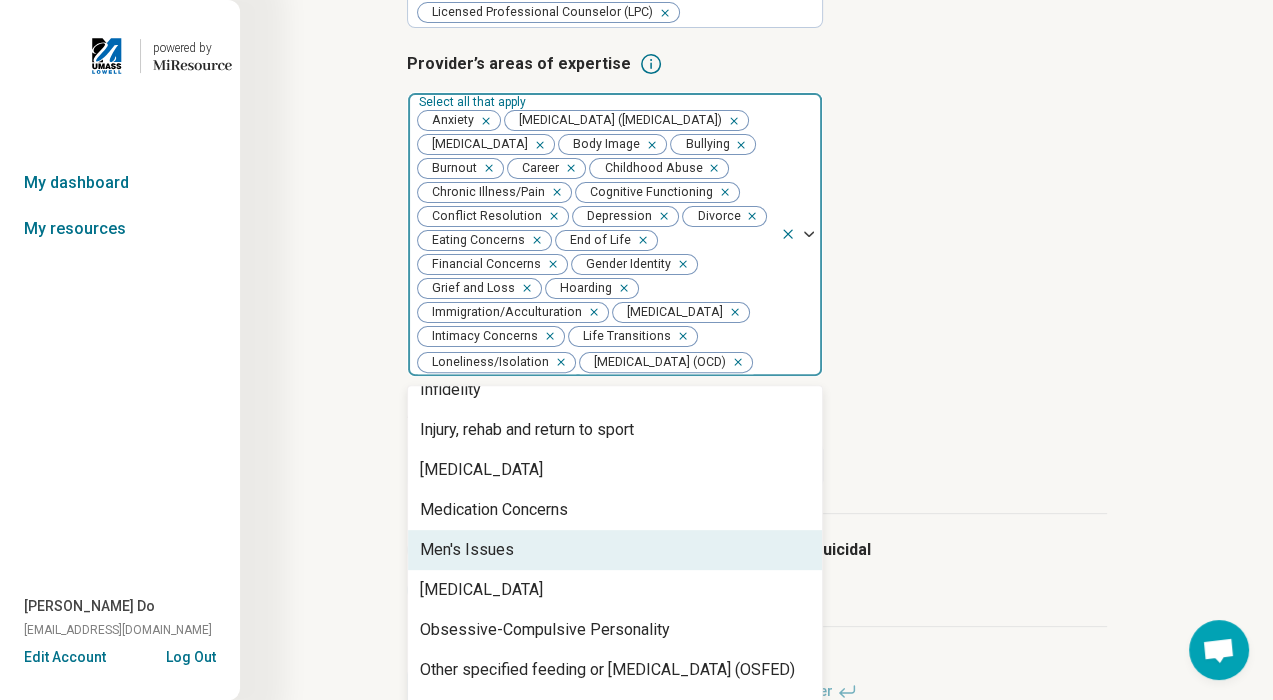 scroll, scrollTop: 1179, scrollLeft: 0, axis: vertical 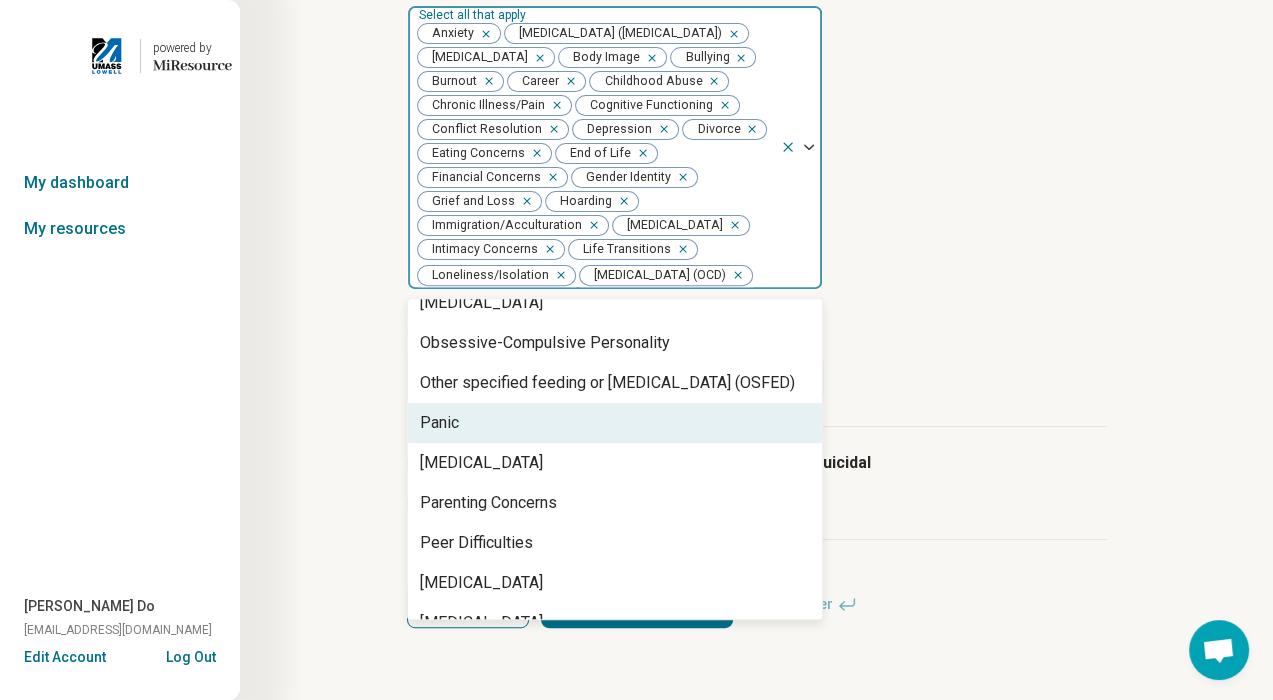 click on "Panic" at bounding box center [615, 423] 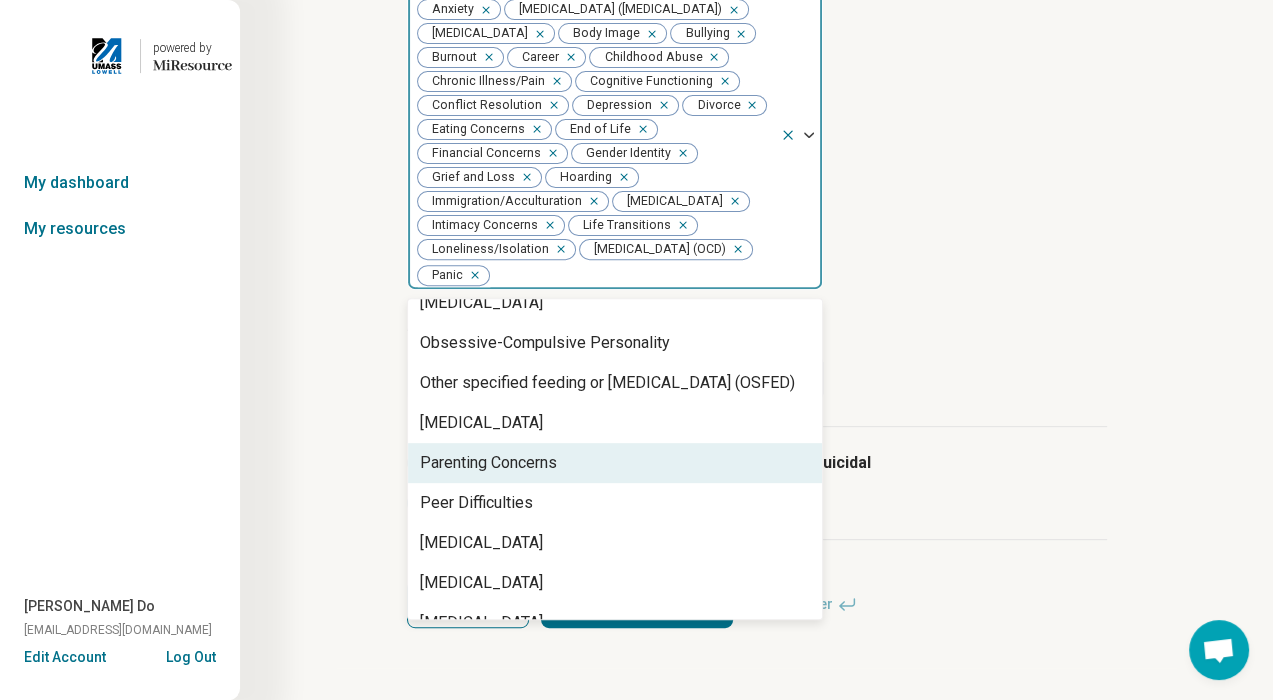 click on "Parenting Concerns" at bounding box center [488, 463] 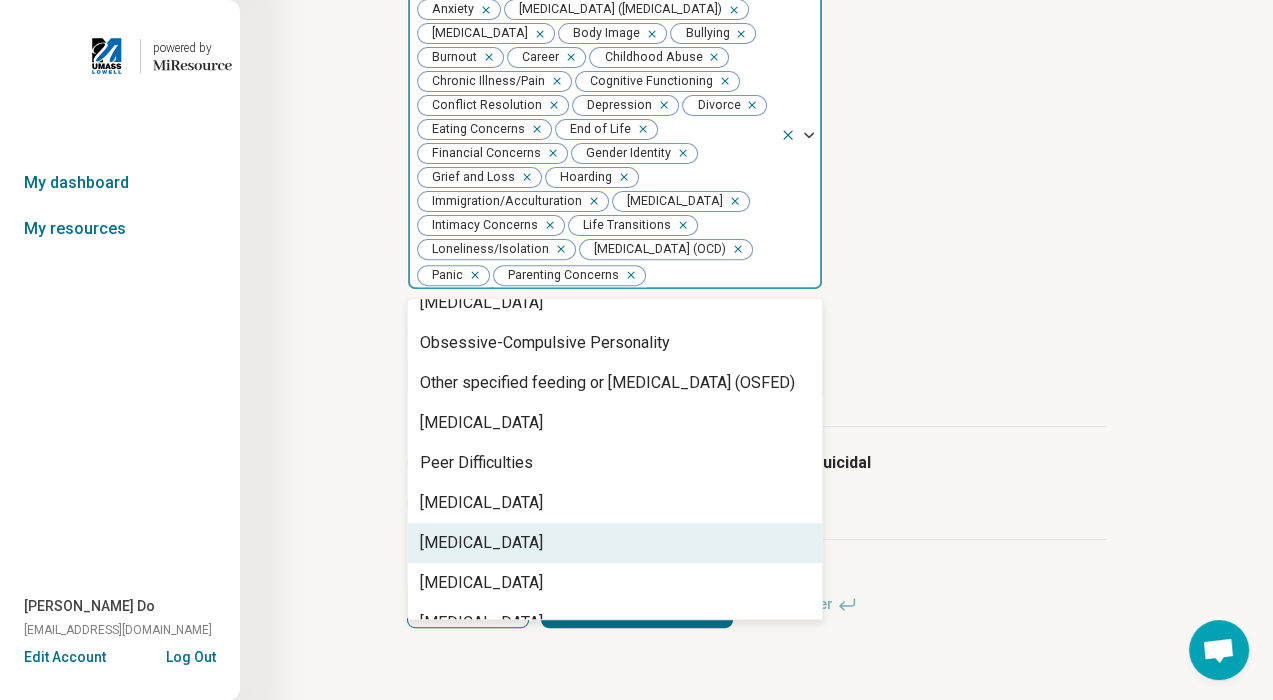 click on "Performance Anxiety" at bounding box center [481, 543] 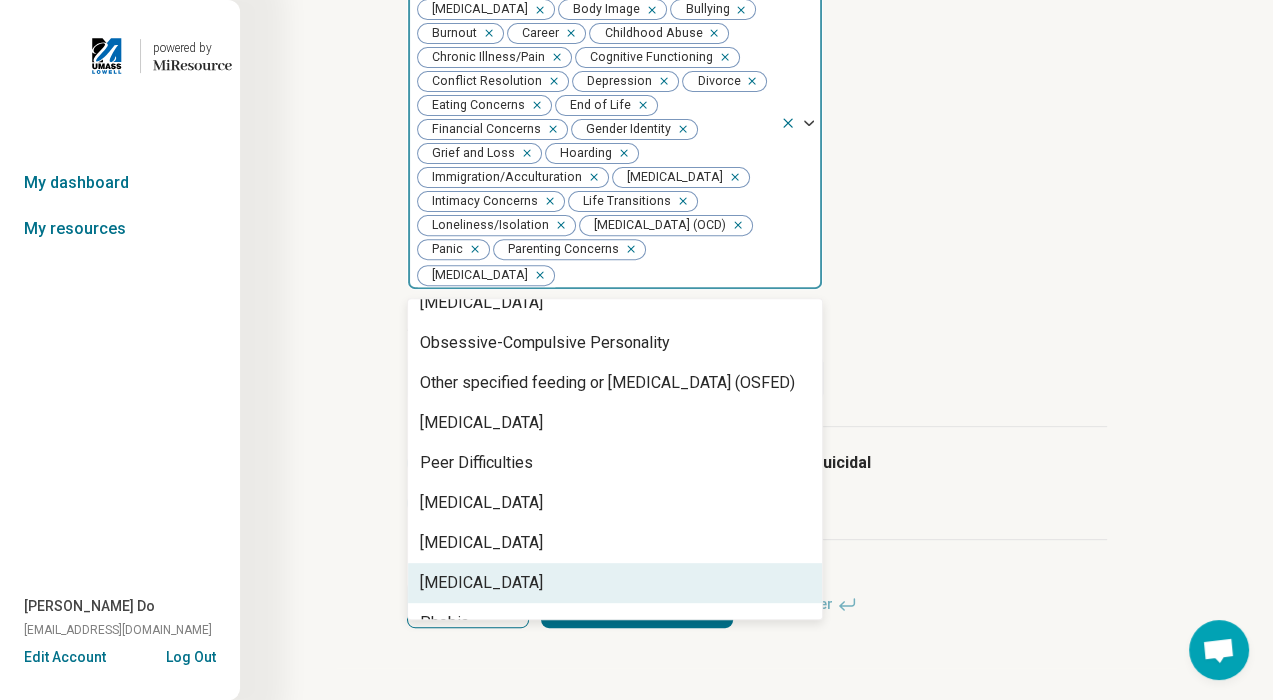 click on "Personal Growth" at bounding box center [615, 543] 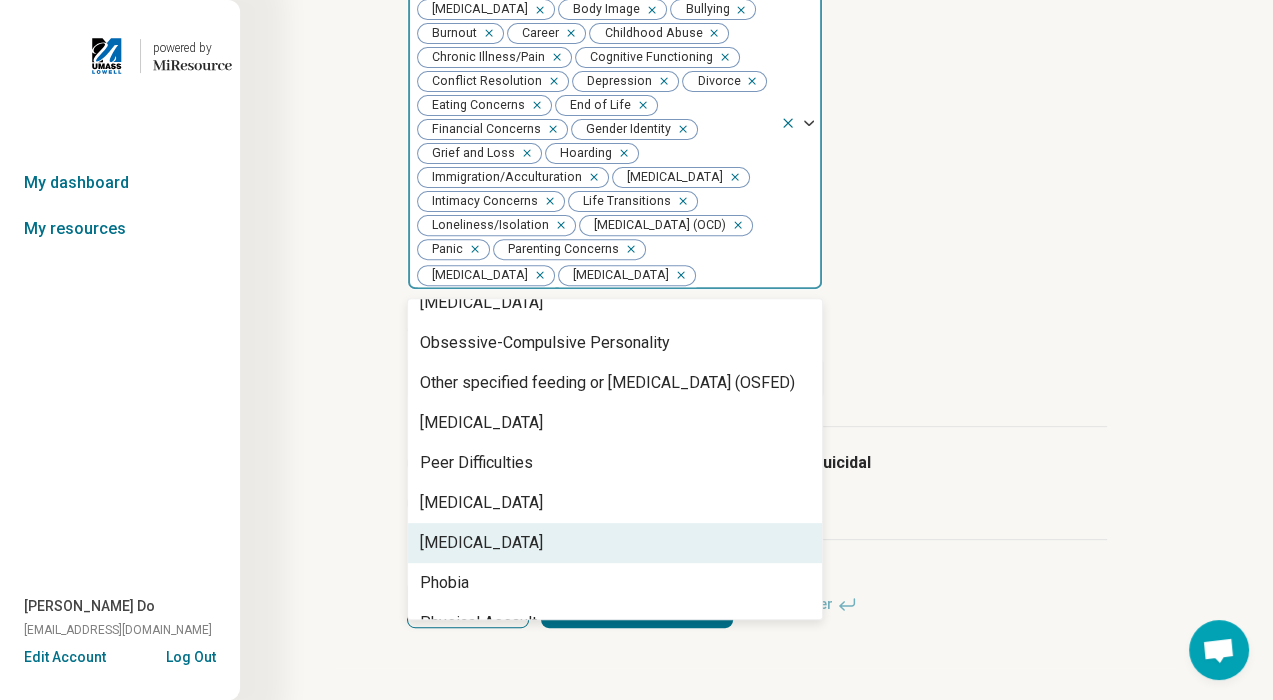 click on "Personality Disorders" at bounding box center [481, 543] 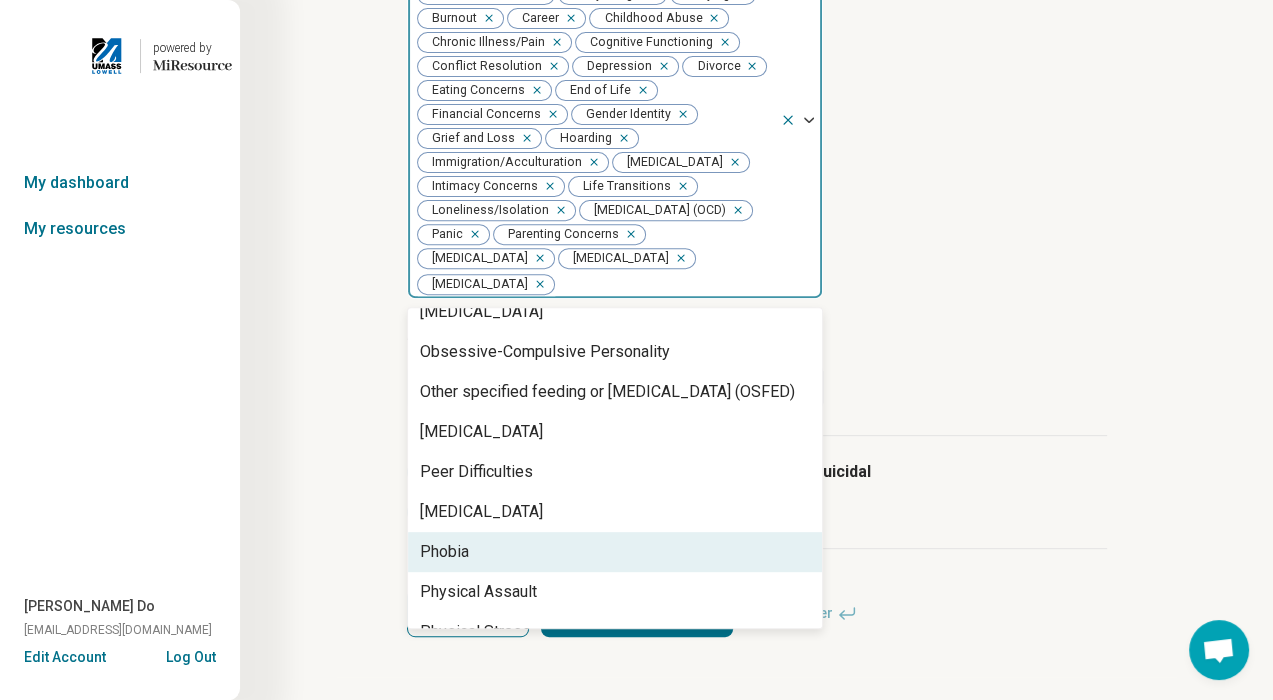 click on "Phobia" at bounding box center (615, 552) 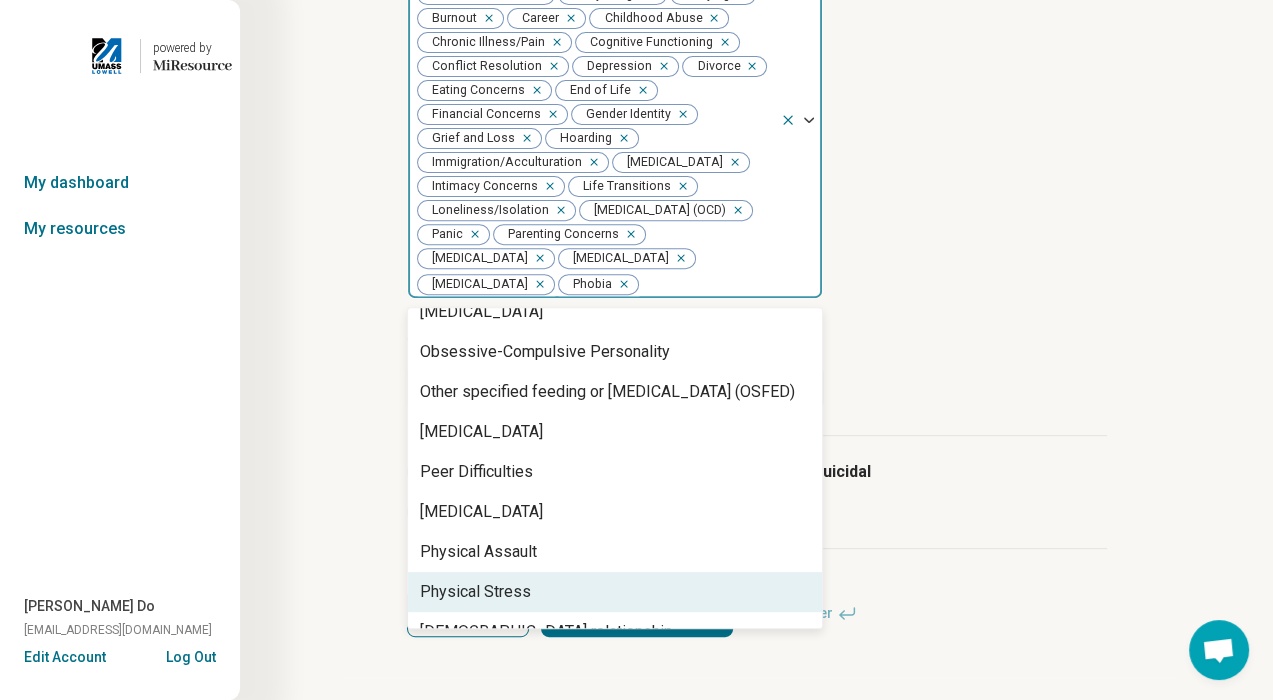 click on "Physical Stress" at bounding box center (615, 592) 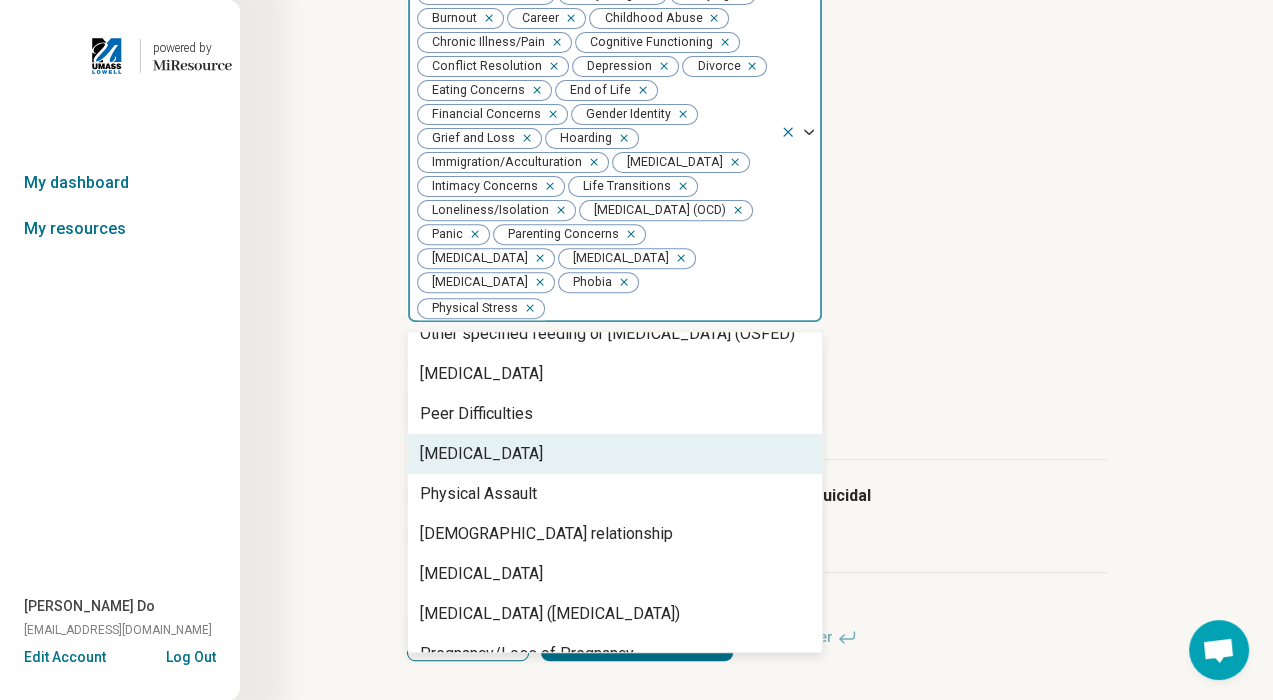 scroll, scrollTop: 1500, scrollLeft: 0, axis: vertical 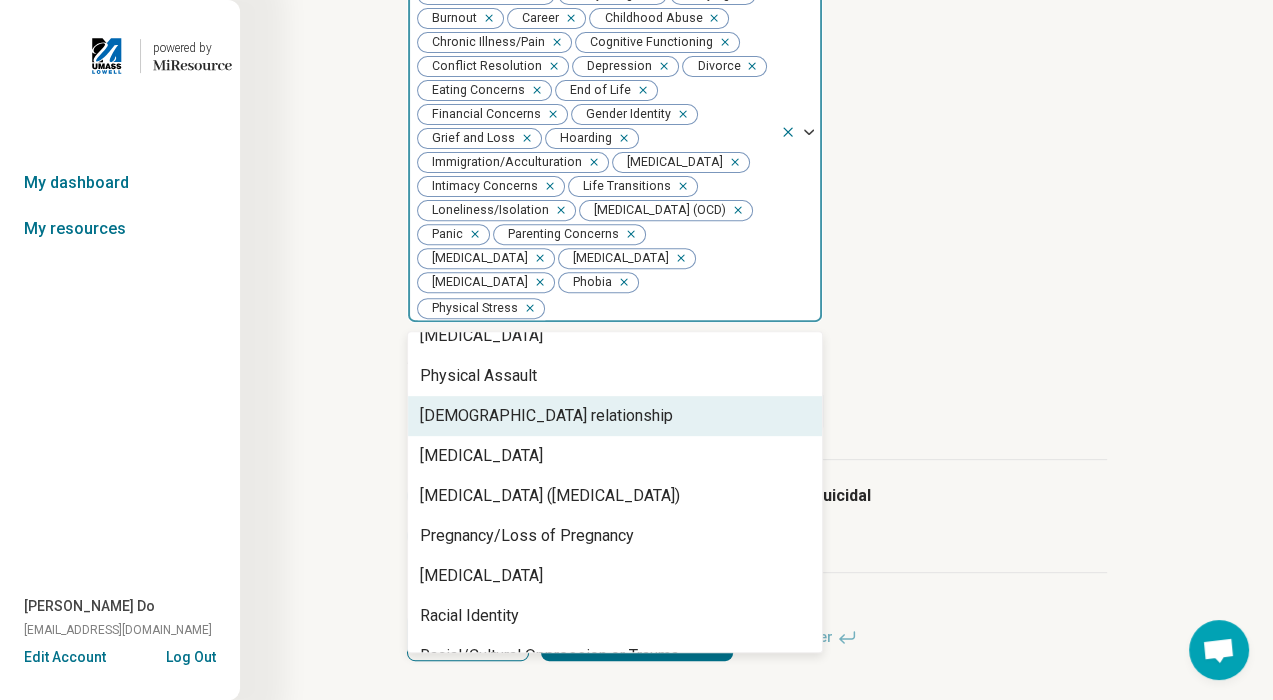 click on "Polyamorous relationship" at bounding box center [615, 416] 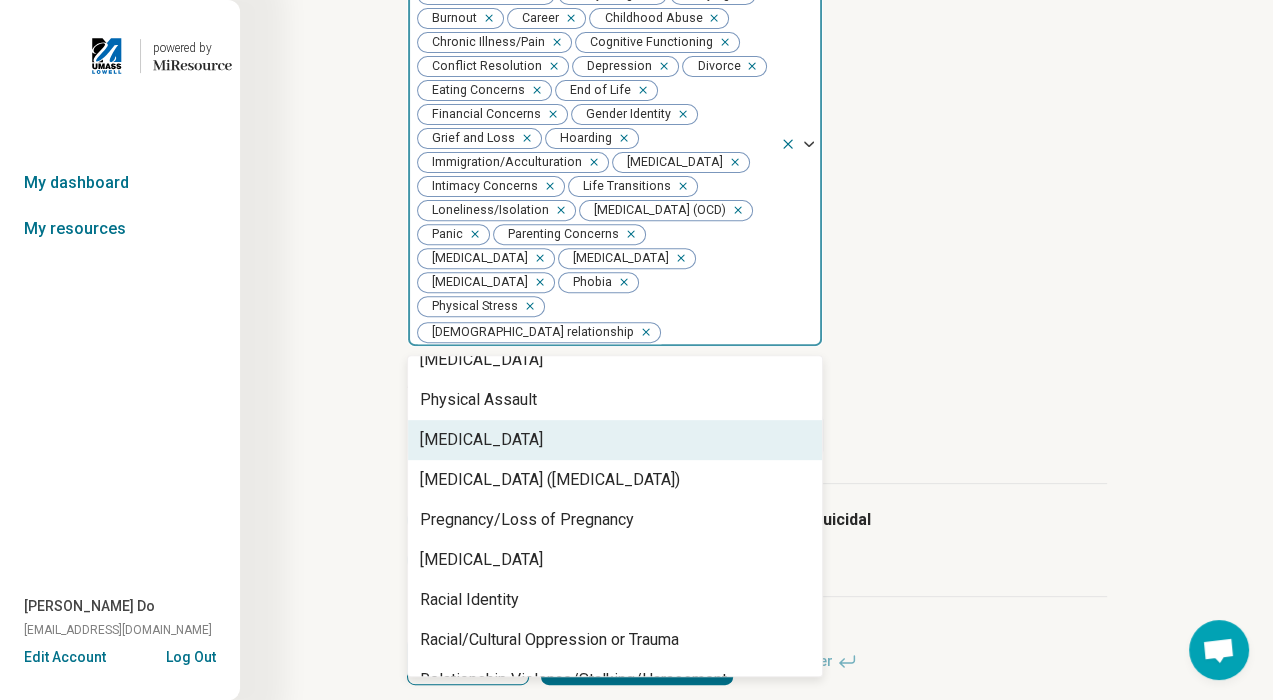 click on "Postpartum Depression" at bounding box center (615, 440) 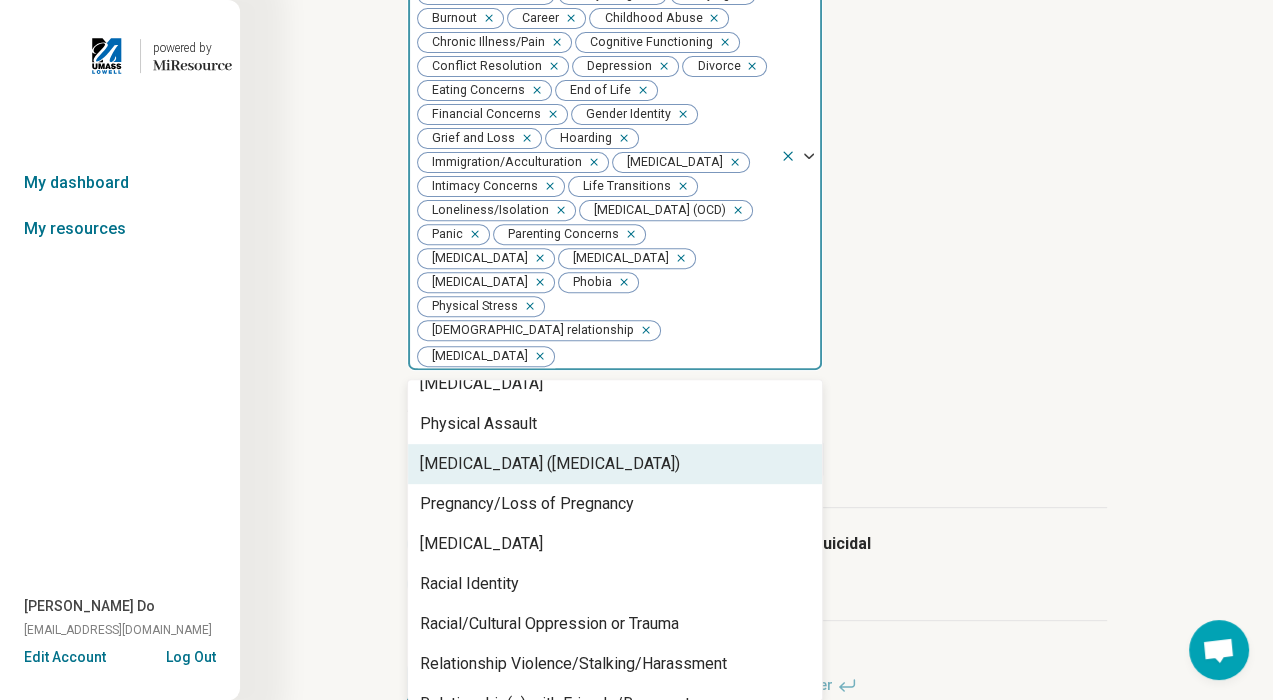 click on "Posttraumatic Stress Disorder (PTSD)" at bounding box center (550, 464) 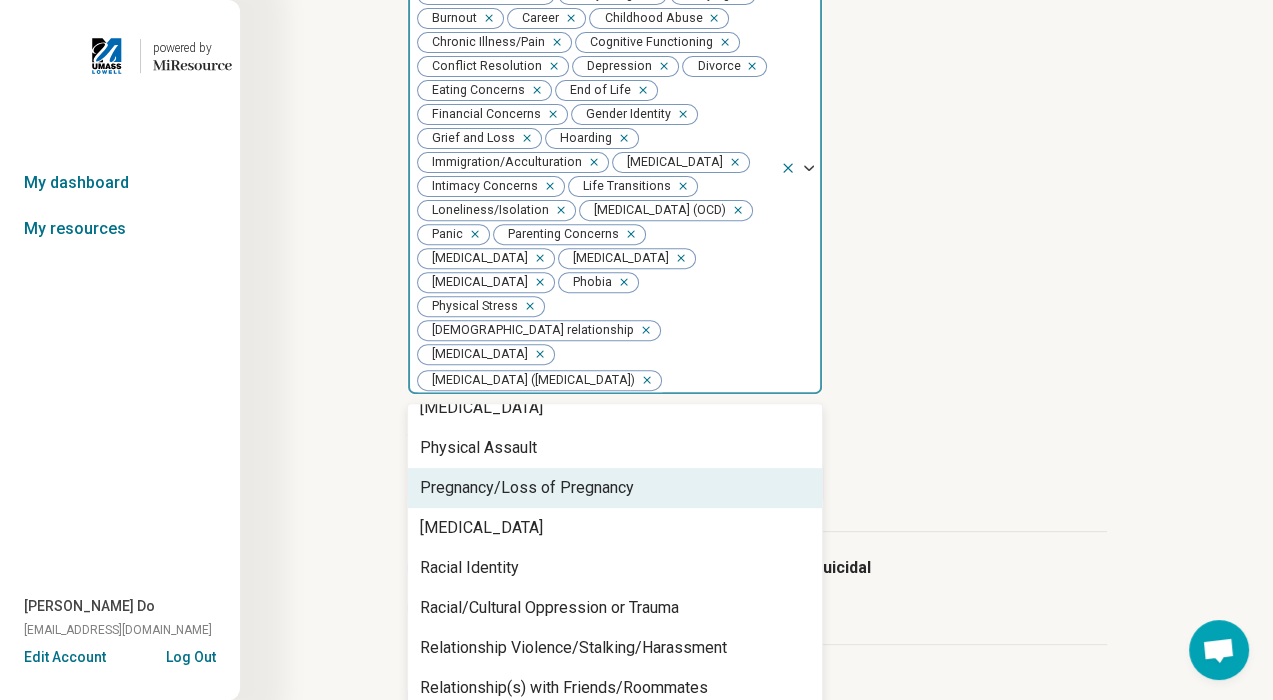 click on "Pregnancy/Loss of Pregnancy" at bounding box center (527, 488) 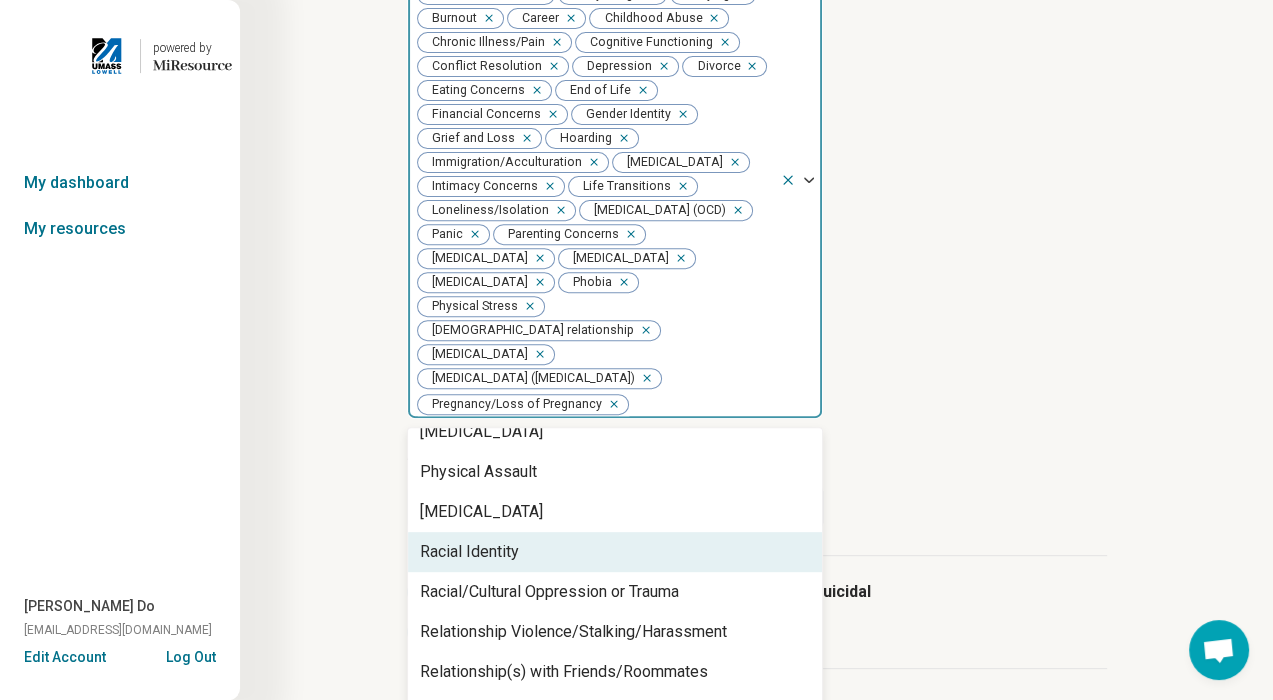 click on "Racial Identity" at bounding box center (615, 552) 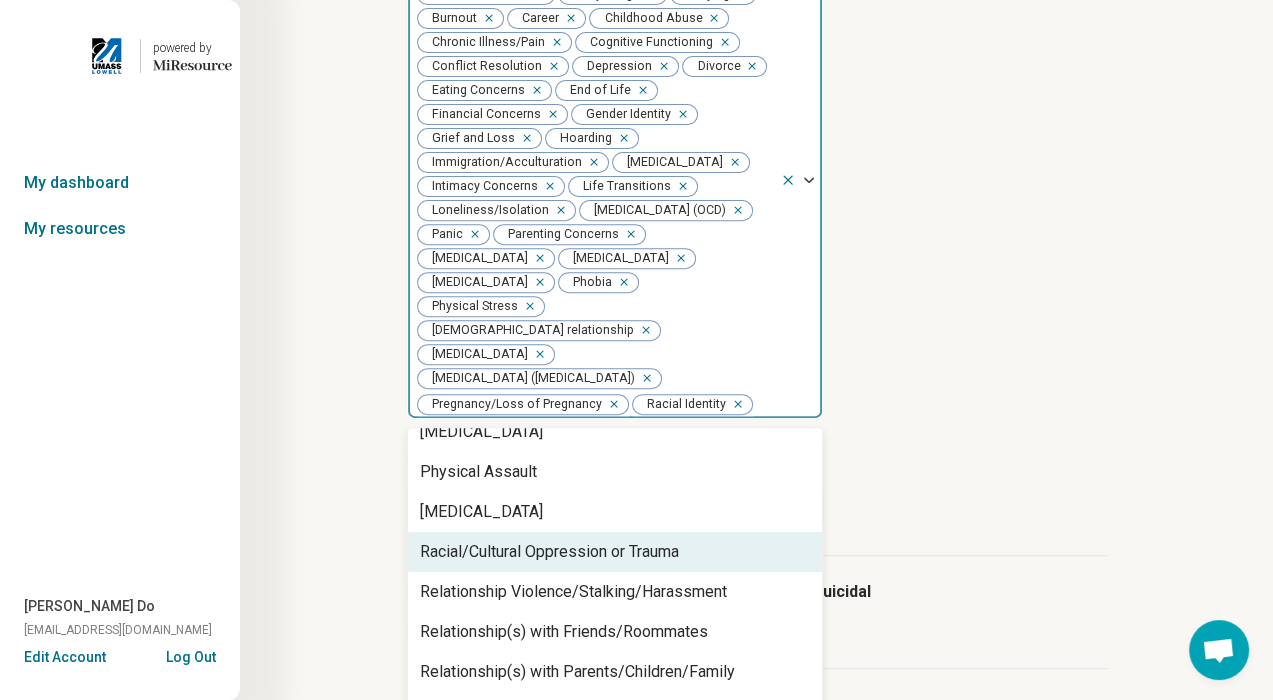 click on "Racial/Cultural Oppression or Trauma" at bounding box center (549, 552) 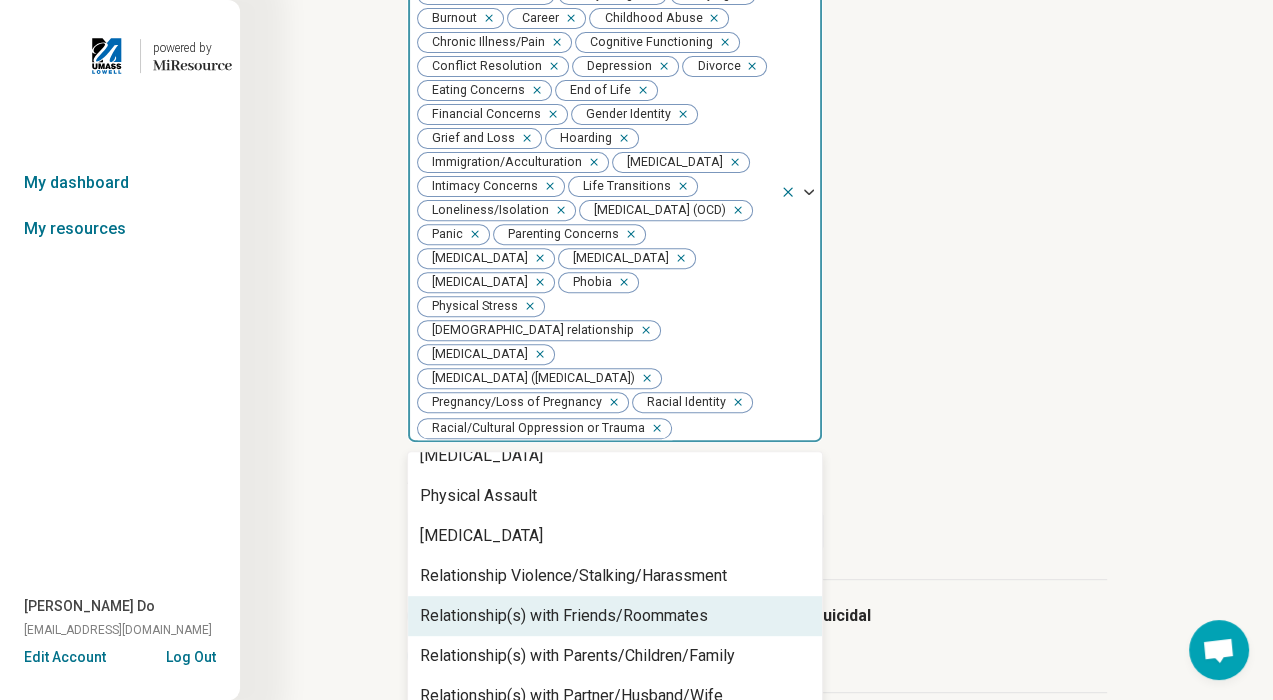 click on "Relationship(s) with Friends/Roommates" at bounding box center (615, 616) 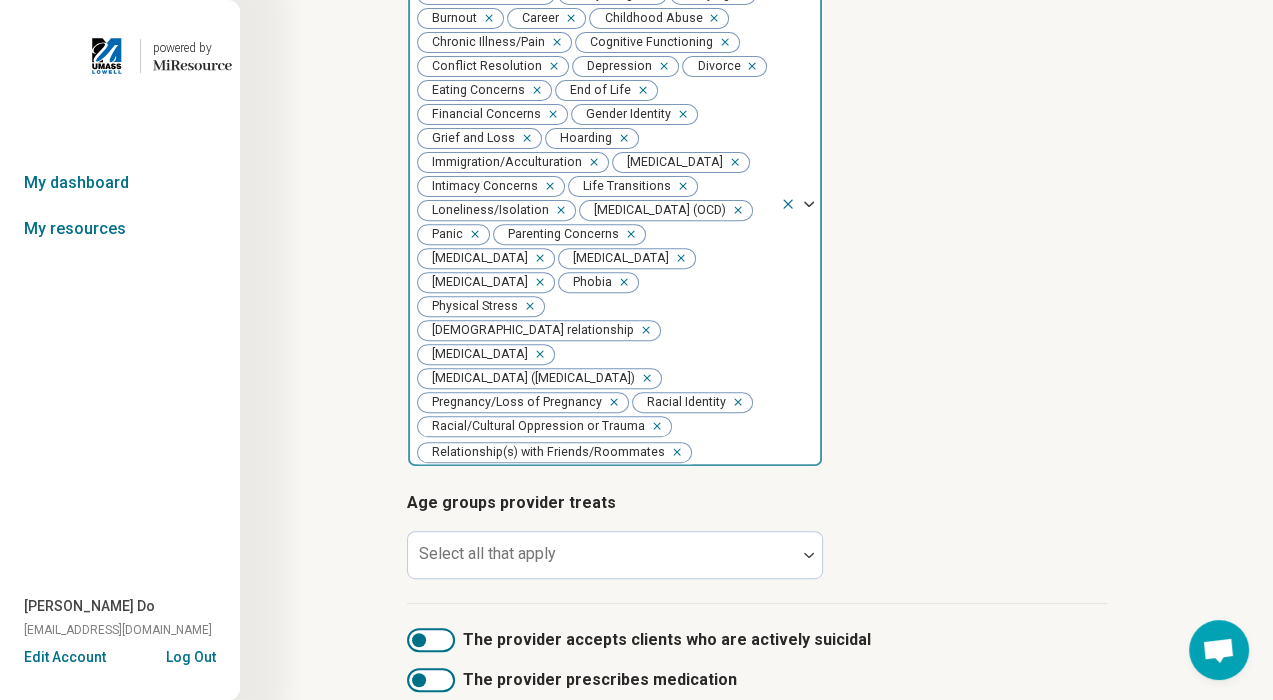 scroll, scrollTop: 1688, scrollLeft: 0, axis: vertical 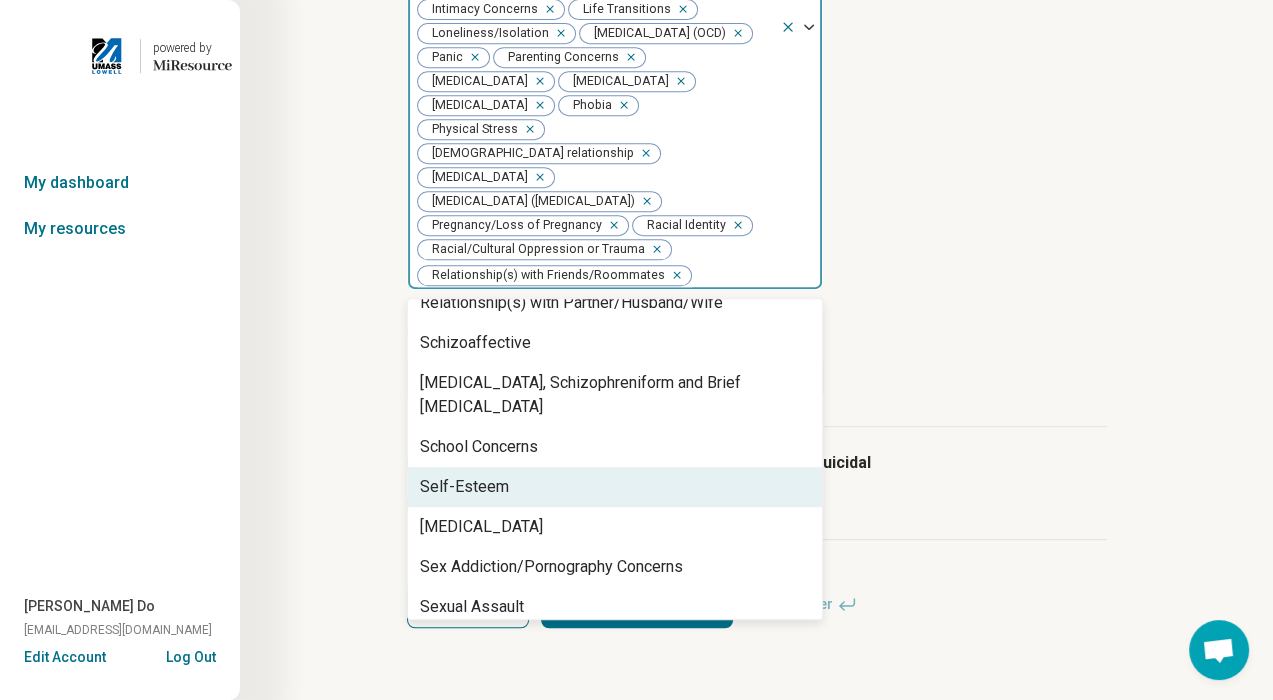 drag, startPoint x: 571, startPoint y: 469, endPoint x: 583, endPoint y: 497, distance: 30.463093 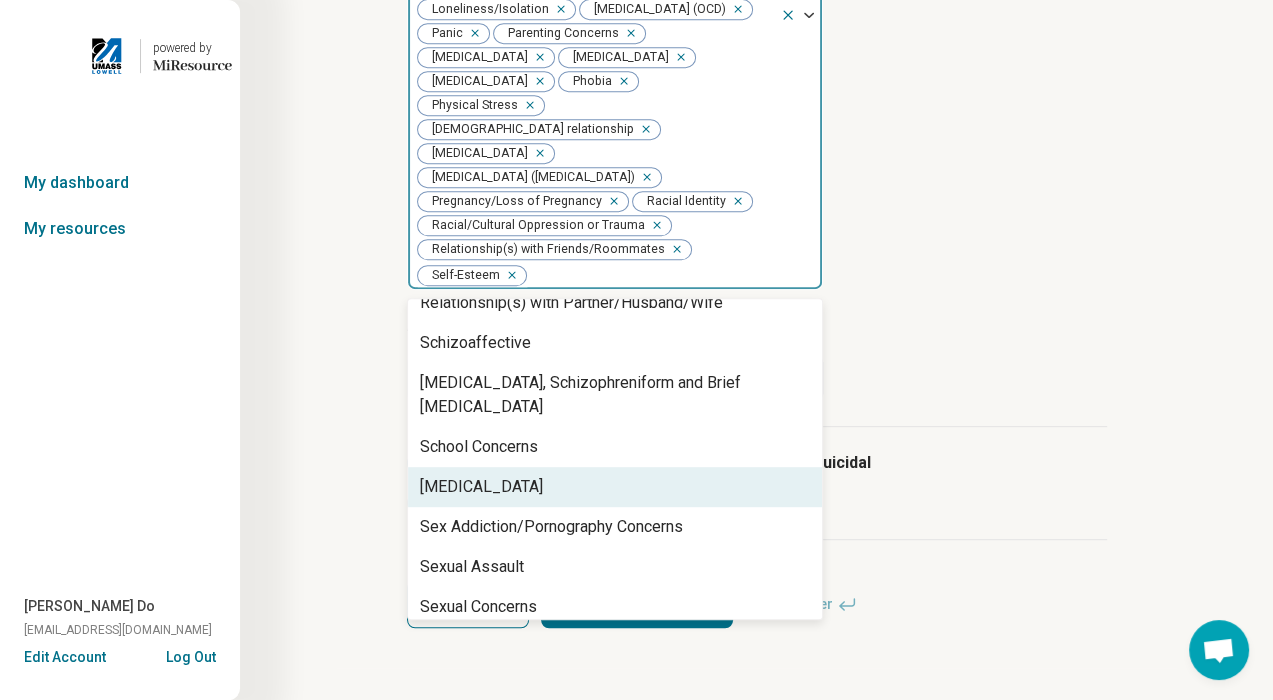 click on "Self-Harm" at bounding box center (615, 487) 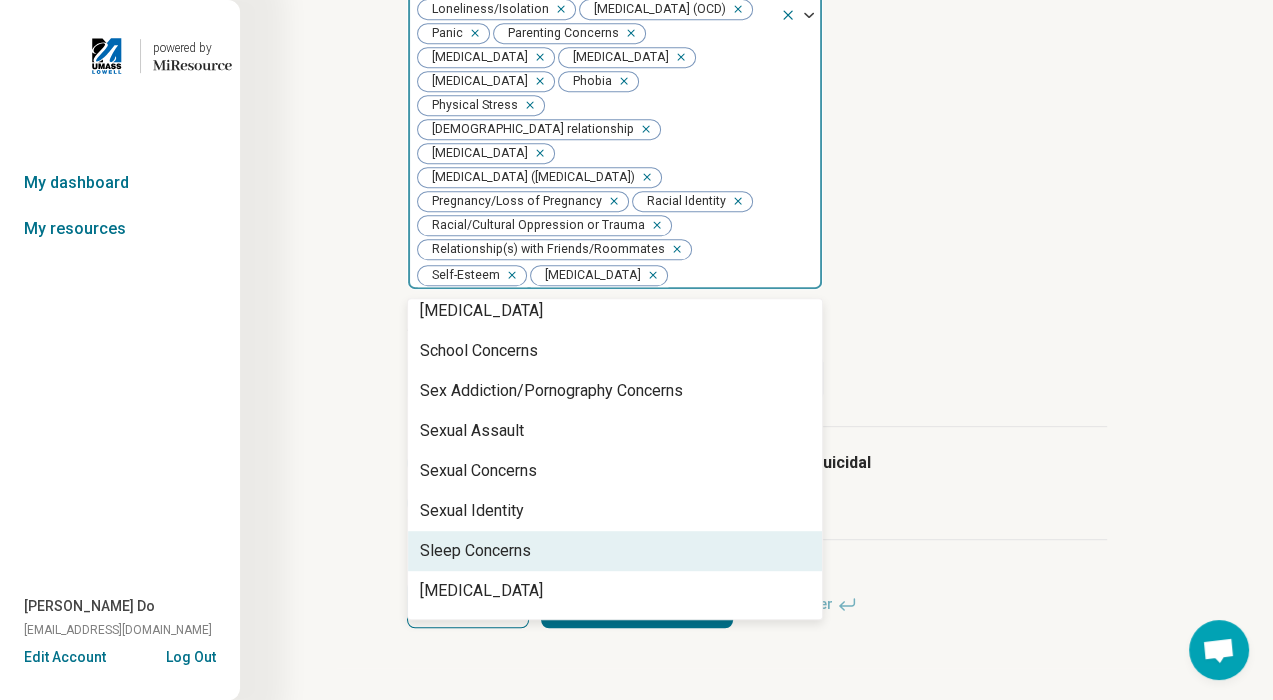 scroll, scrollTop: 1800, scrollLeft: 0, axis: vertical 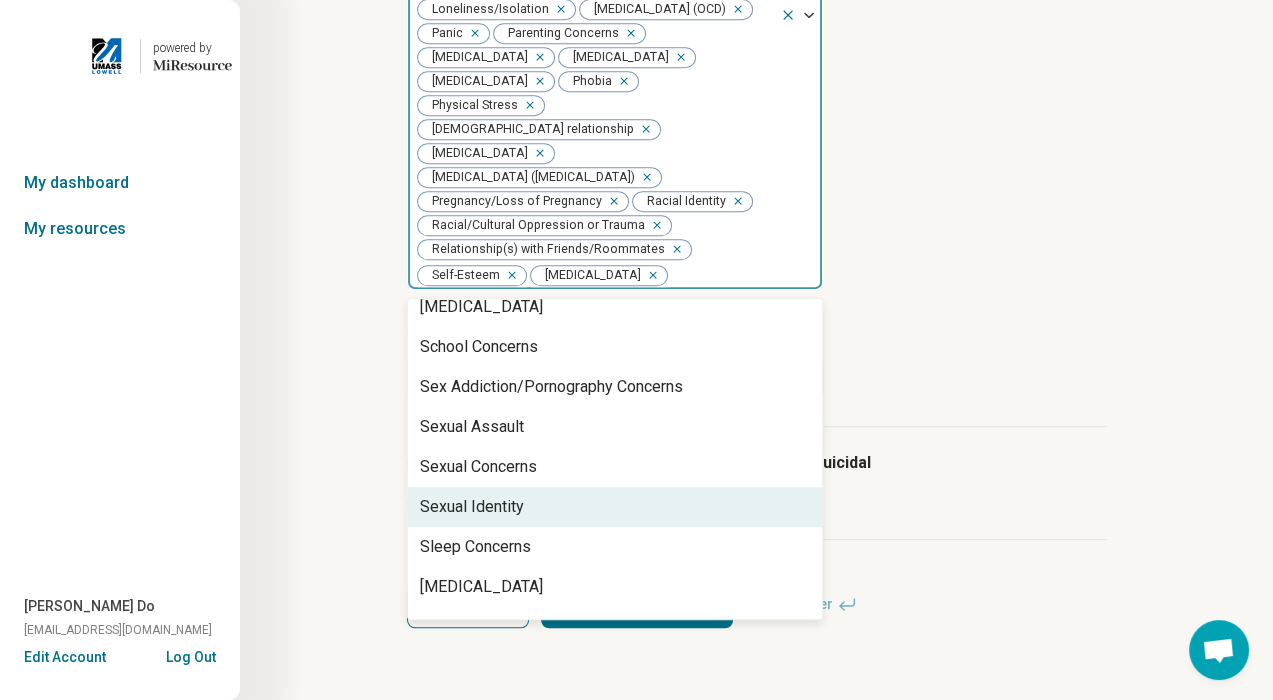 click on "Sexual Identity" at bounding box center [615, 507] 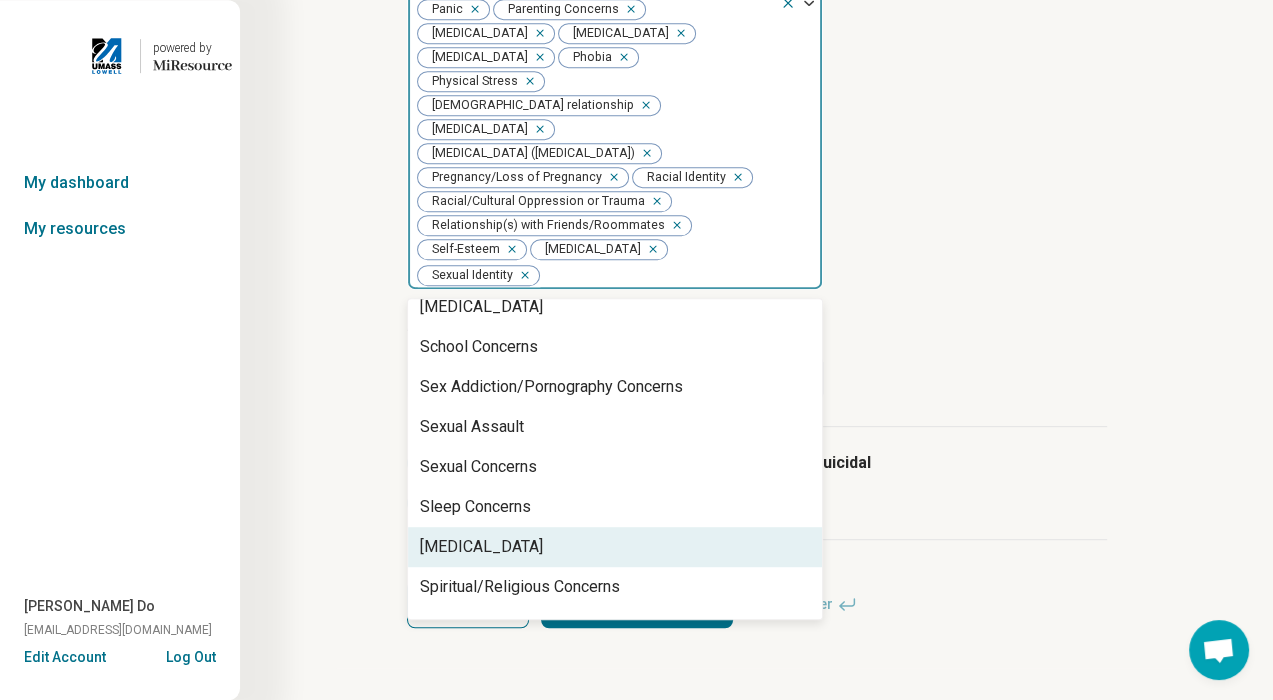 click on "Social Anxiety" at bounding box center (615, 547) 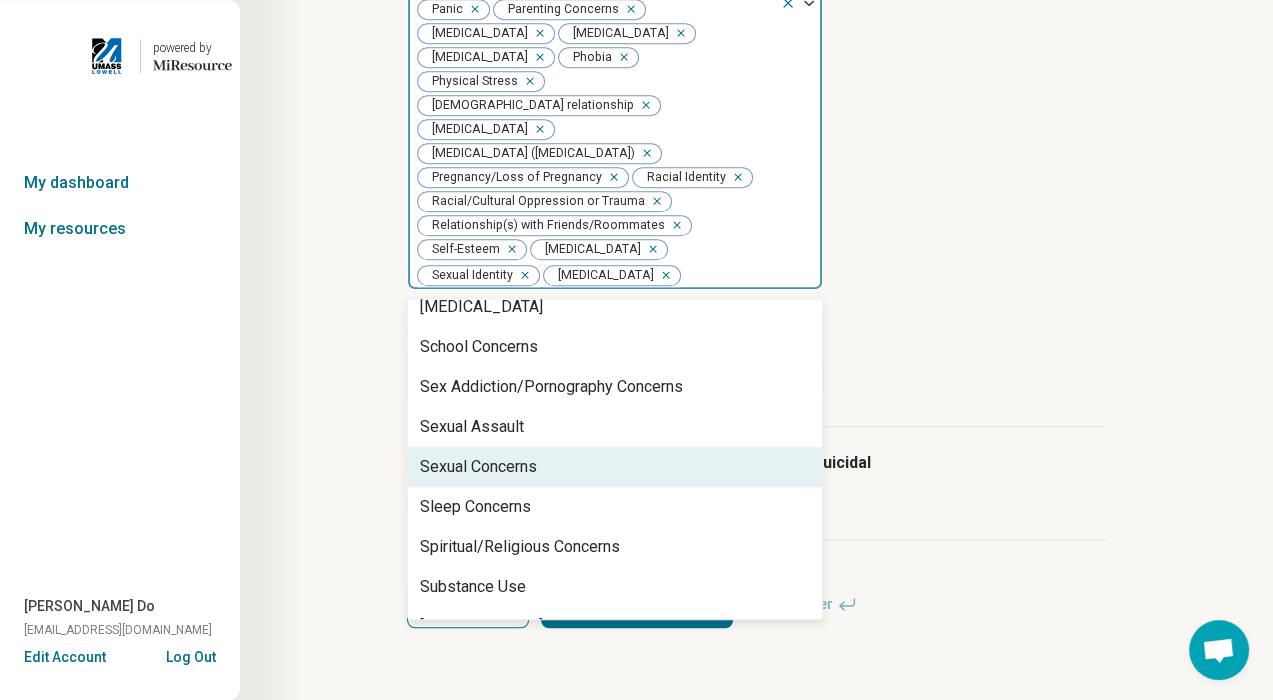click on "Sexual Concerns" at bounding box center [615, 467] 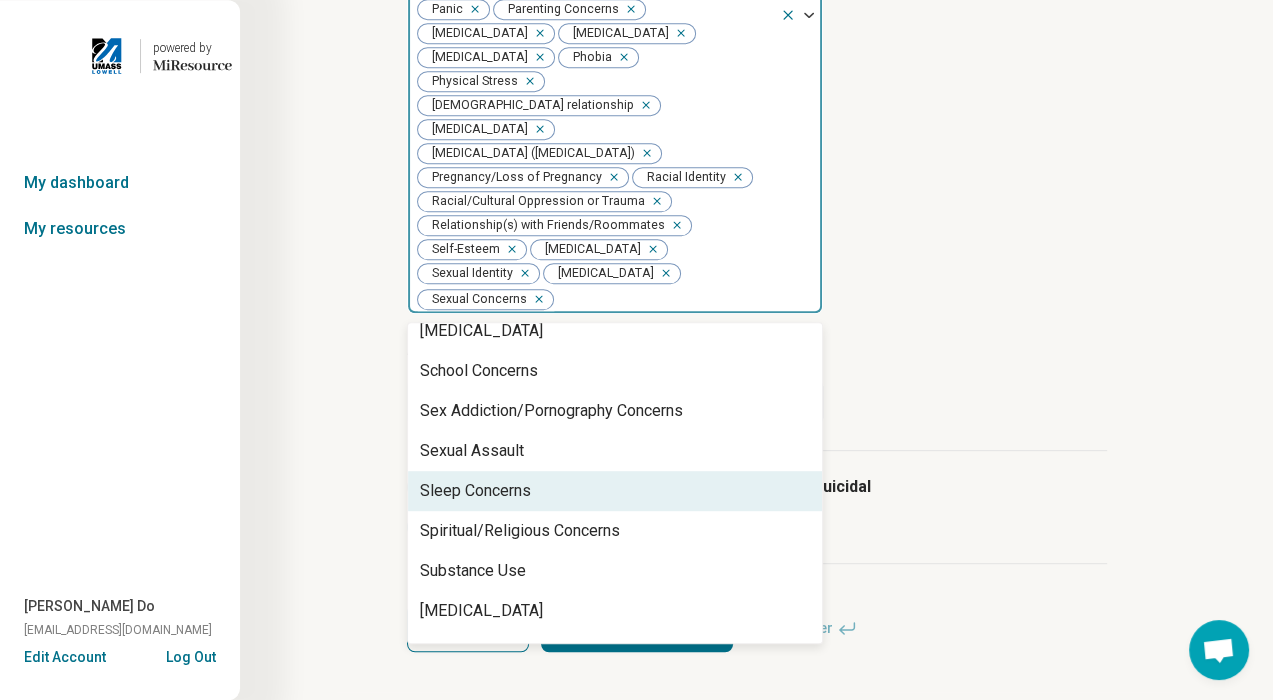 click on "Sleep Concerns" at bounding box center [615, 491] 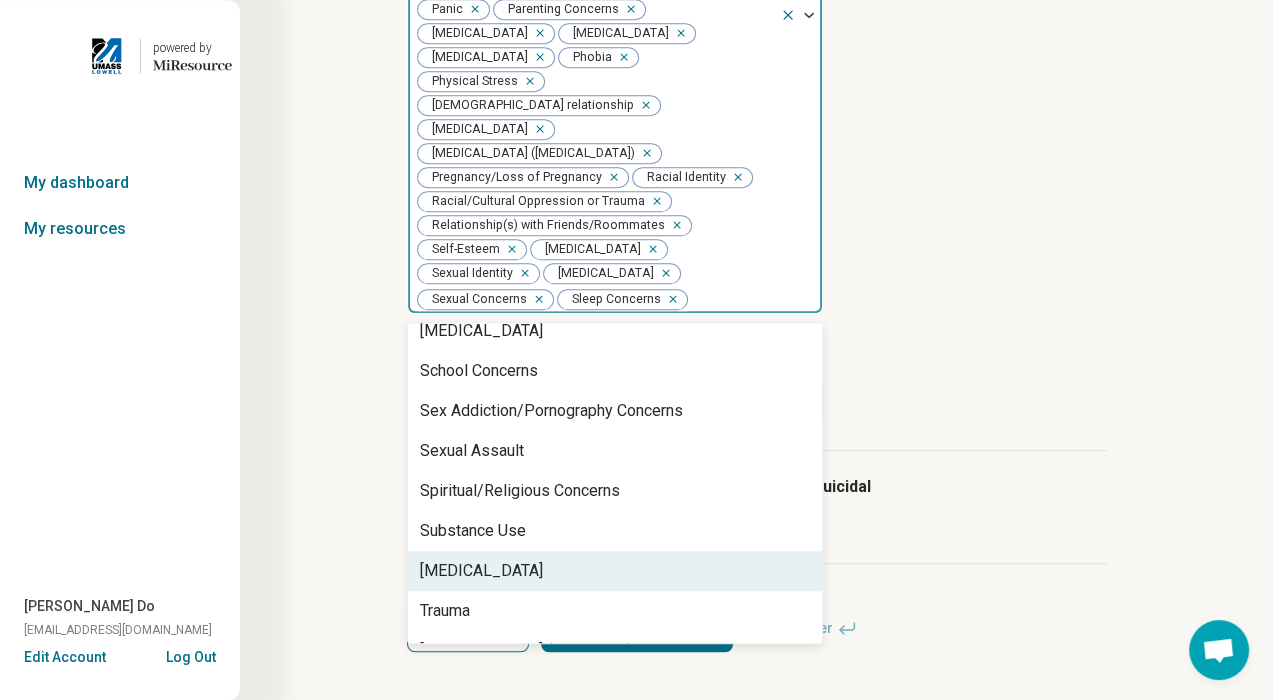 click on "Suicidal Ideation" at bounding box center (615, 571) 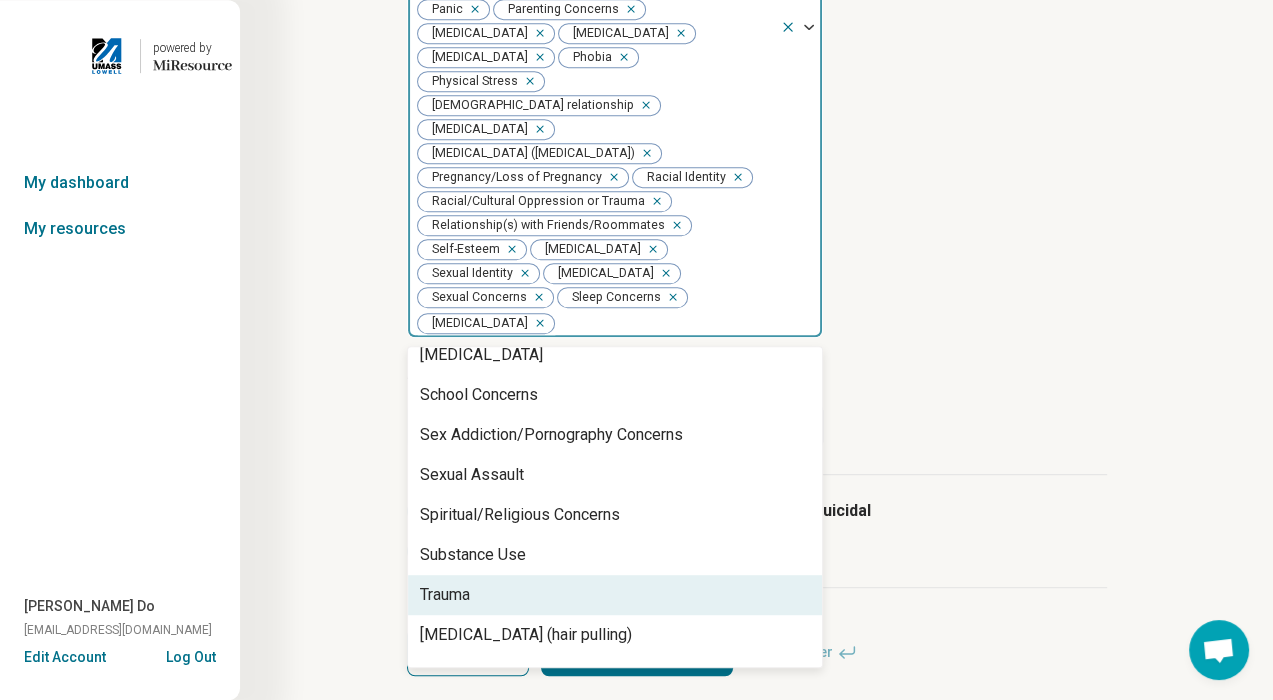 click on "Trauma" at bounding box center [615, 595] 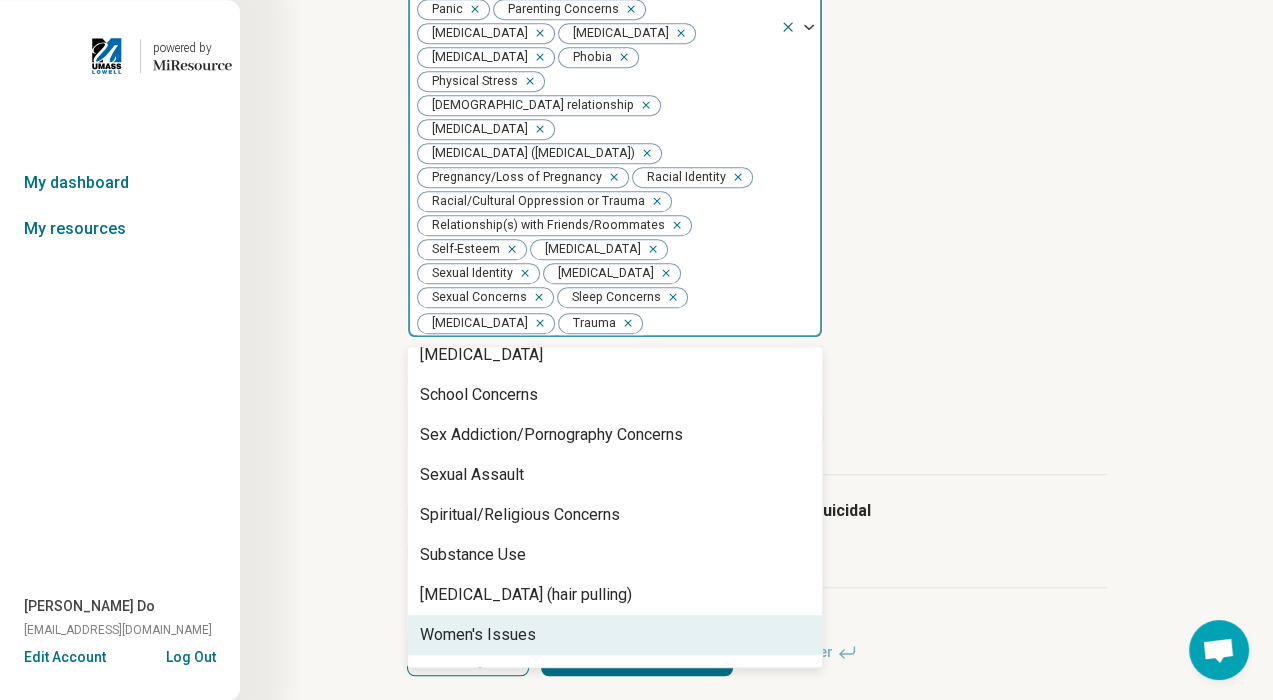 click on "Women's Issues" at bounding box center (615, 635) 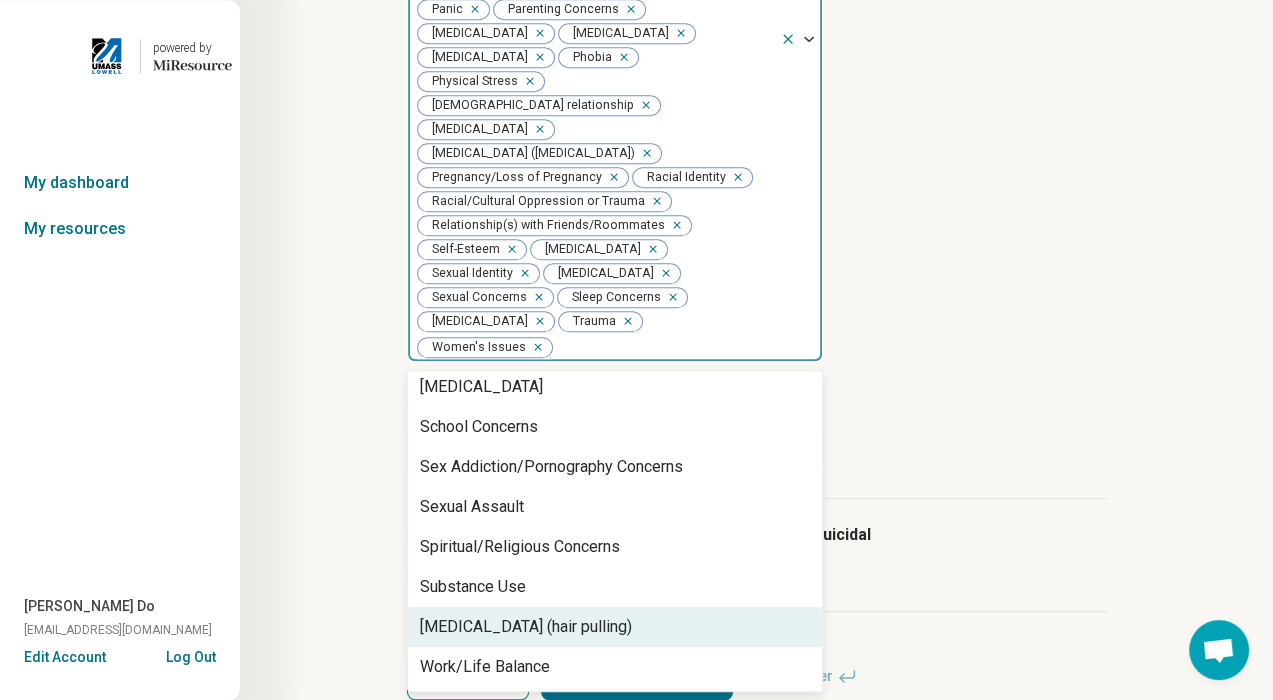 scroll, scrollTop: 1768, scrollLeft: 0, axis: vertical 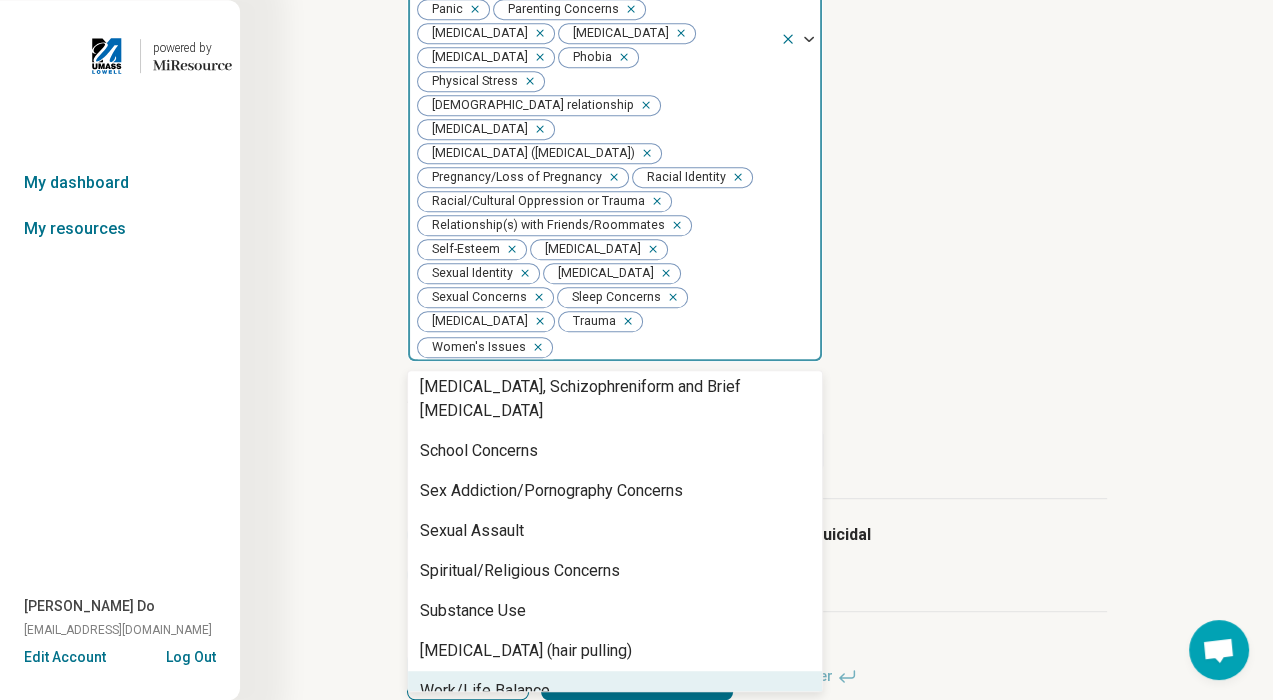 click on "Work/Life Balance" at bounding box center (615, 691) 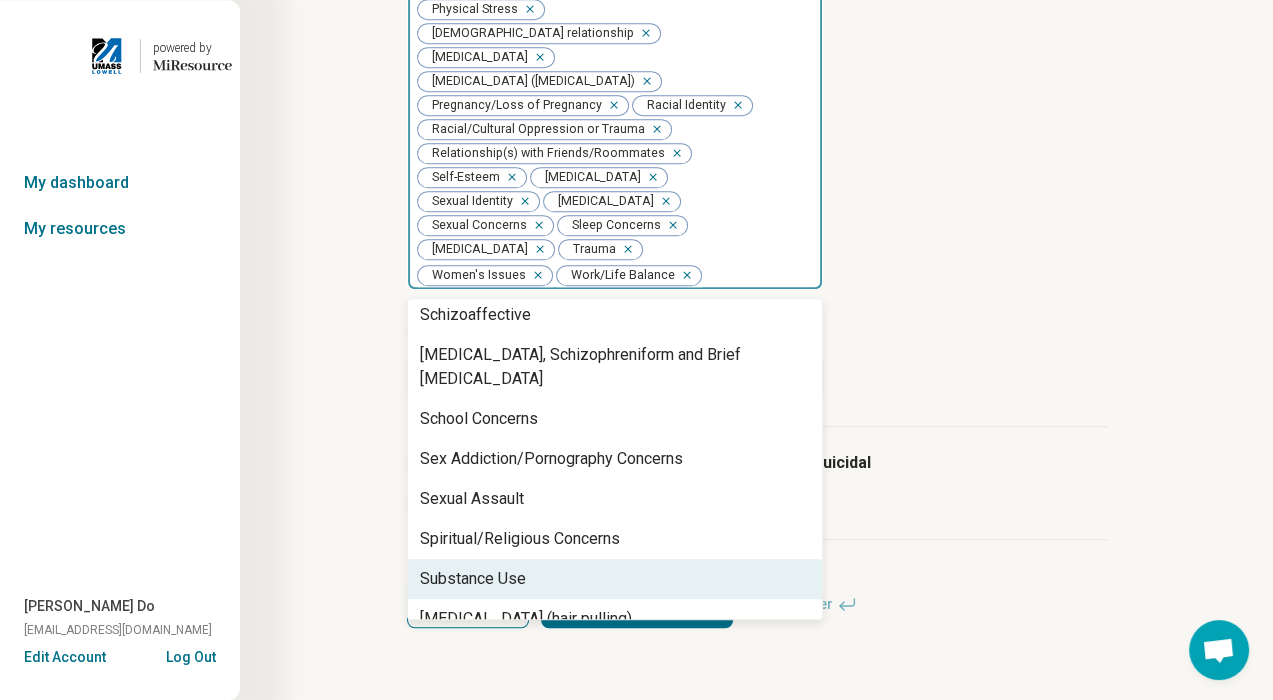 scroll, scrollTop: 940, scrollLeft: 0, axis: vertical 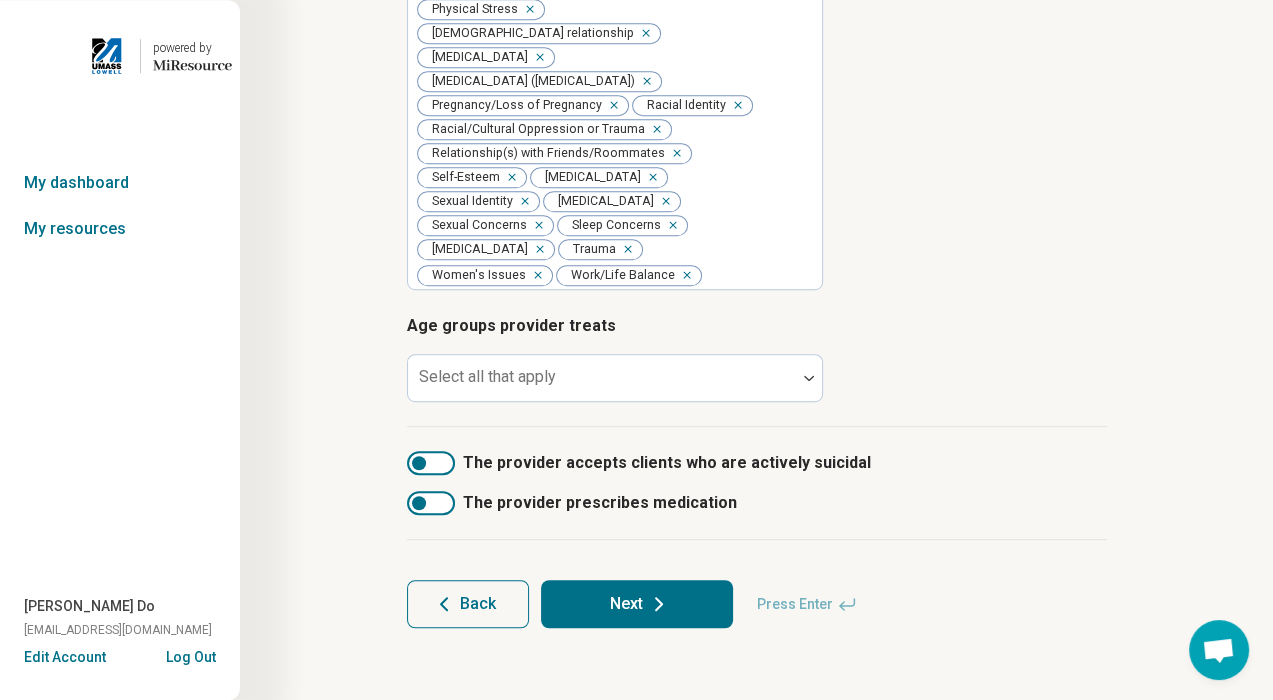 click on "Step  3  of  10 Tells us a little bit more about the provider’s specialty areas This information helps us match the provider with clients/patients in their areas of expertise. Types of provider Select all that apply Licensed Independent Clinical Social Worker (LICSW) Licensed Clinical Marriage and Family Therapist Licensed Clinical Social Worker (LCSW) Licensed Marriage and Family Therapist (LMFT) Licensed Professional Counselor (LPC) Provider’s areas of expertise Select all that apply Anxiety Attention Deficit Hyperactivity Disorder (ADHD) Bipolar Disorder Body Image Bullying Burnout Career Childhood Abuse Chronic Illness/Pain Cognitive Functioning Conflict Resolution Depression Divorce Eating Concerns End of Life Financial Concerns Gender Identity Grief and Loss Hoarding Immigration/Acculturation Insomnia Intimacy Concerns Life Transitions Loneliness/Isolation Obsessive Compulsive Disorder (OCD) Panic Parenting Concerns Performance Anxiety Personal Growth Personality Disorders Phobia Physical Stress" at bounding box center [757, -84] 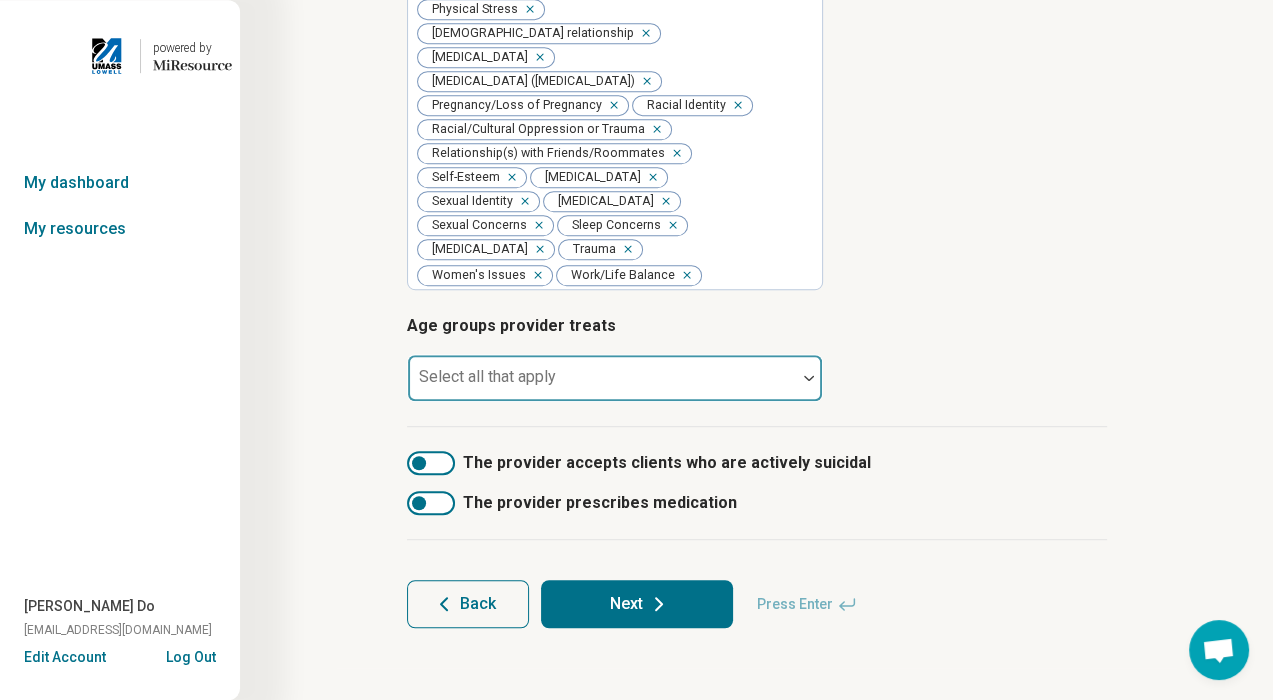 scroll, scrollTop: 940, scrollLeft: 0, axis: vertical 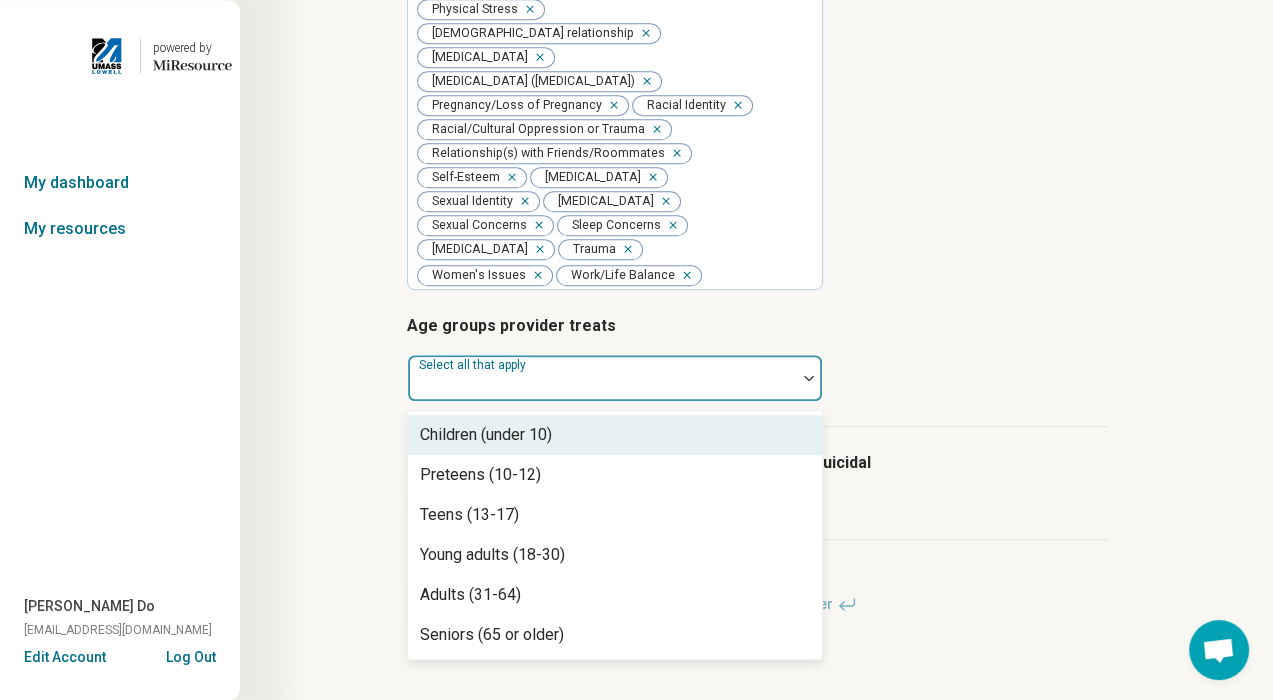 click on "Children (under 10)" at bounding box center (615, 435) 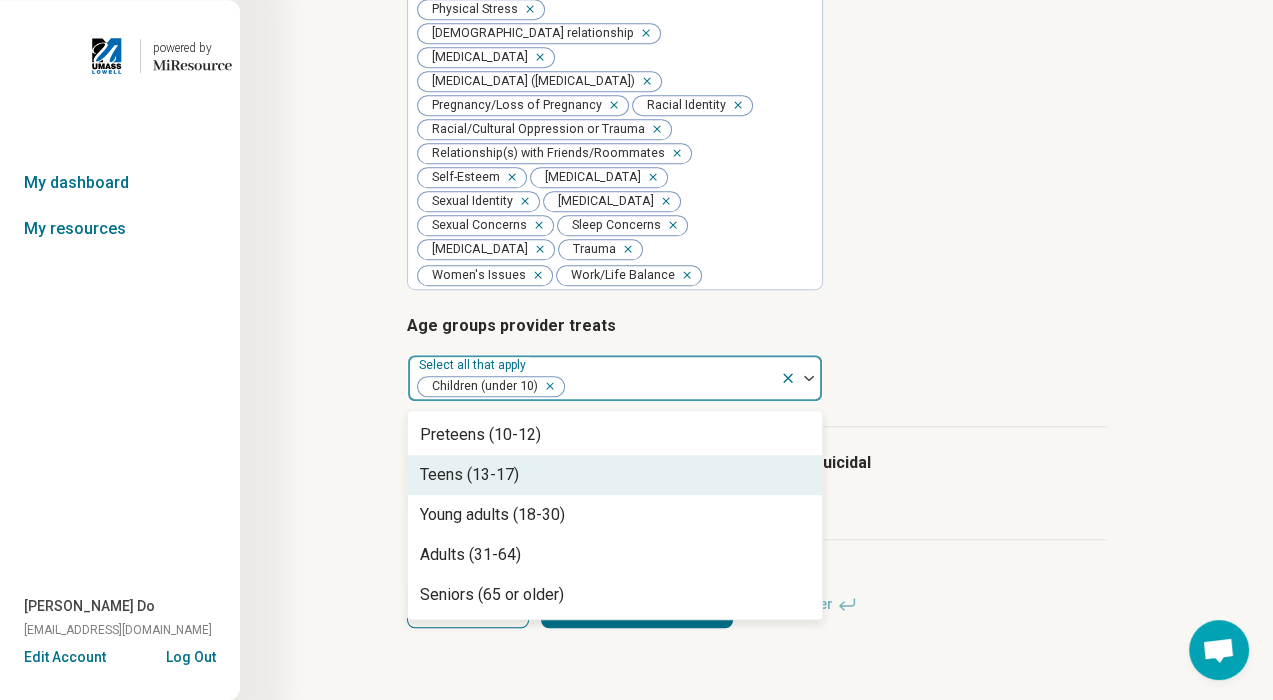 click on "Teens (13-17)" at bounding box center (615, 475) 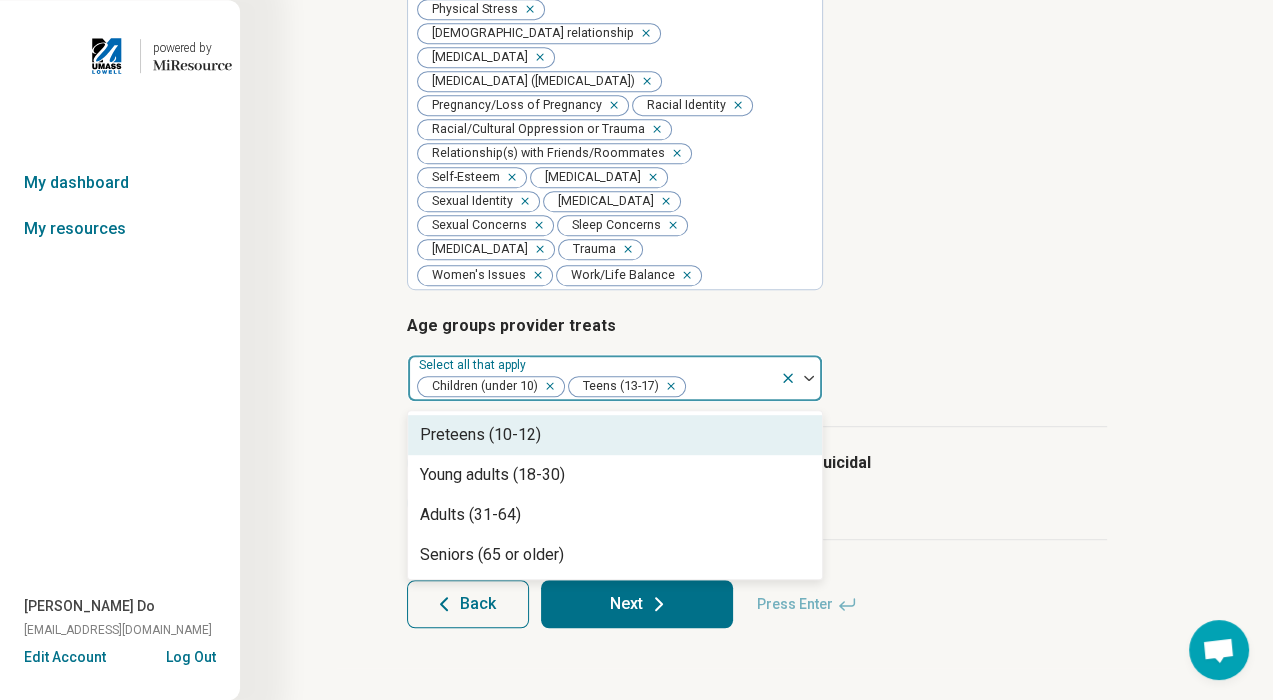 click on "Preteens (10-12)" at bounding box center (615, 435) 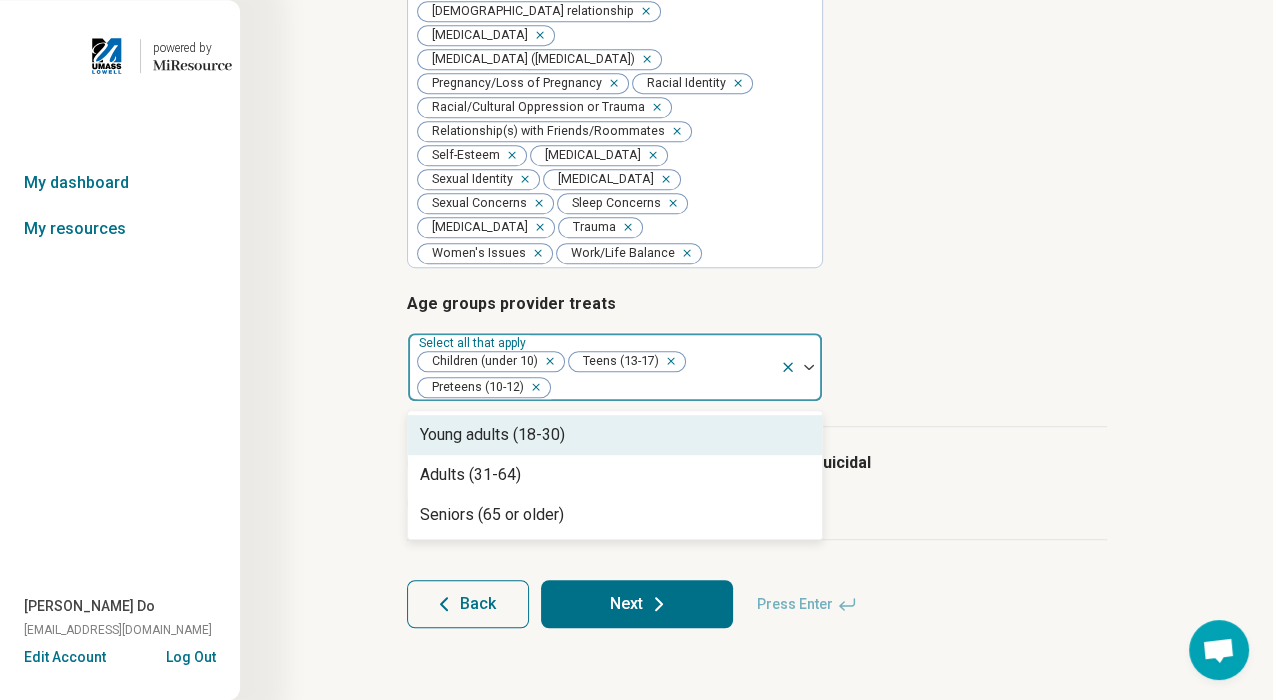 click on "Young adults (18-30)" at bounding box center (615, 435) 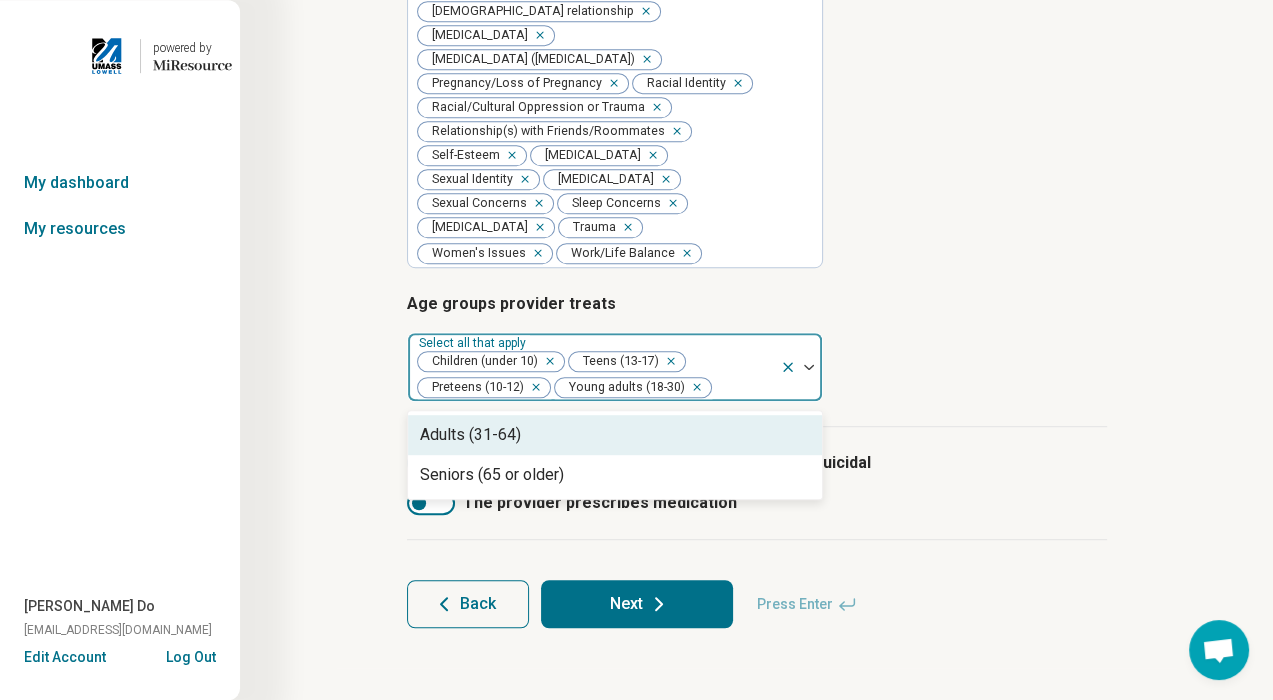 click on "Adults (31-64)" at bounding box center [615, 435] 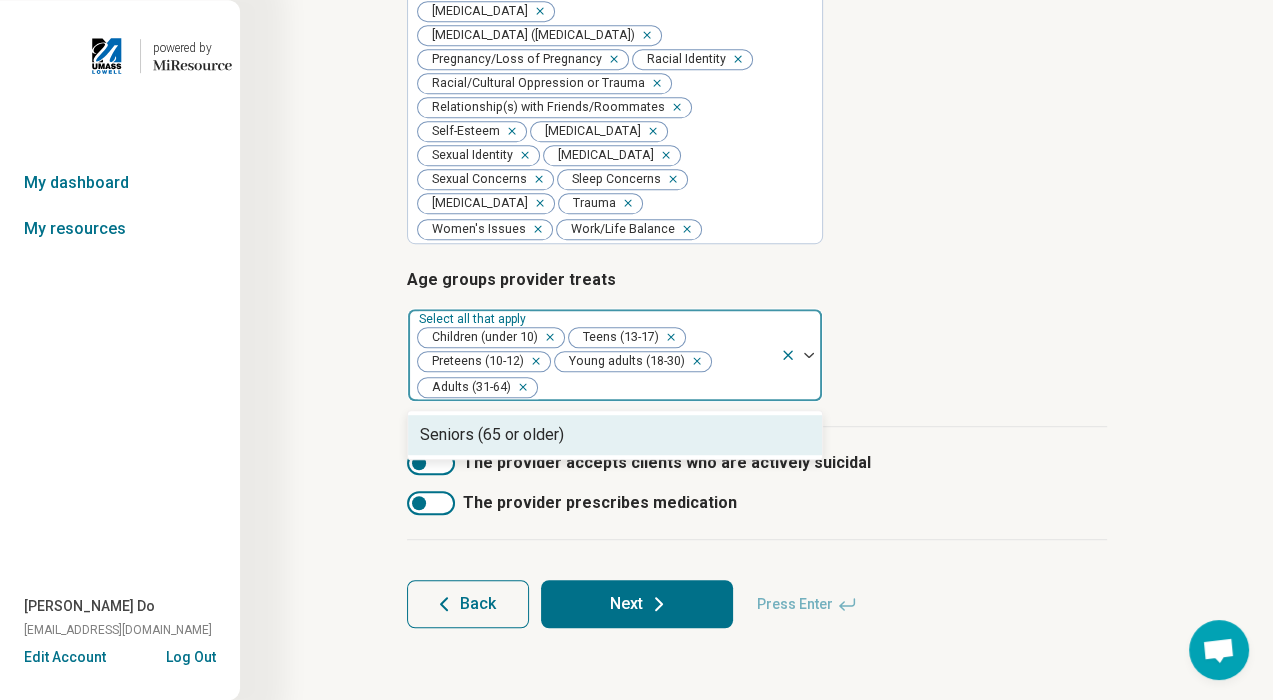 click on "Seniors (65 or older)" at bounding box center (615, 435) 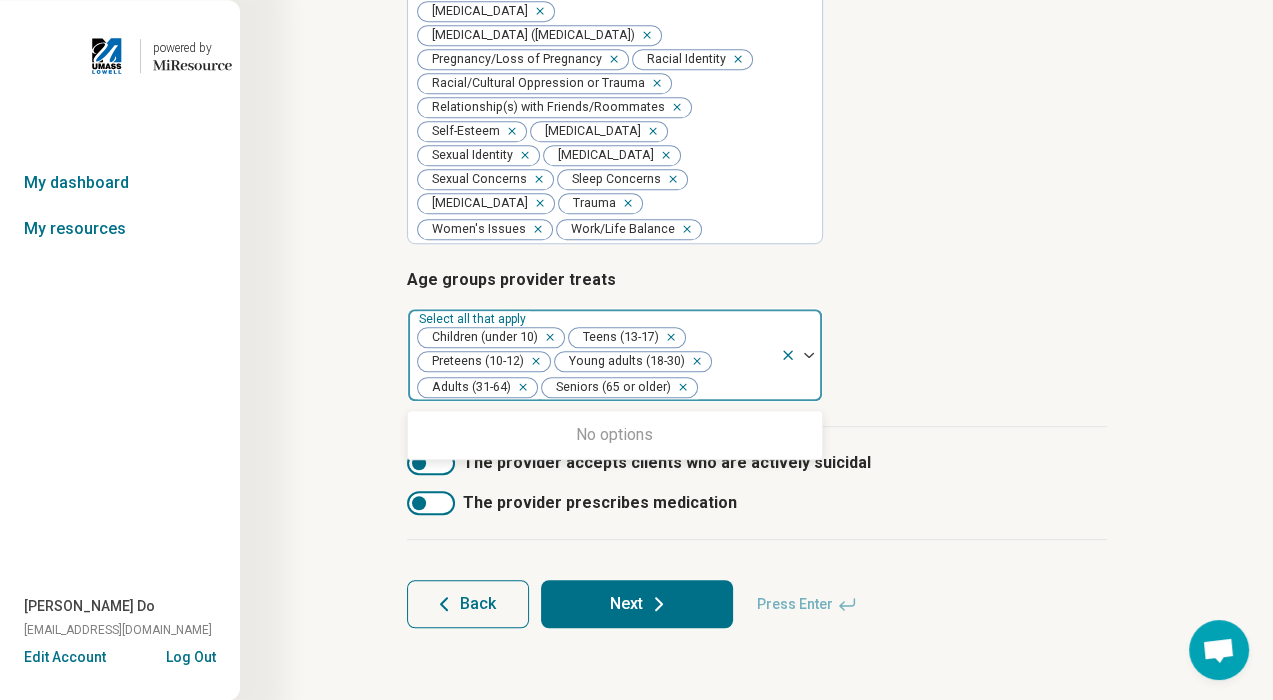 click on "Age groups provider treats option Seniors (65 or older), selected. 0 results available. Use Up and Down to choose options, press Enter to select the currently focused option, press Escape to exit the menu, press Tab to select the option and exit the menu. Select all that apply Children (under 10) Teens (13-17) Preteens (10-12) Young adults (18-30) Adults (31-64) Seniors (65 or older) No options" at bounding box center (757, 335) 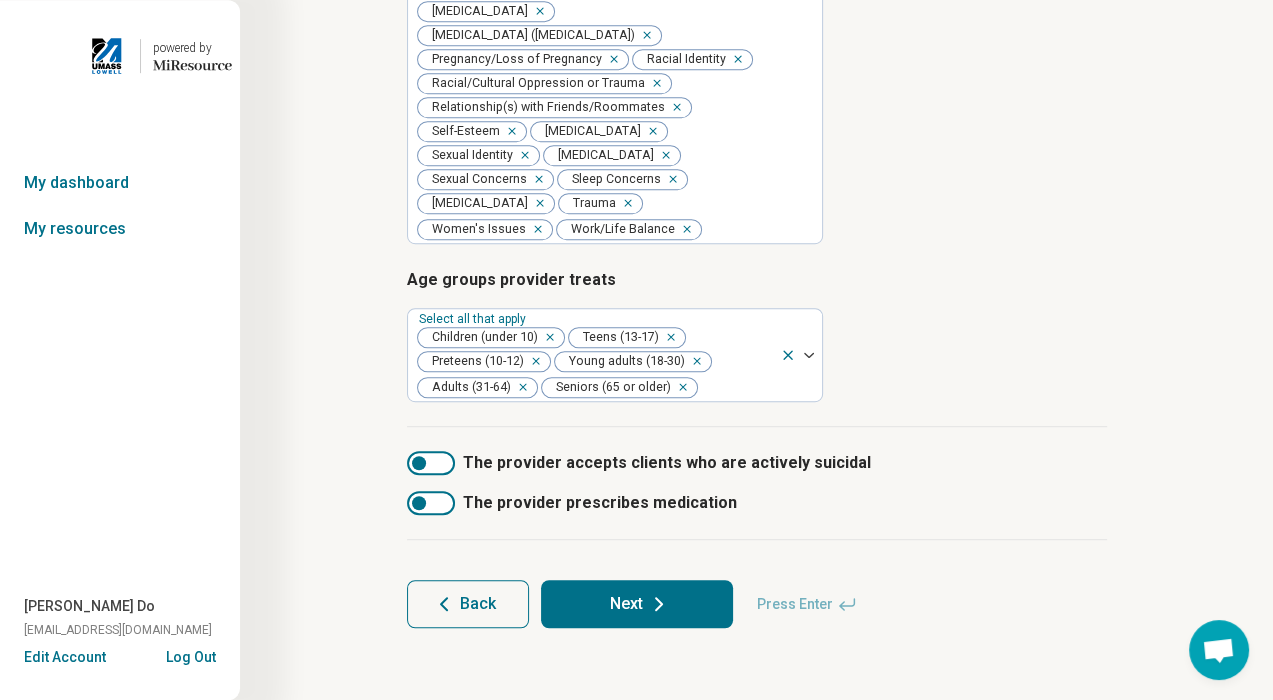 scroll, scrollTop: 988, scrollLeft: 0, axis: vertical 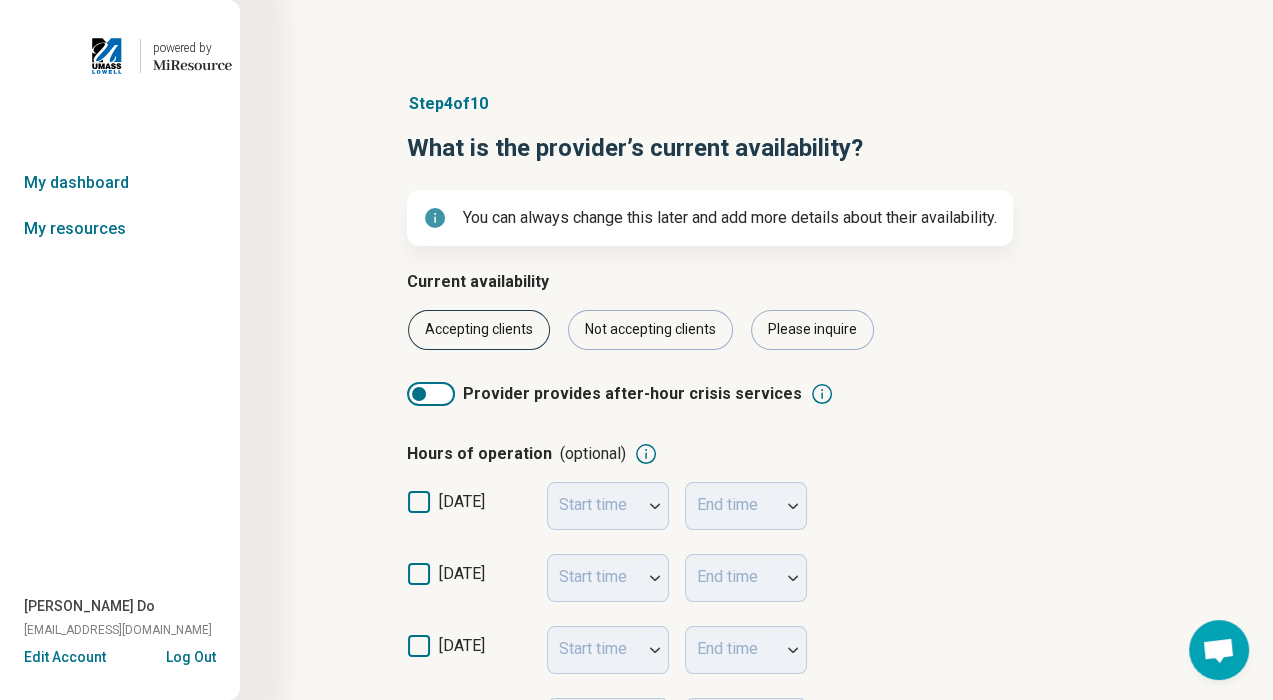 click on "Accepting clients" at bounding box center (479, 330) 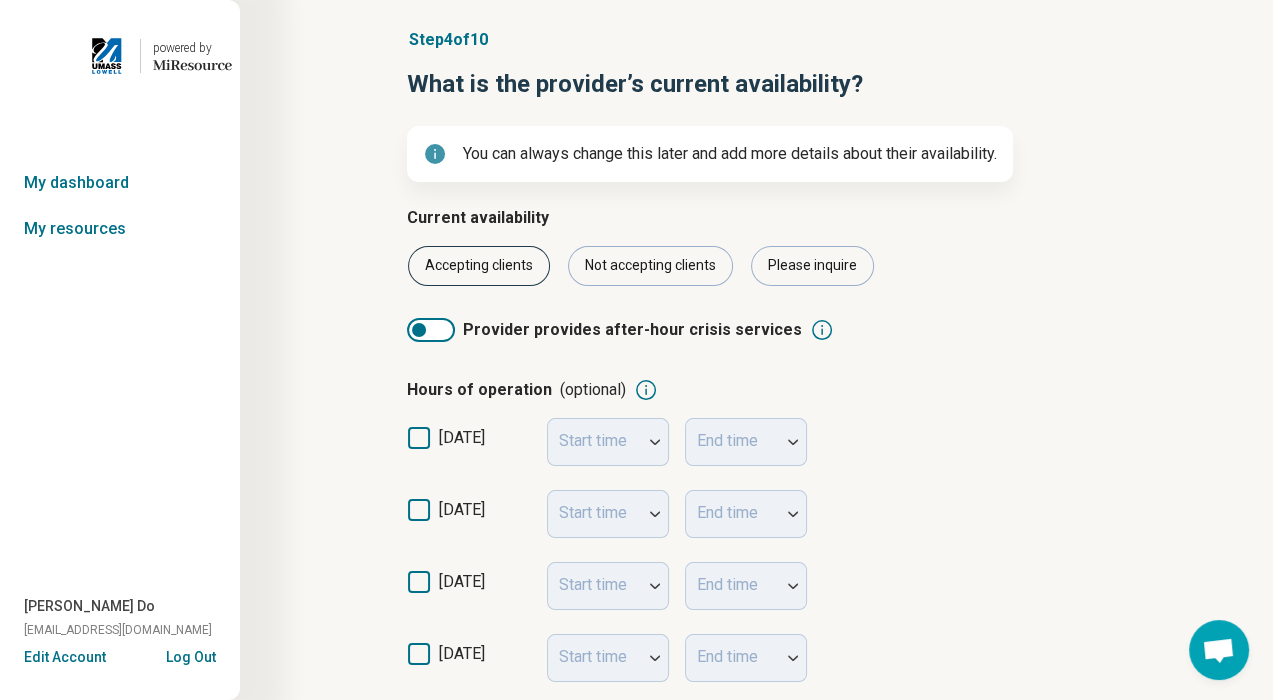 scroll, scrollTop: 100, scrollLeft: 0, axis: vertical 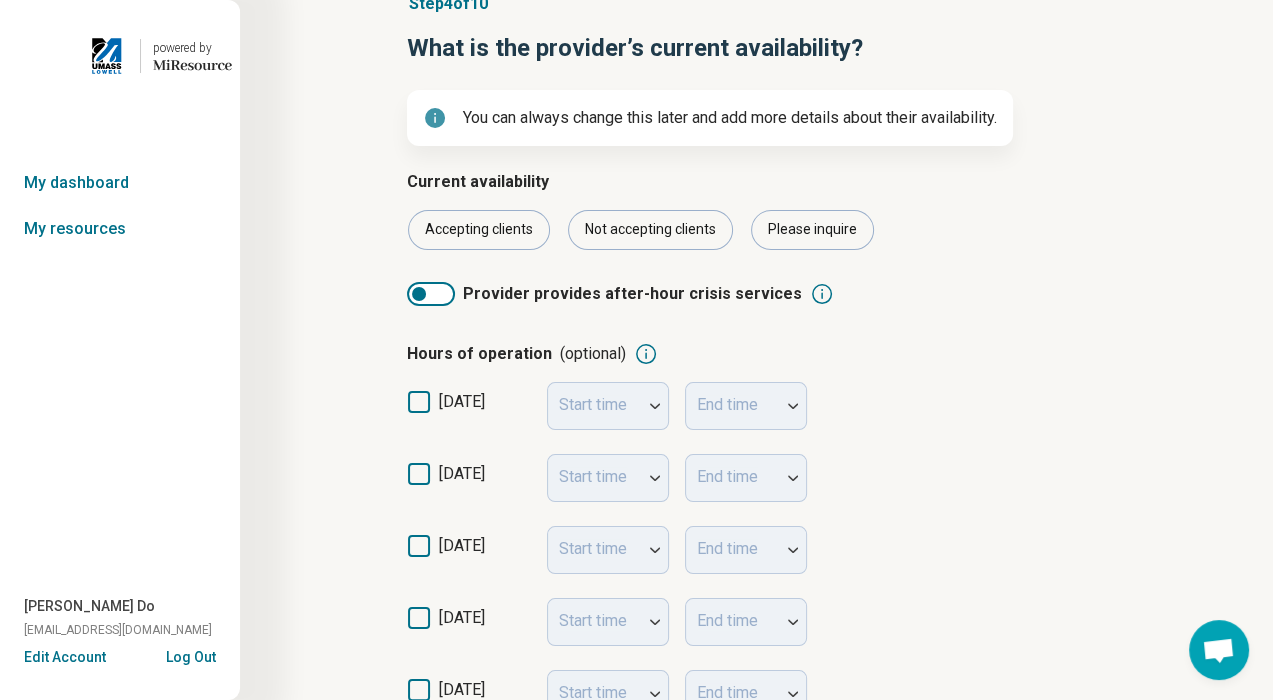 click 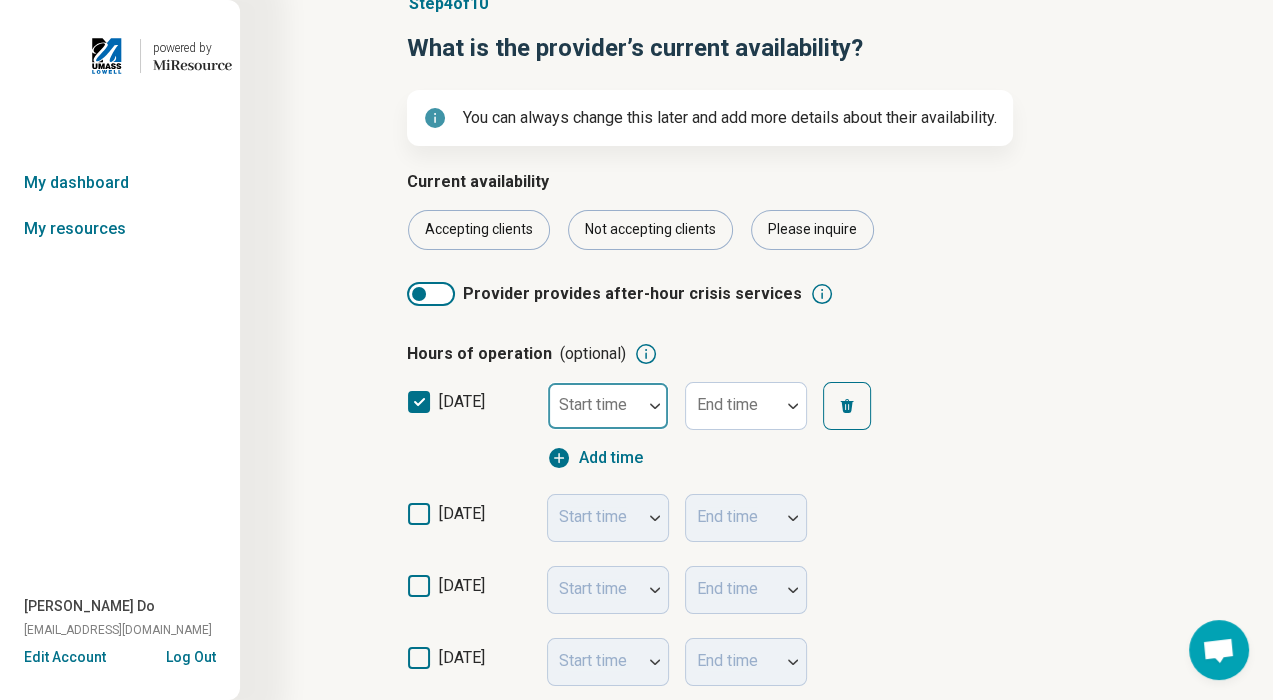 scroll, scrollTop: 10, scrollLeft: 0, axis: vertical 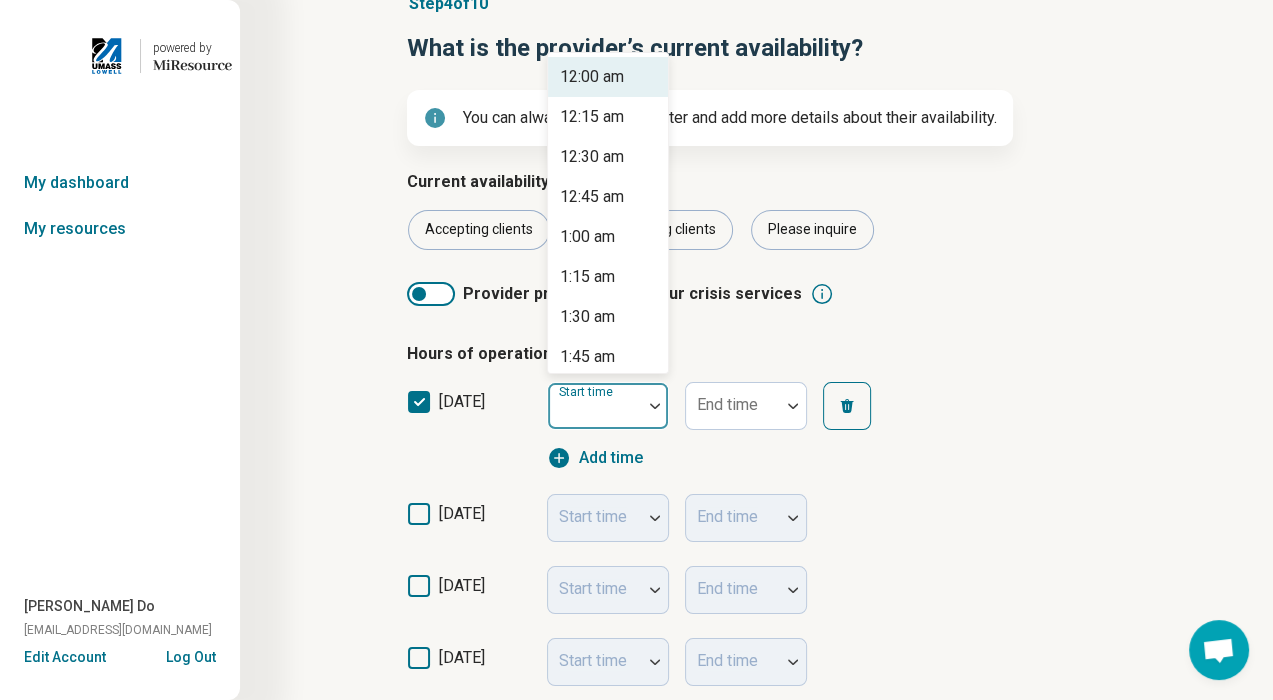click at bounding box center [595, 414] 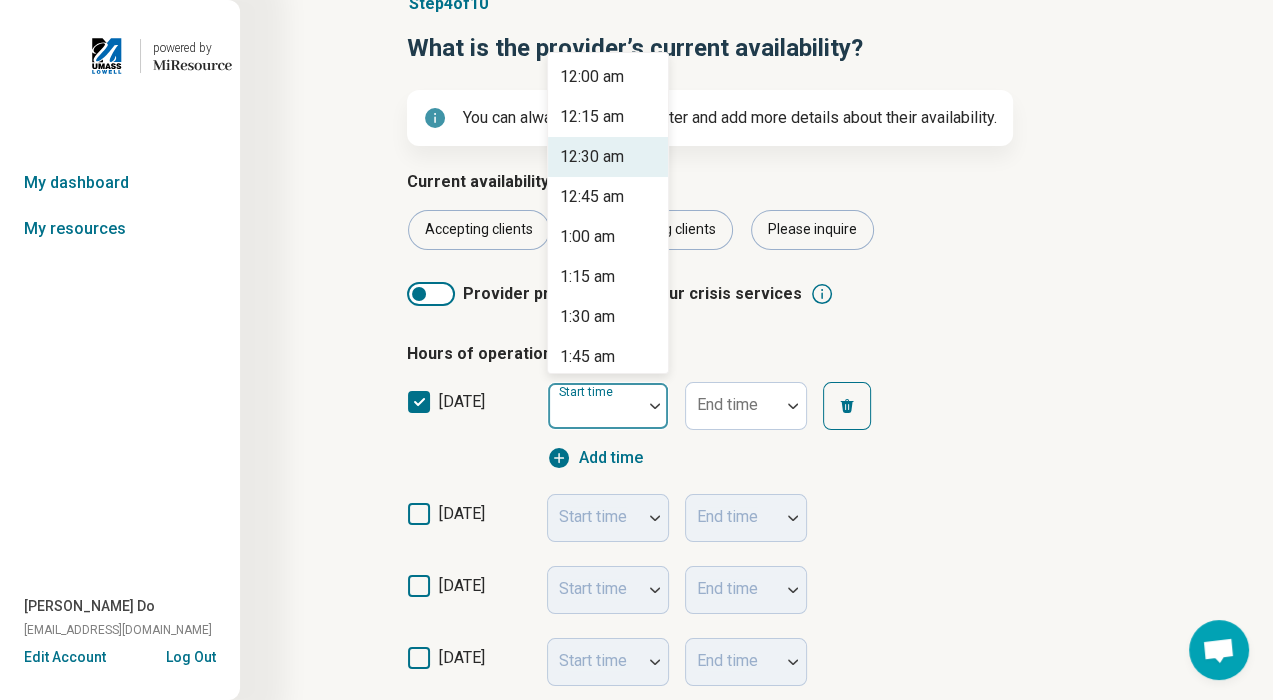 type on "*" 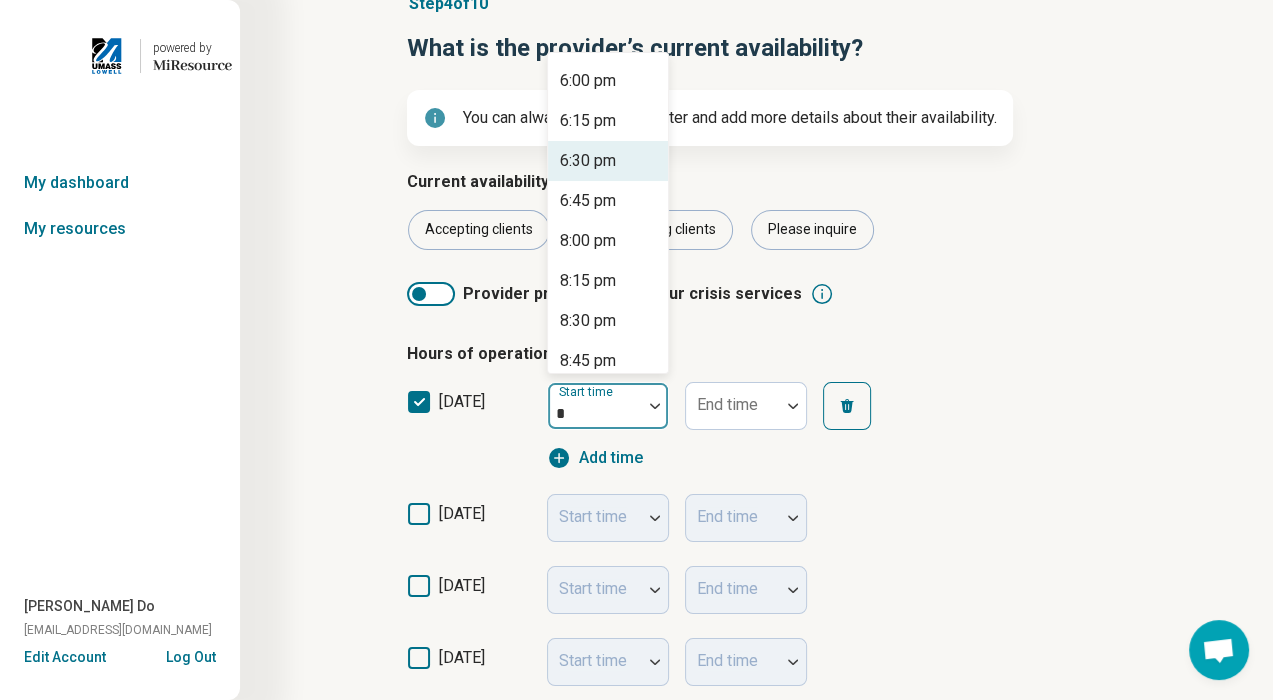 scroll, scrollTop: 168, scrollLeft: 0, axis: vertical 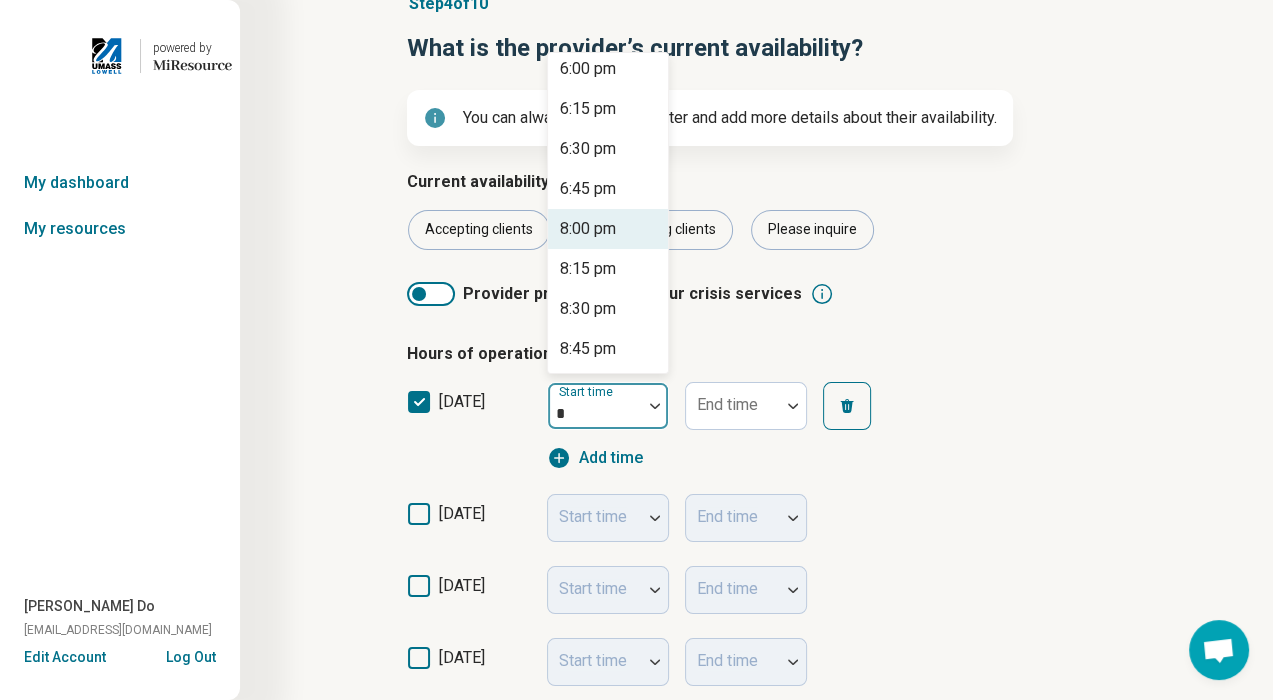 click on "8:00 pm" at bounding box center (588, 229) 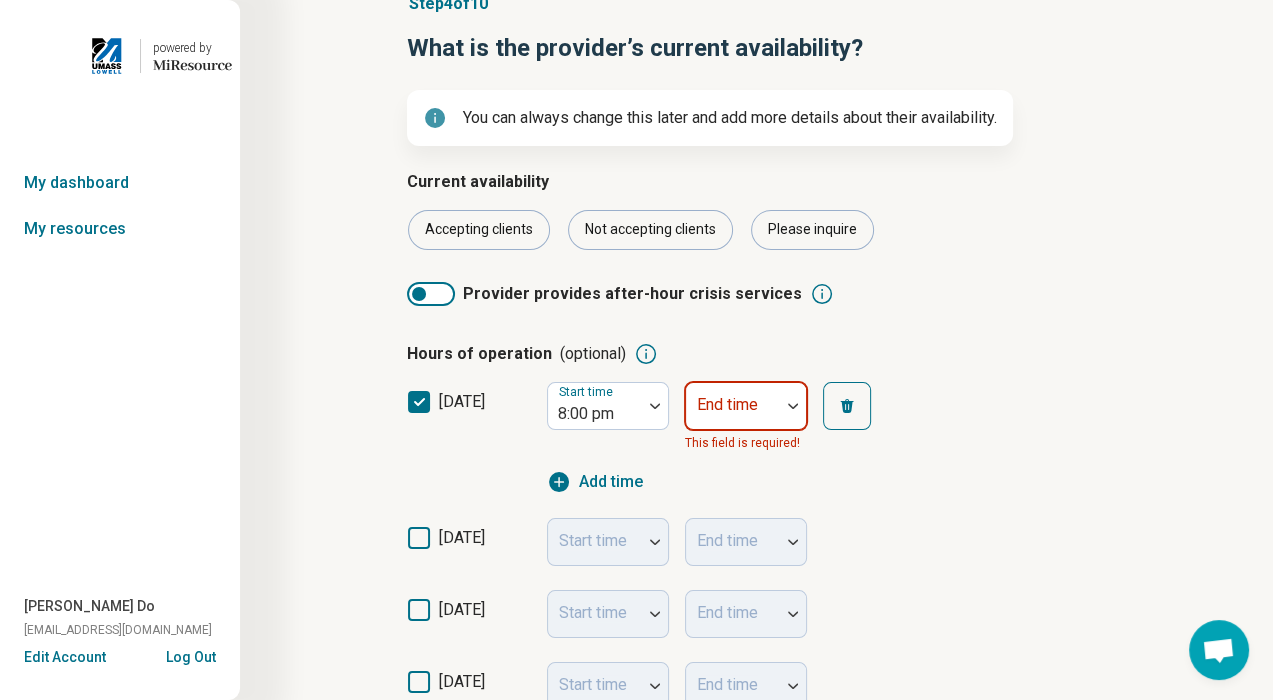 click on "End time" at bounding box center (746, 406) 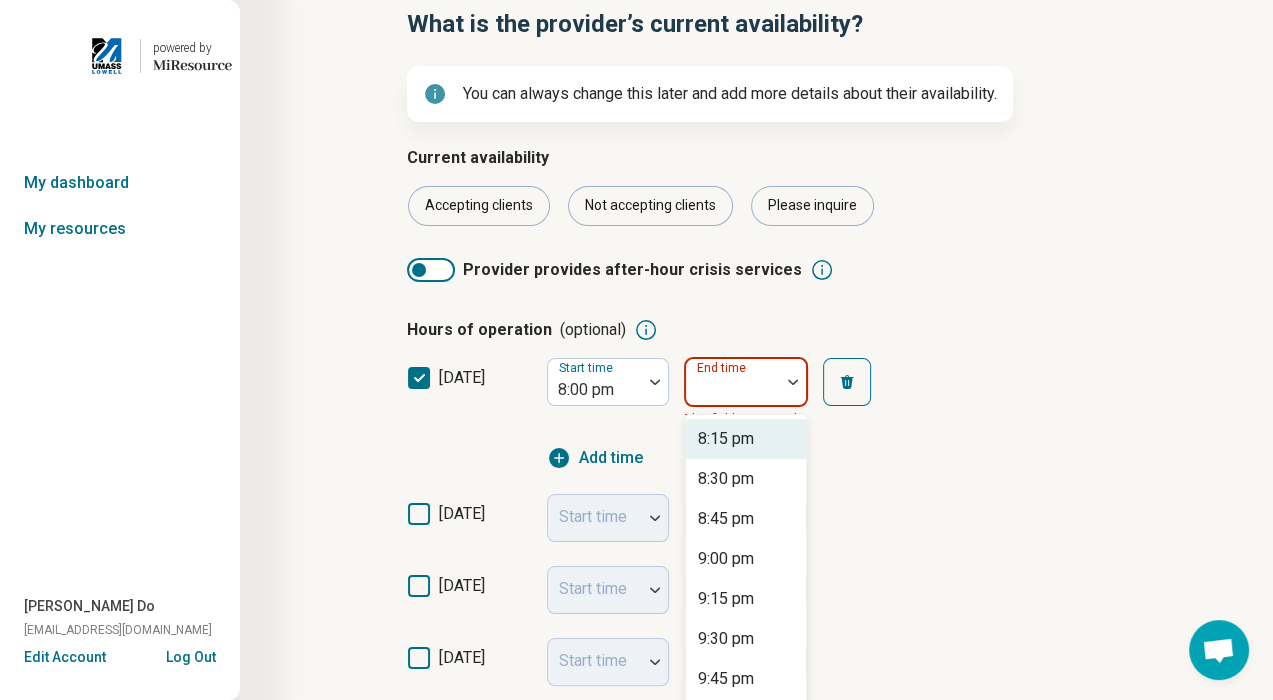 scroll, scrollTop: 167, scrollLeft: 0, axis: vertical 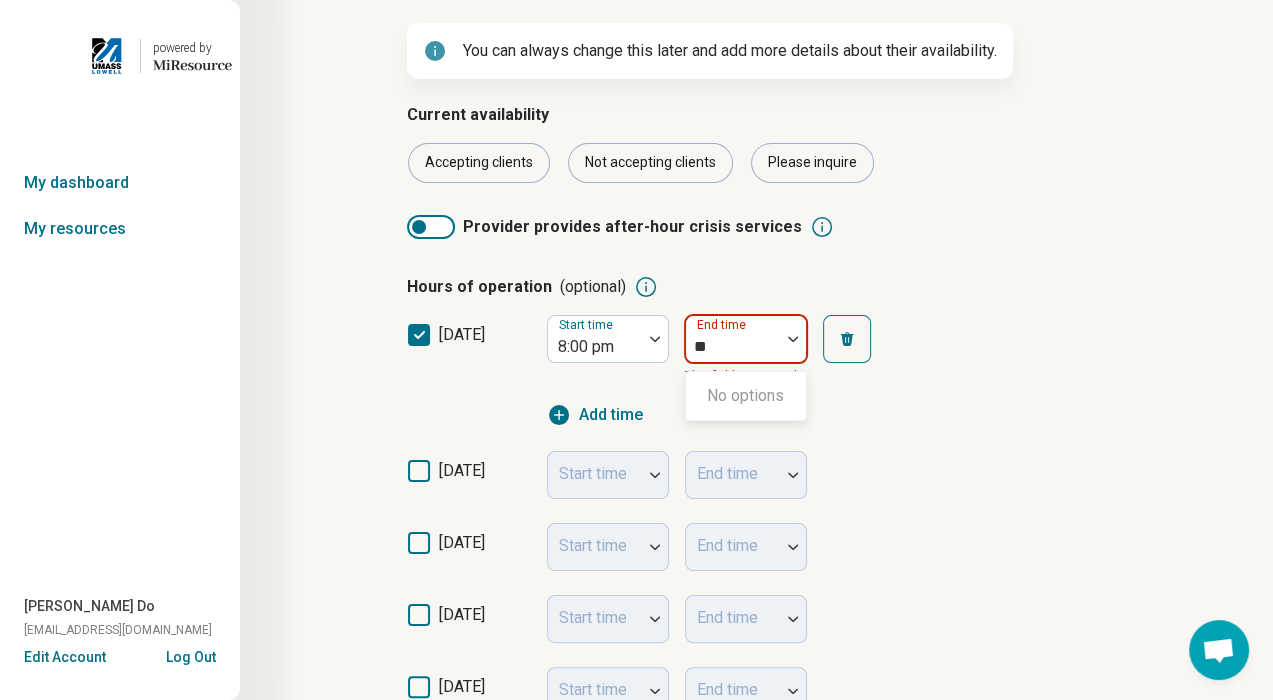 type on "**" 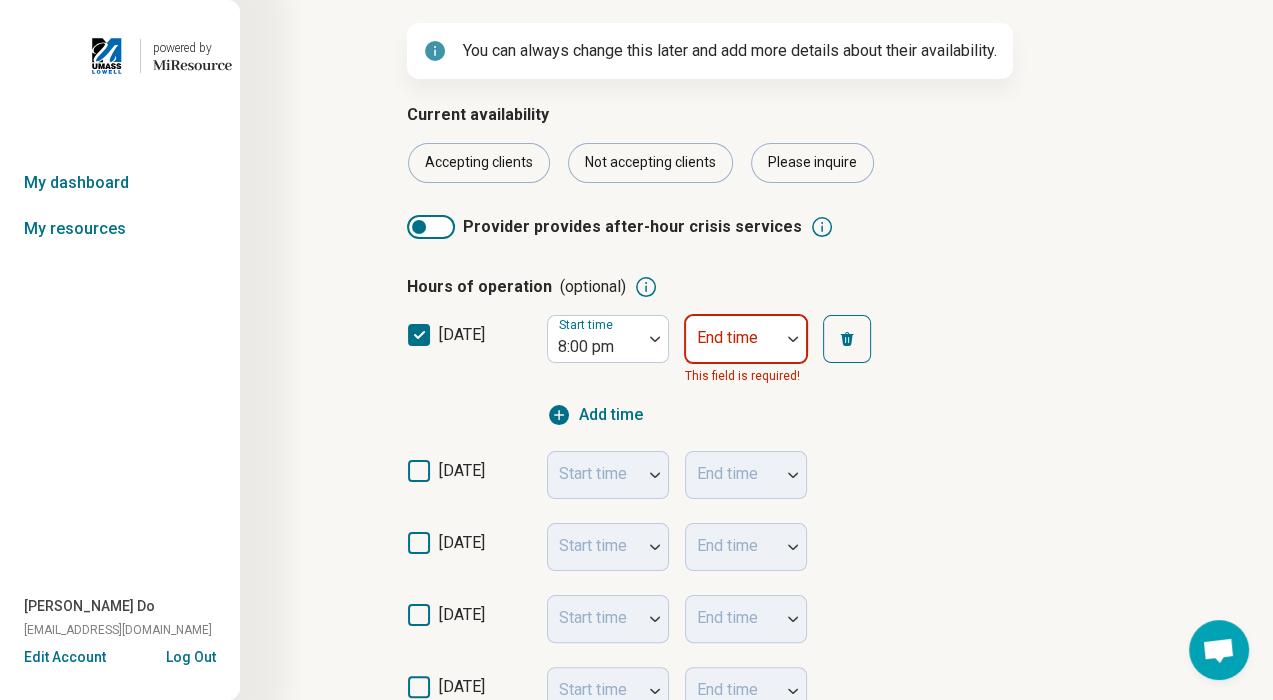 type 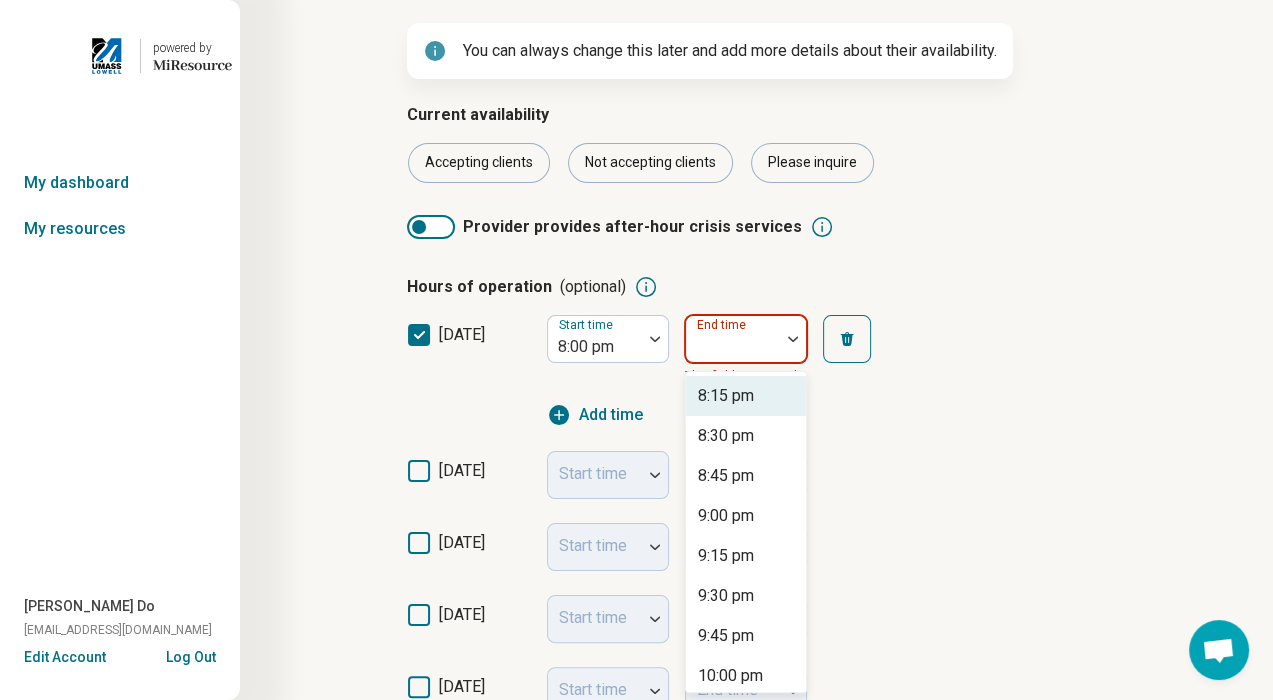 click at bounding box center (793, 339) 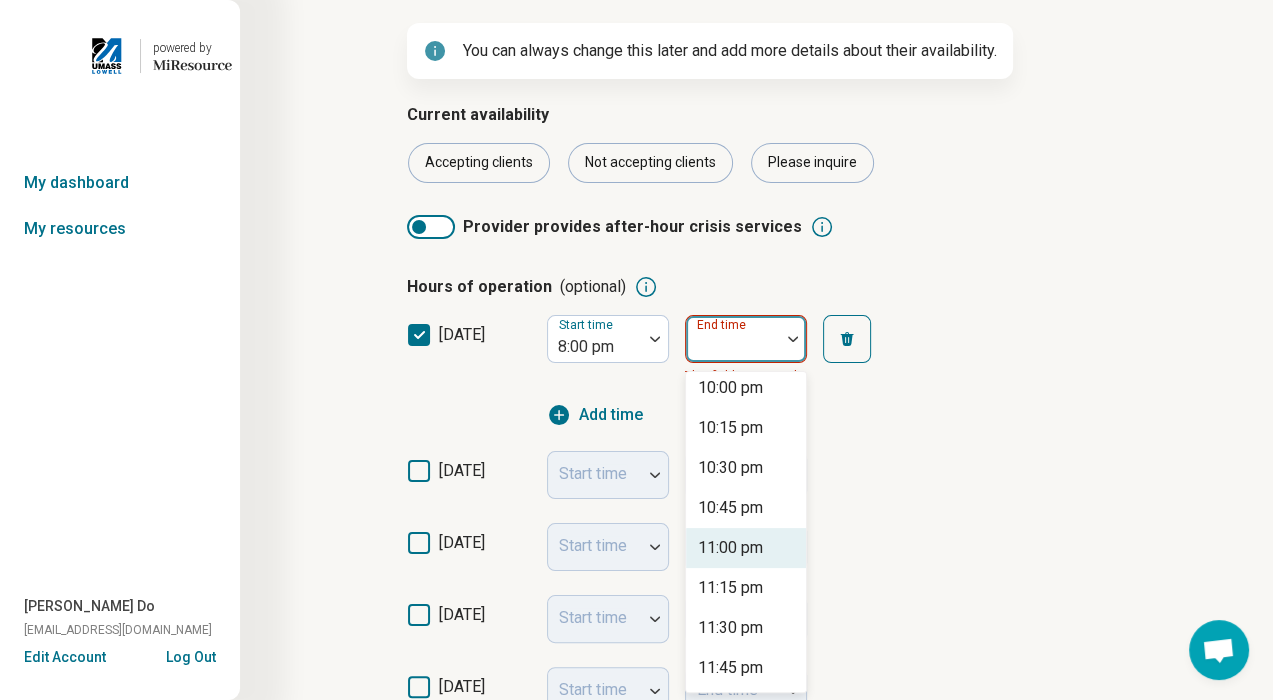 scroll, scrollTop: 0, scrollLeft: 0, axis: both 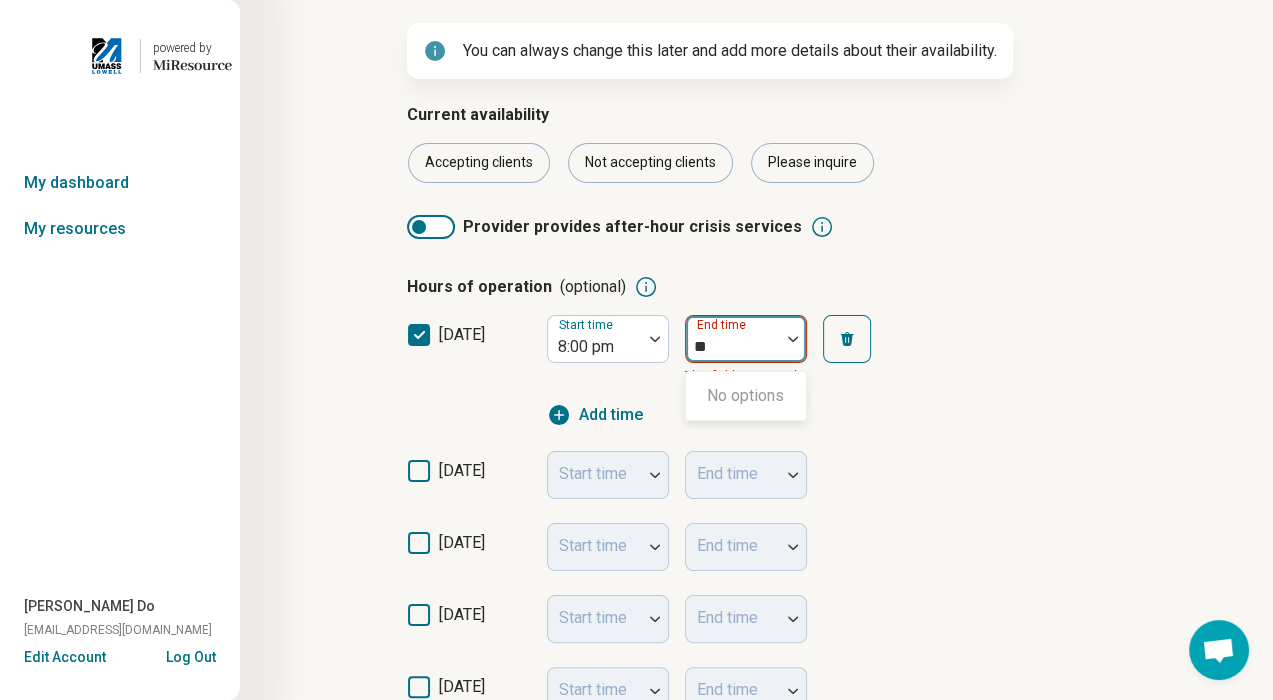 type on "*" 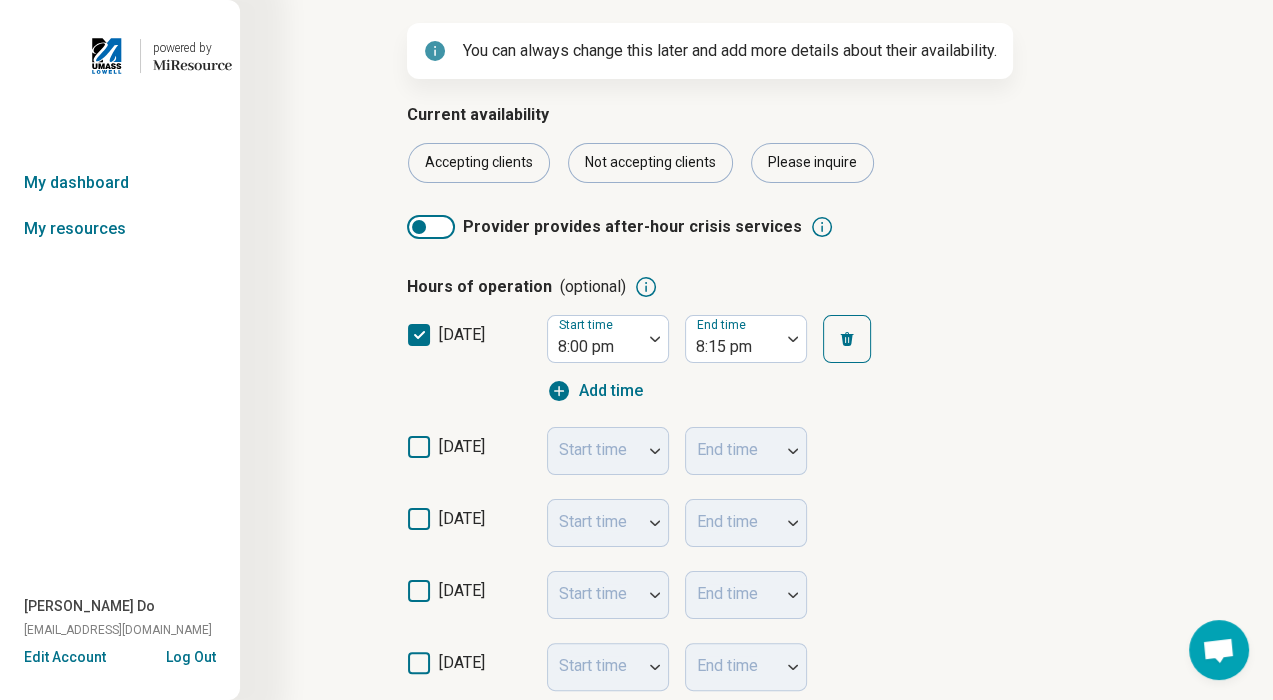 click on "monday" at bounding box center (462, 446) 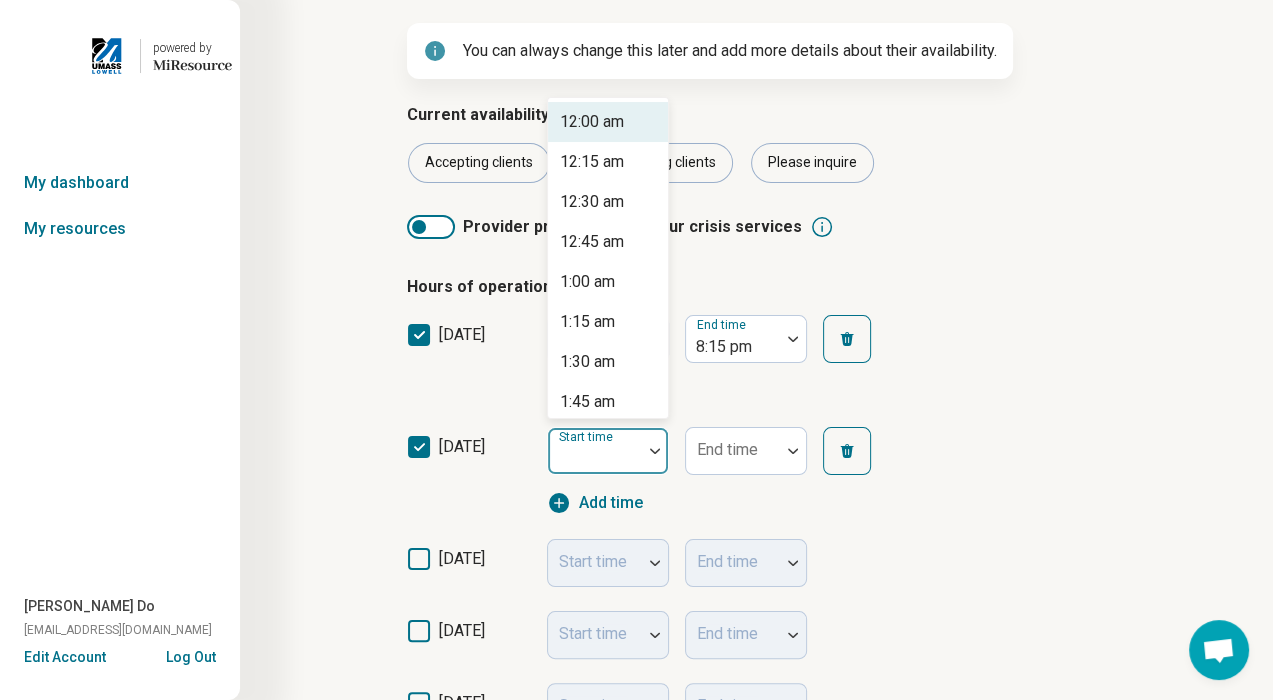 click on "Start time" at bounding box center [608, 451] 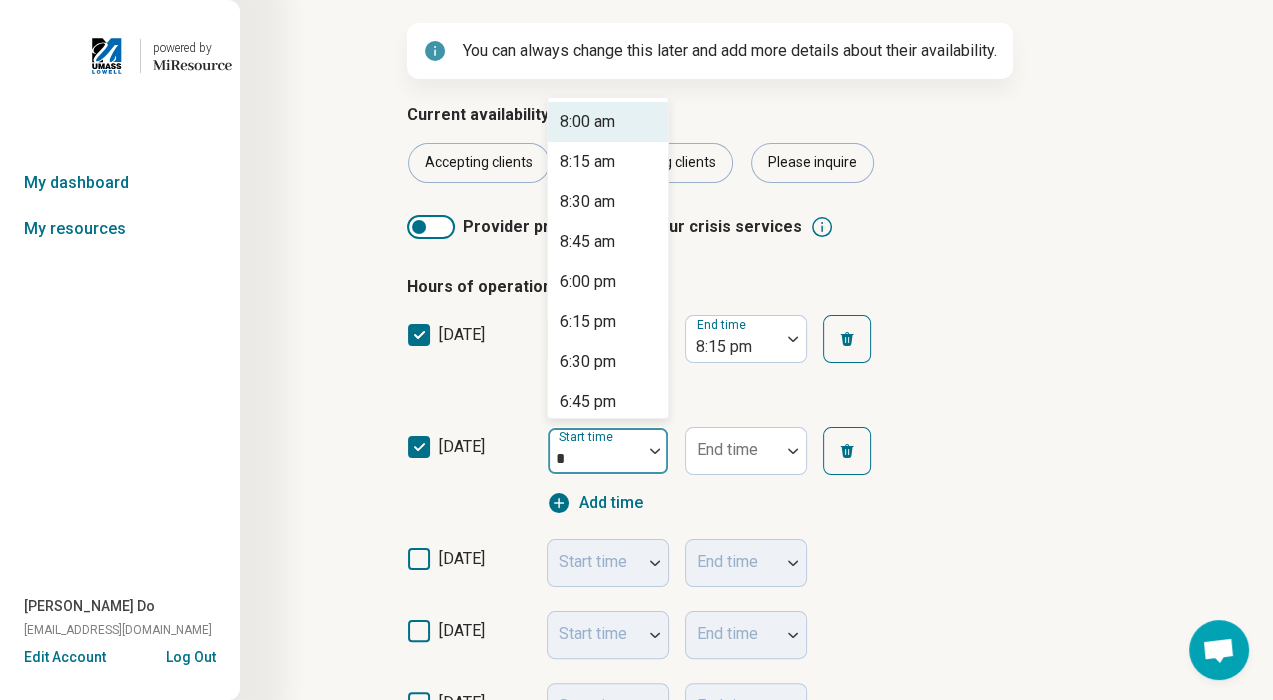 click on "8:00 am" at bounding box center (608, 122) 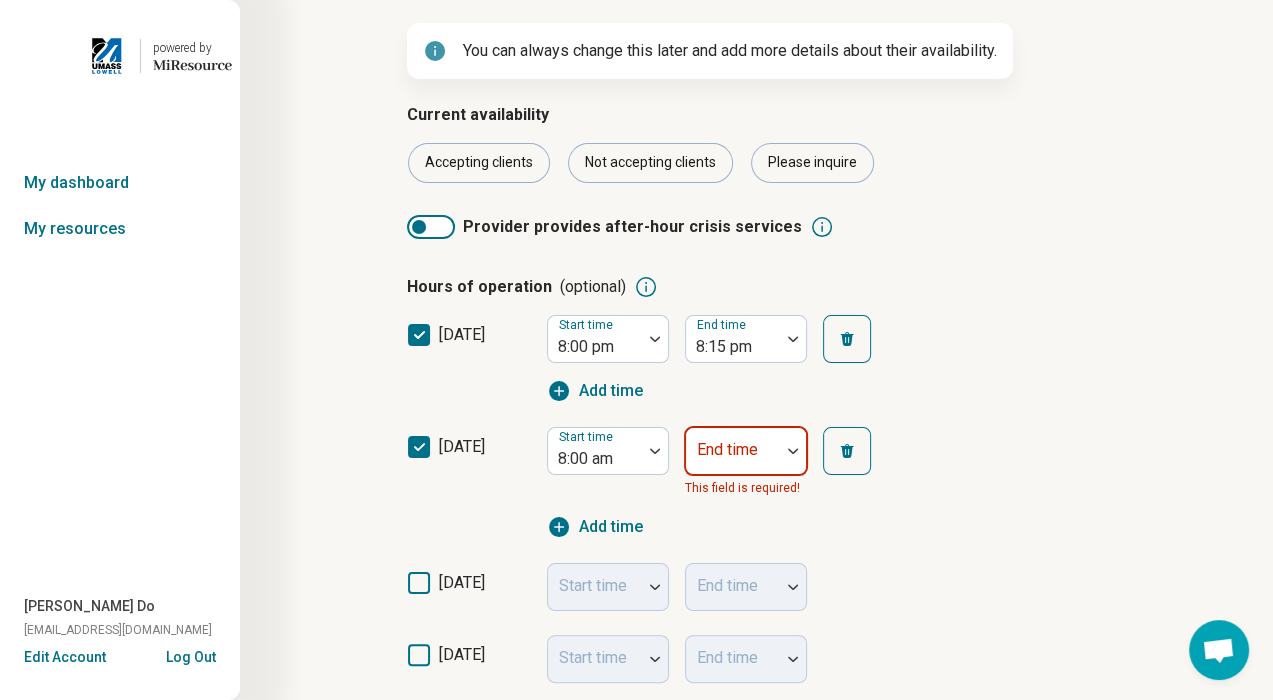 click on "End time" at bounding box center [746, 451] 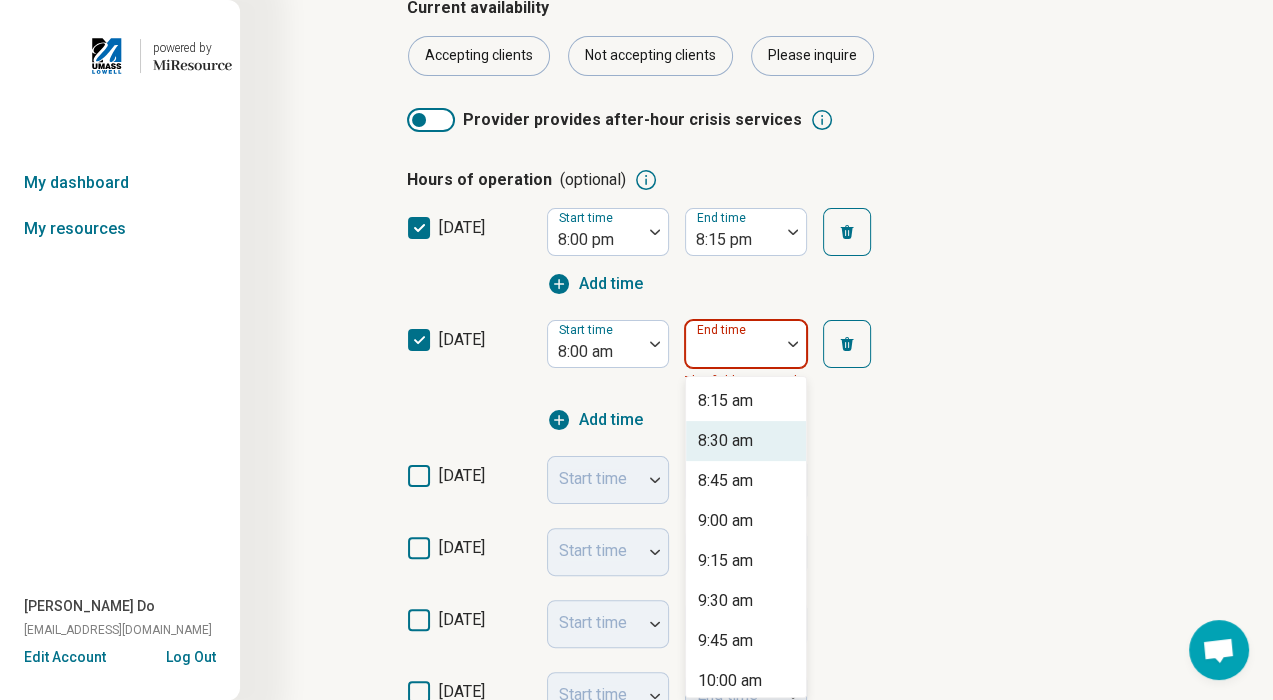 scroll, scrollTop: 279, scrollLeft: 0, axis: vertical 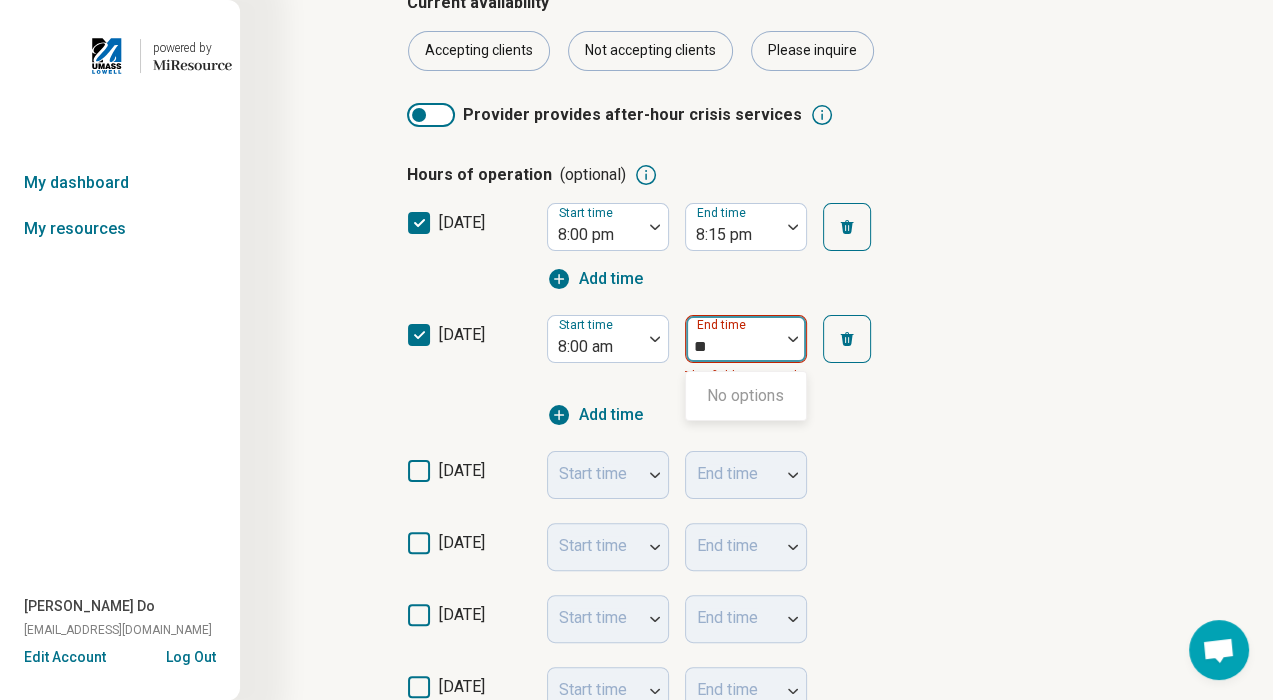 type on "**" 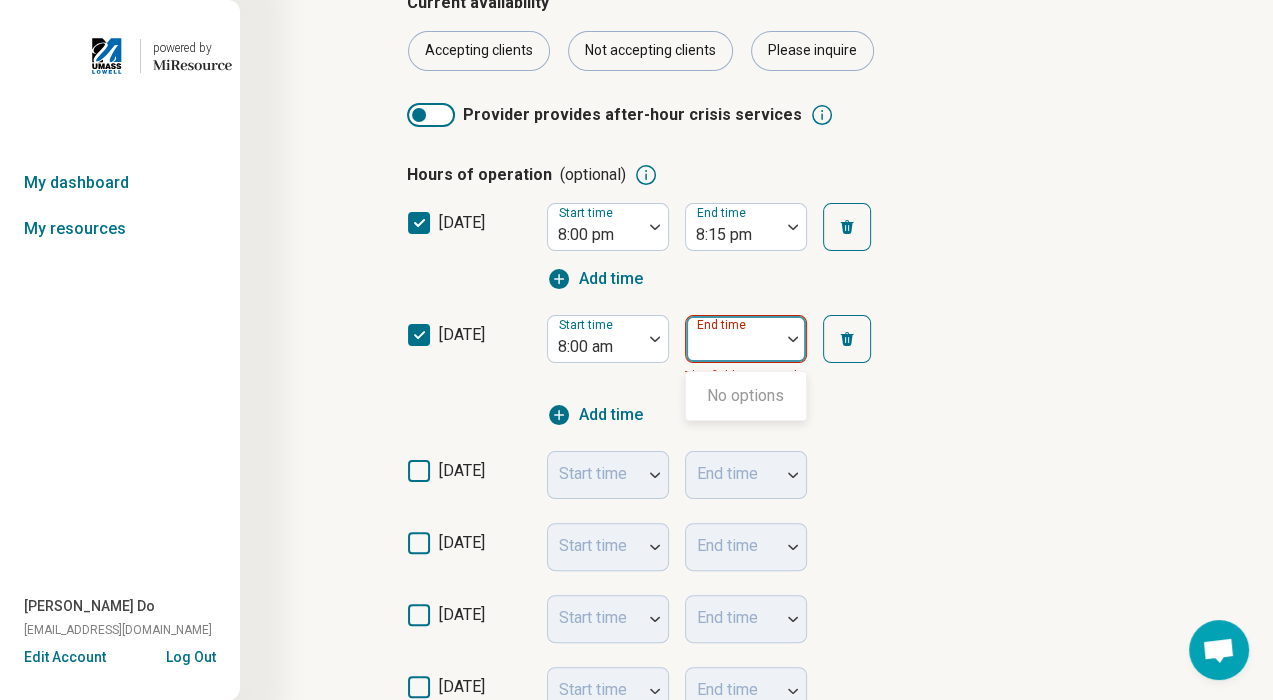 type 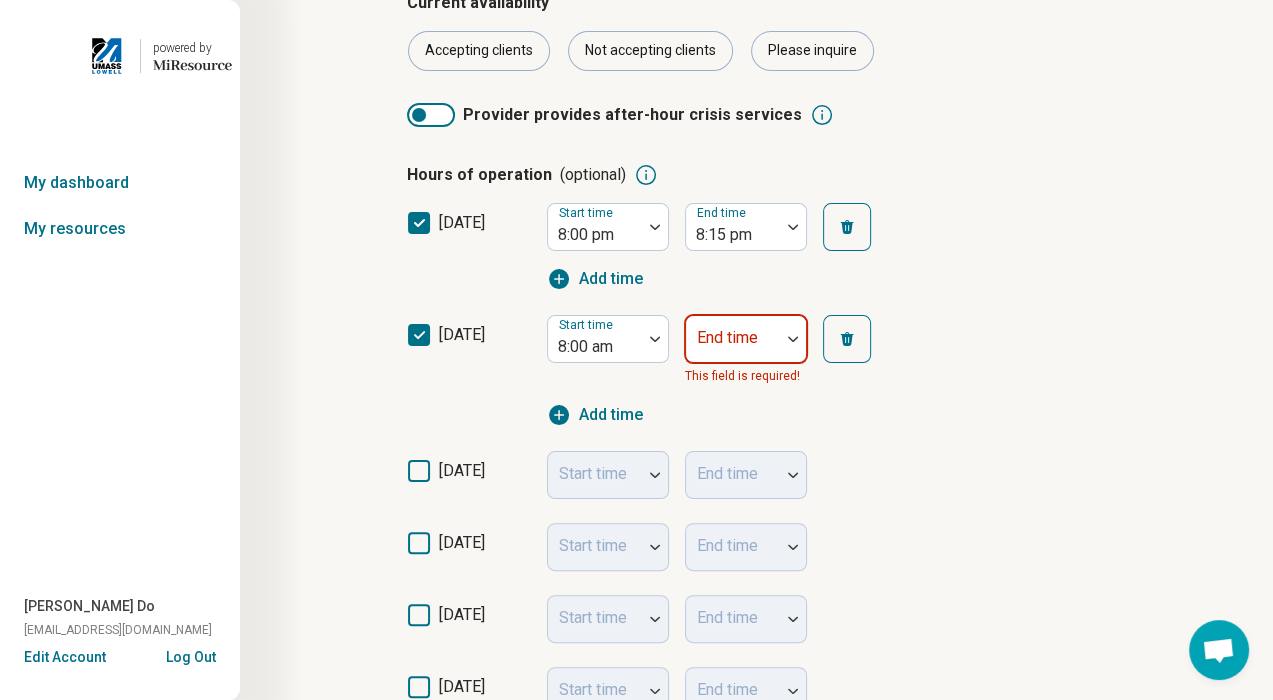 click at bounding box center [793, 339] 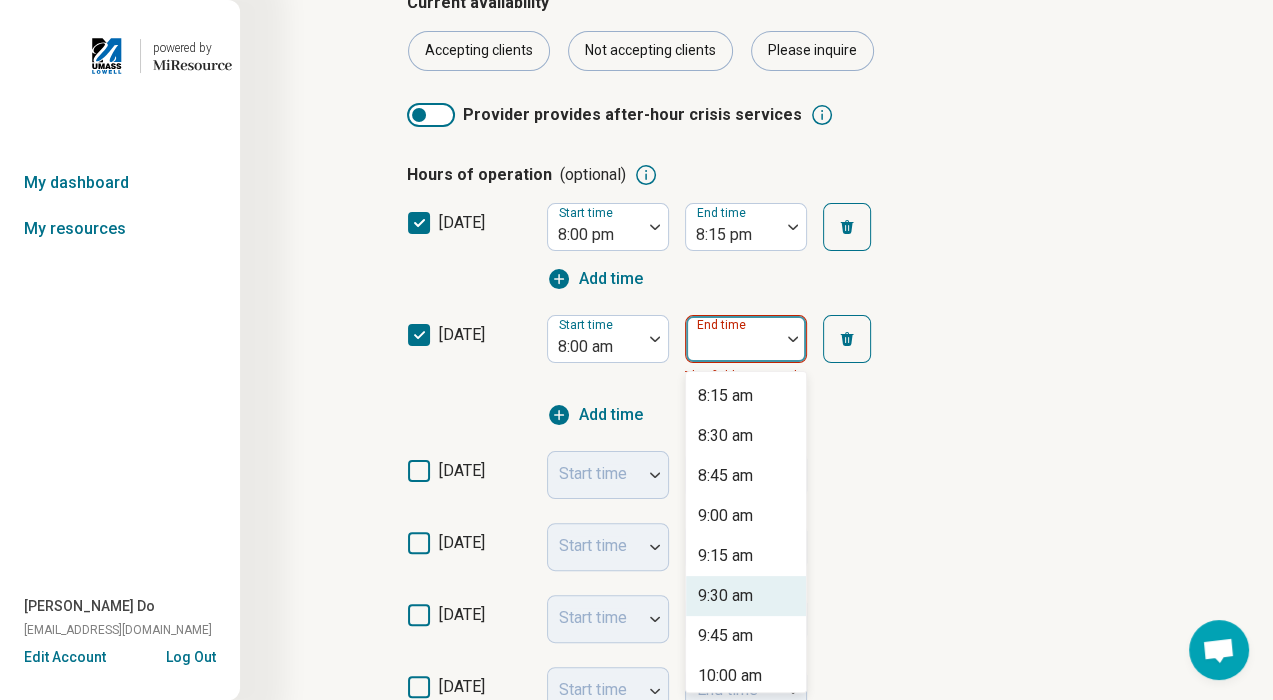 scroll, scrollTop: 200, scrollLeft: 0, axis: vertical 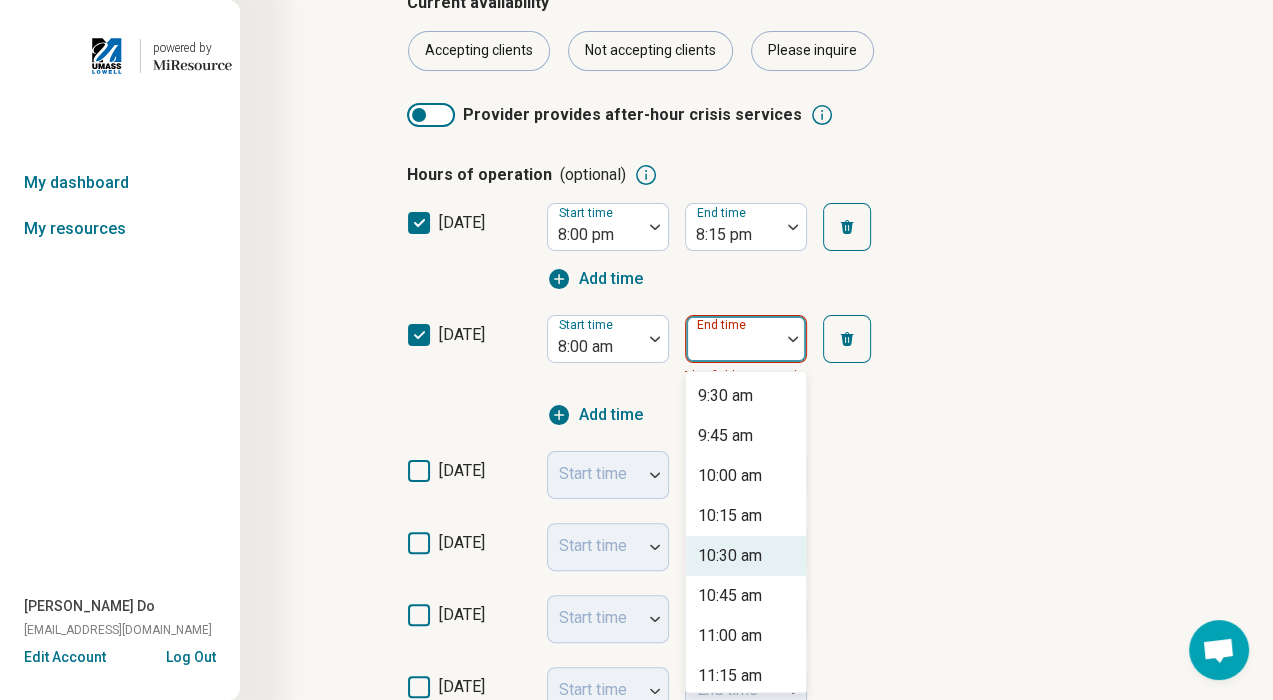 type on "*" 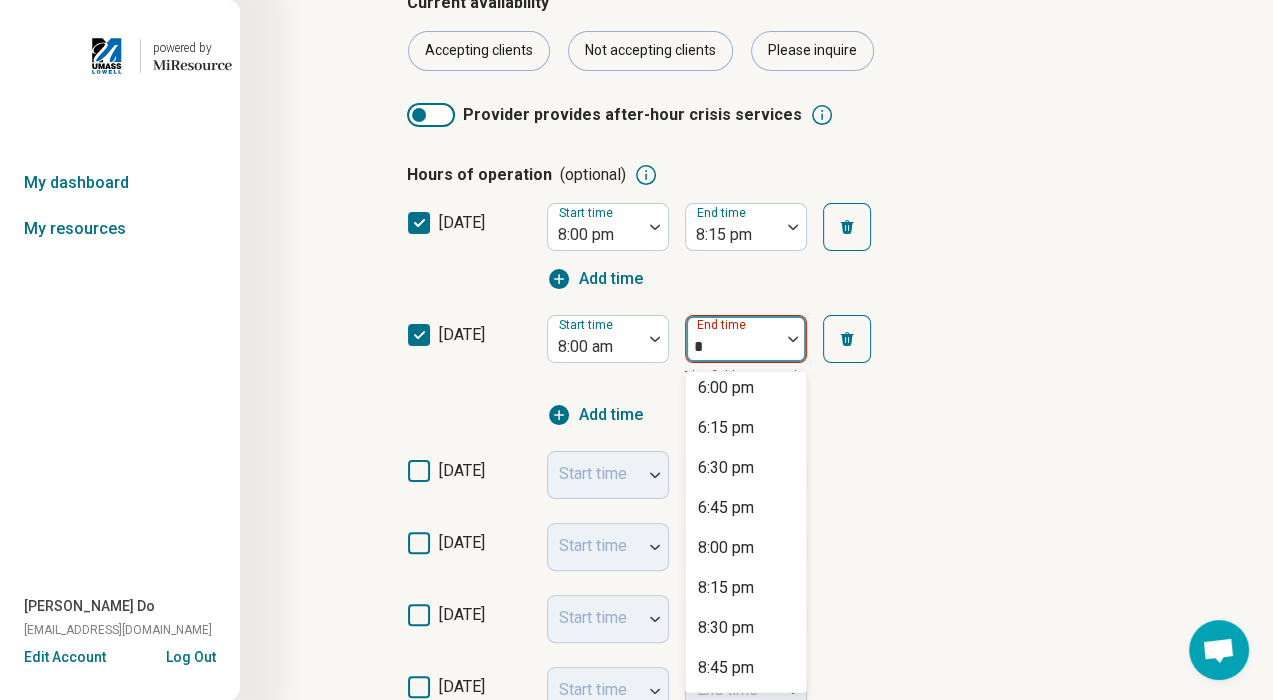 scroll, scrollTop: 128, scrollLeft: 0, axis: vertical 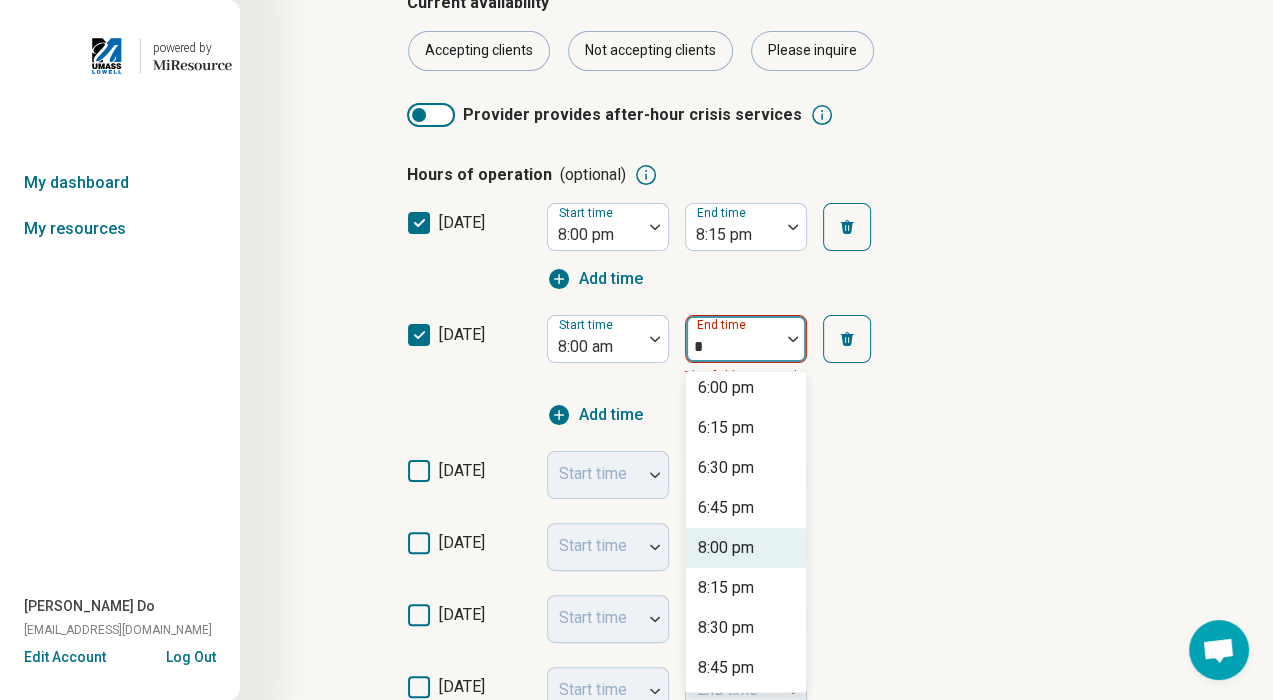 click on "8:00 pm" at bounding box center [726, 548] 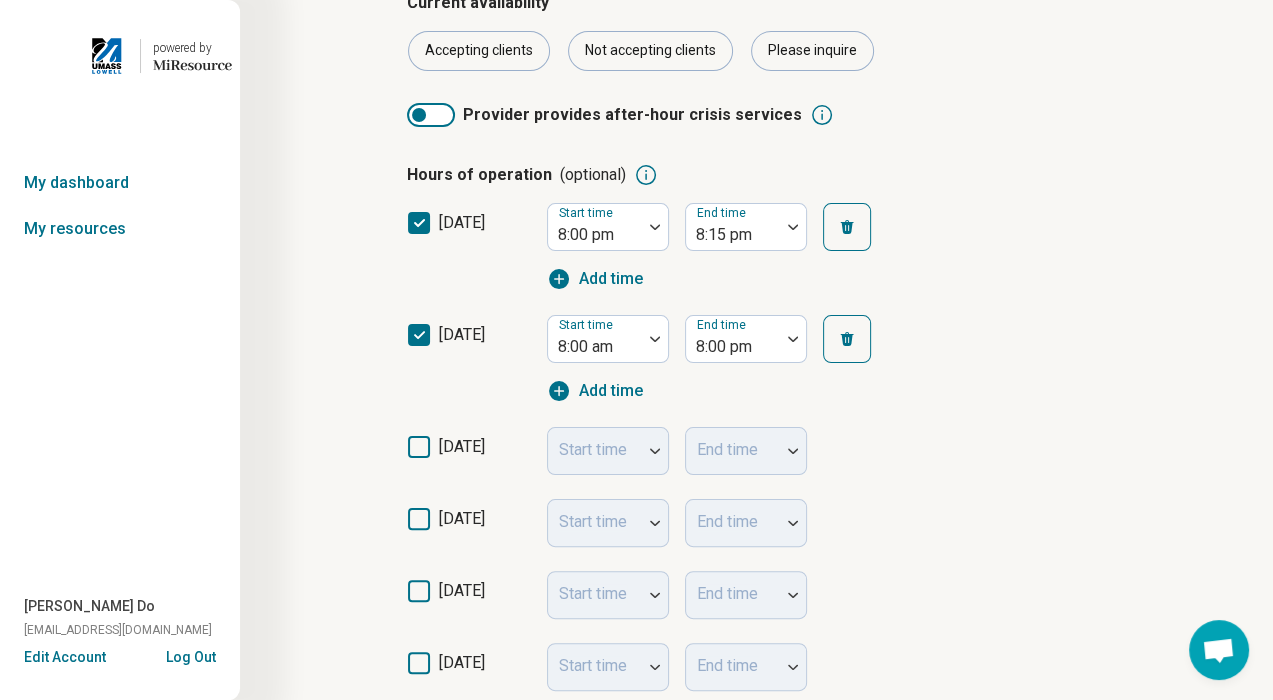click on "tuesday Start time End time" at bounding box center [757, 451] 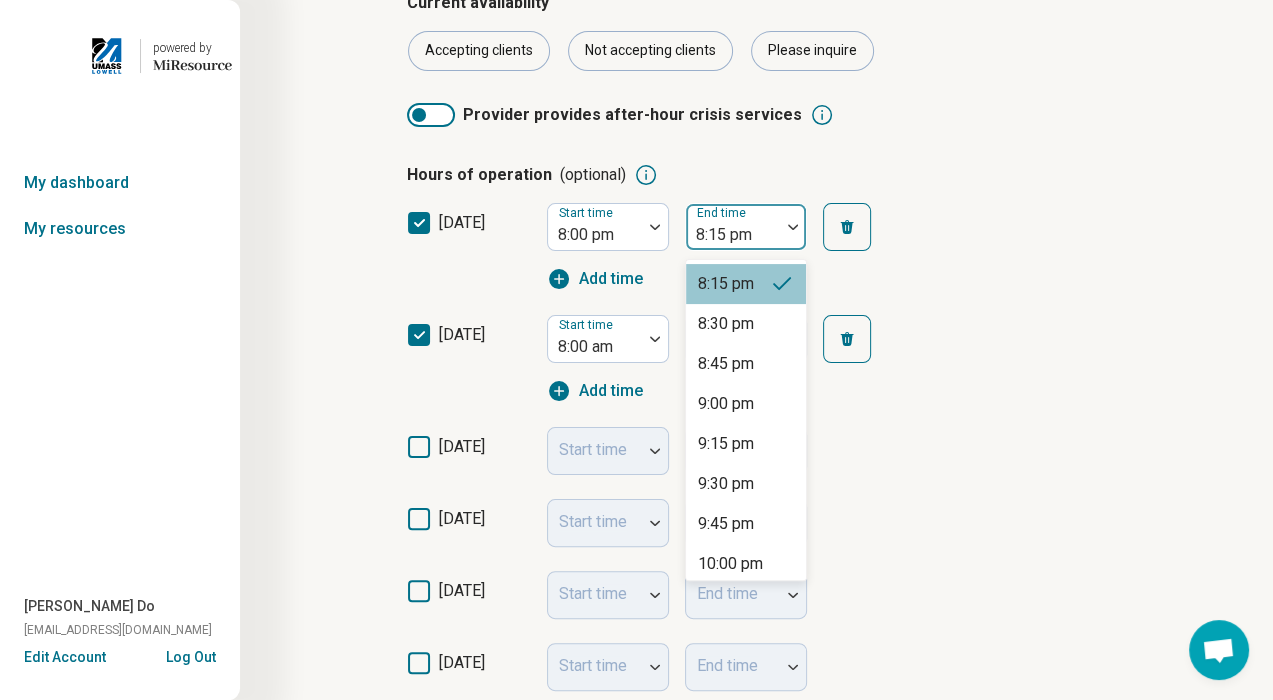 click at bounding box center [793, 227] 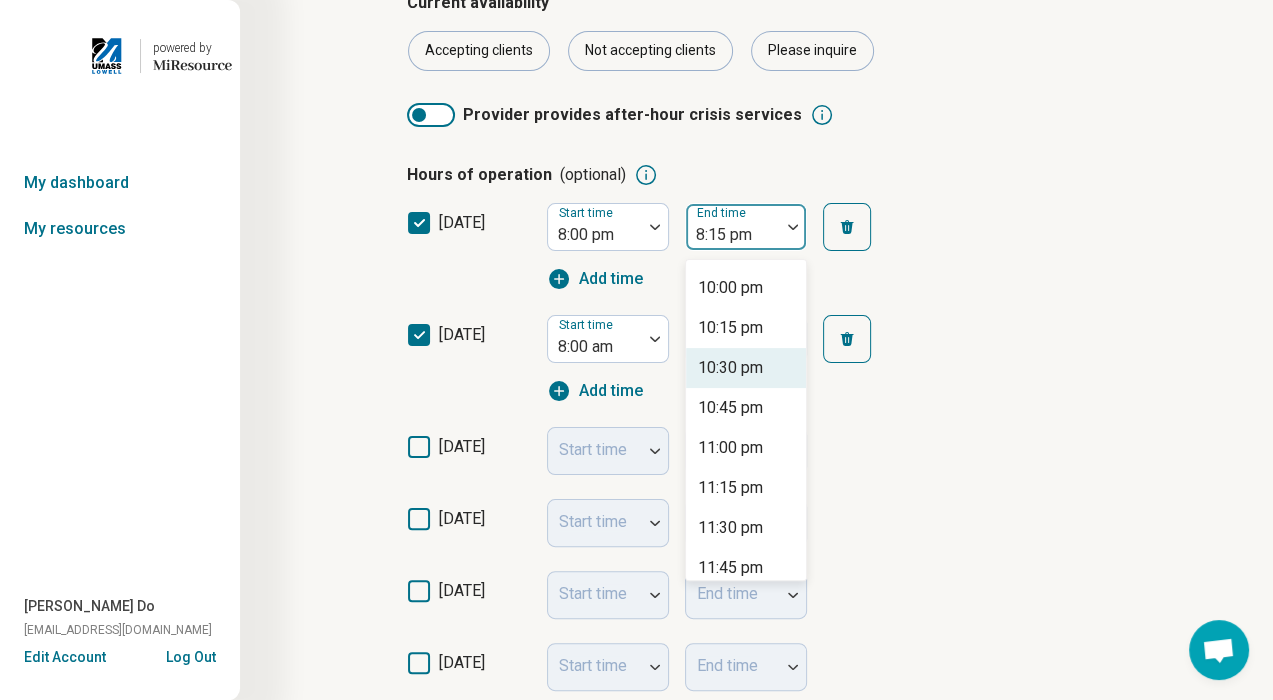 scroll, scrollTop: 288, scrollLeft: 0, axis: vertical 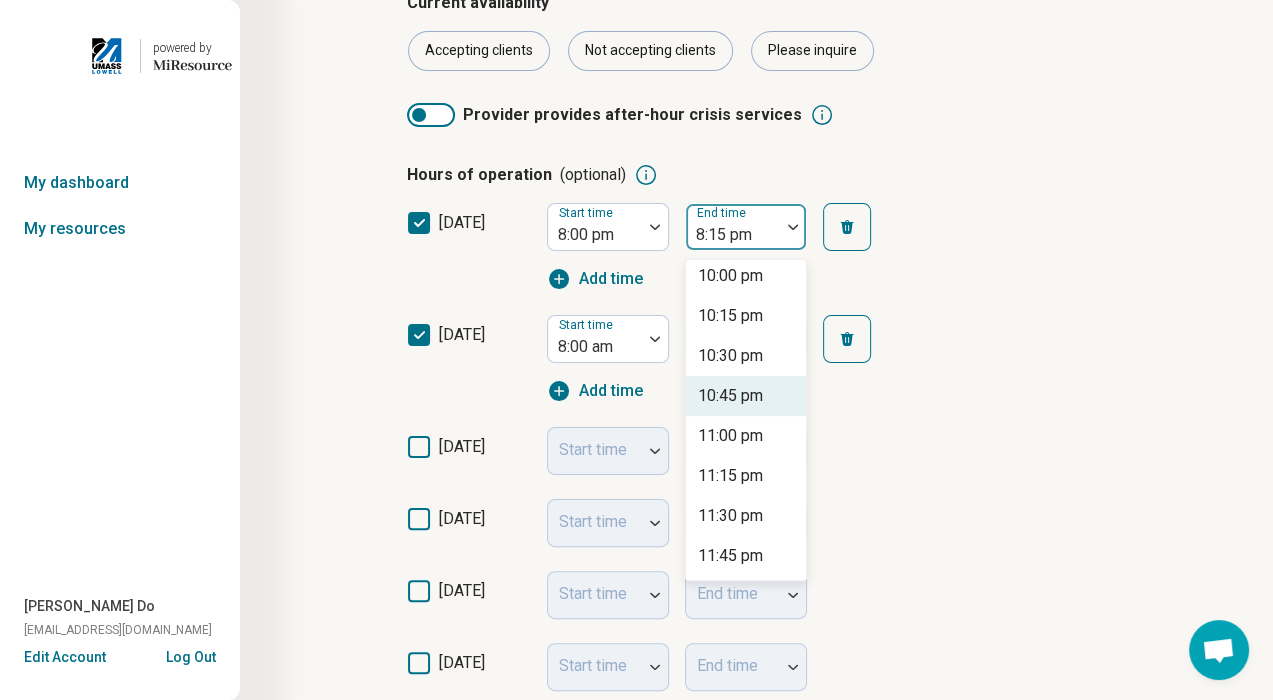 click on "monday Start time 8:00 am End time 8:00 pm Add time" at bounding box center (757, 359) 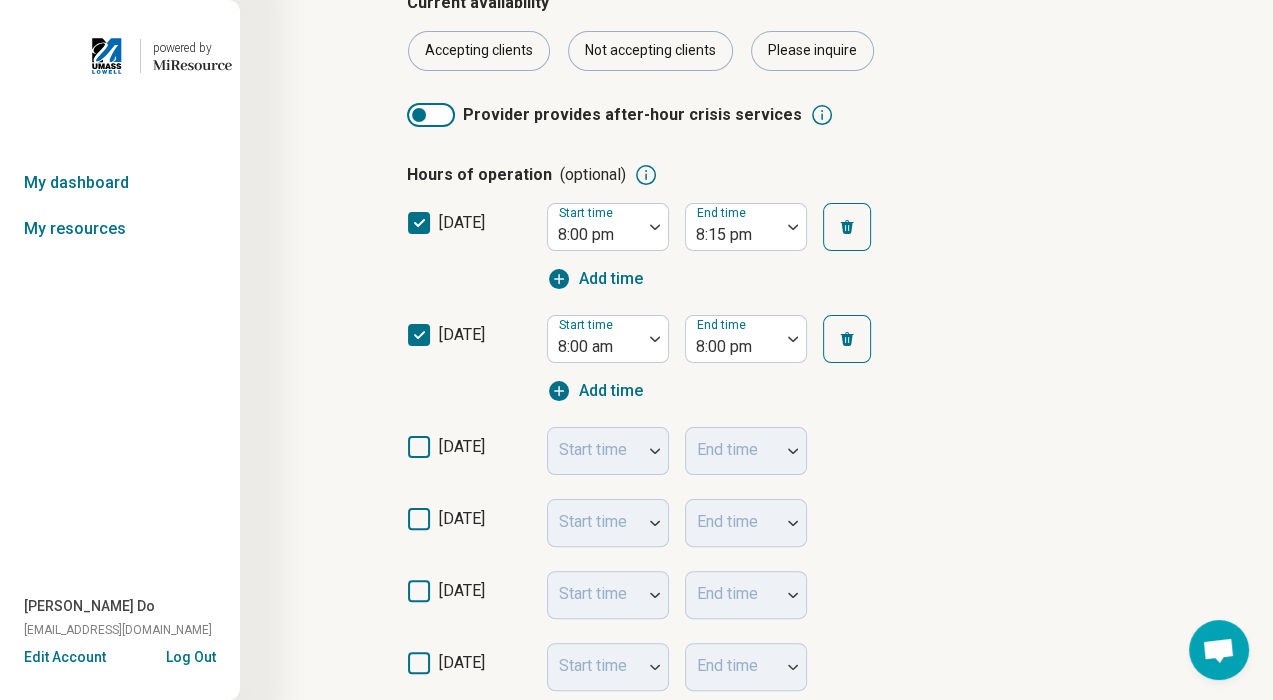 click 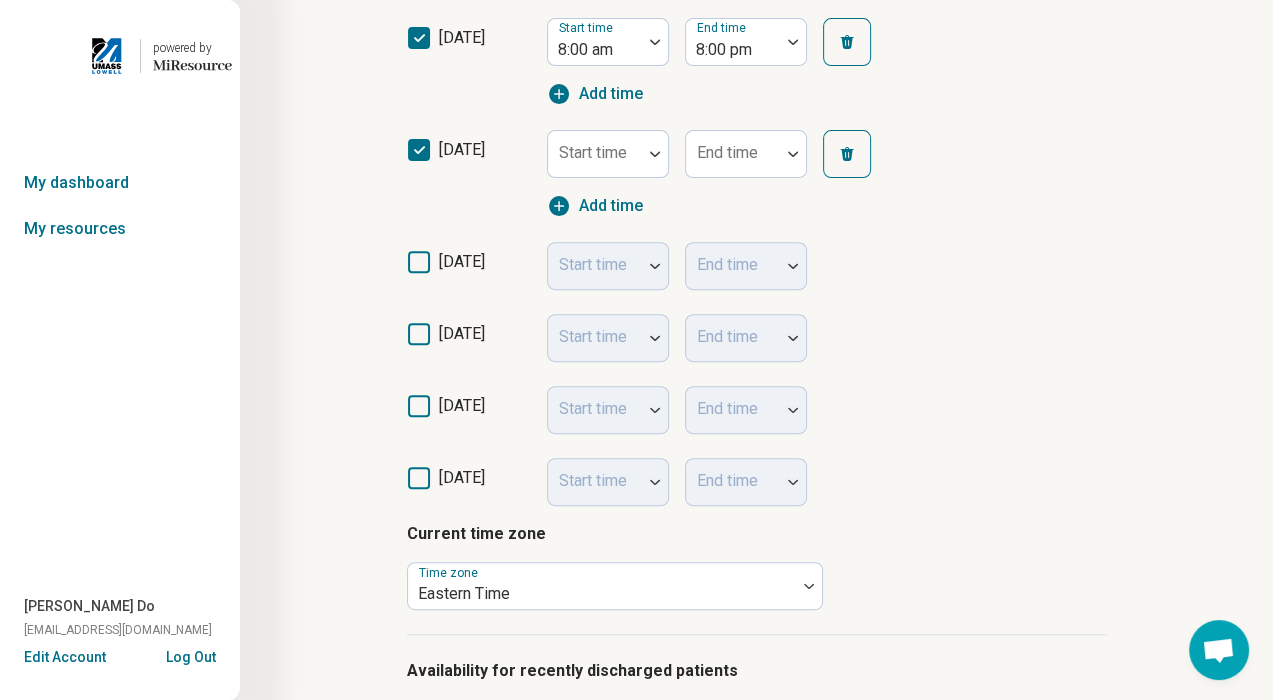 scroll, scrollTop: 579, scrollLeft: 0, axis: vertical 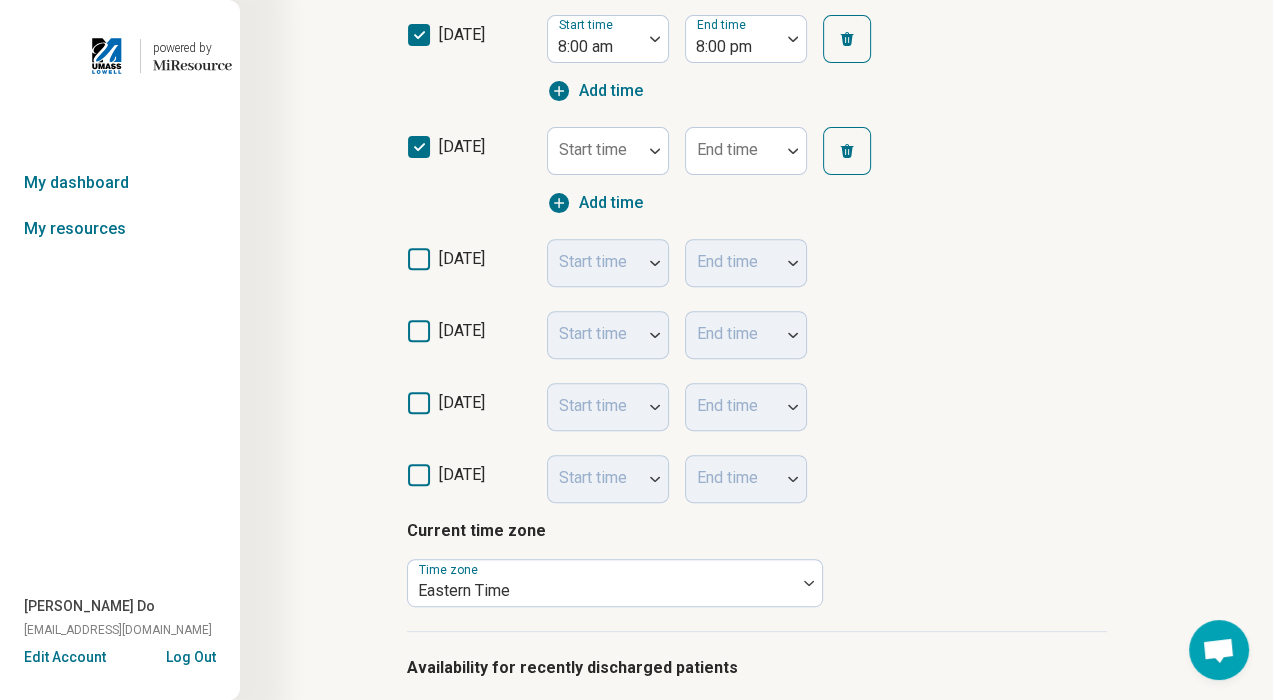 click 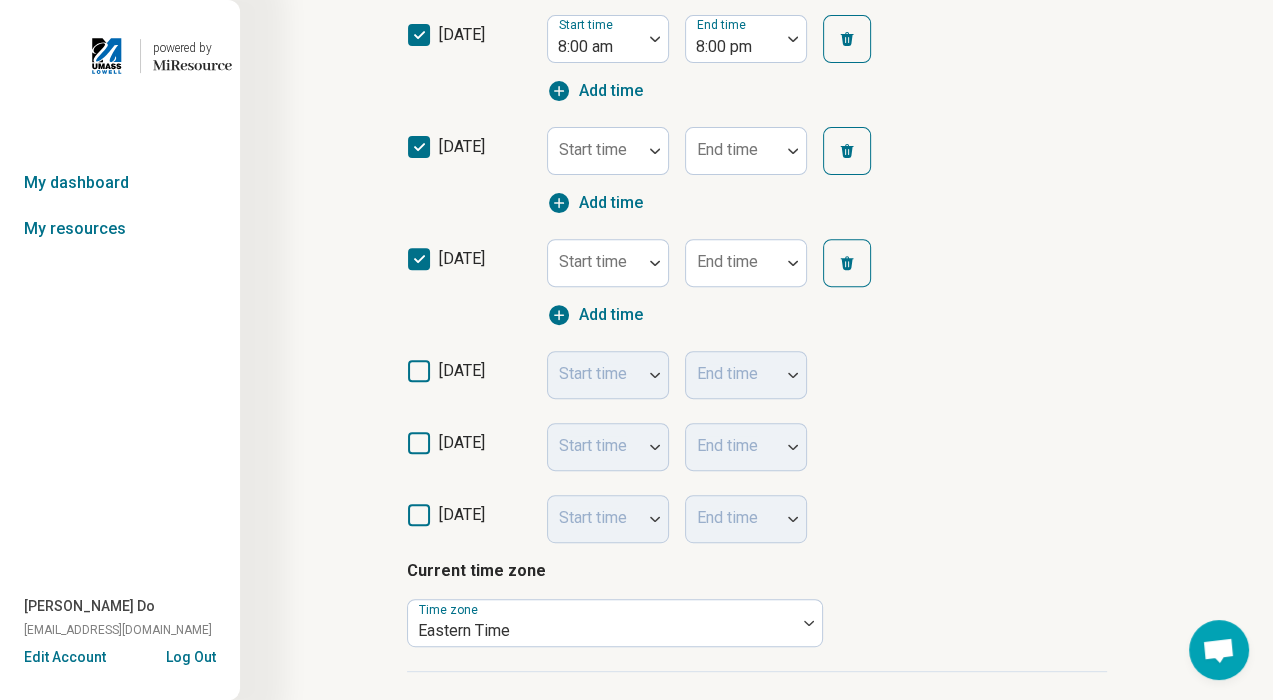 scroll, scrollTop: 10, scrollLeft: 0, axis: vertical 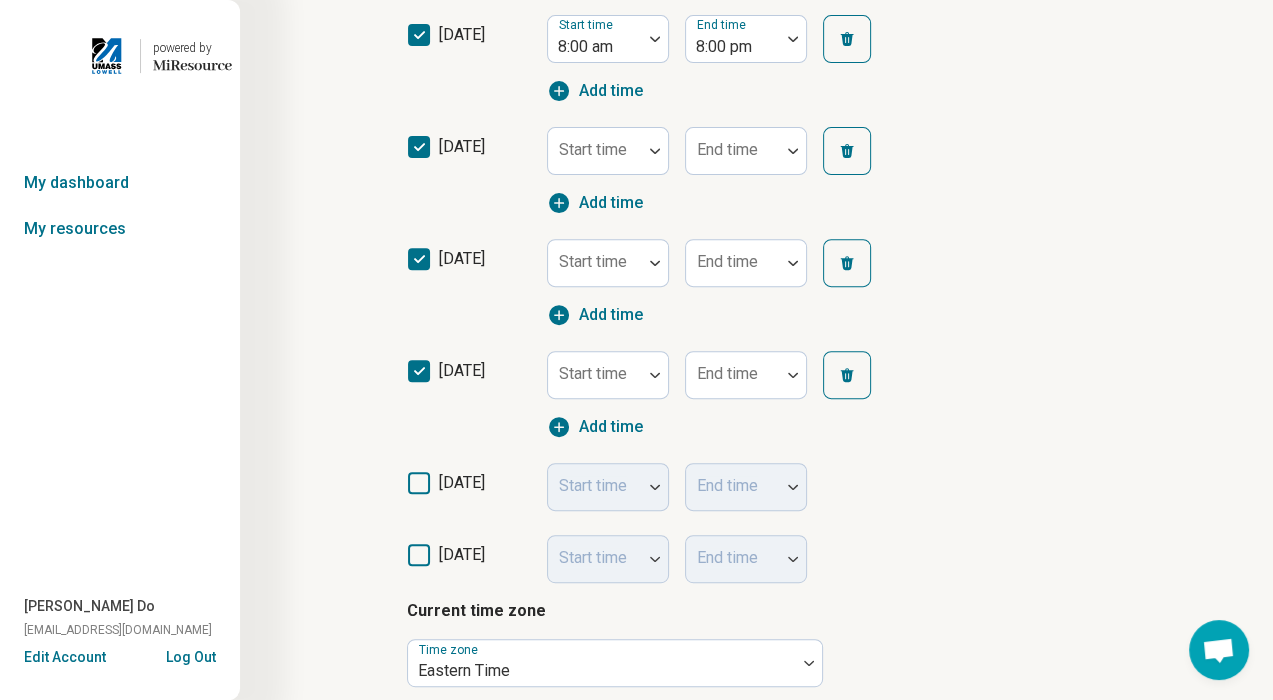 click 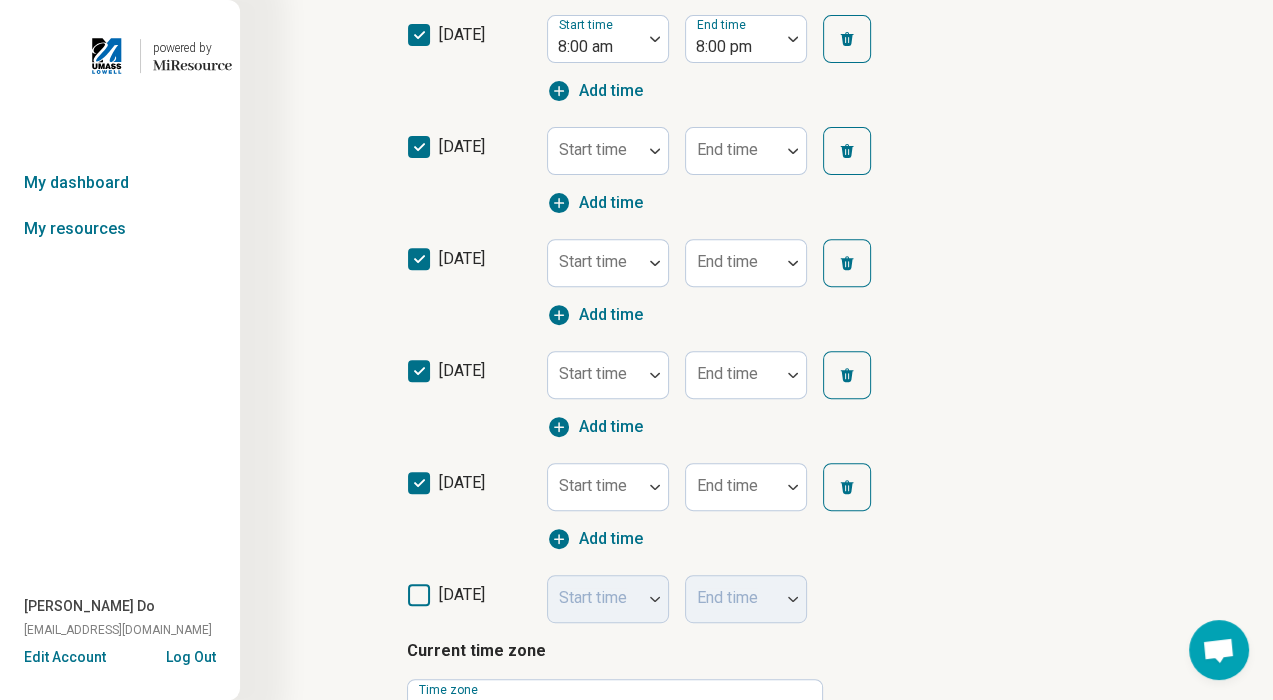 drag, startPoint x: 408, startPoint y: 597, endPoint x: 451, endPoint y: 573, distance: 49.24429 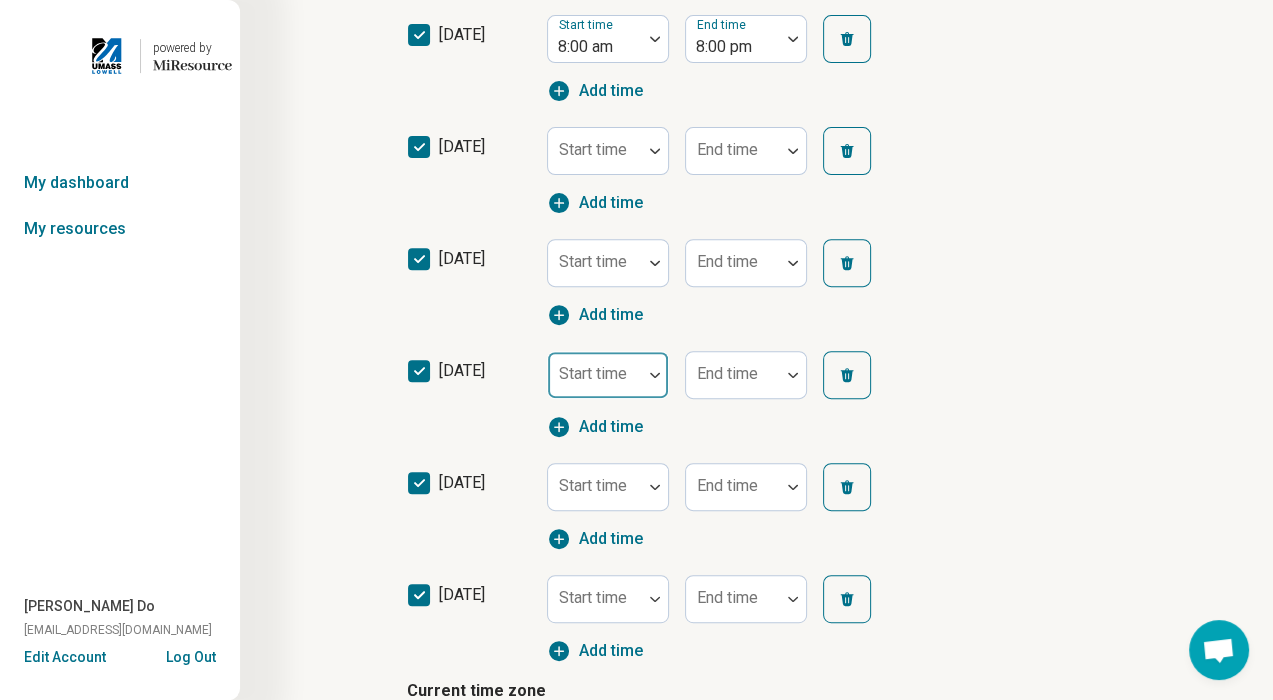 scroll, scrollTop: 10, scrollLeft: 0, axis: vertical 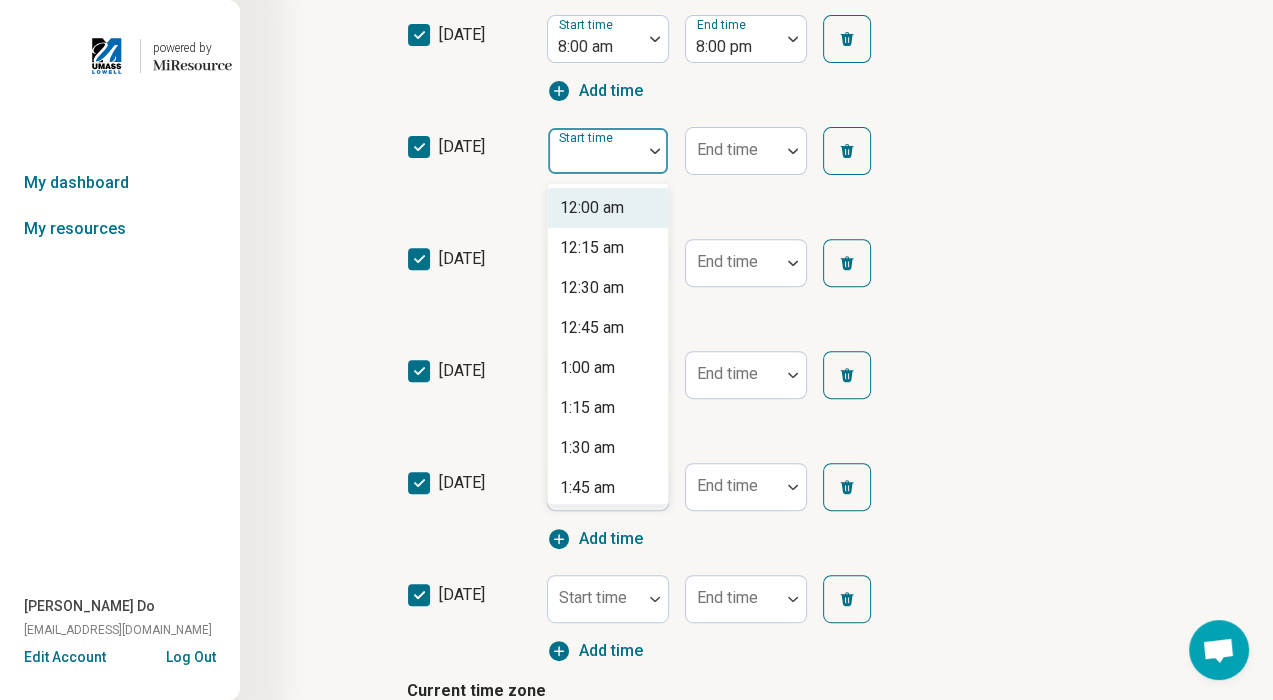 click at bounding box center (655, 151) 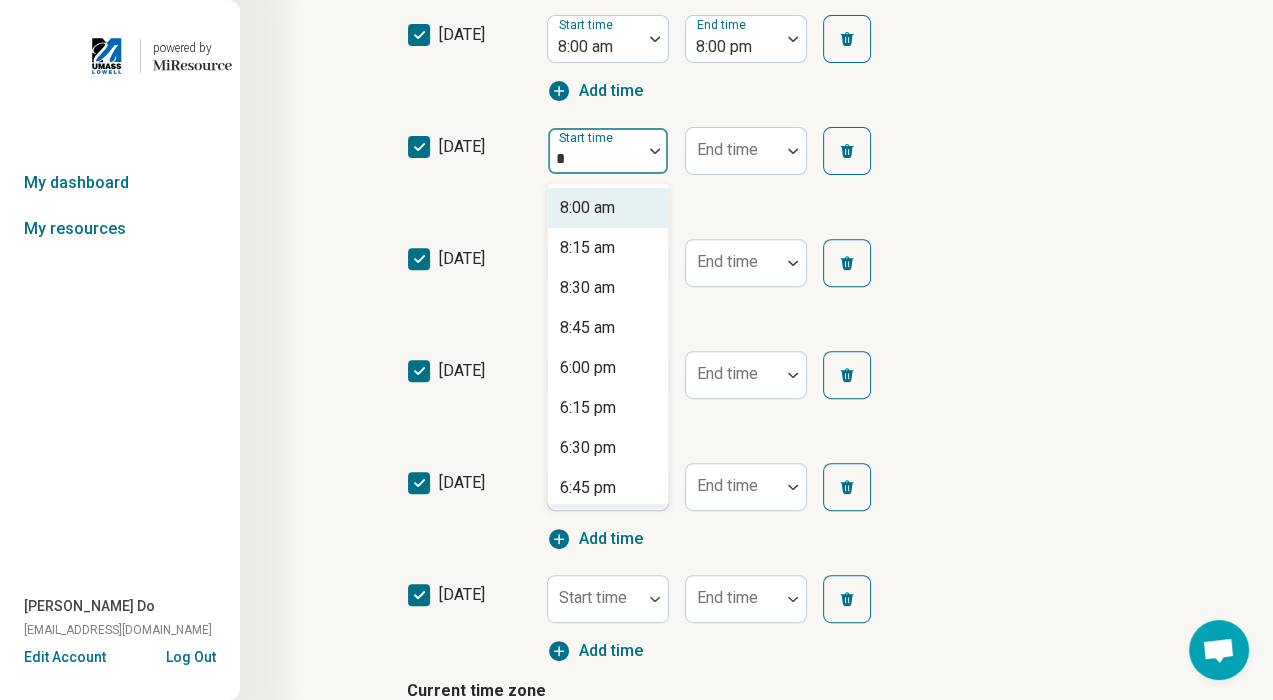 click on "8:00 am" at bounding box center (608, 208) 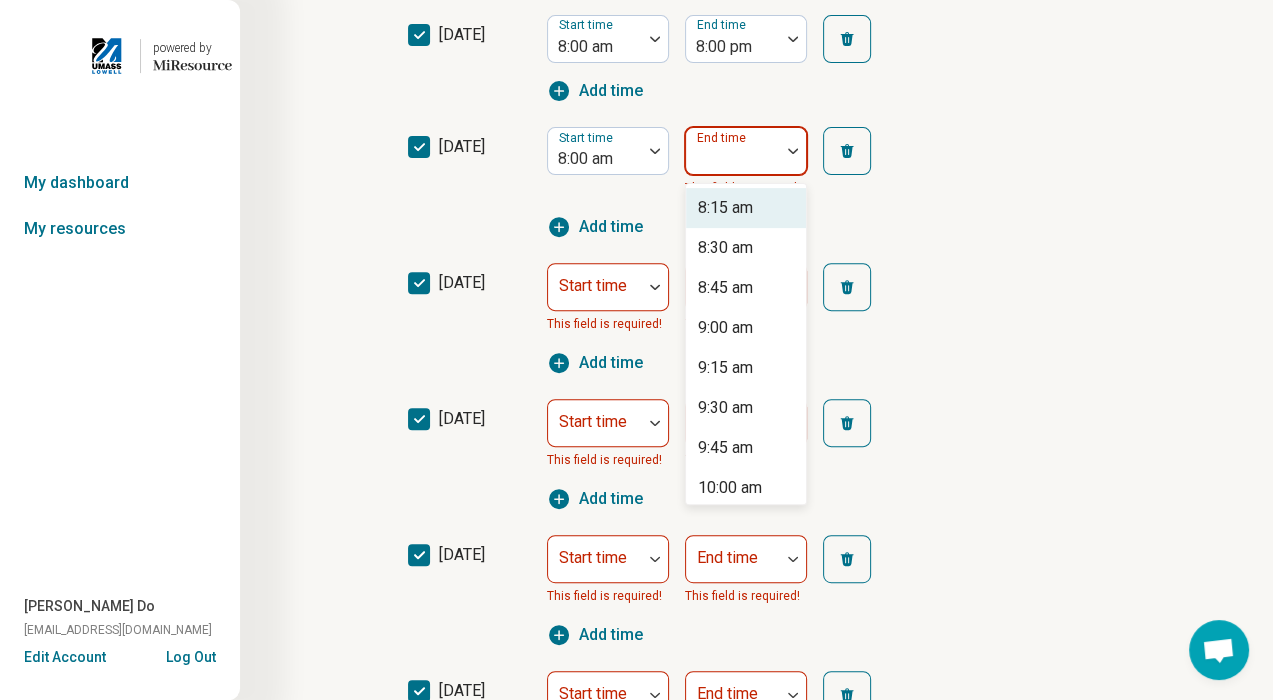 click at bounding box center (793, 151) 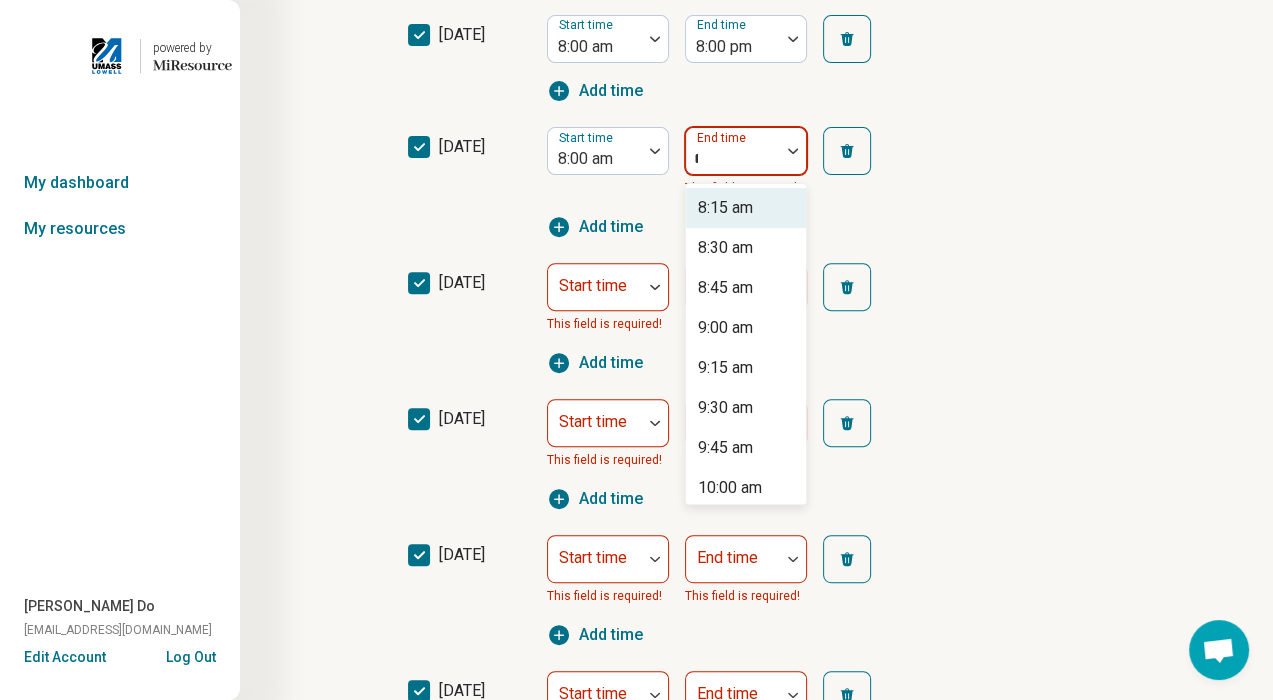 type on "**" 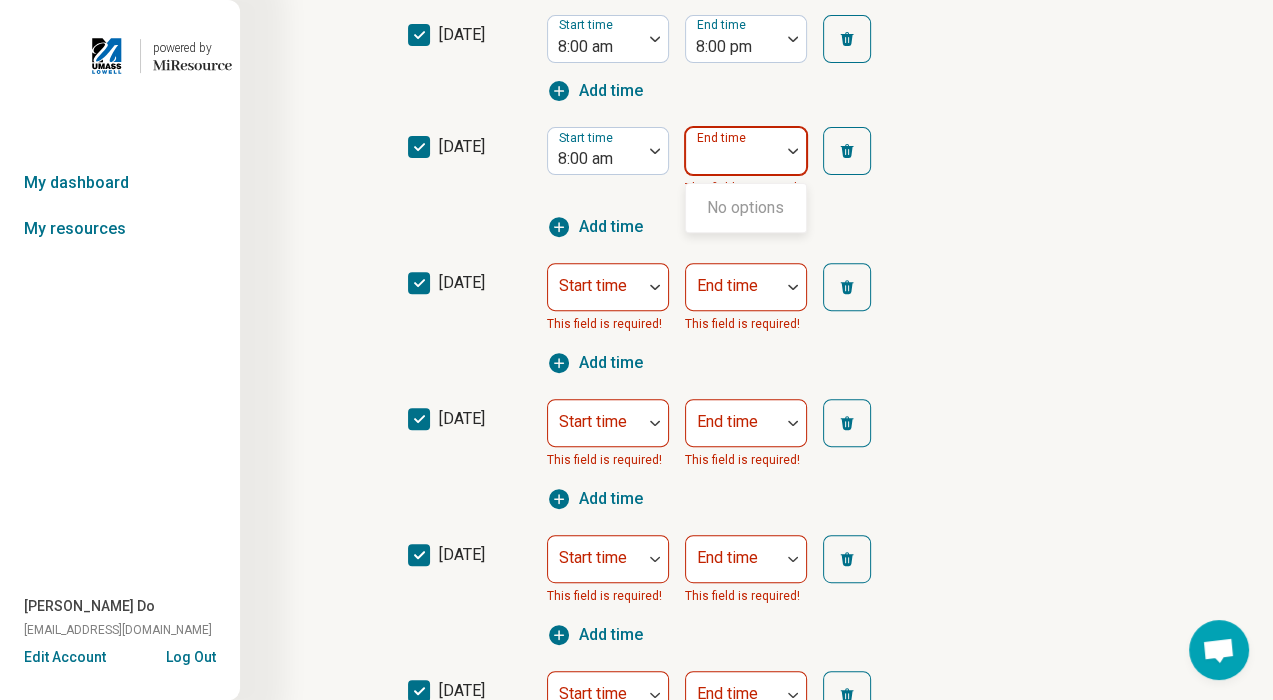 click at bounding box center (793, 151) 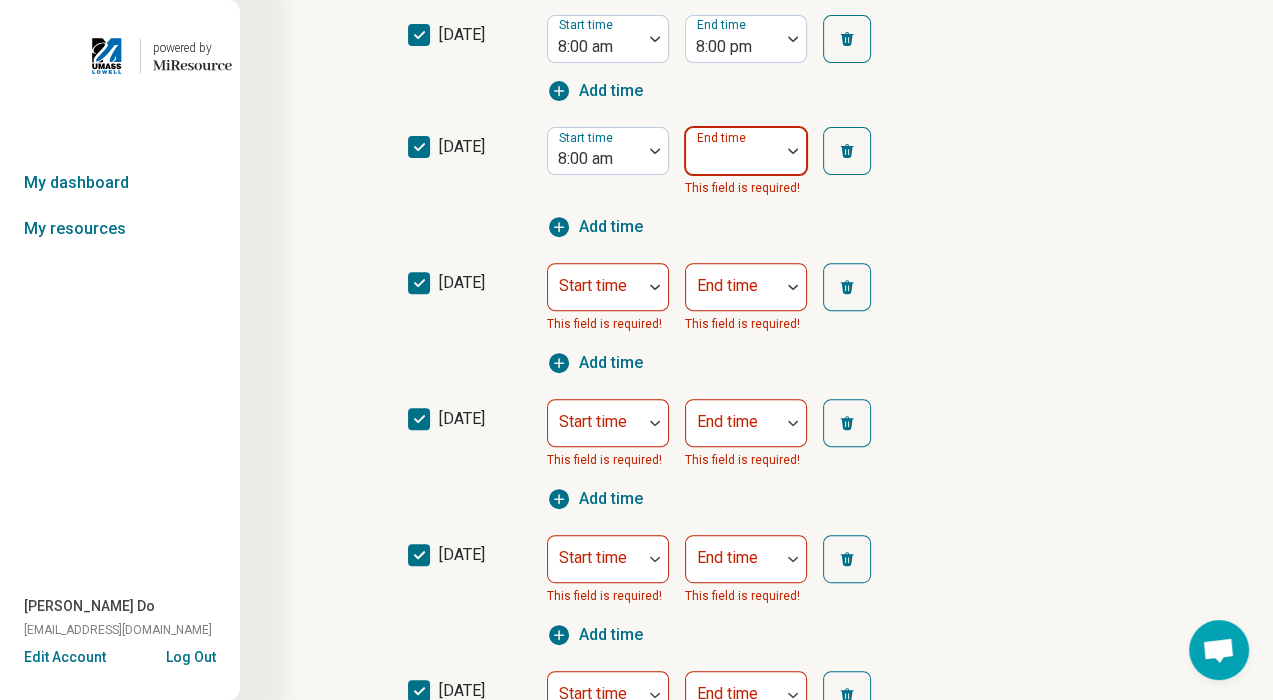 click at bounding box center (793, 151) 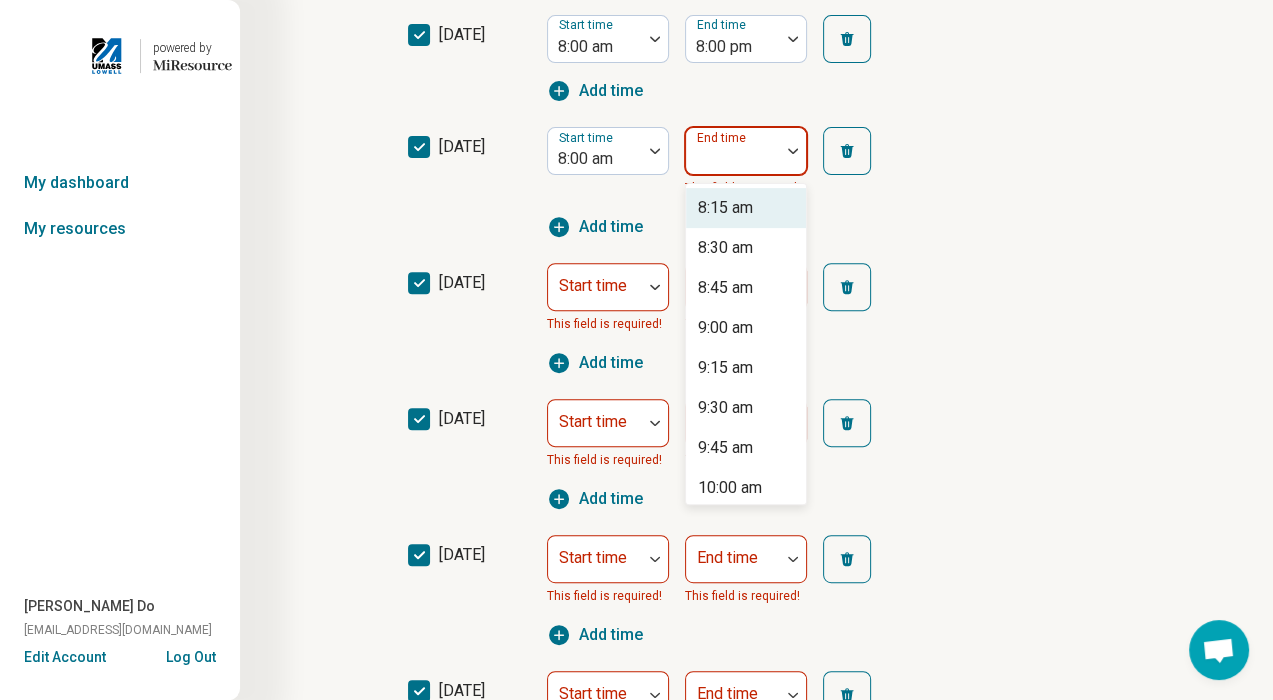 type on "*" 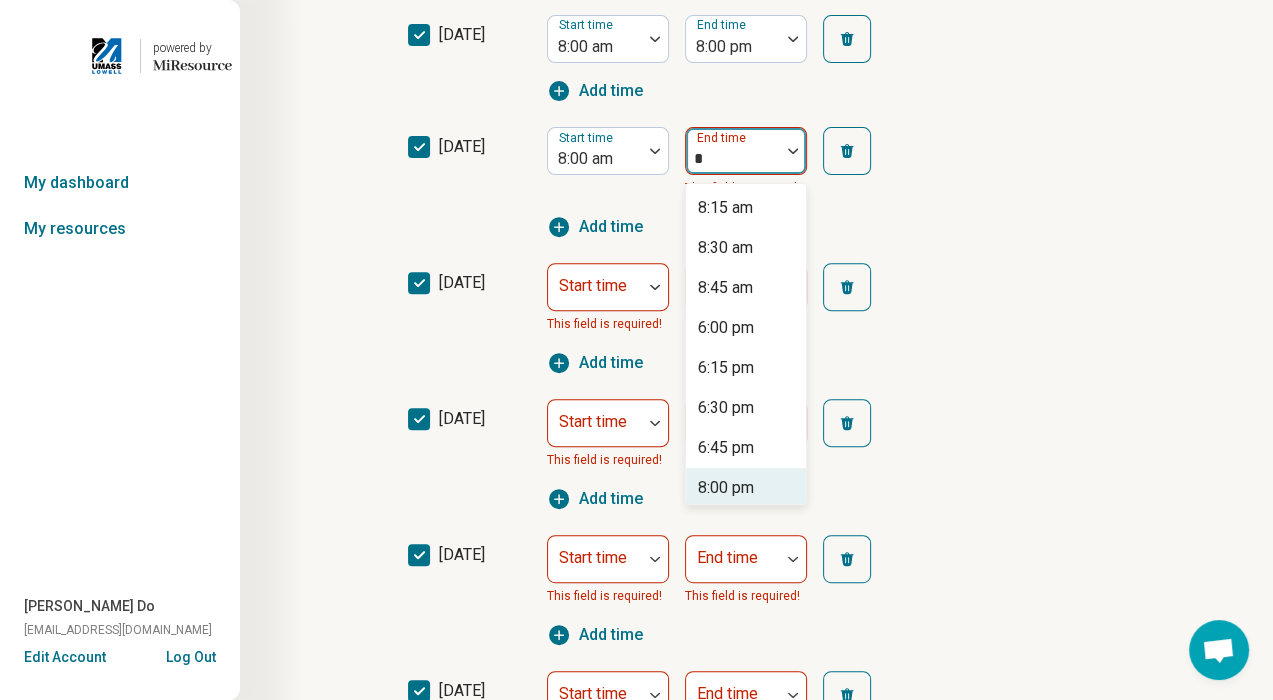 click on "8:00 pm" at bounding box center [726, 488] 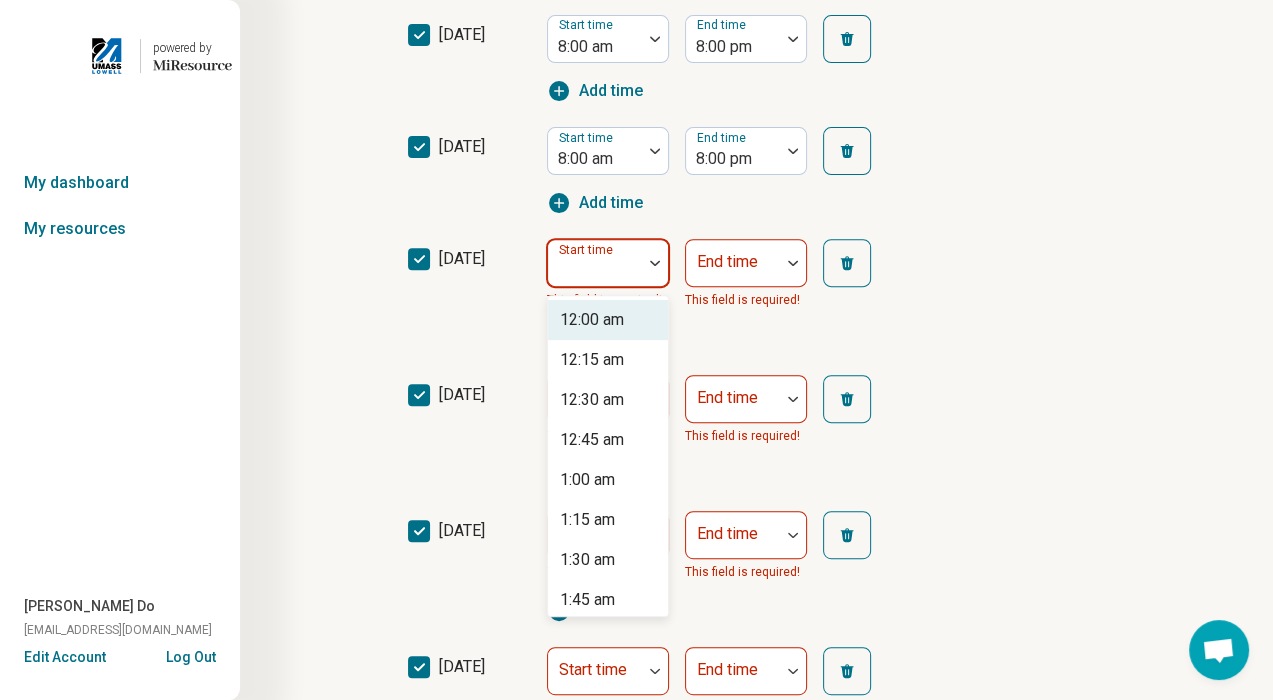 click at bounding box center (595, 263) 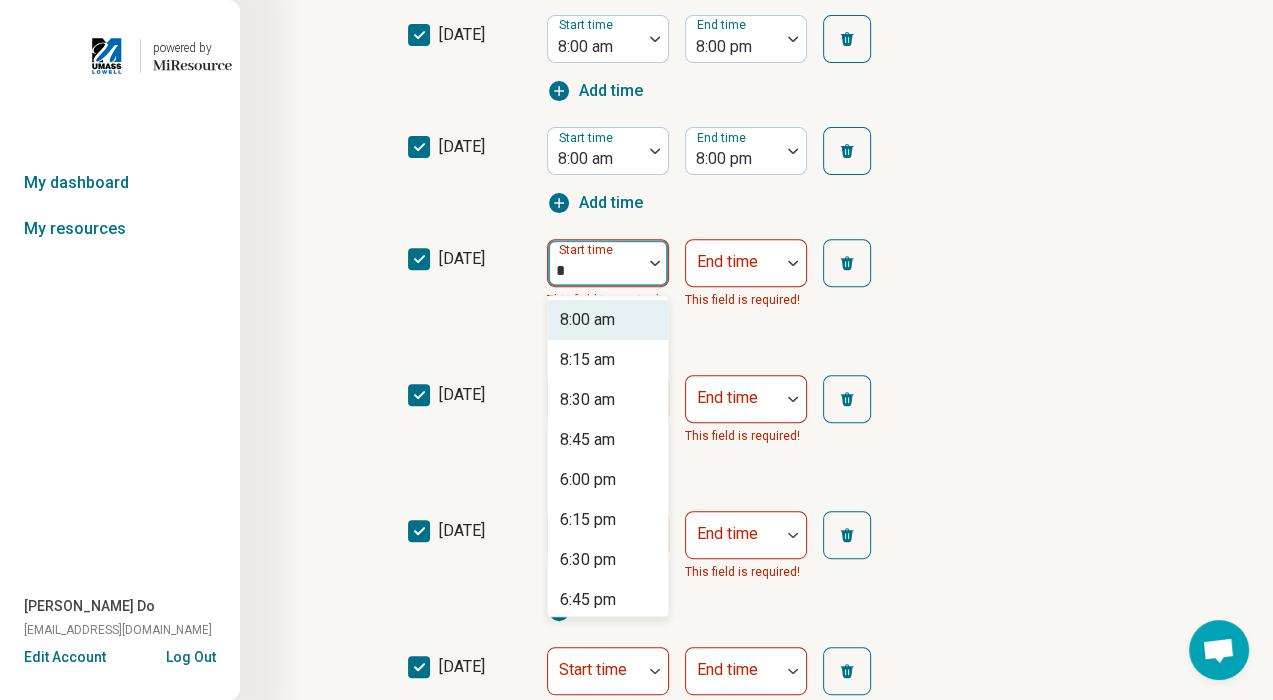 drag, startPoint x: 629, startPoint y: 329, endPoint x: 642, endPoint y: 321, distance: 15.264338 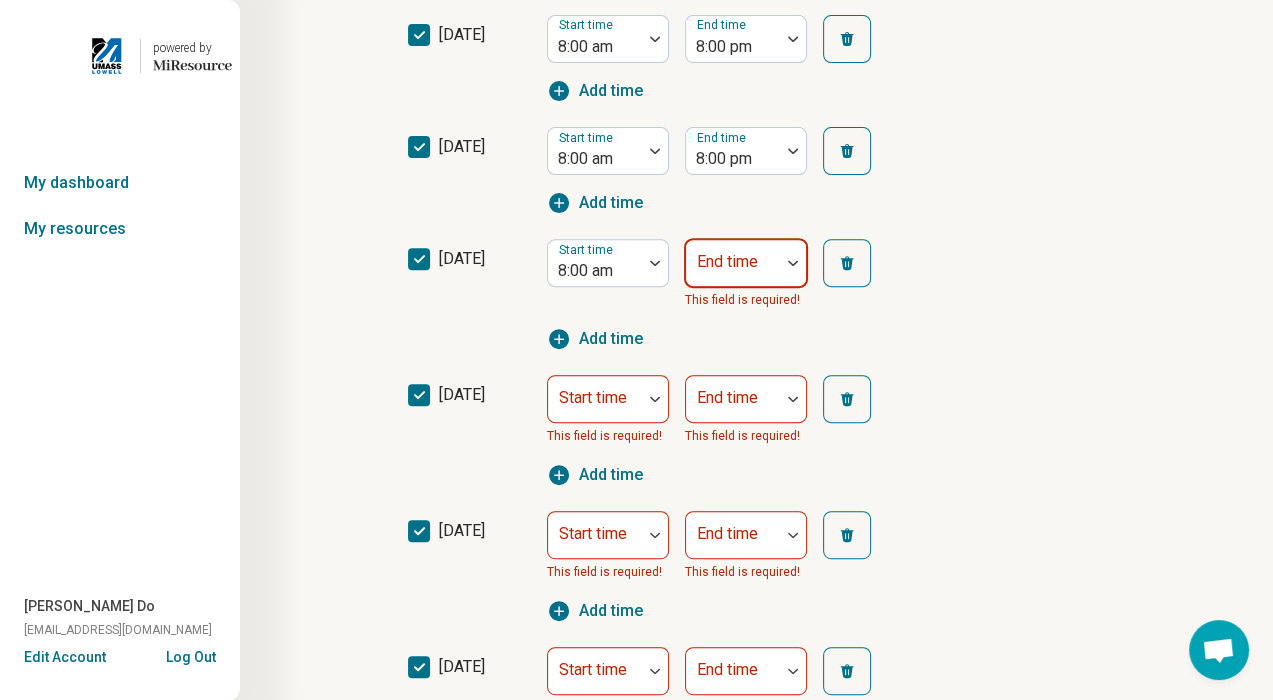 click on "End time" at bounding box center (746, 263) 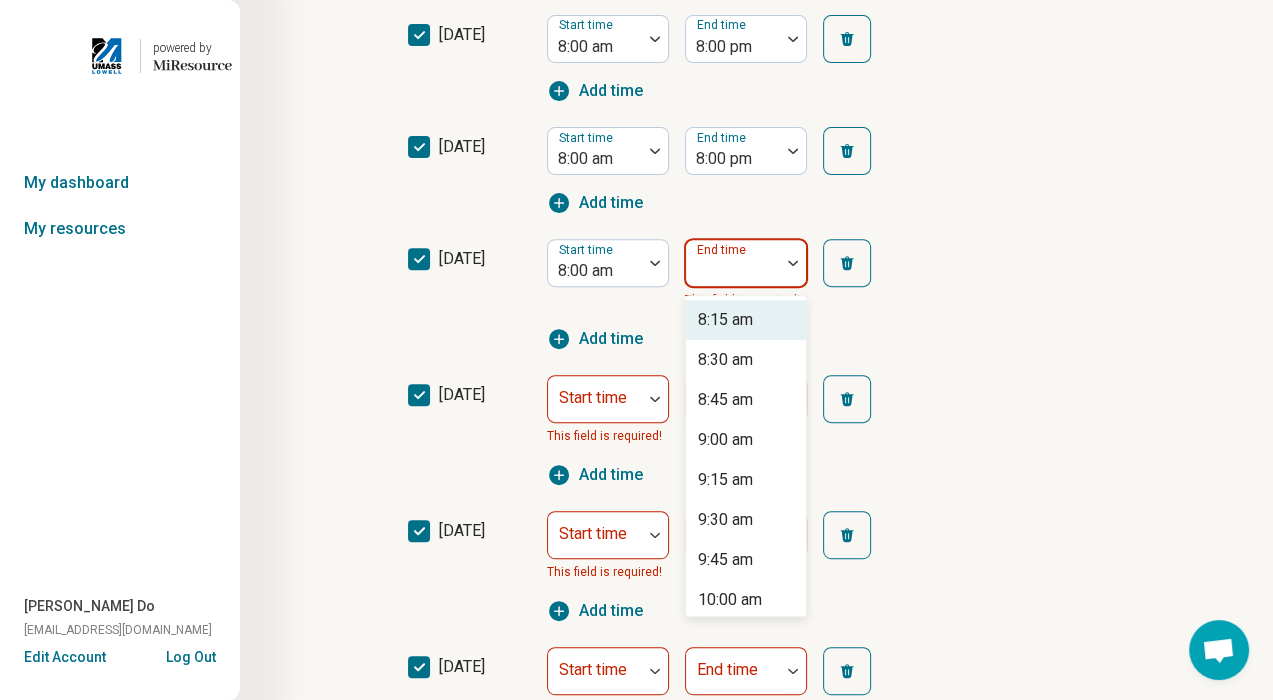 type on "*" 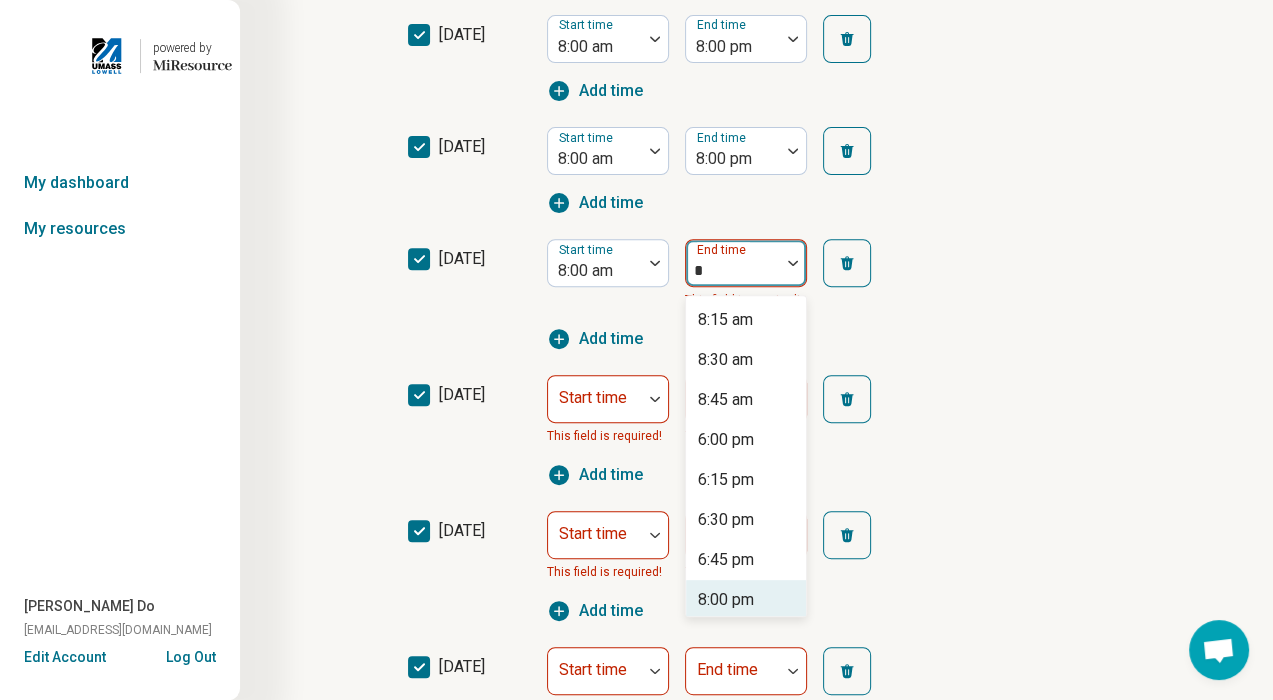 click on "8:00 pm" at bounding box center [726, 600] 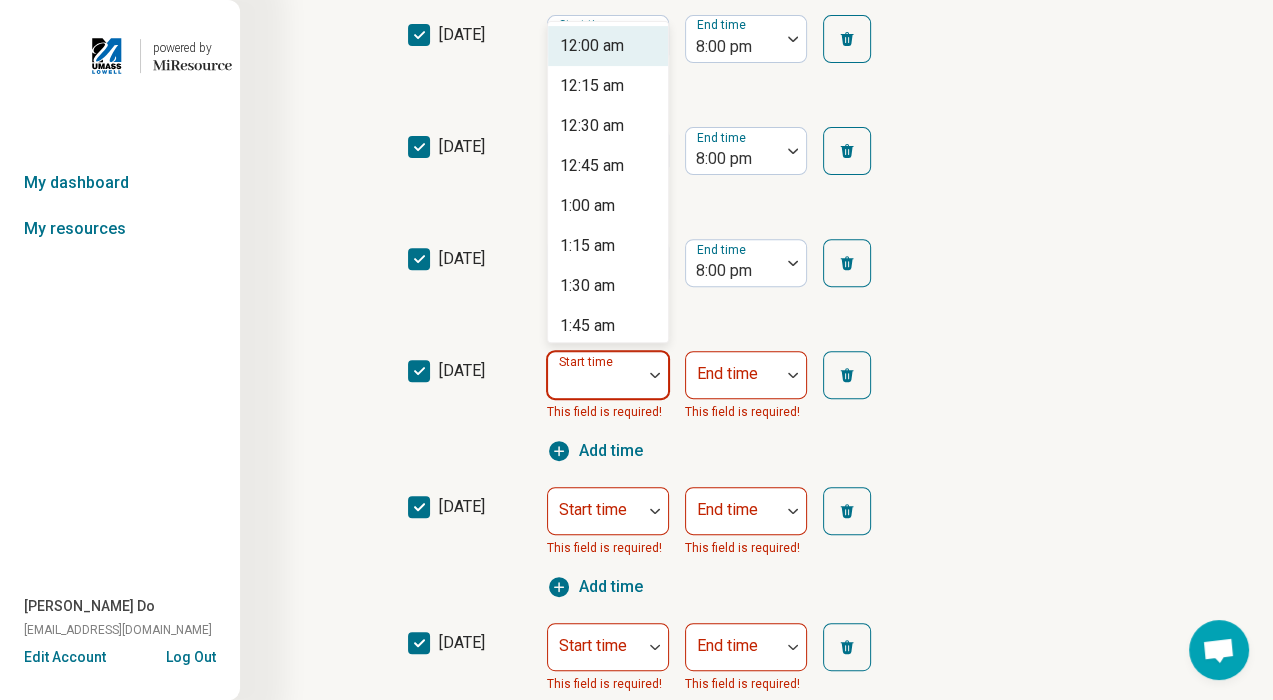 click at bounding box center [595, 375] 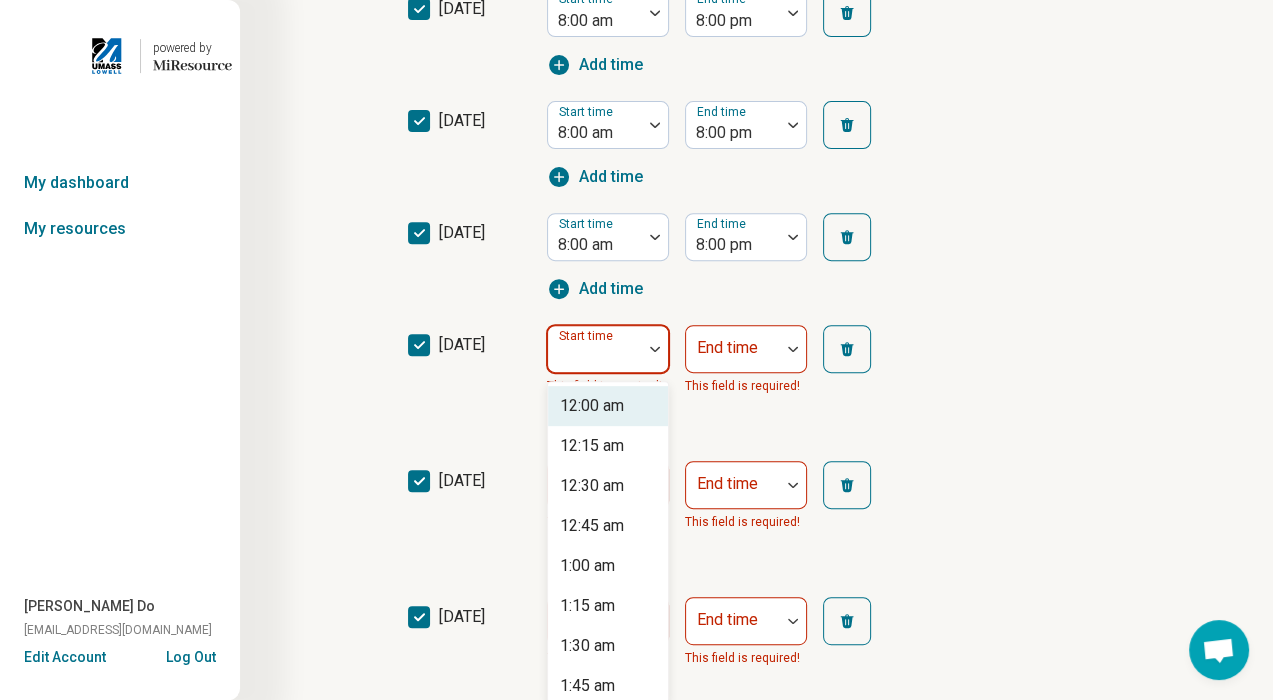 scroll, scrollTop: 615, scrollLeft: 0, axis: vertical 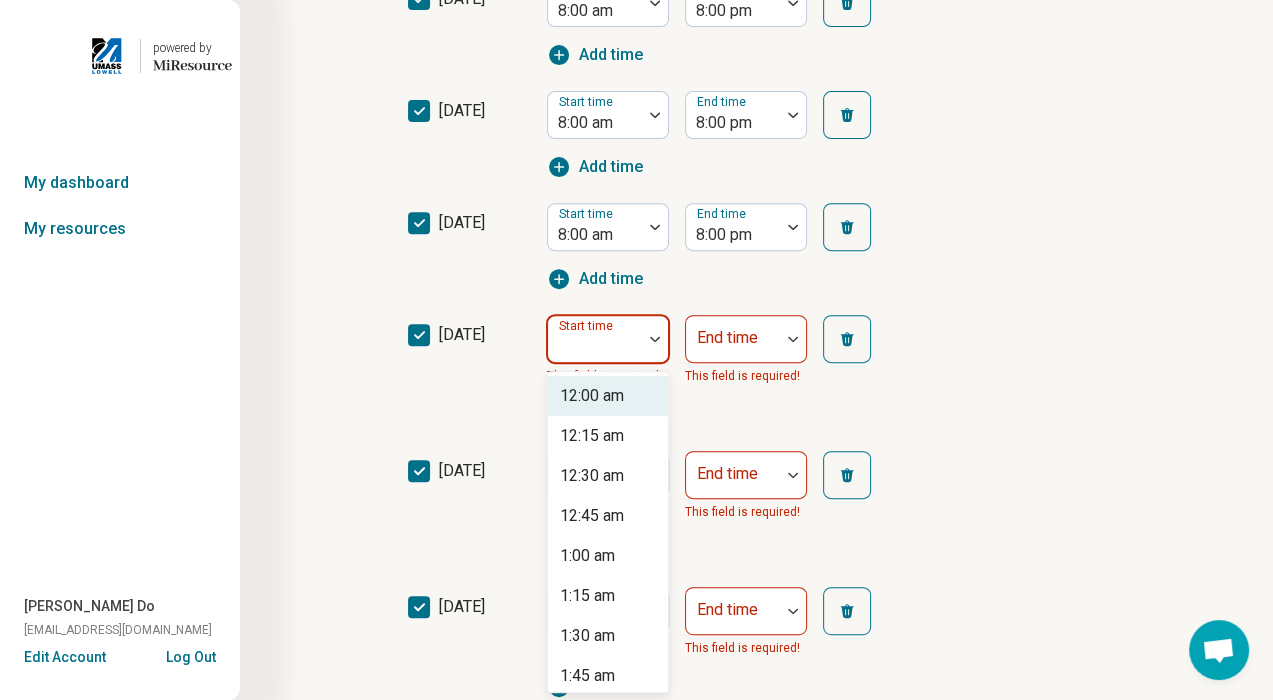 type on "*" 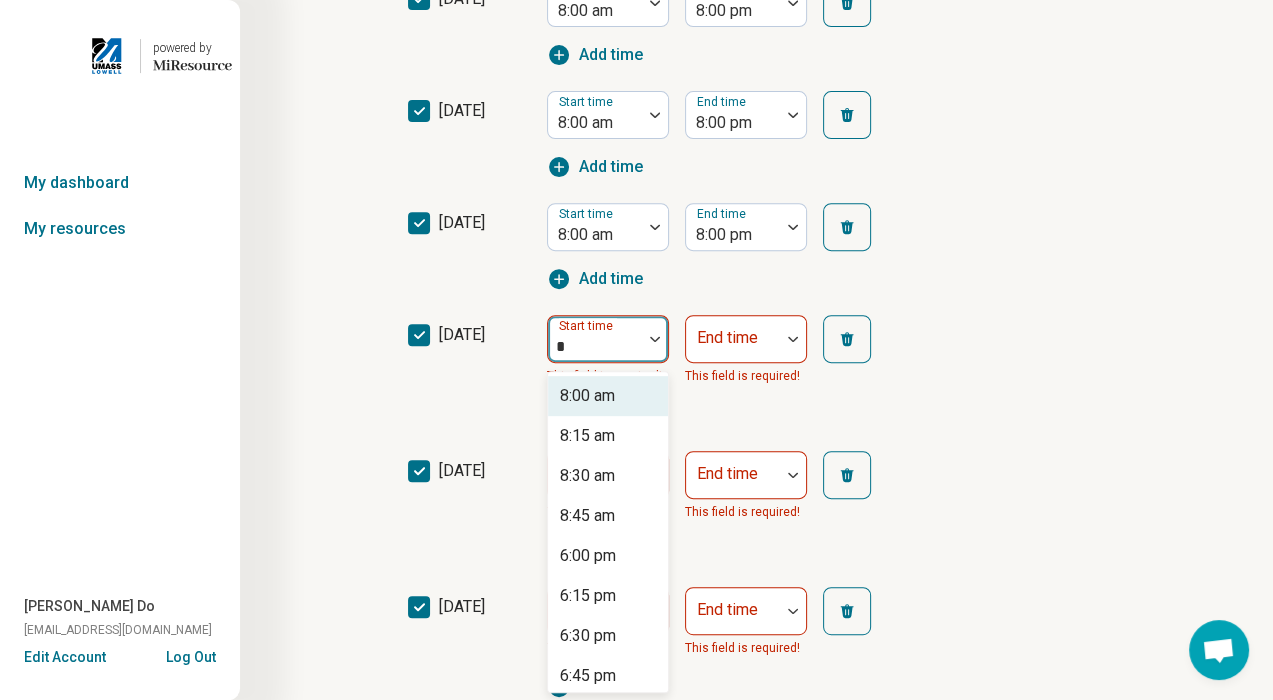 click on "8:00 am" at bounding box center (608, 396) 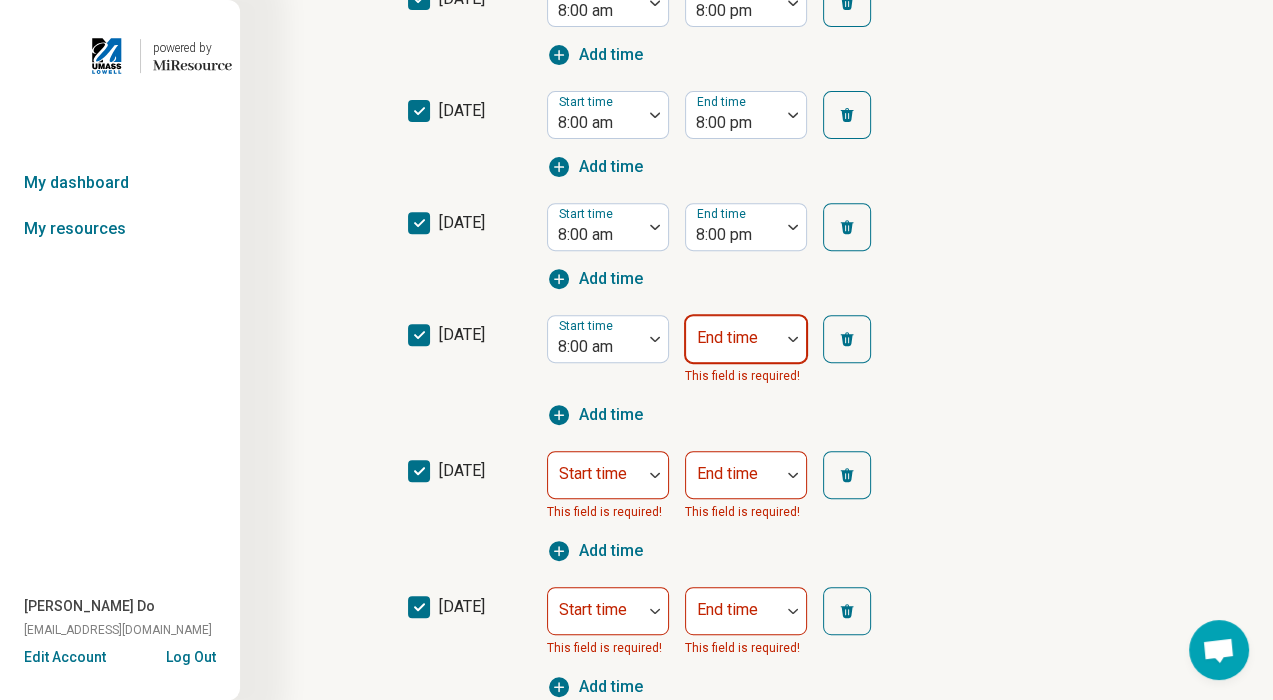 click on "End time" at bounding box center [746, 339] 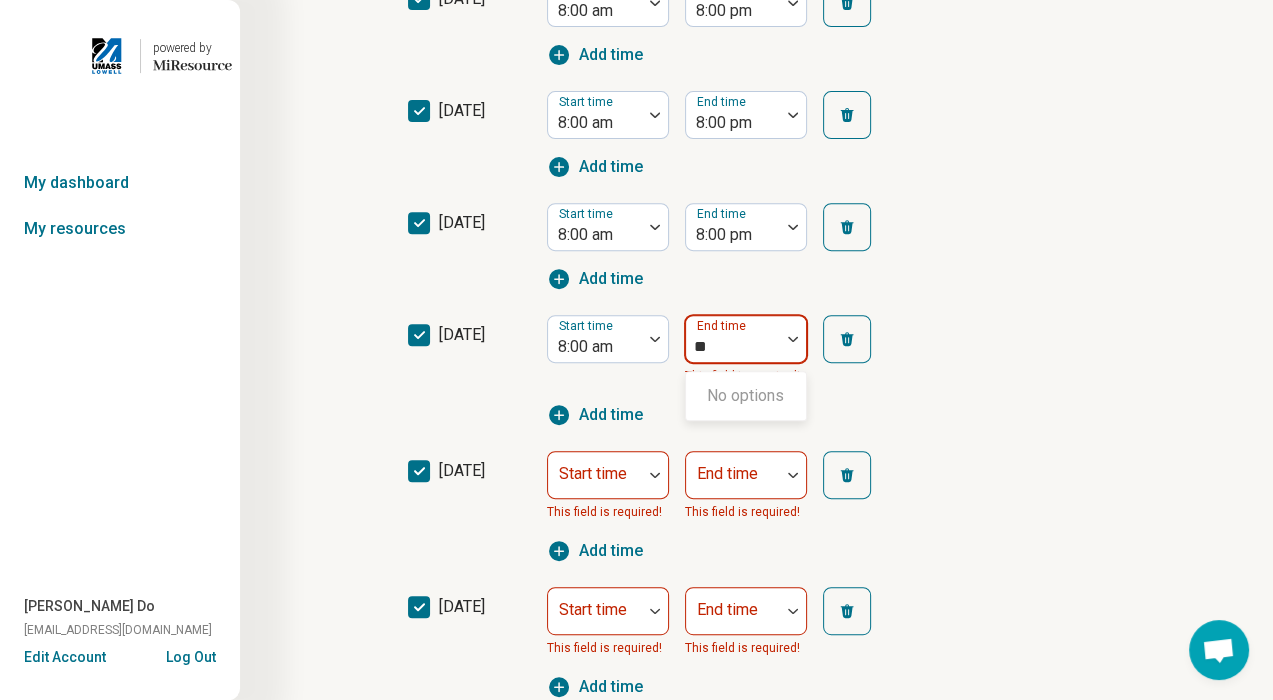 type on "*" 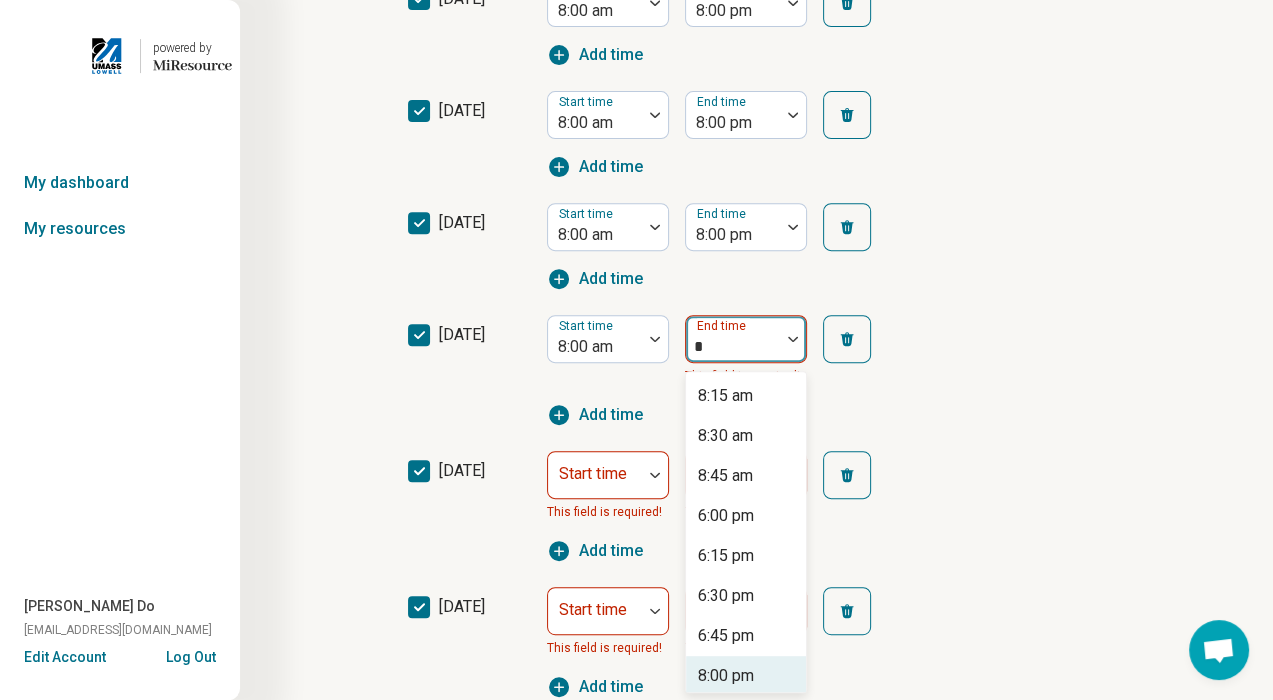 click on "8:00 pm" at bounding box center (726, 676) 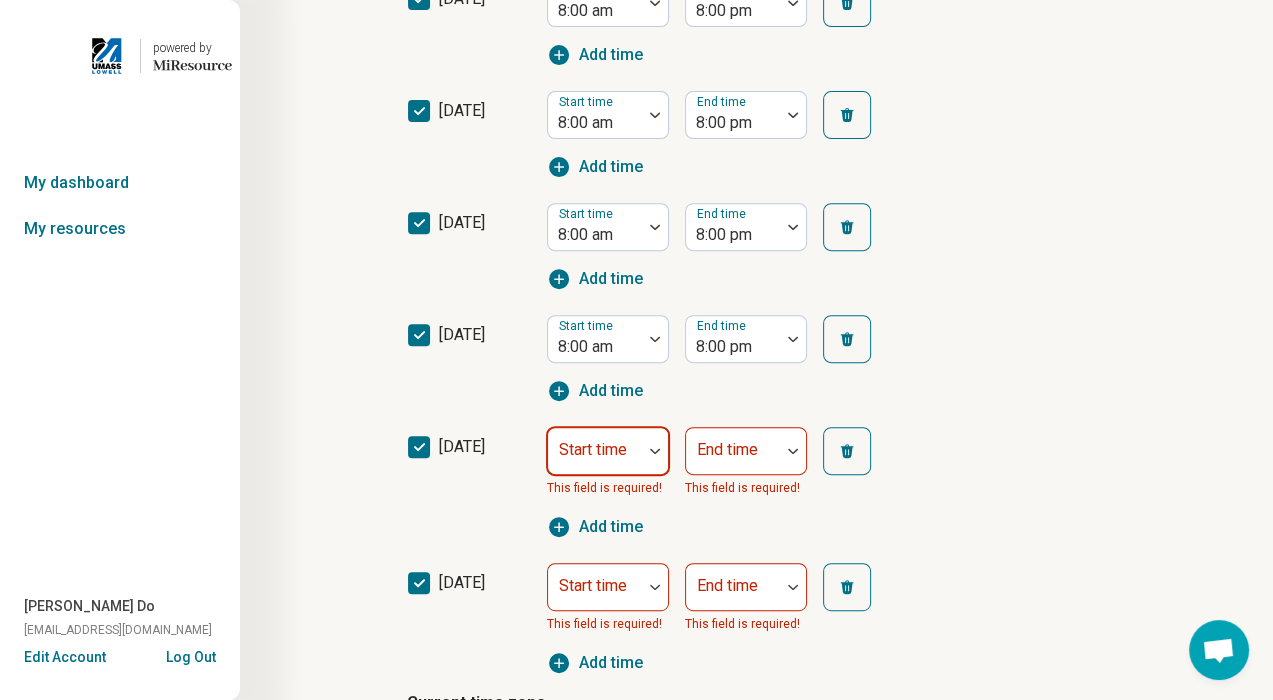 click at bounding box center [655, 451] 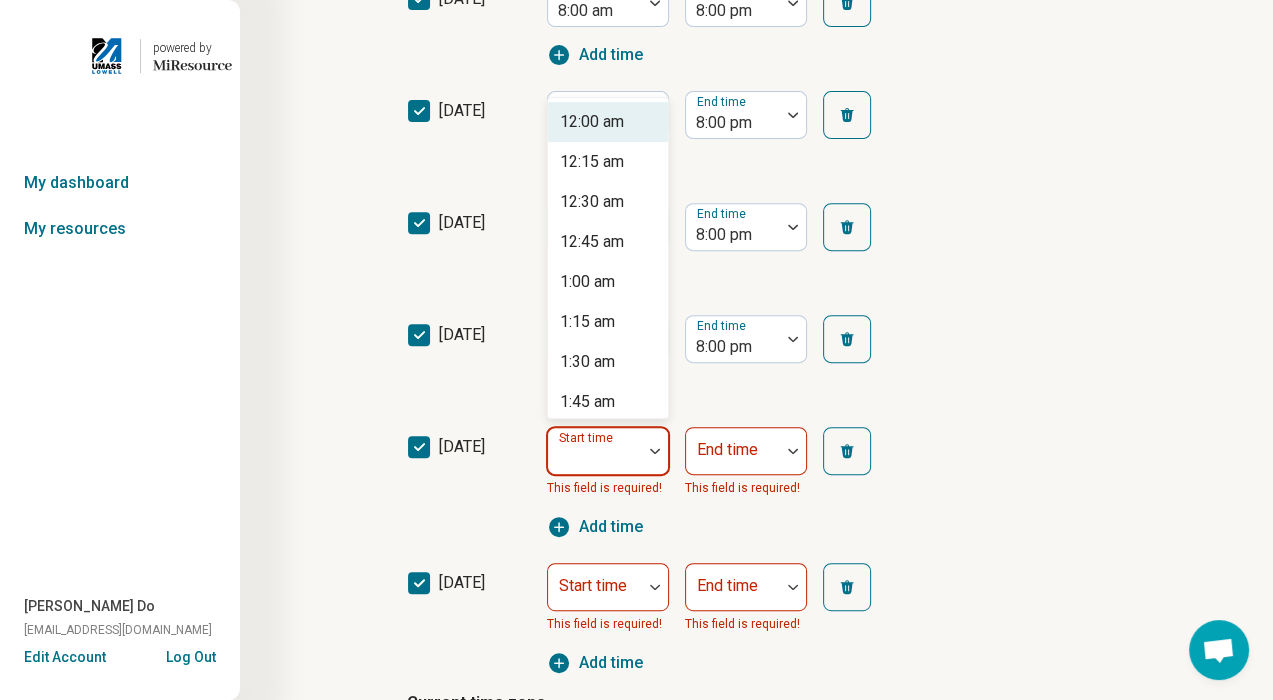type on "*" 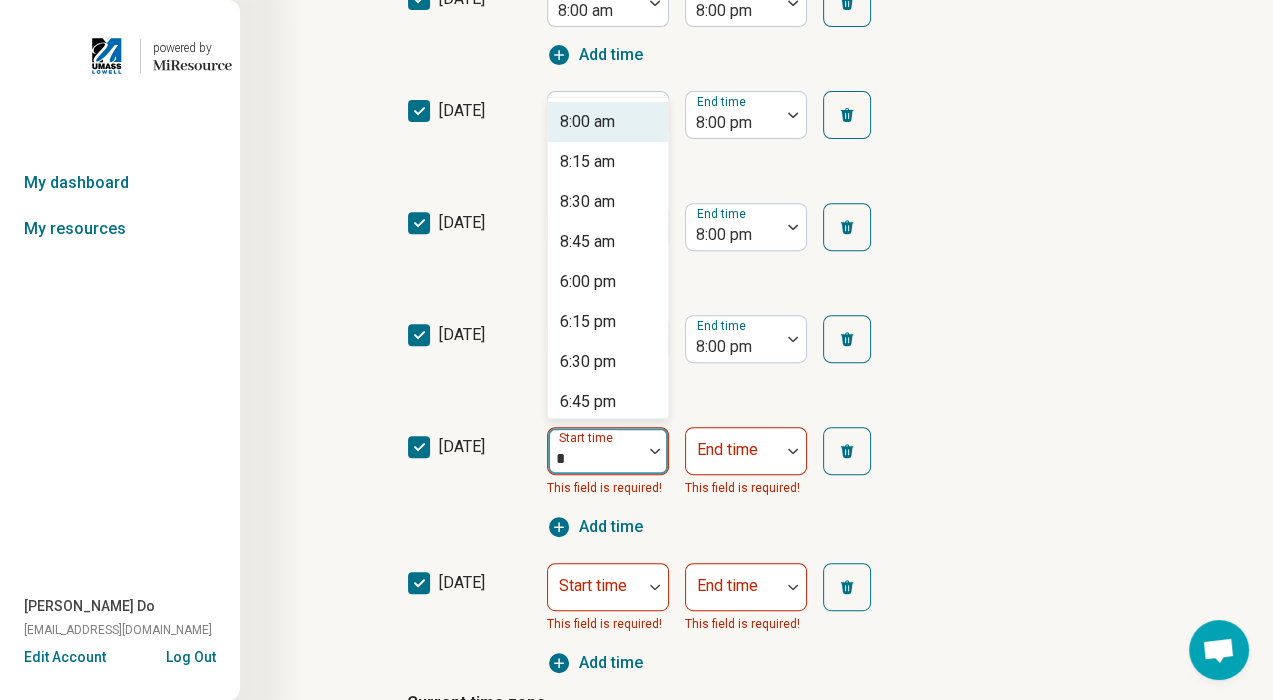 click on "8:00 am" at bounding box center [608, 122] 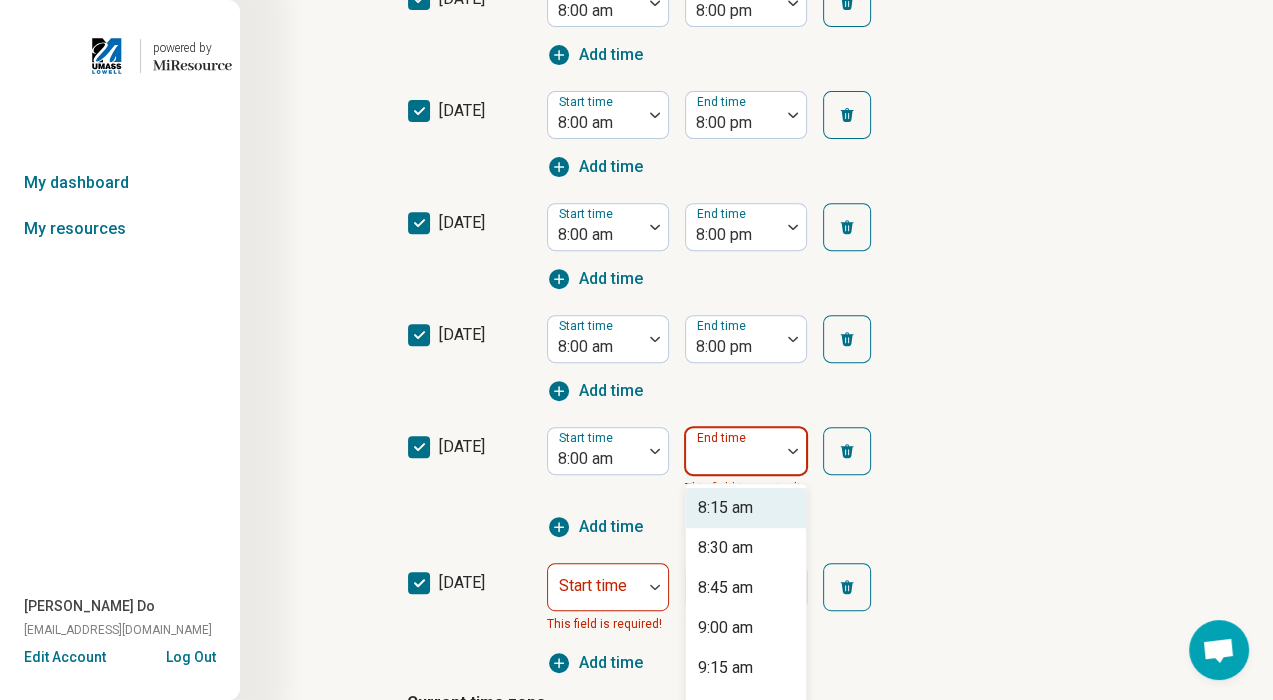 click on "End time" at bounding box center [746, 451] 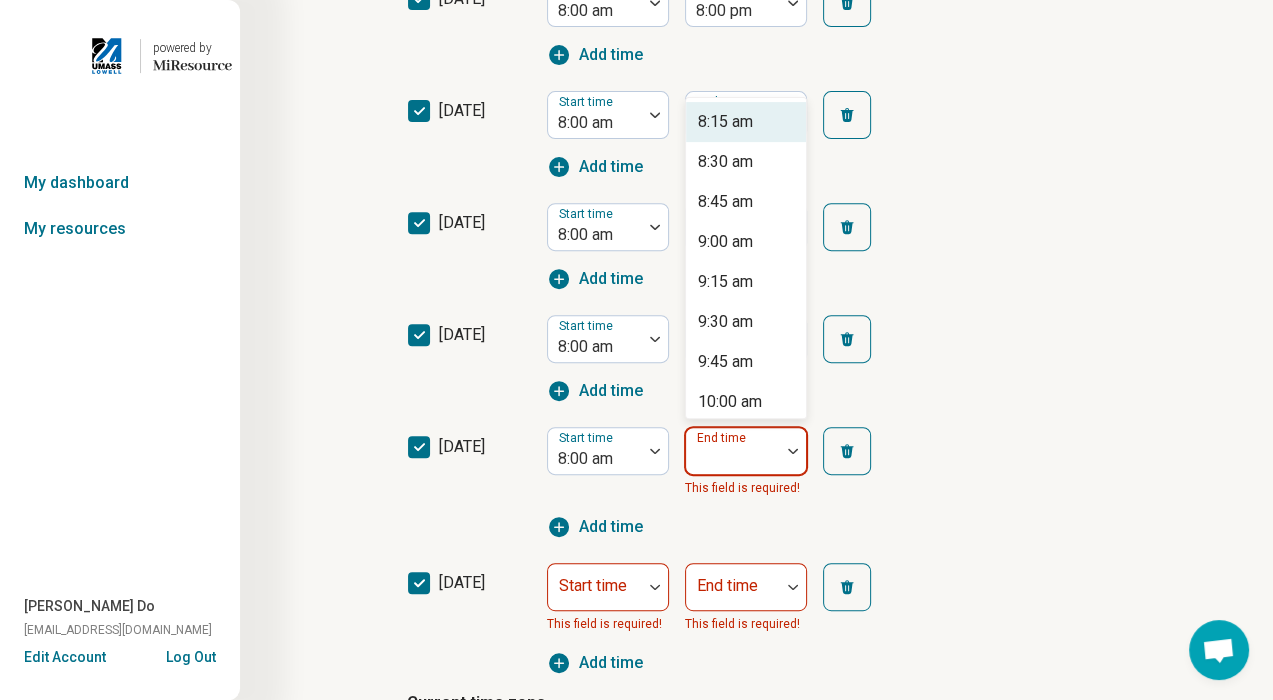 scroll, scrollTop: 727, scrollLeft: 0, axis: vertical 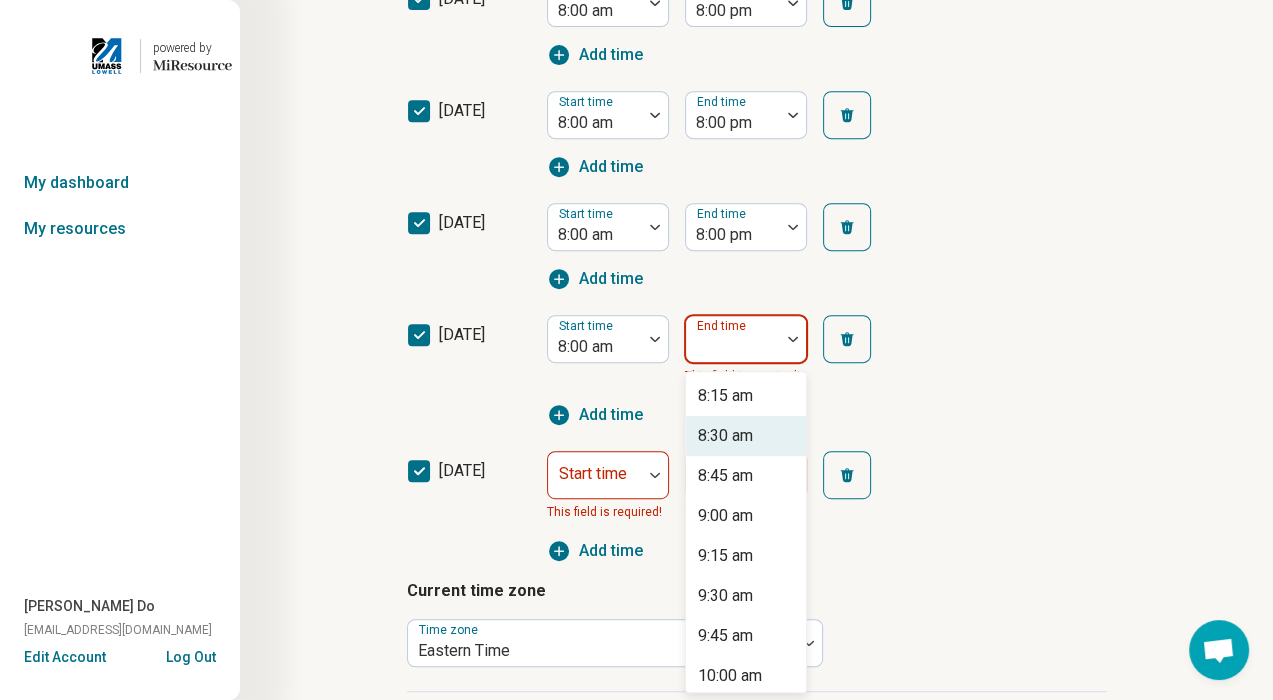 type on "*" 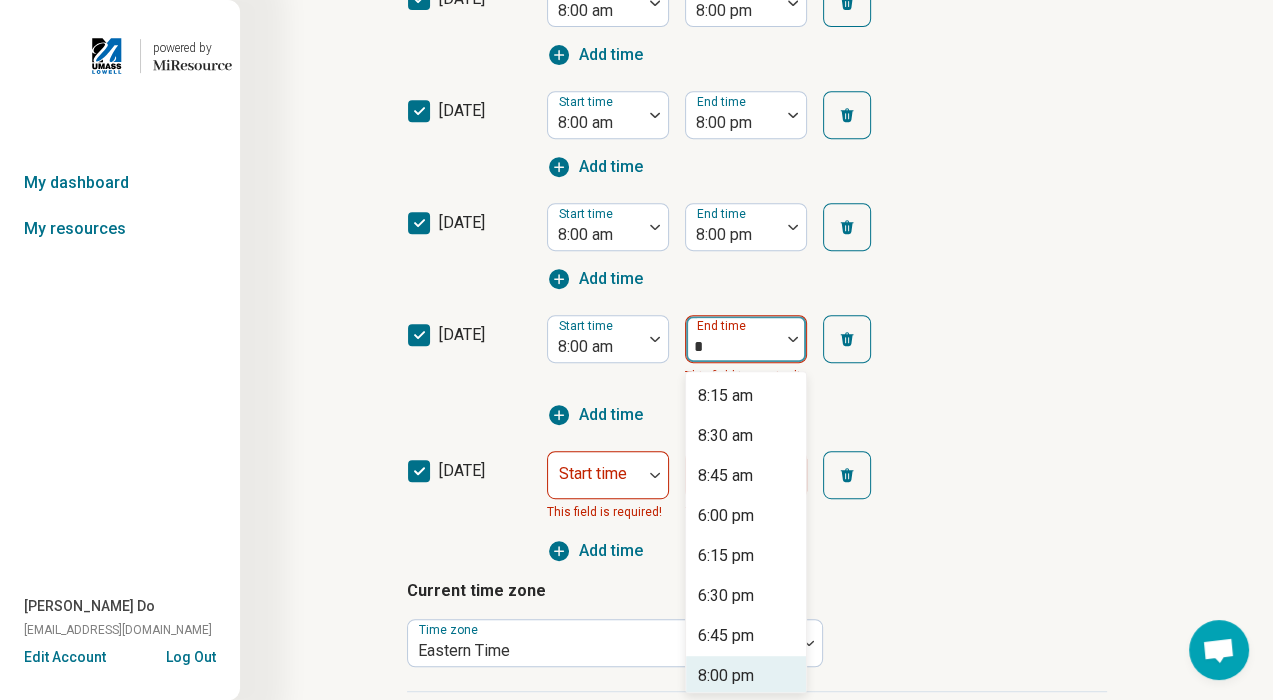 click on "8:00 pm" at bounding box center (726, 676) 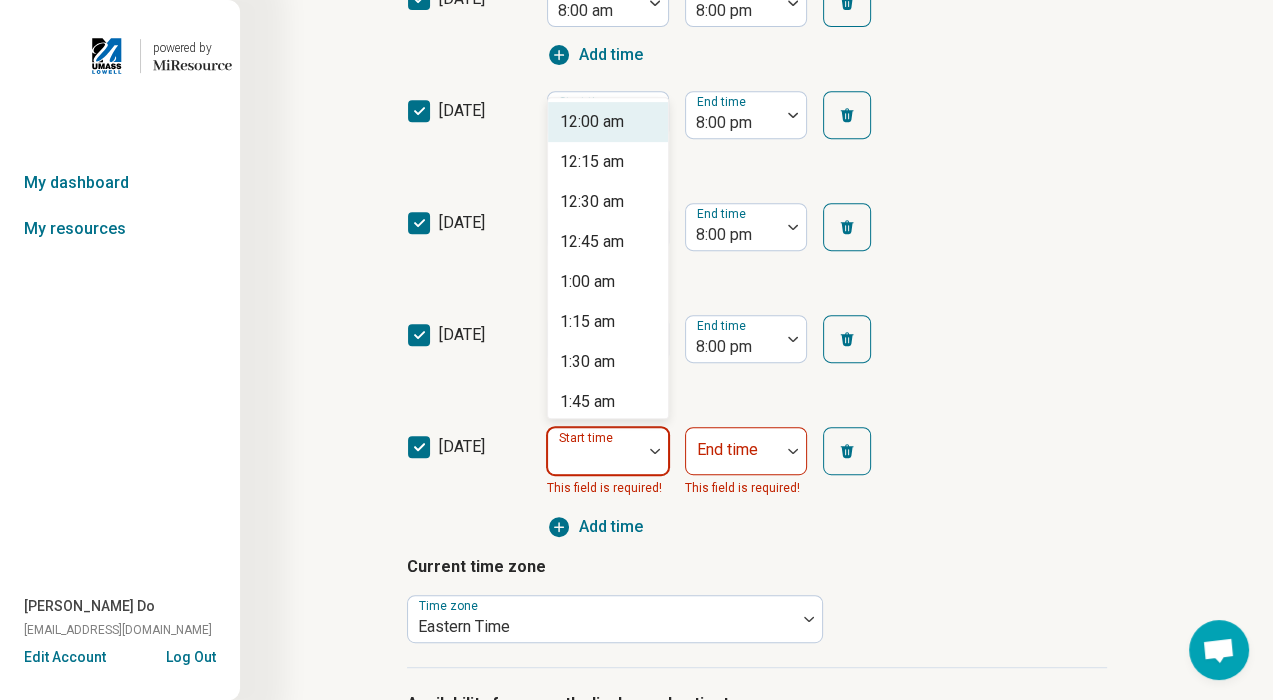 click at bounding box center [655, 451] 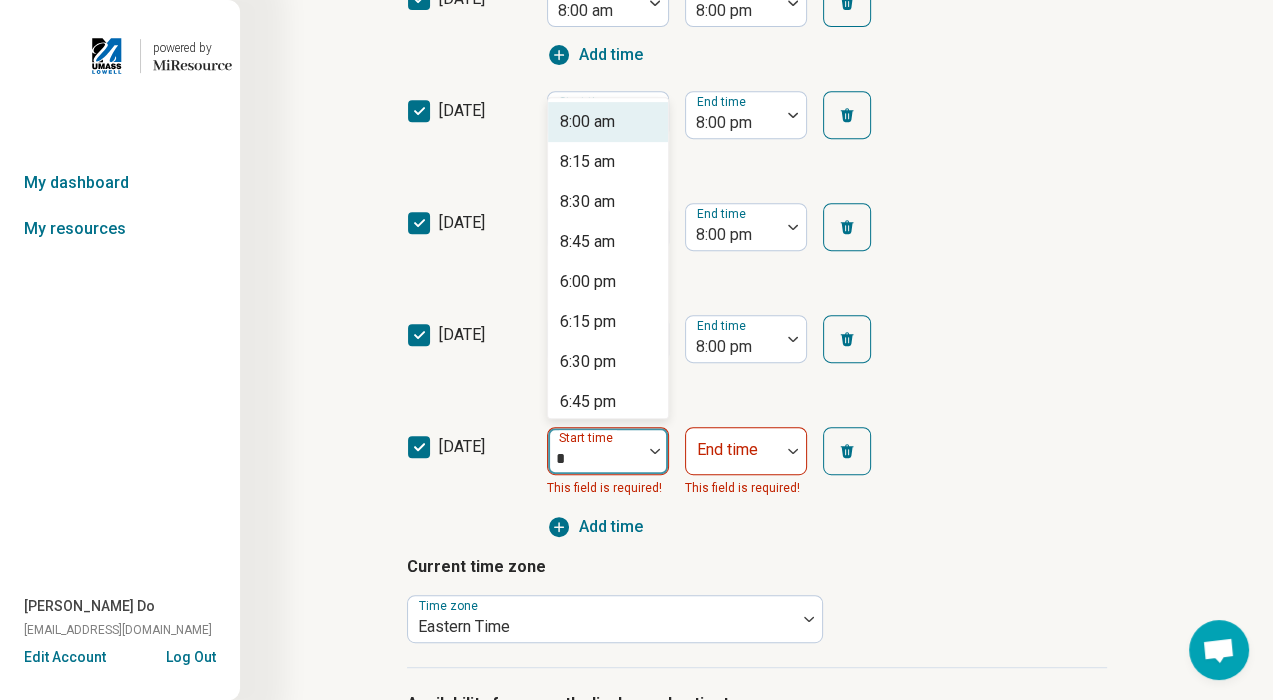 click on "8:00 am" at bounding box center (587, 122) 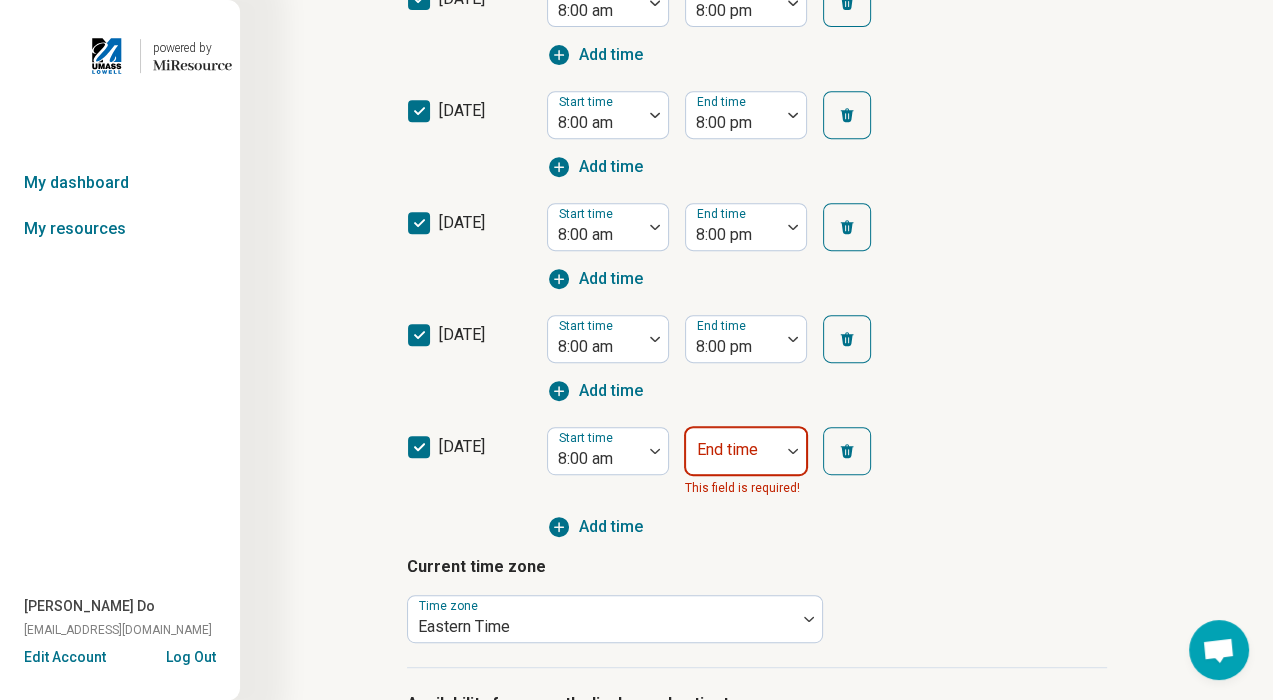 click at bounding box center [733, 459] 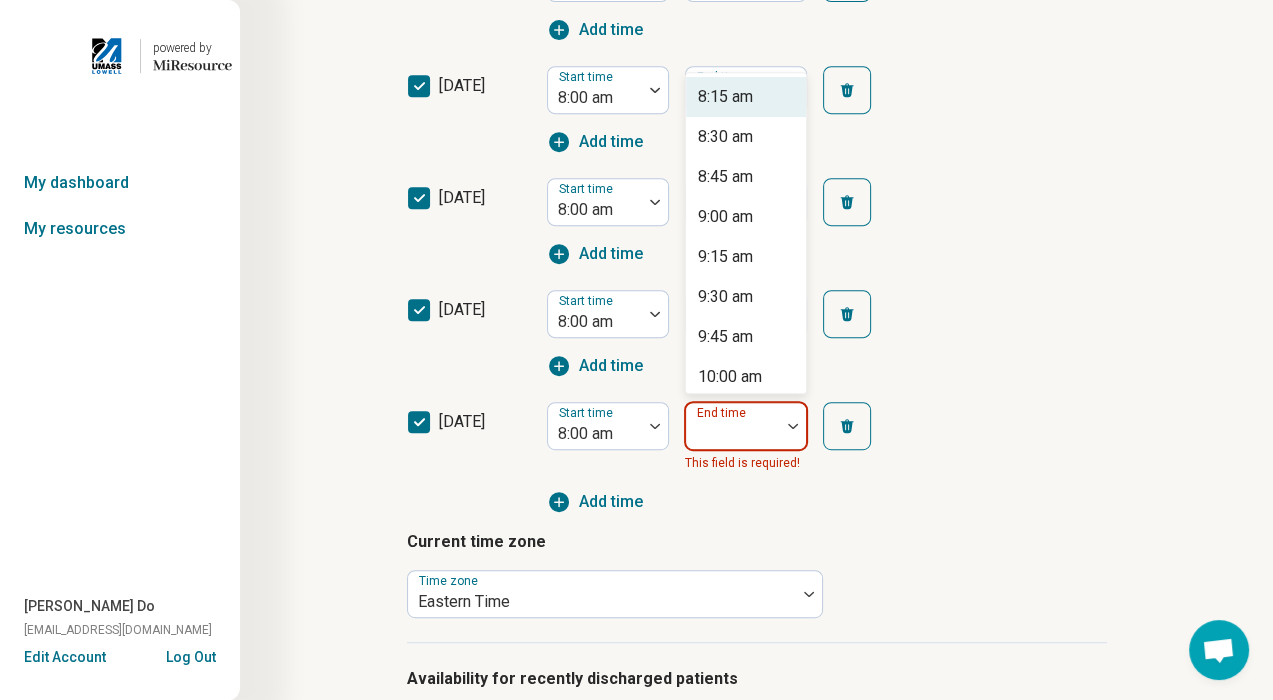 scroll, scrollTop: 839, scrollLeft: 0, axis: vertical 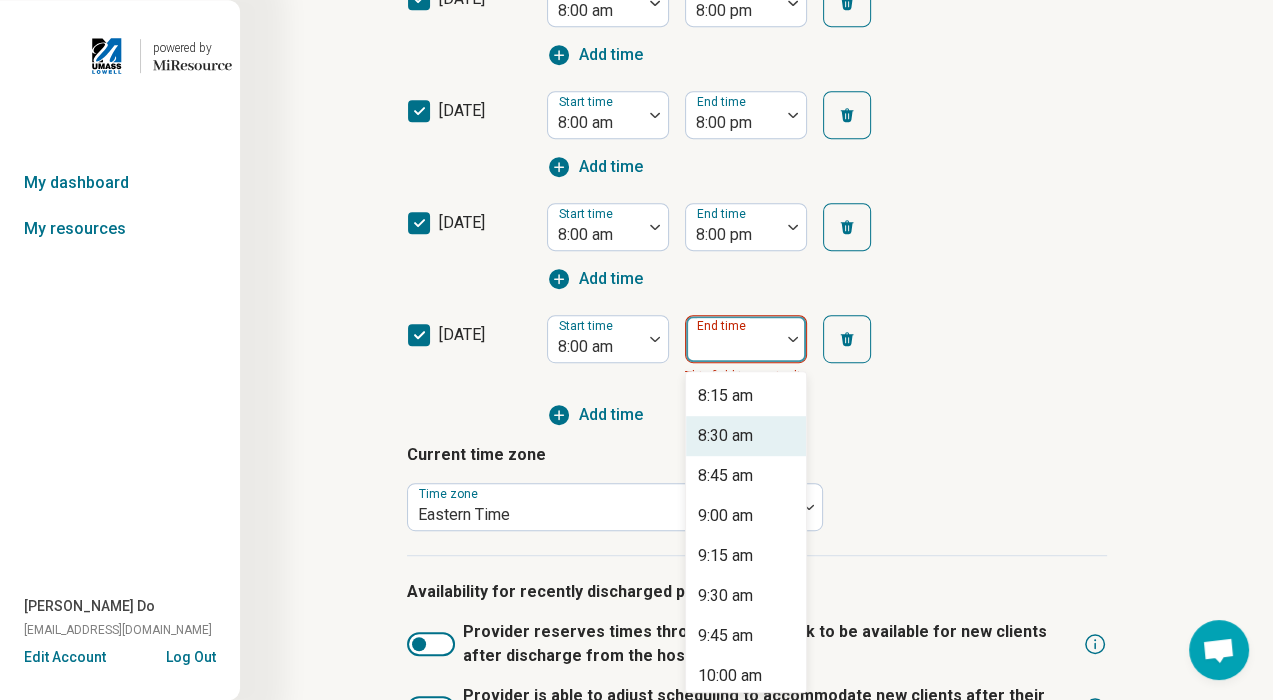 type on "*" 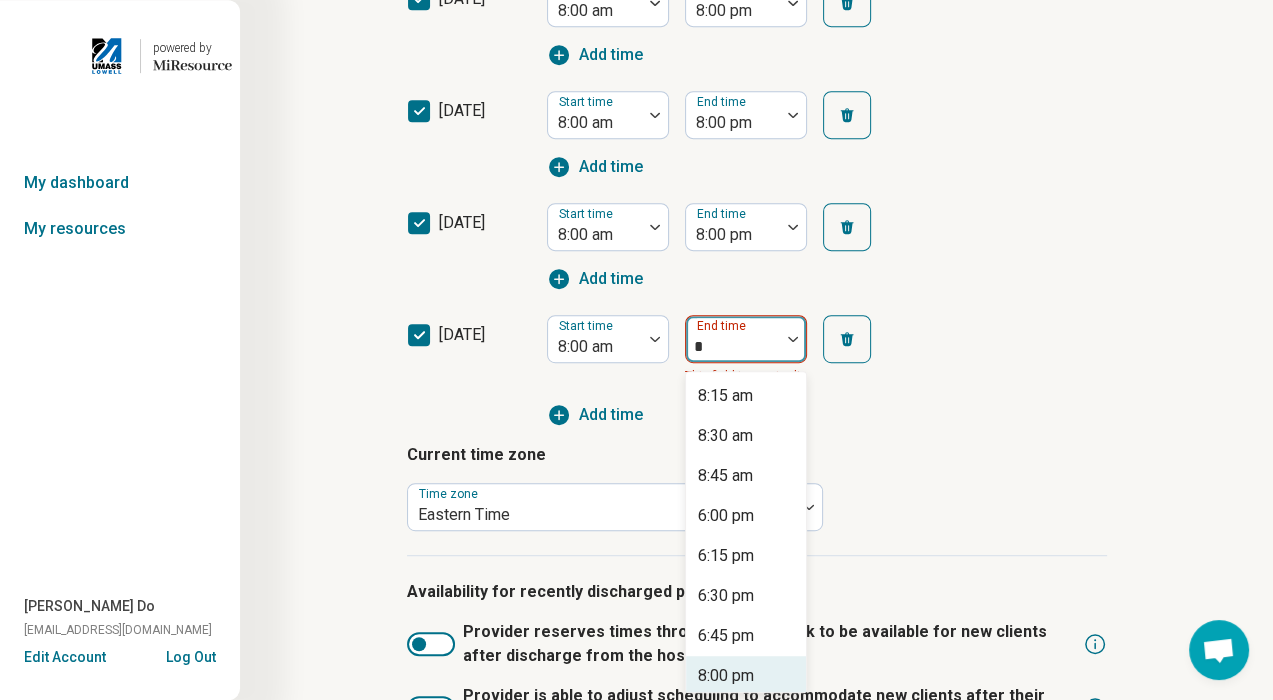 click on "8:00 pm" at bounding box center [746, 676] 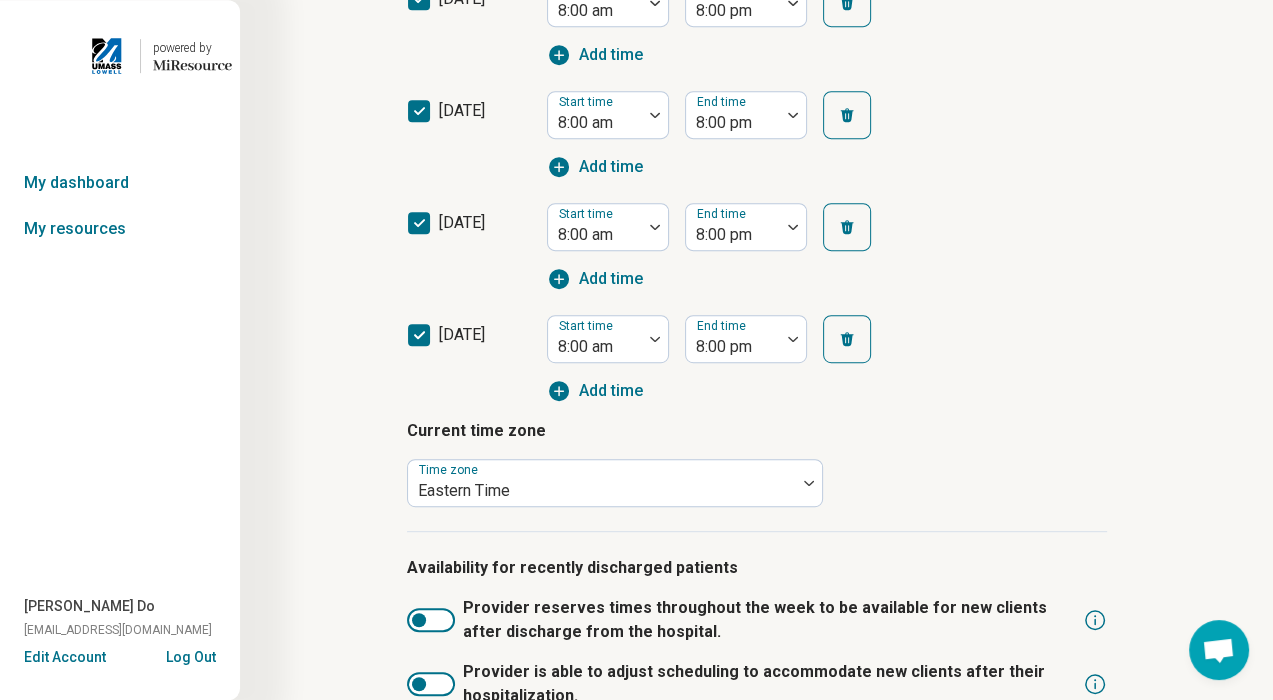 click on "Hours of operation (optional) sunday Start time 8:00 pm End time 8:15 pm Add time monday Start time 8:00 am End time 8:00 pm Add time tuesday Start time 8:00 am End time 8:00 pm Add time wednesday Start time 8:00 am End time 8:00 pm Add time thursday Start time 8:00 am End time 8:00 pm Add time friday Start time 8:00 am End time 8:00 pm Add time saturday Start time 8:00 am End time 8:00 pm Add time Current time zone Time zone Eastern Time" at bounding box center (757, 55) 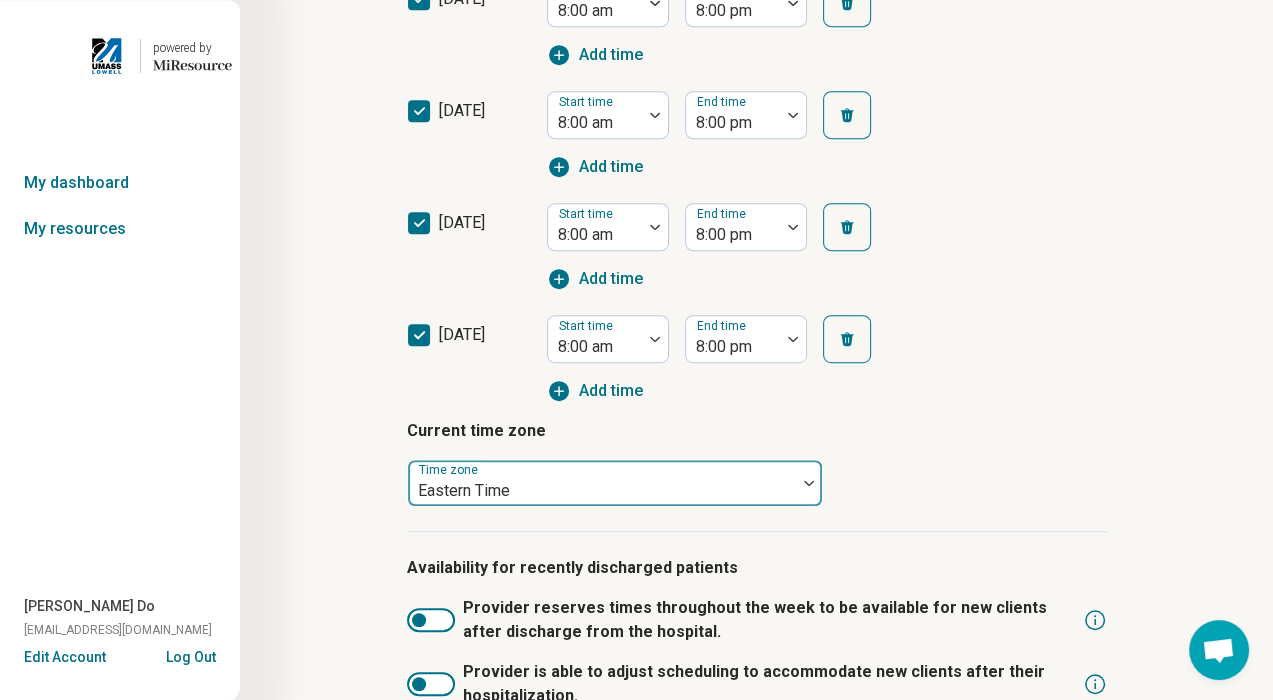 scroll, scrollTop: 1031, scrollLeft: 0, axis: vertical 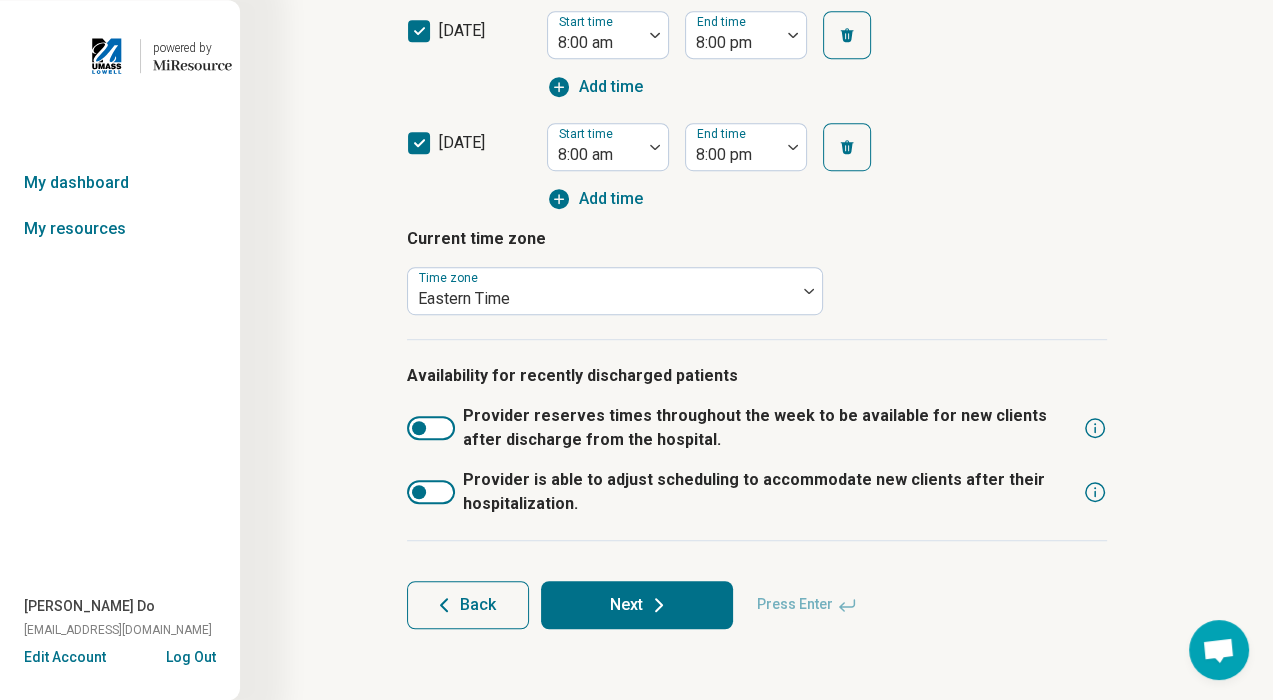 click at bounding box center [431, 492] 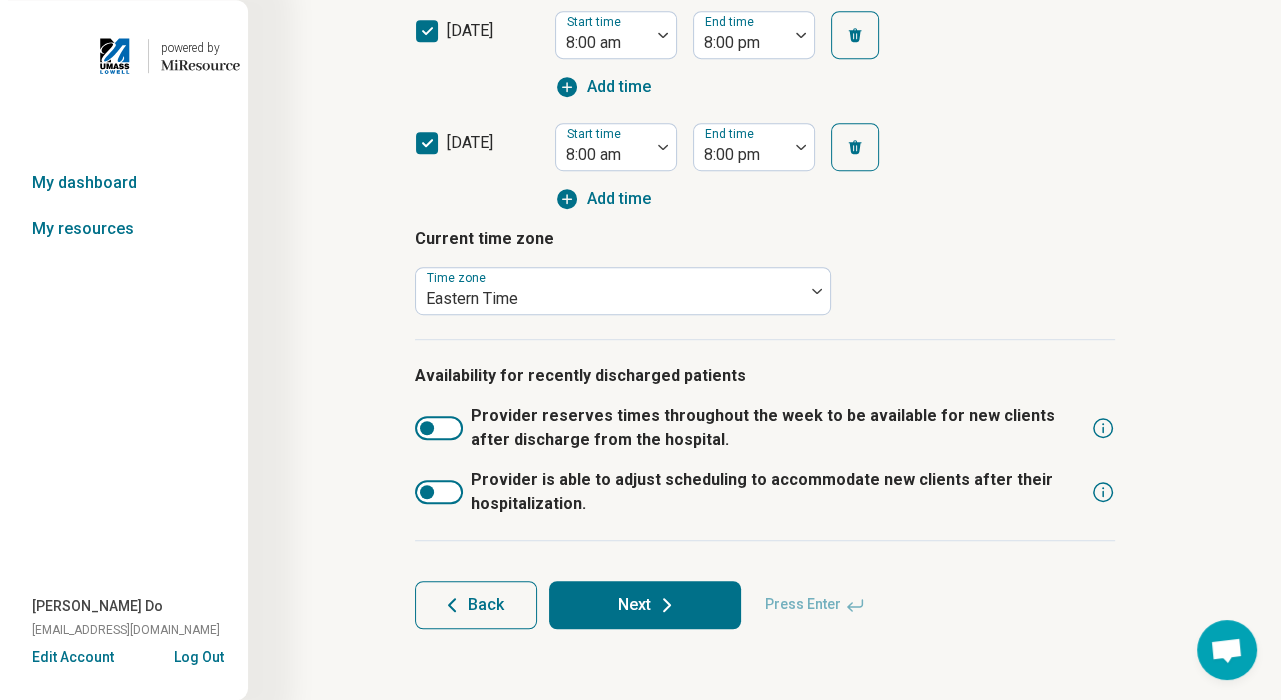 scroll, scrollTop: 0, scrollLeft: 0, axis: both 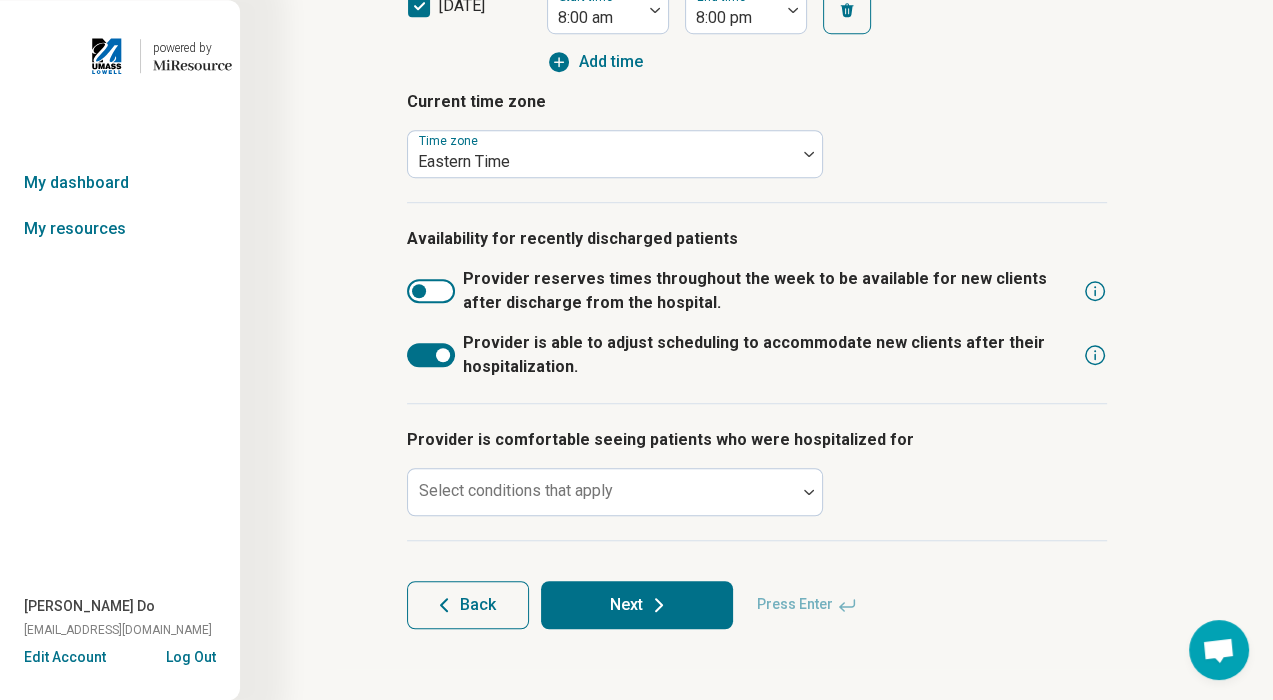 click at bounding box center [431, 291] 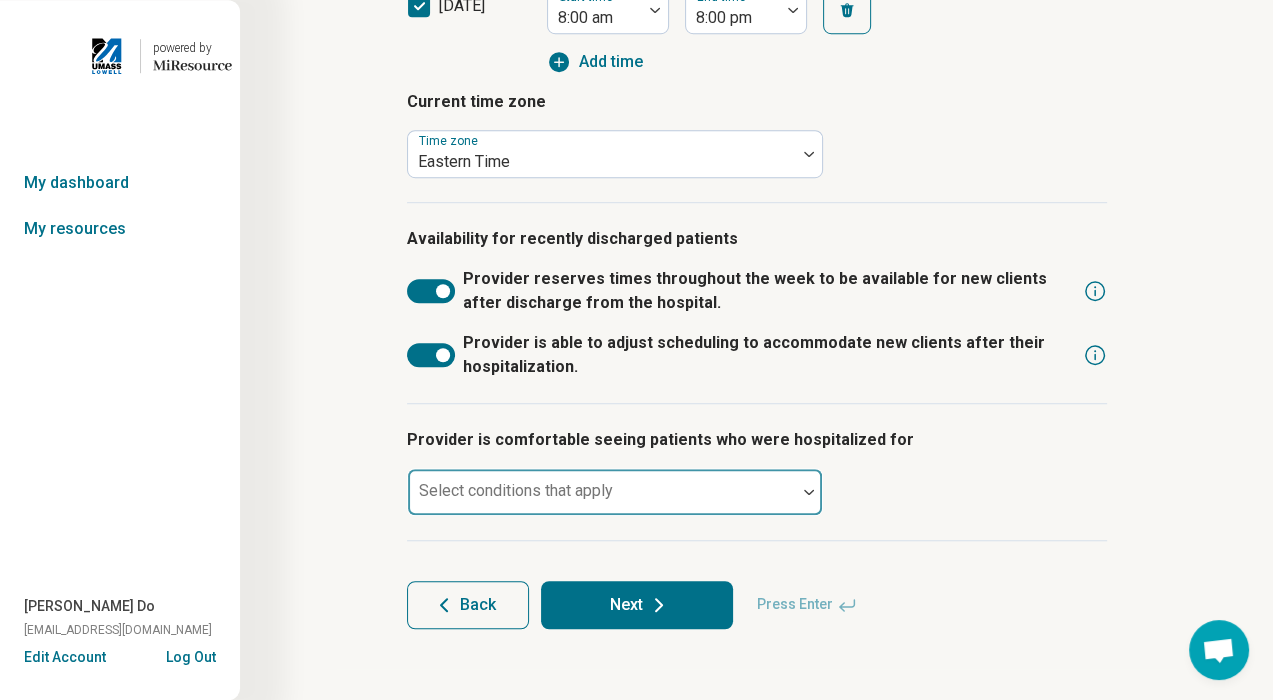 click at bounding box center [602, 492] 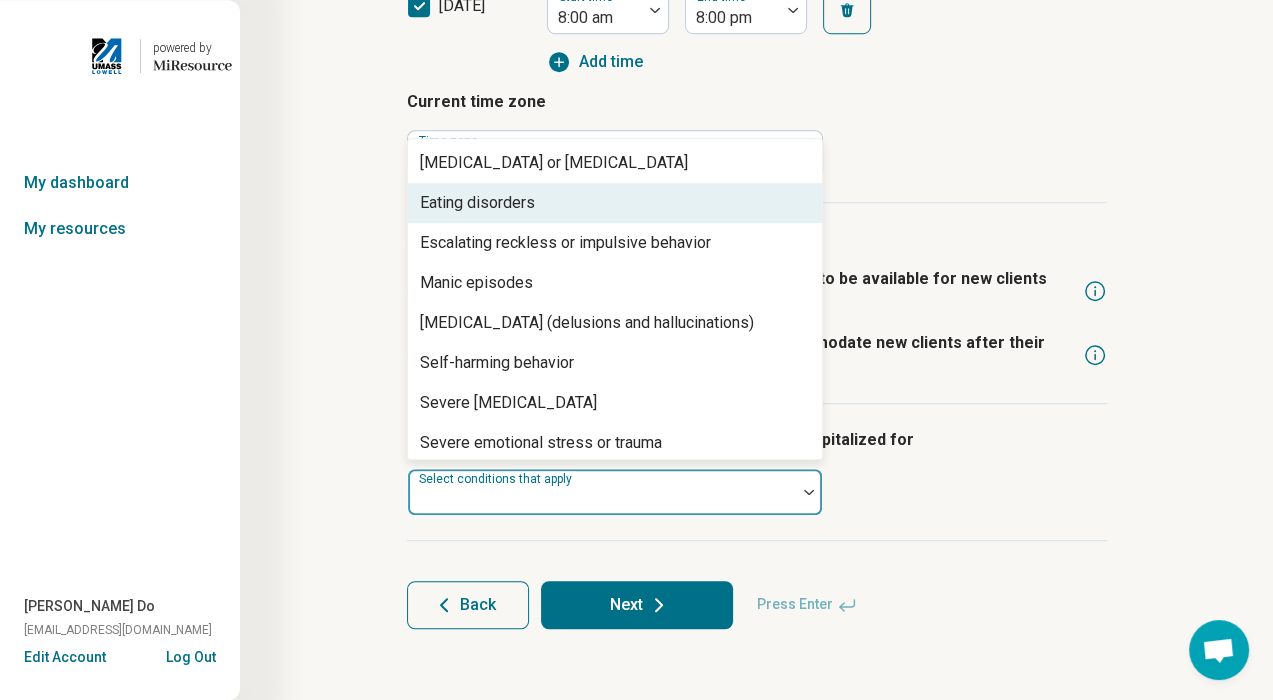 click on "Eating disorders" at bounding box center [615, 203] 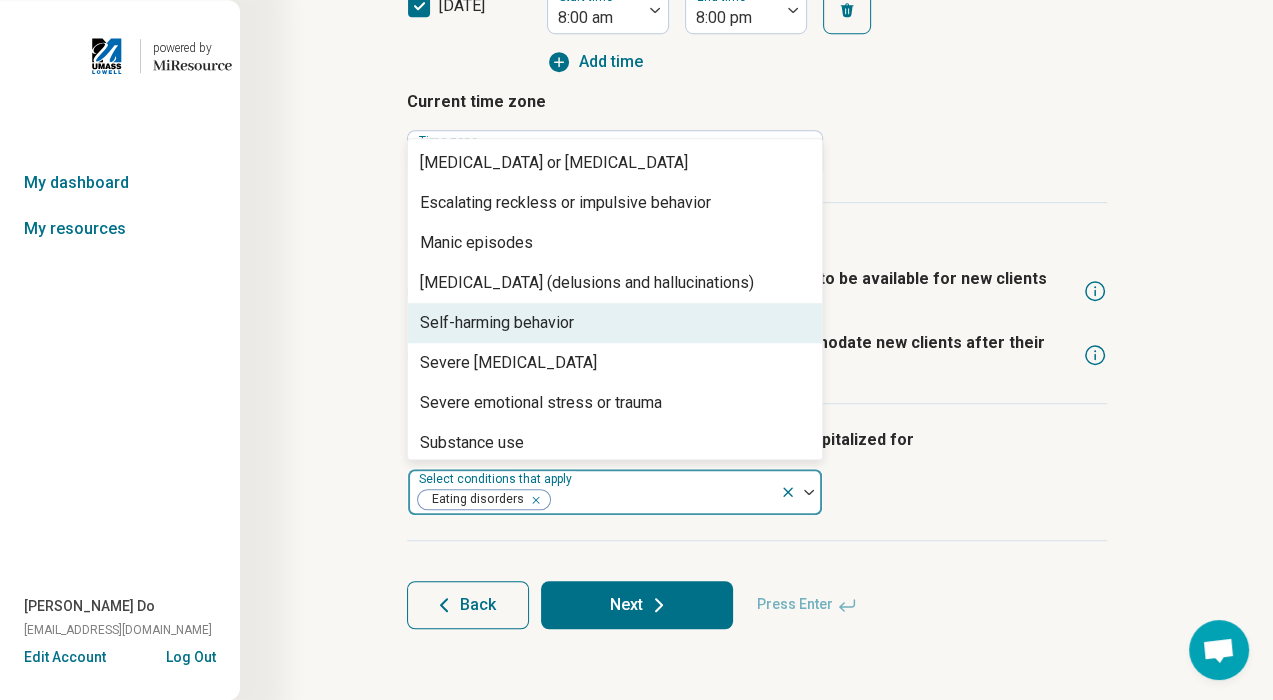 click on "Self-harming behavior" at bounding box center (615, 323) 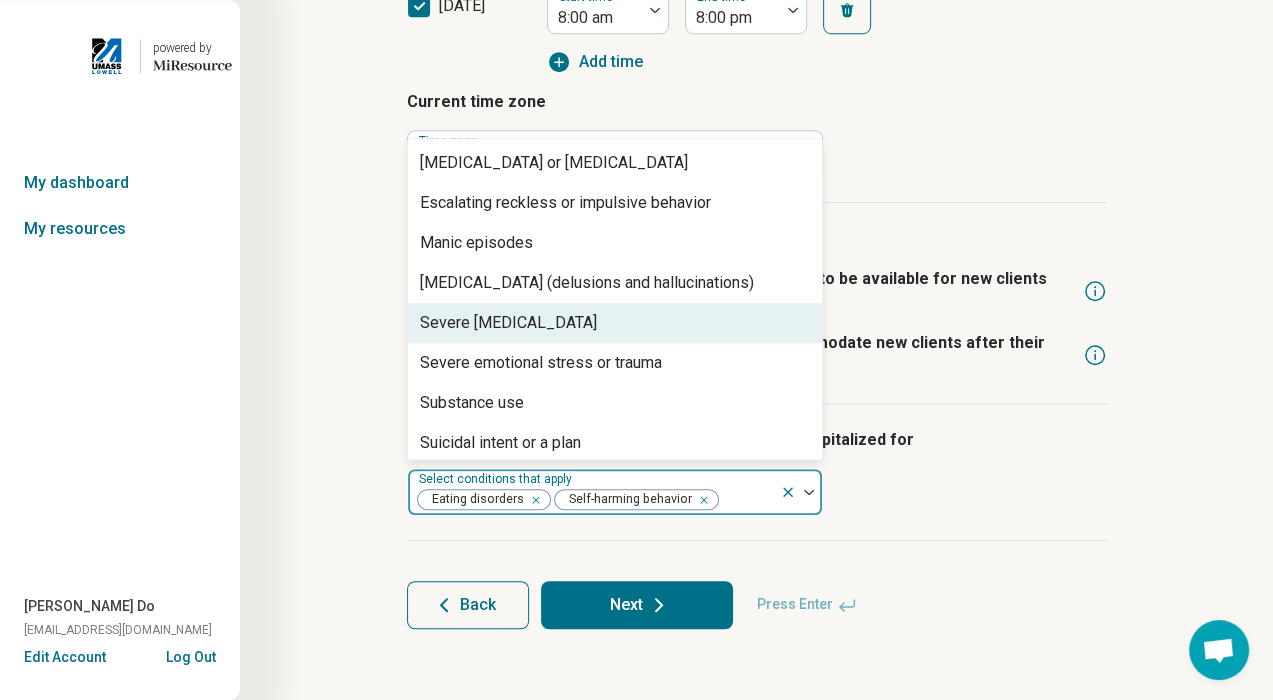 click on "Severe depression" at bounding box center [615, 323] 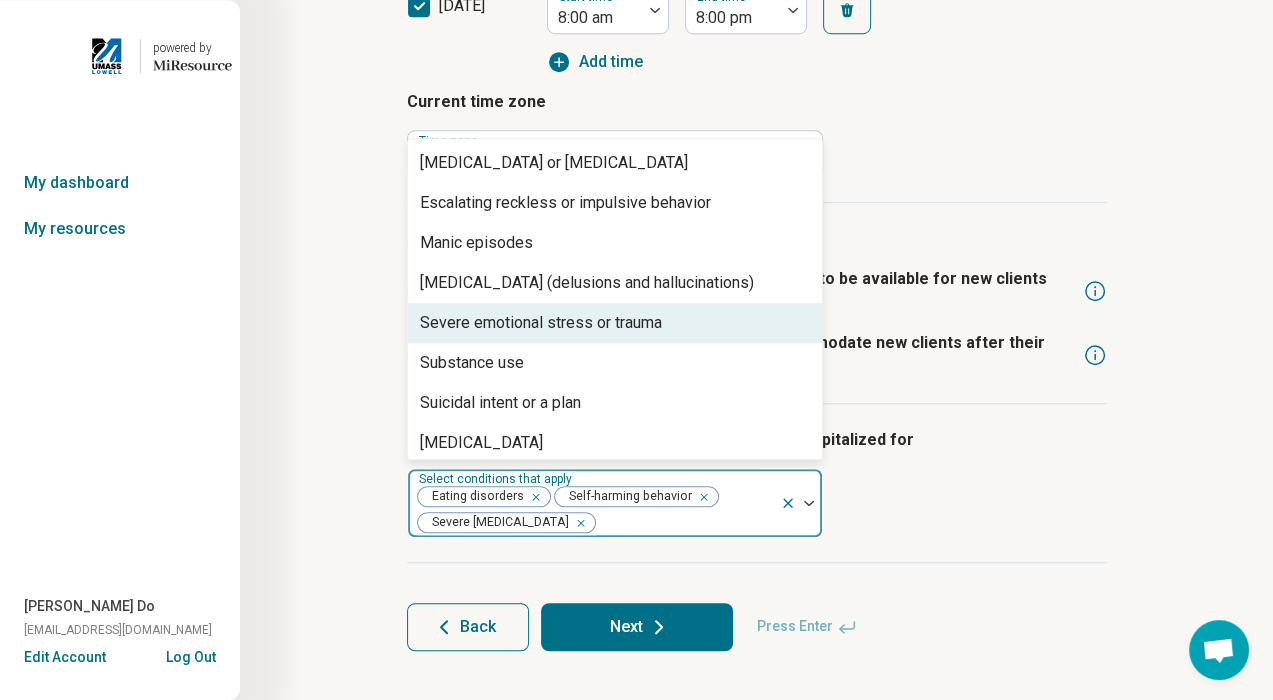 click on "Severe emotional stress or trauma" at bounding box center [541, 323] 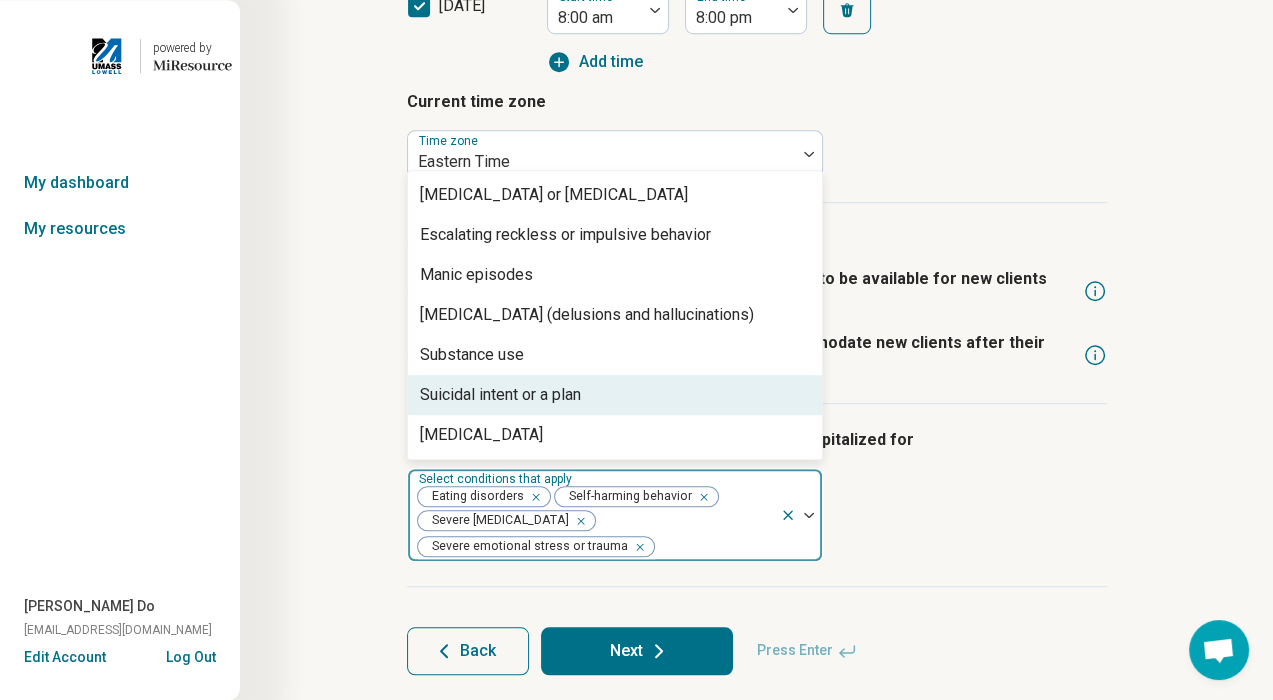 click on "Suicidal intent or a plan" at bounding box center [615, 395] 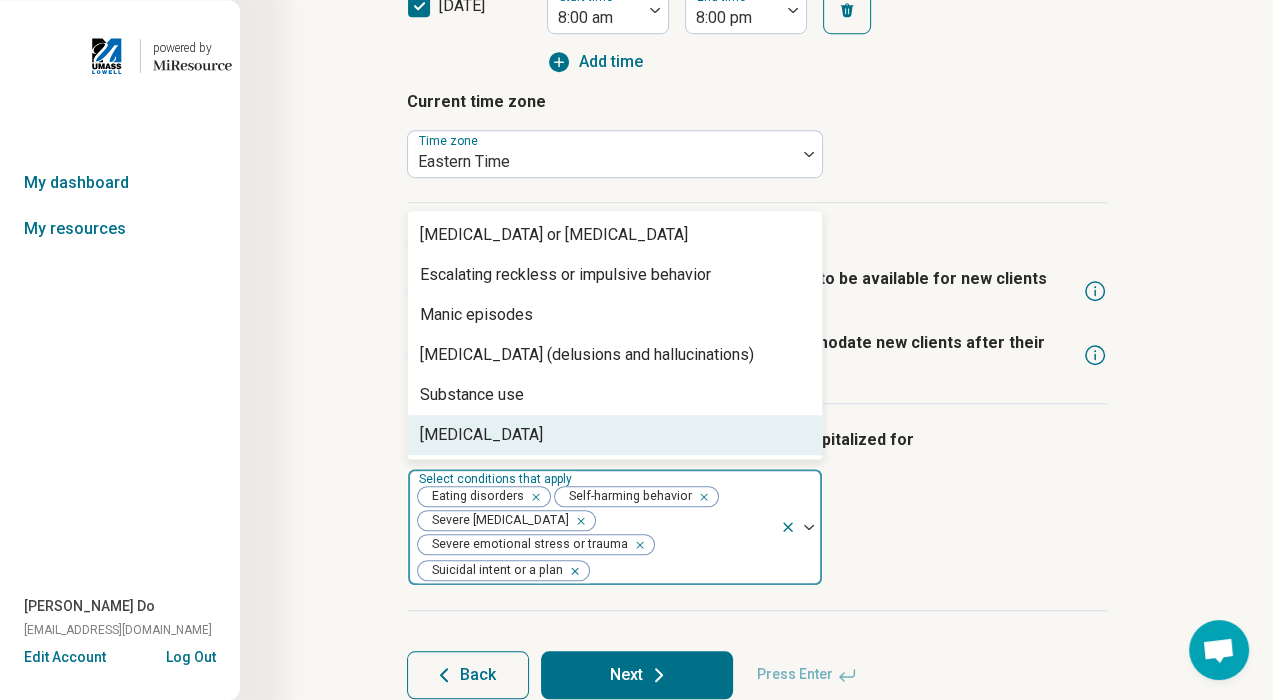 click 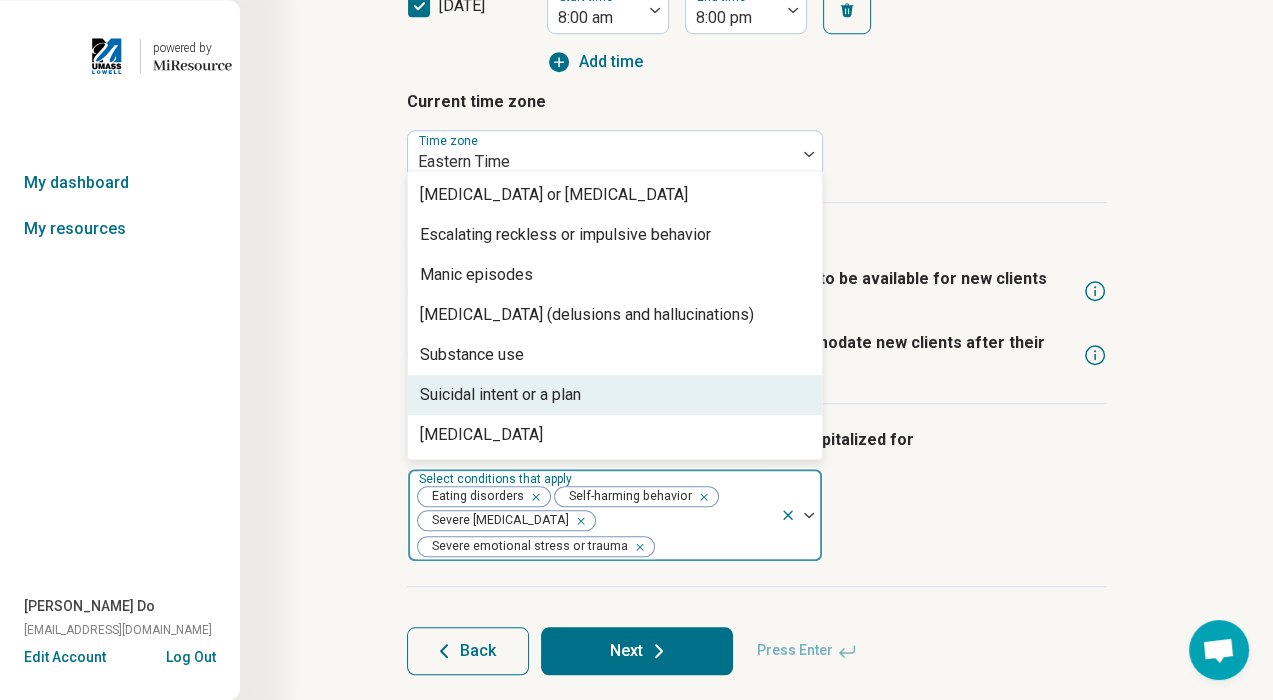 click on "Suicidal intent or a plan" at bounding box center [615, 395] 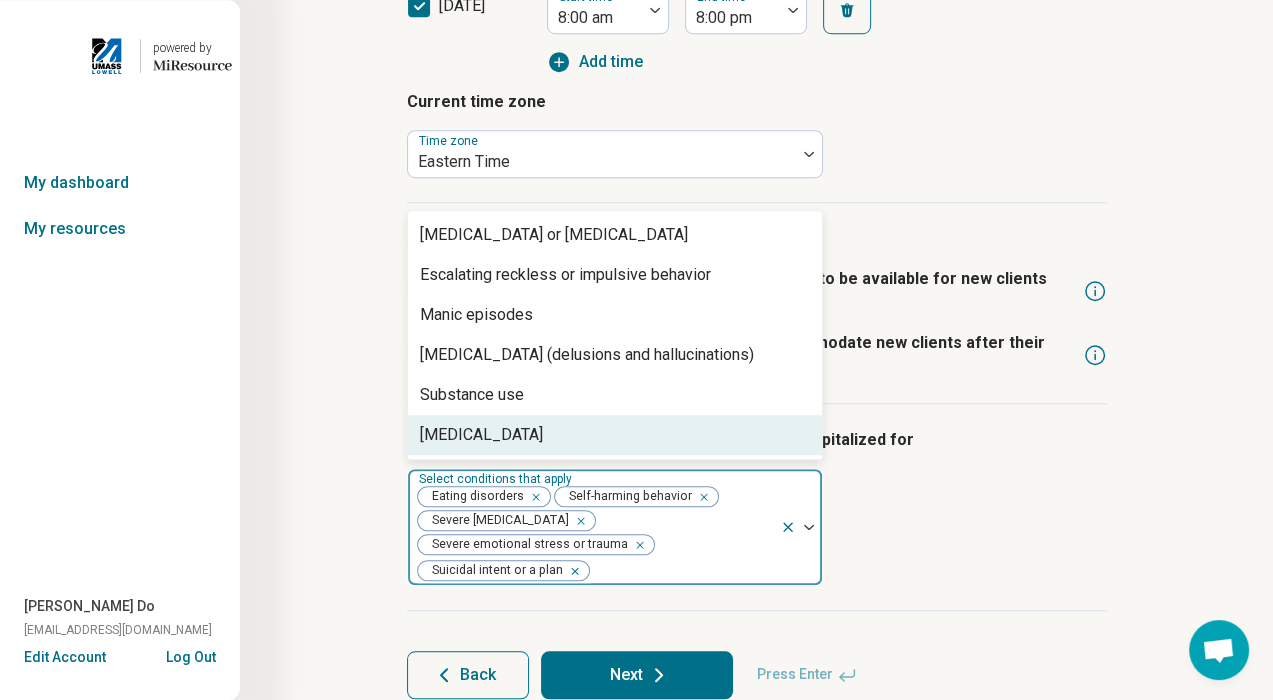 click on "Provider is comfortable seeing patients who were hospitalized for option Suicidal intent or a plan, selected. 6 results available. Use Up and Down to choose options, press Enter to select the currently focused option, press Escape to exit the menu, press Tab to select the option and exit the menu. Select conditions that apply Eating disorders Self-harming behavior Severe depression Severe emotional stress or trauma Suicidal intent or a plan Altered mental status or delirium Escalating reckless or impulsive behavior Manic episodes Psychosis (delusions and hallucinations) Substance use Suicide attempt" at bounding box center (757, 507) 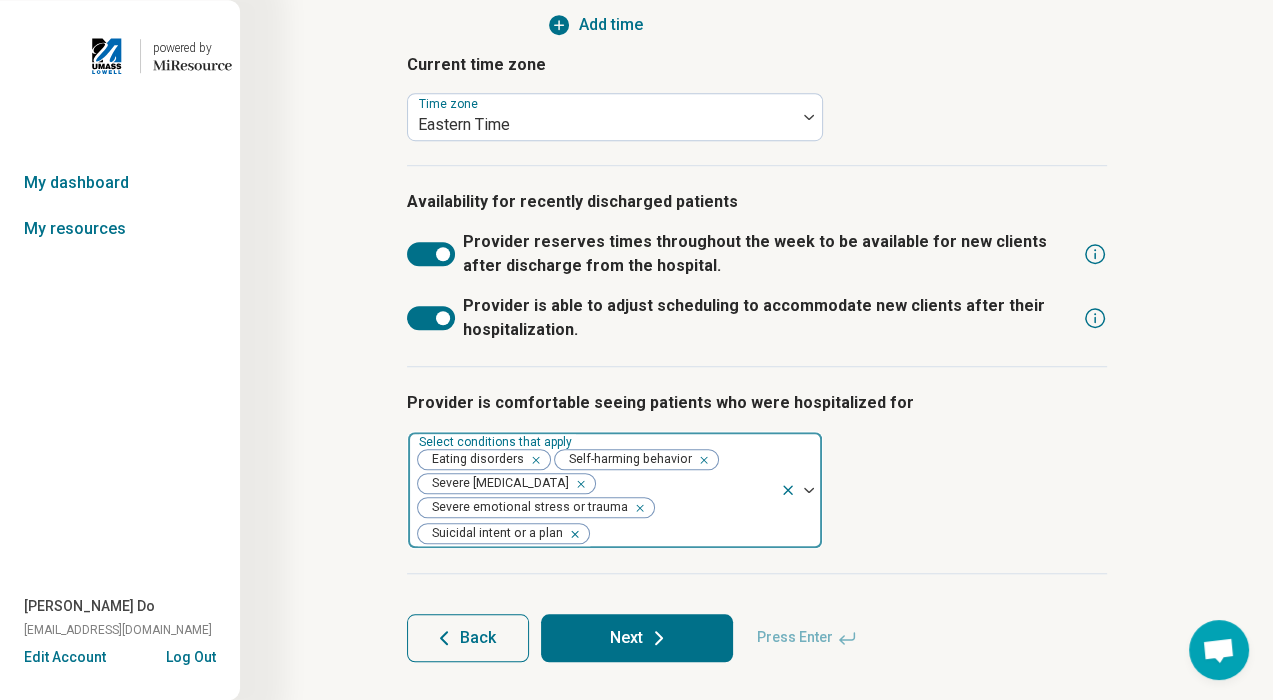 scroll, scrollTop: 1240, scrollLeft: 0, axis: vertical 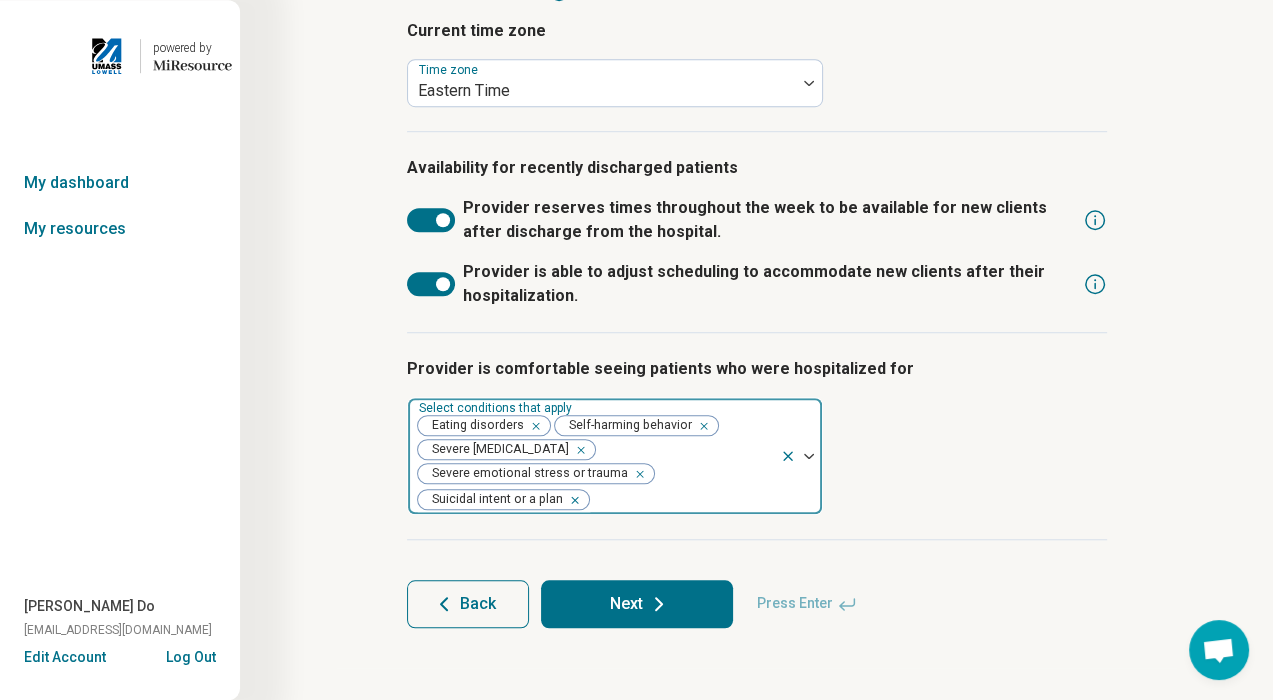 click on "Next" at bounding box center (637, 604) 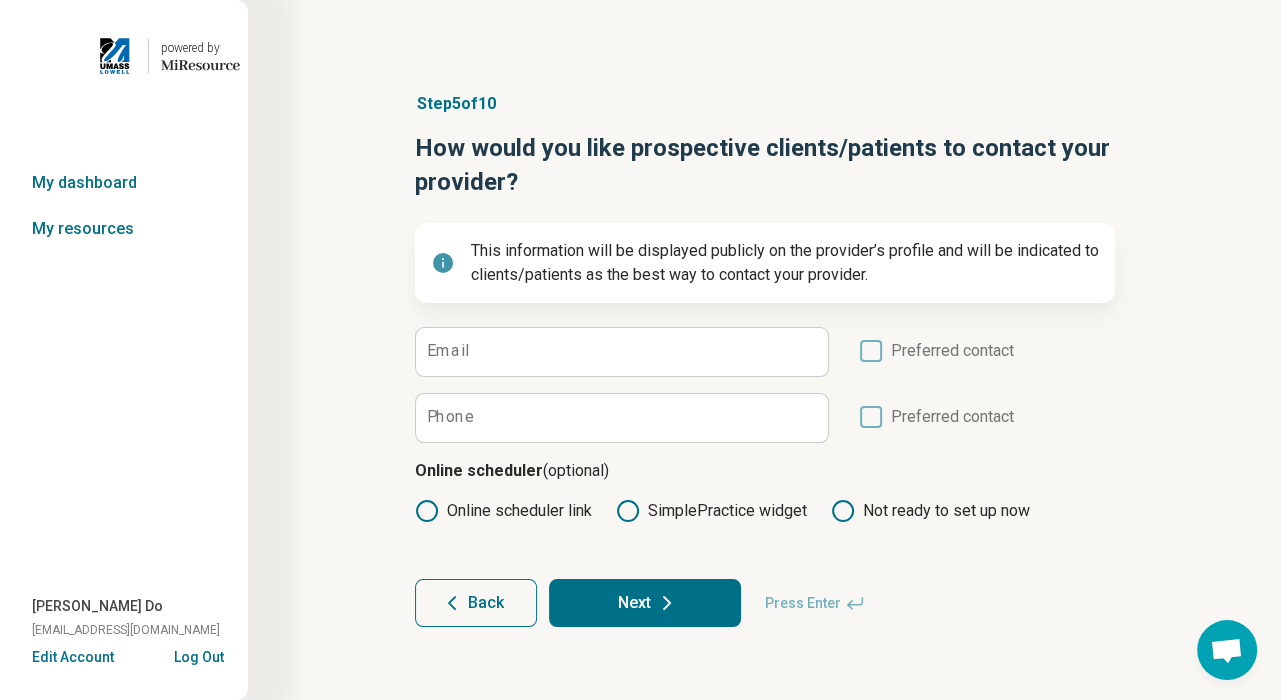 scroll, scrollTop: 0, scrollLeft: 0, axis: both 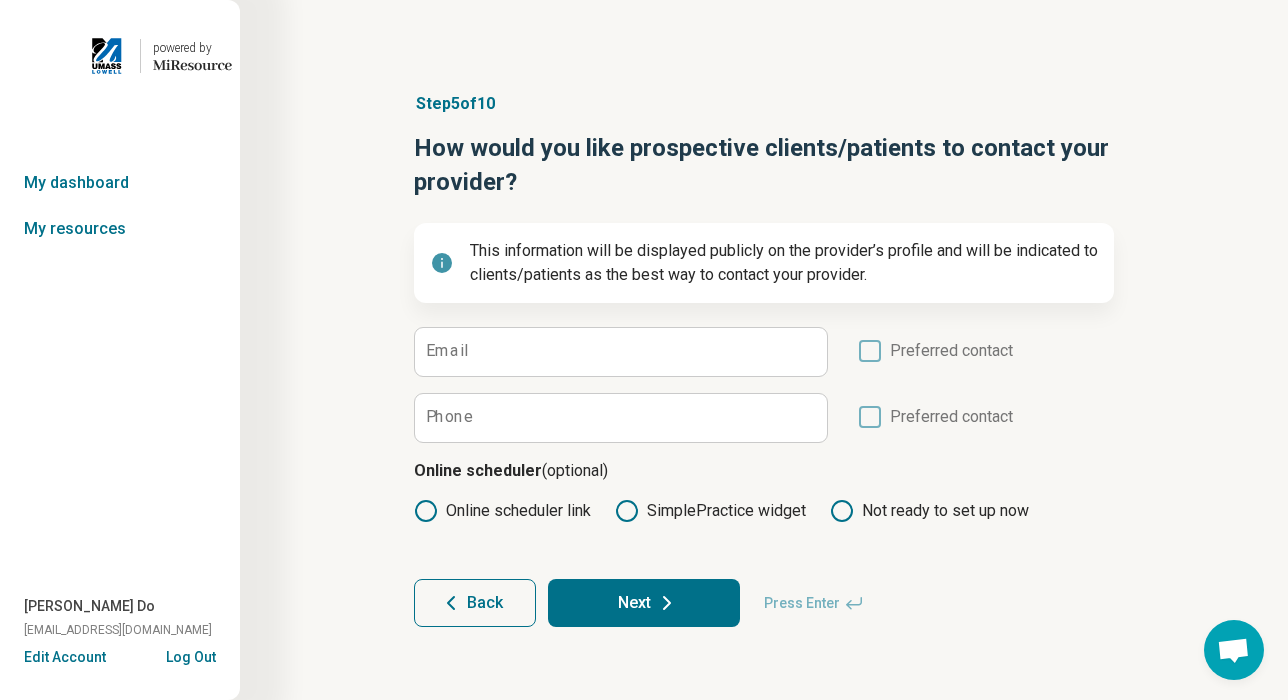 click 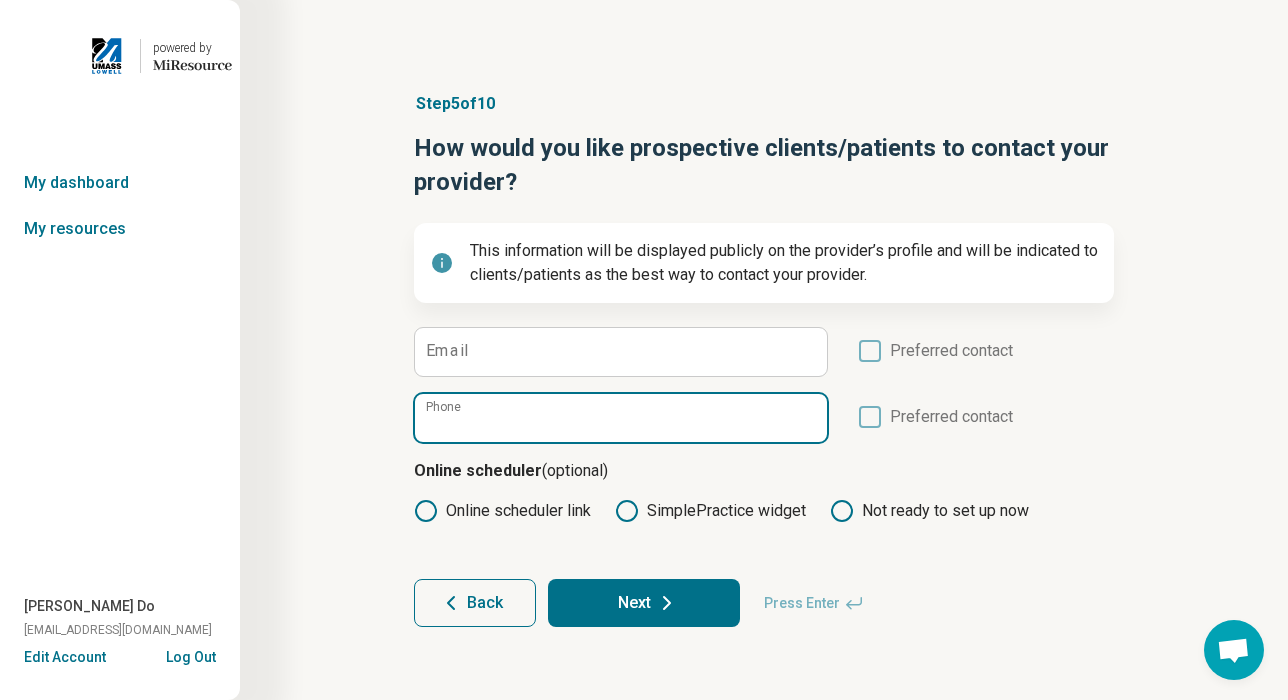 click on "Phone" at bounding box center [621, 418] 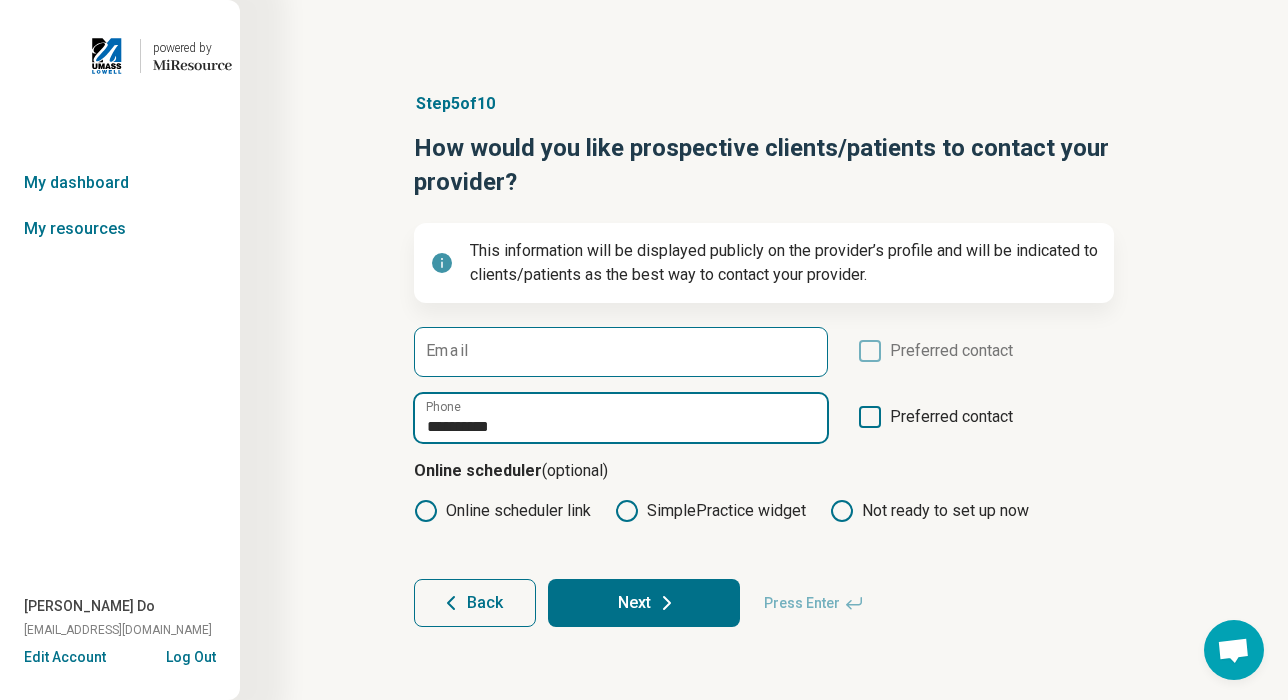 type on "**********" 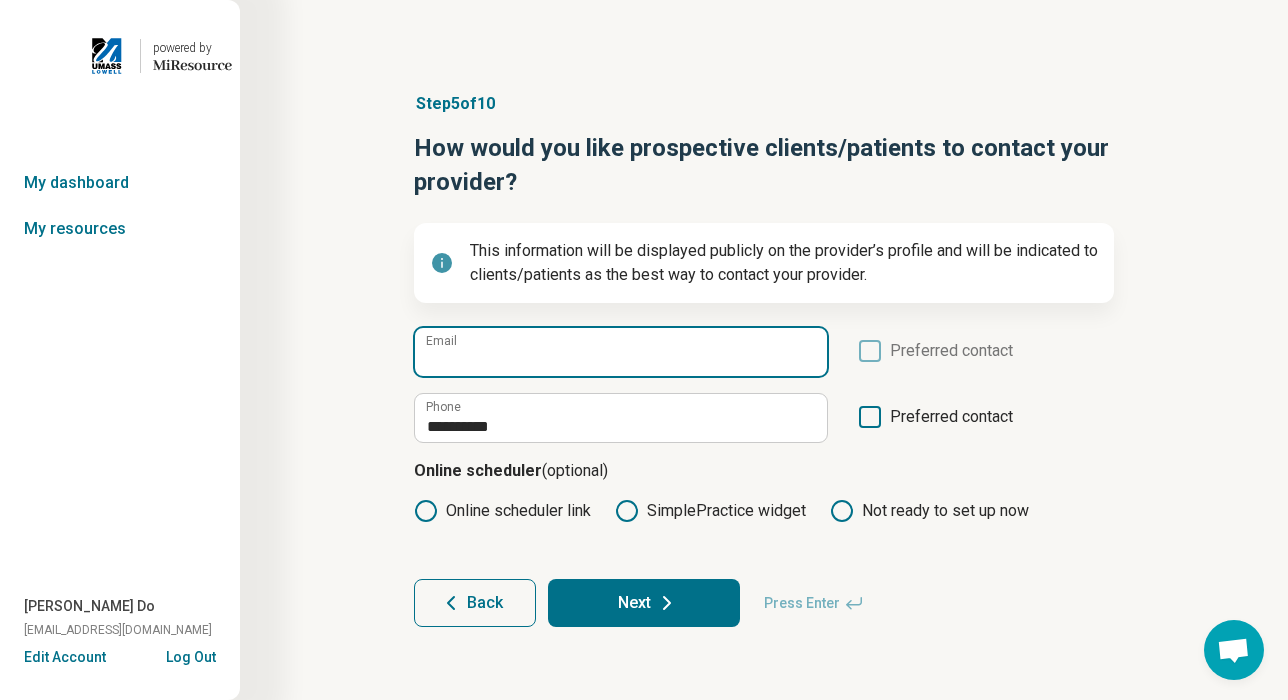 click on "Email" at bounding box center (621, 352) 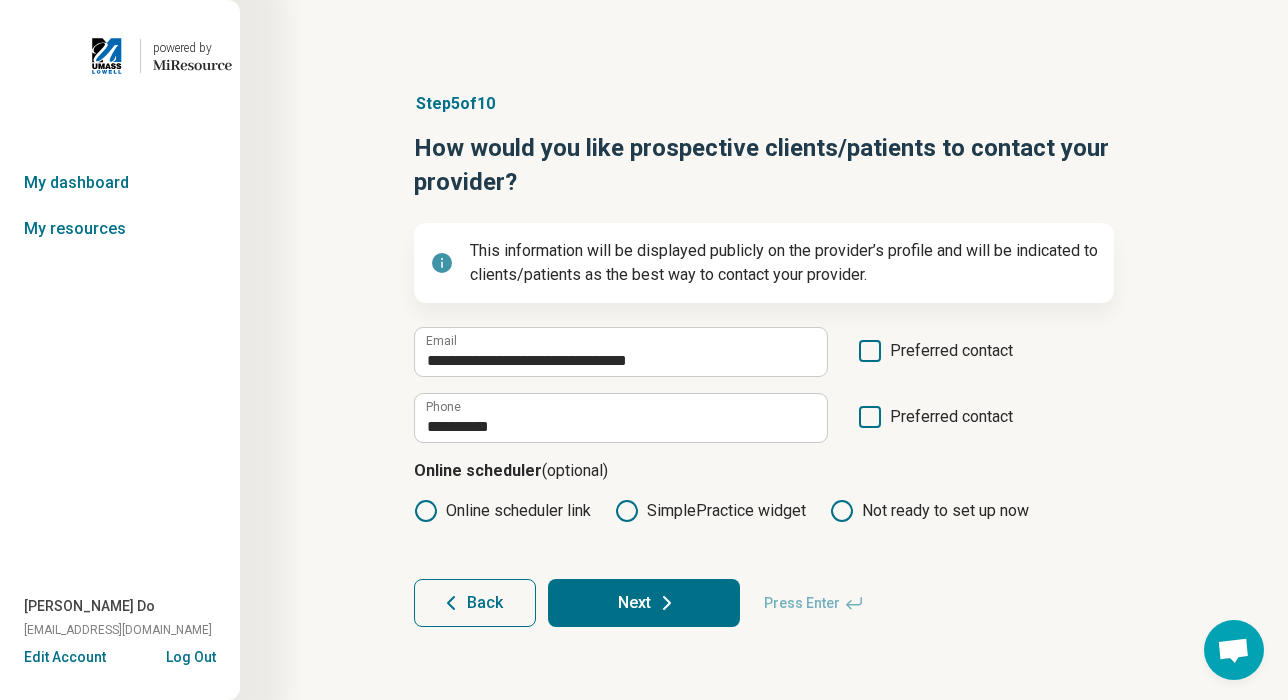 click 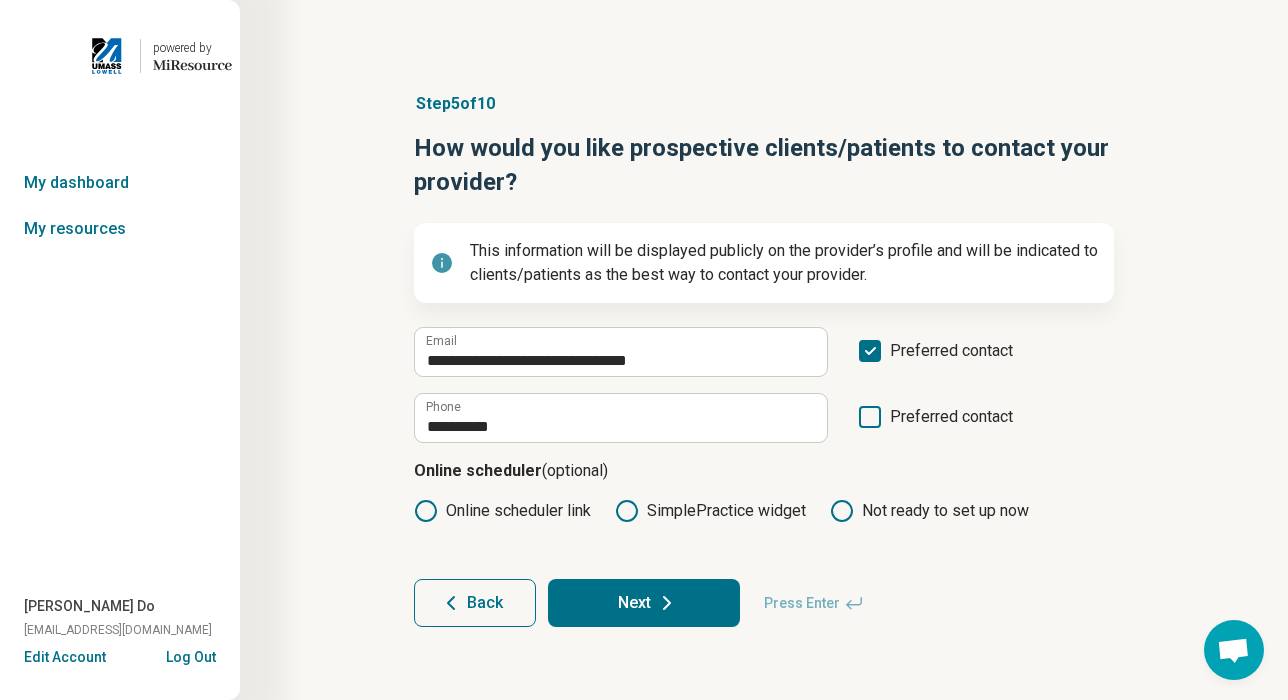 click 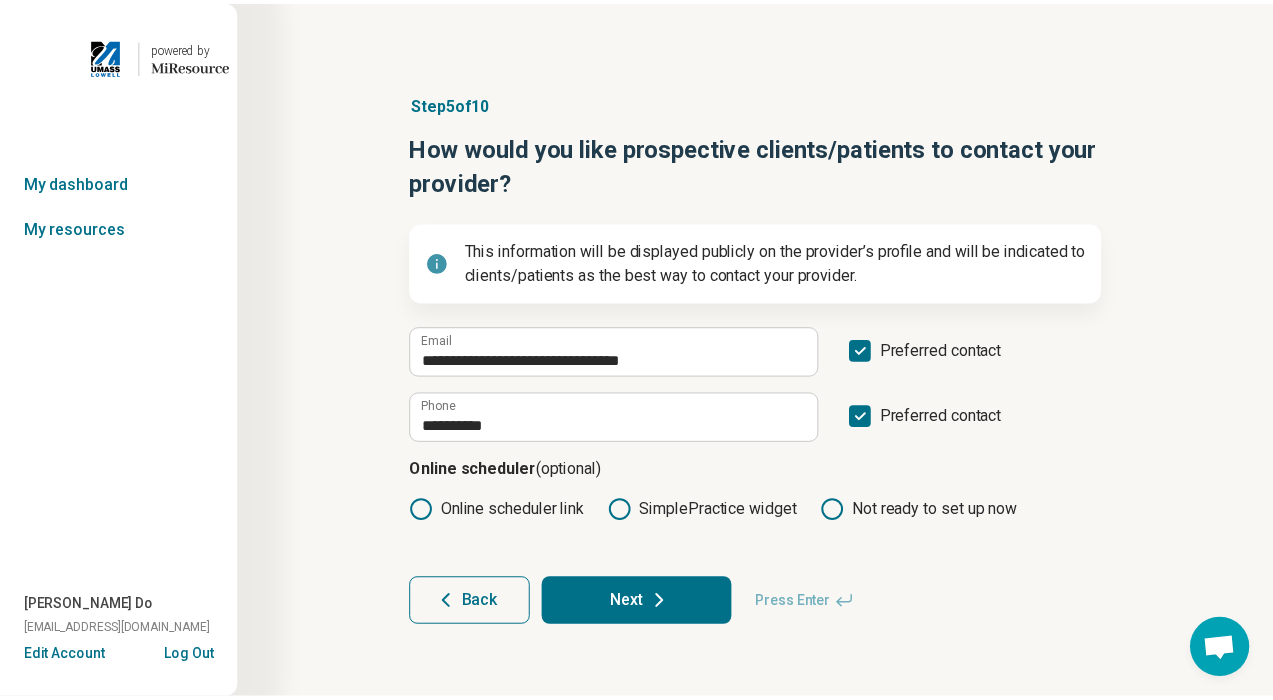 scroll, scrollTop: 10, scrollLeft: 0, axis: vertical 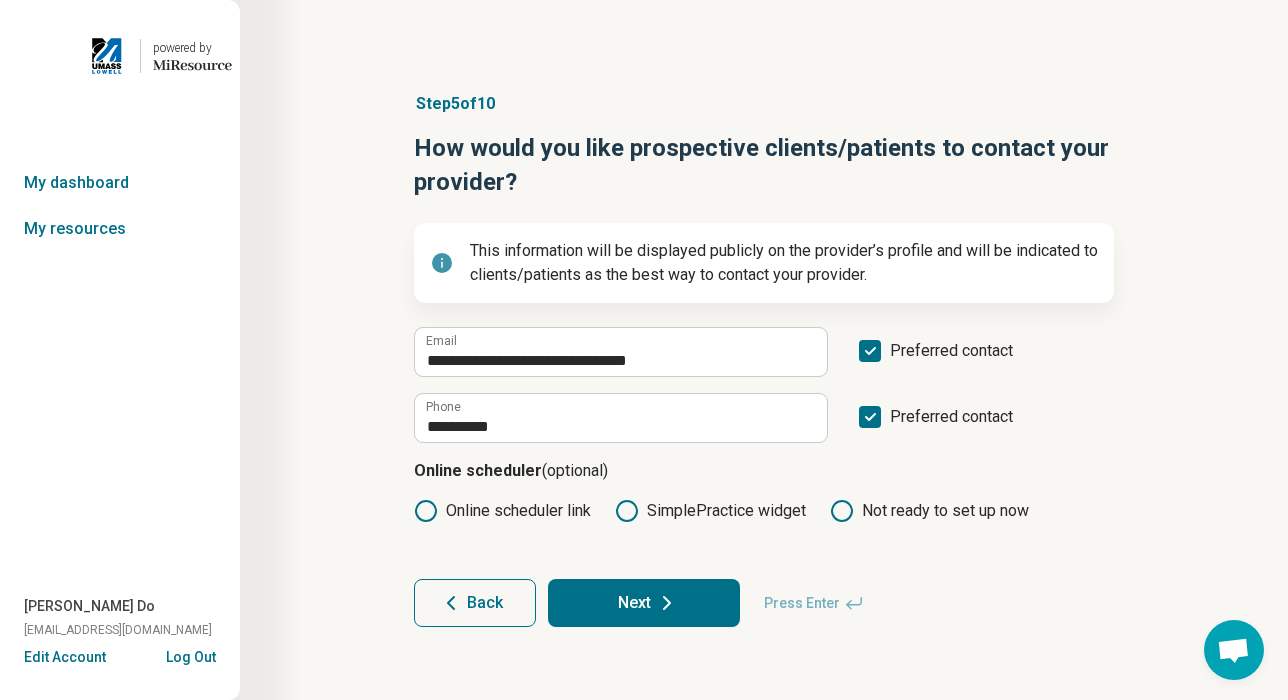 click 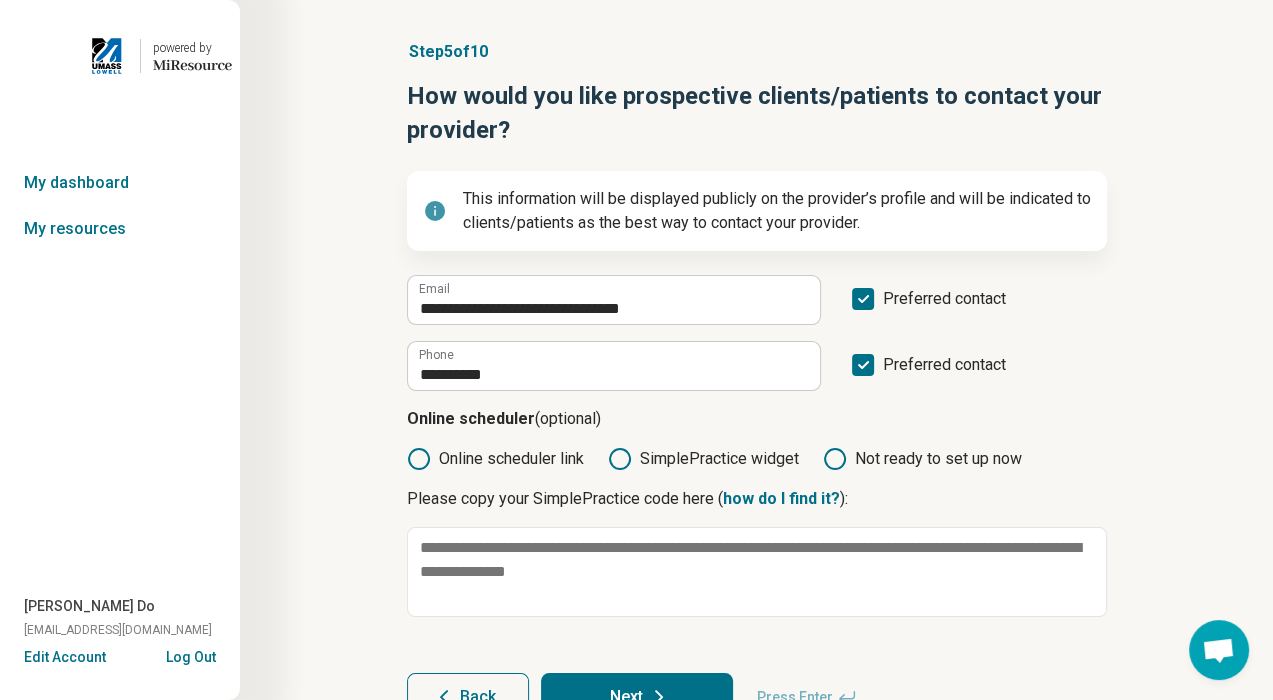 scroll, scrollTop: 100, scrollLeft: 0, axis: vertical 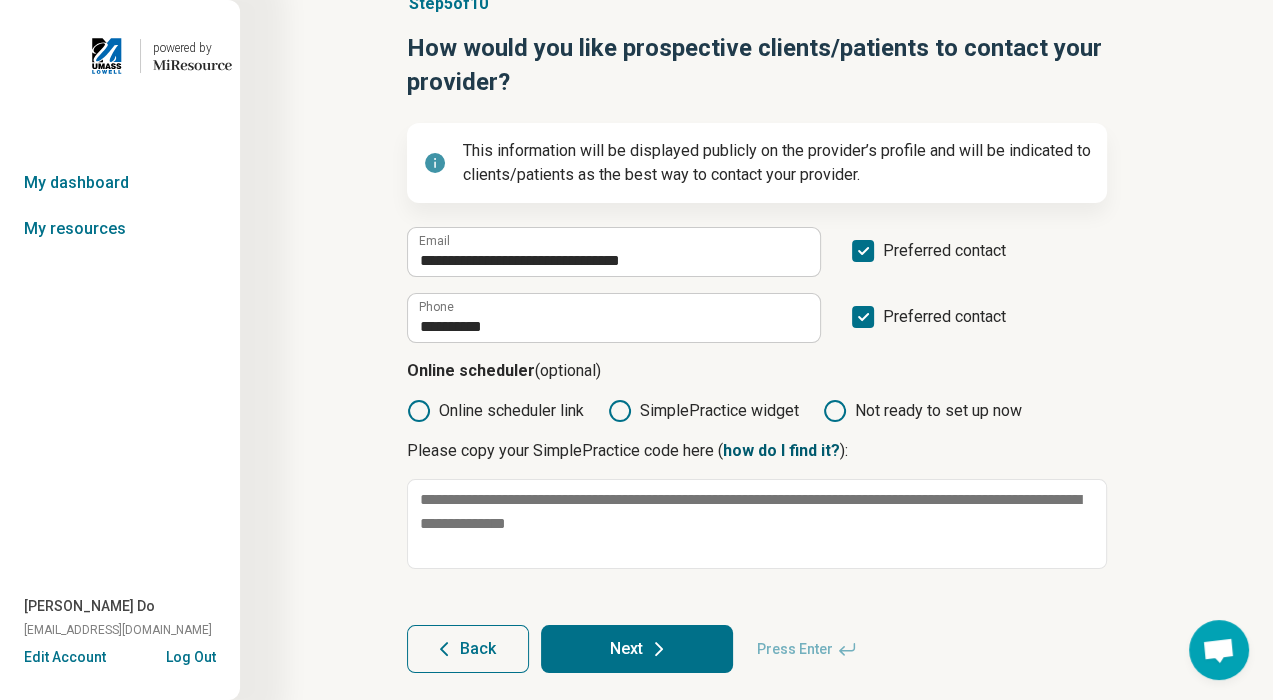 click on "how do I find it?" at bounding box center [781, 450] 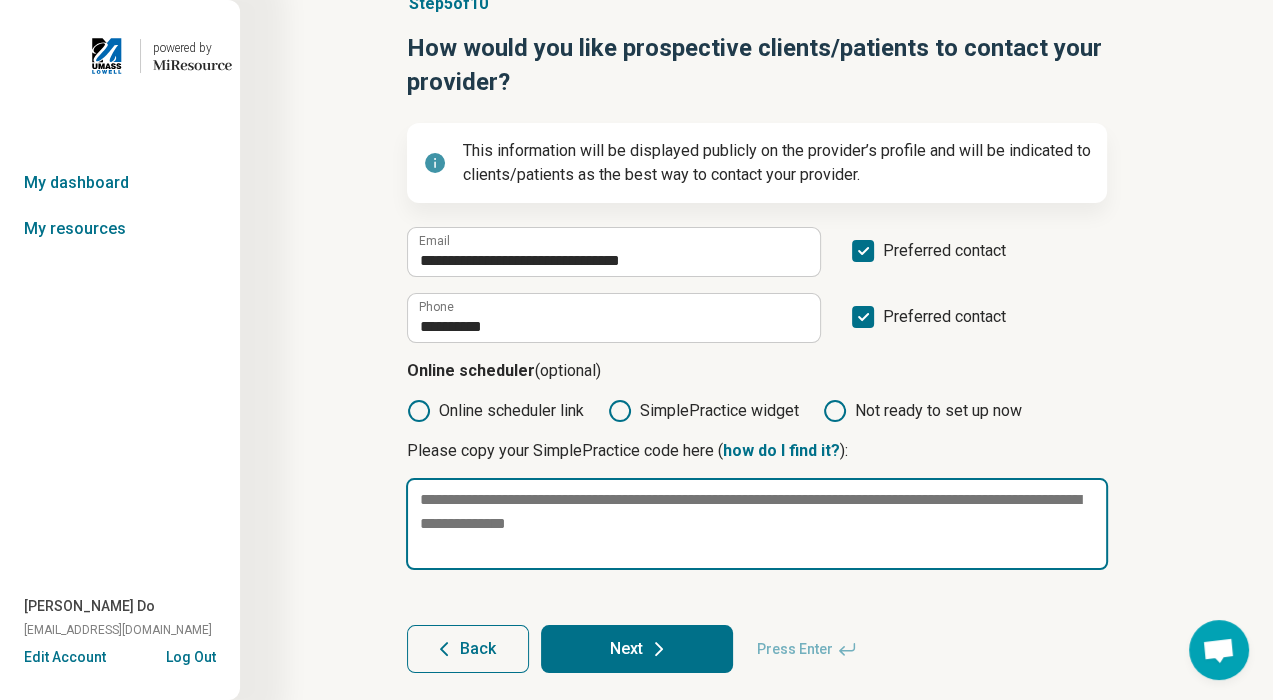 click at bounding box center [757, 524] 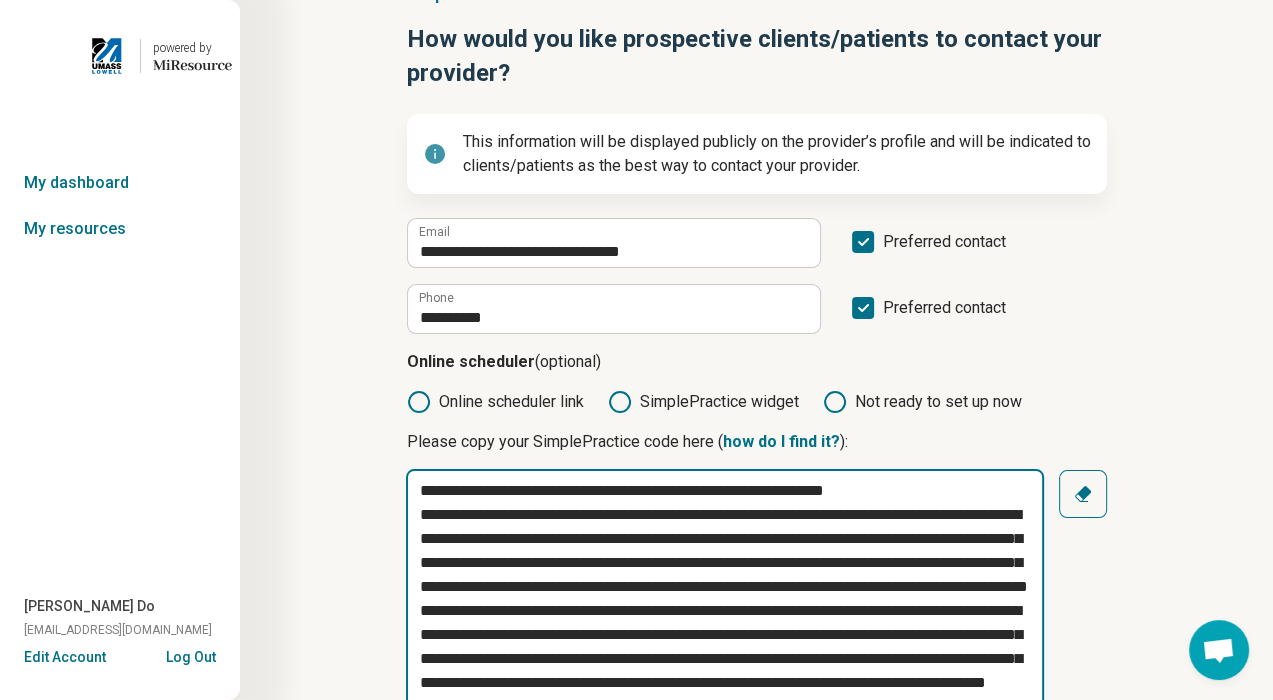scroll, scrollTop: 80, scrollLeft: 0, axis: vertical 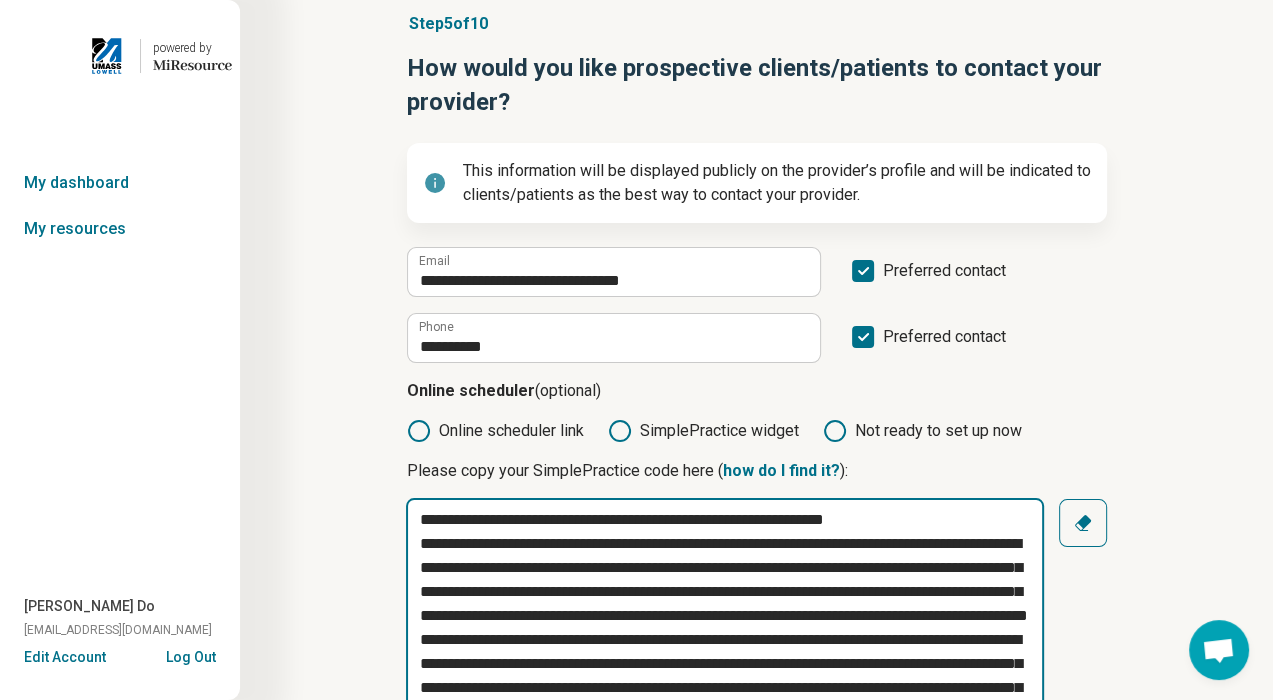 type on "**********" 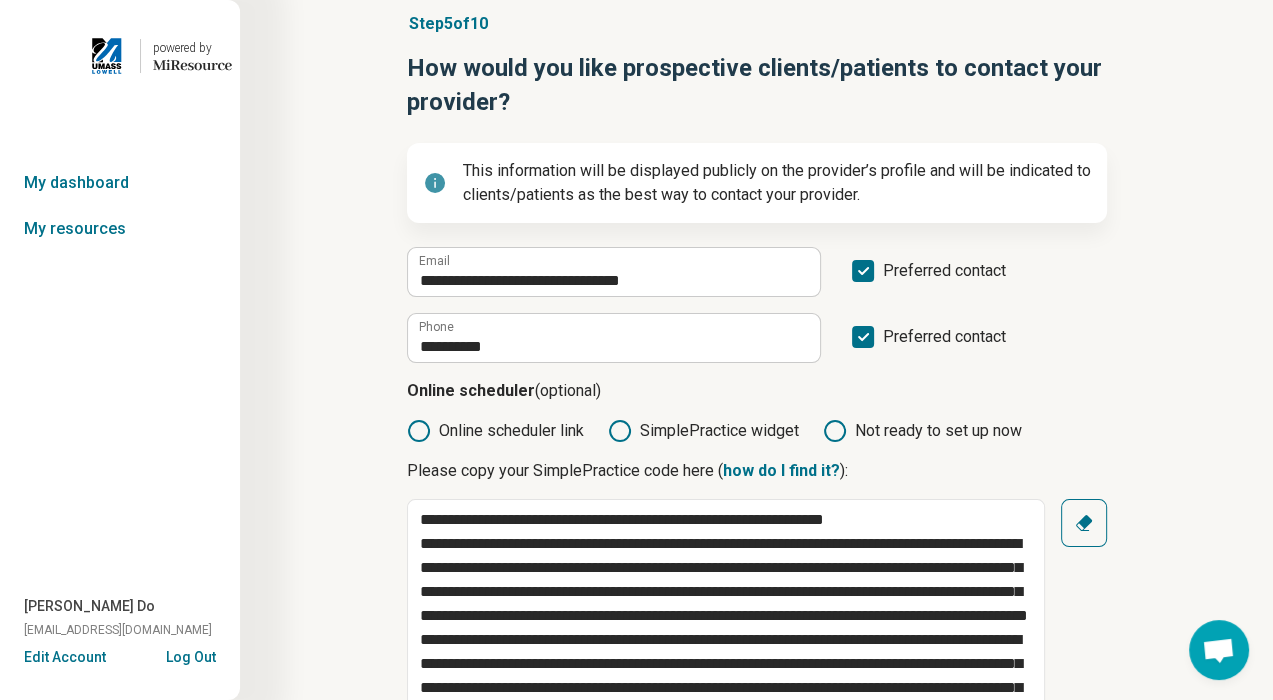 click on "**********" at bounding box center [757, 521] 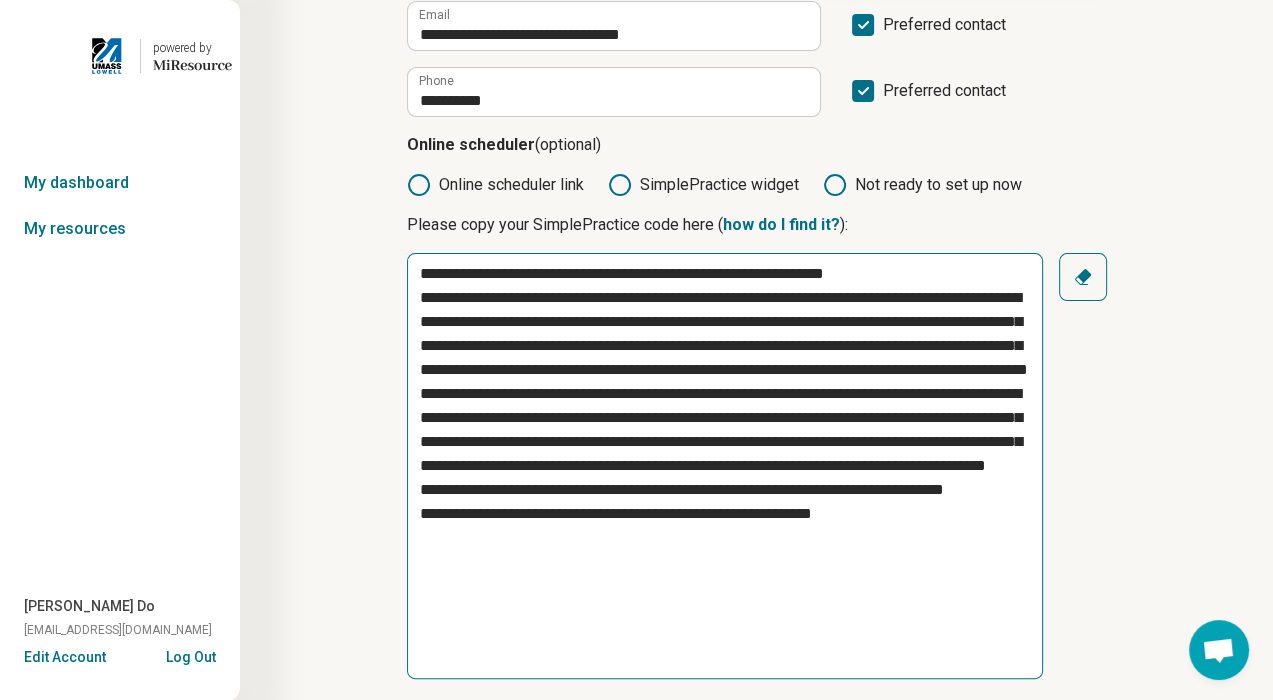 scroll, scrollTop: 480, scrollLeft: 0, axis: vertical 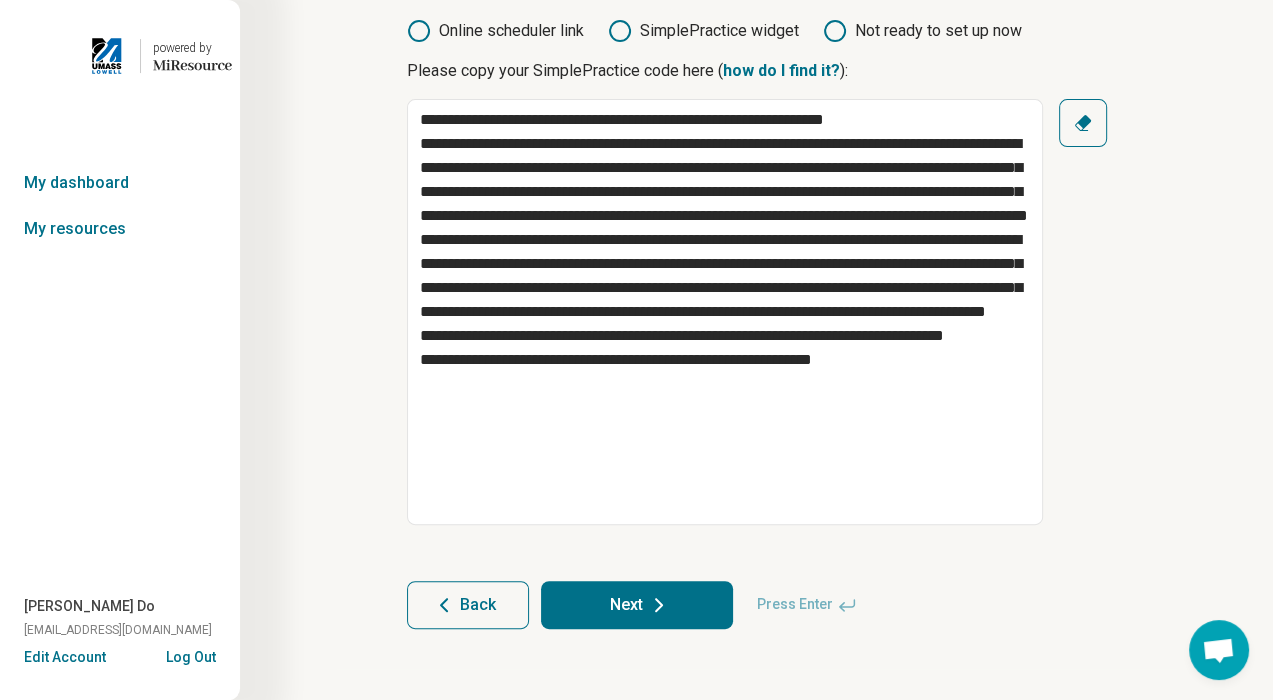 click on "Next" at bounding box center (637, 605) 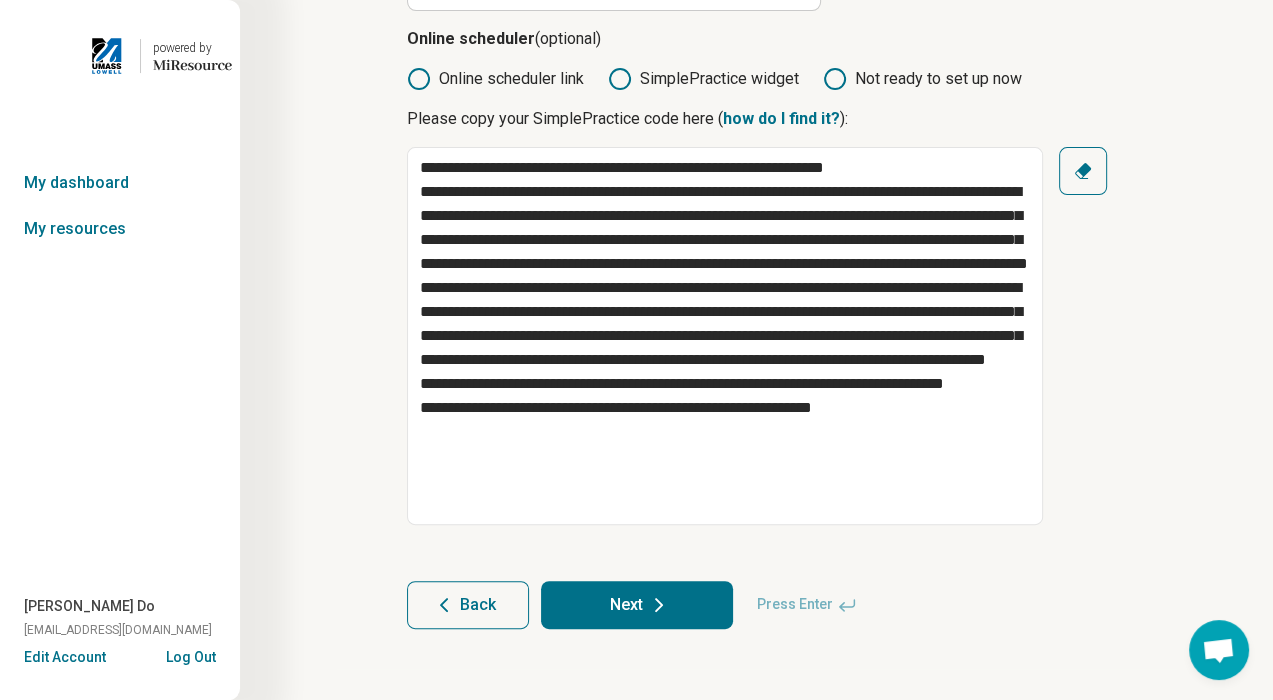 type on "*" 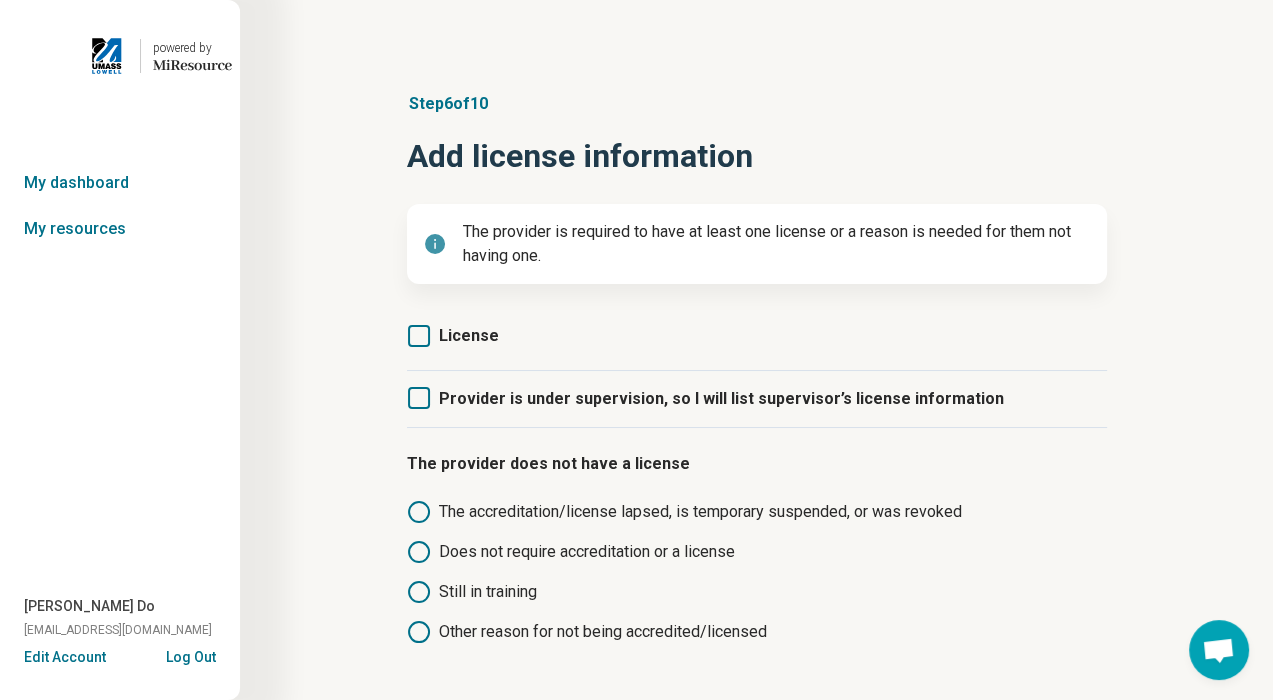 click 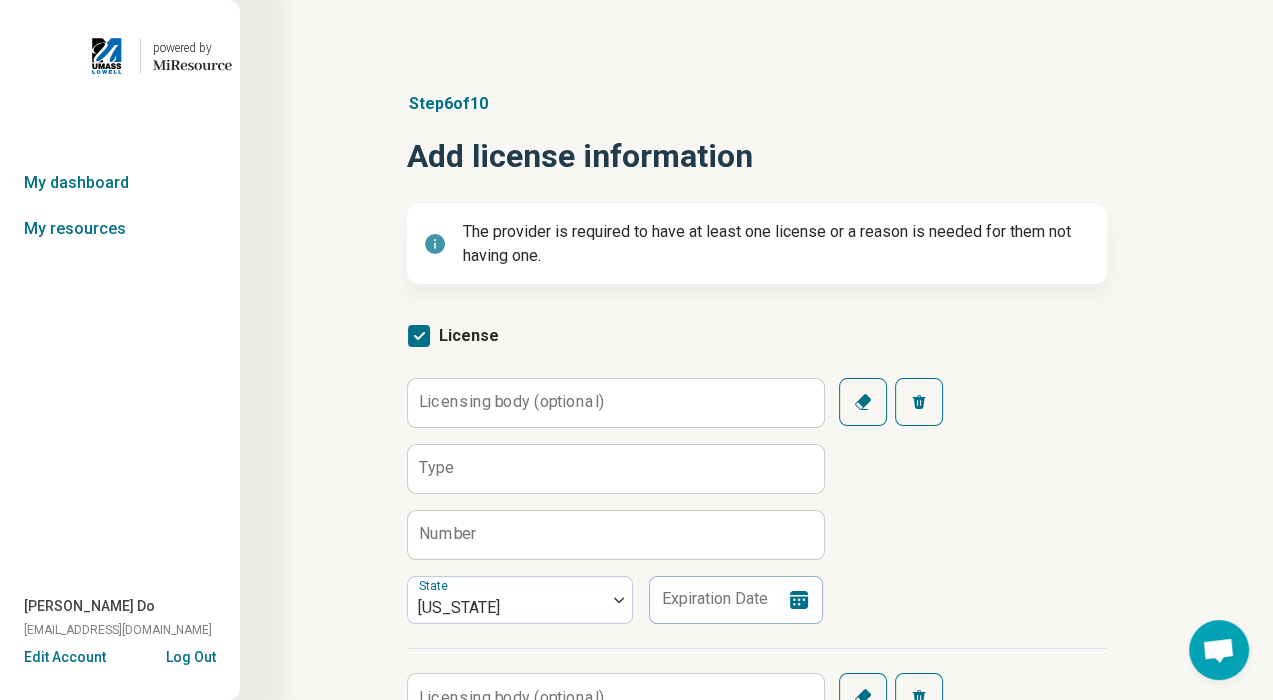 scroll, scrollTop: 10, scrollLeft: 0, axis: vertical 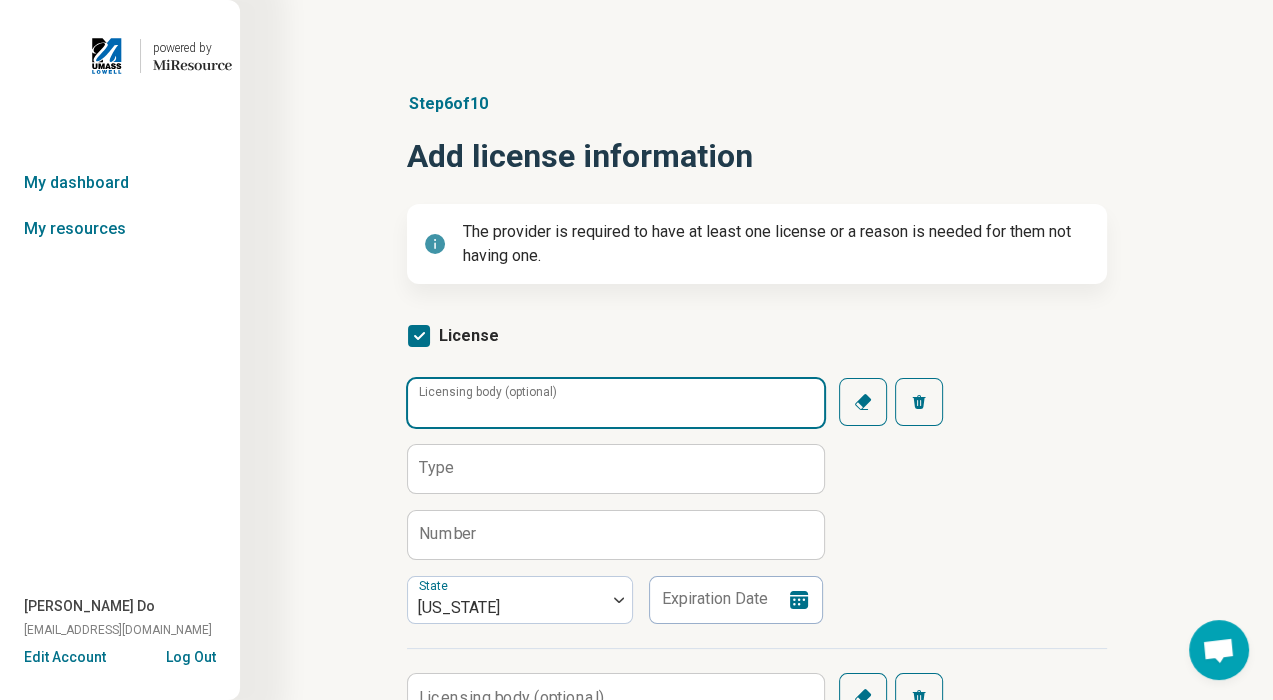 click on "Licensing body (optional)" at bounding box center (616, 403) 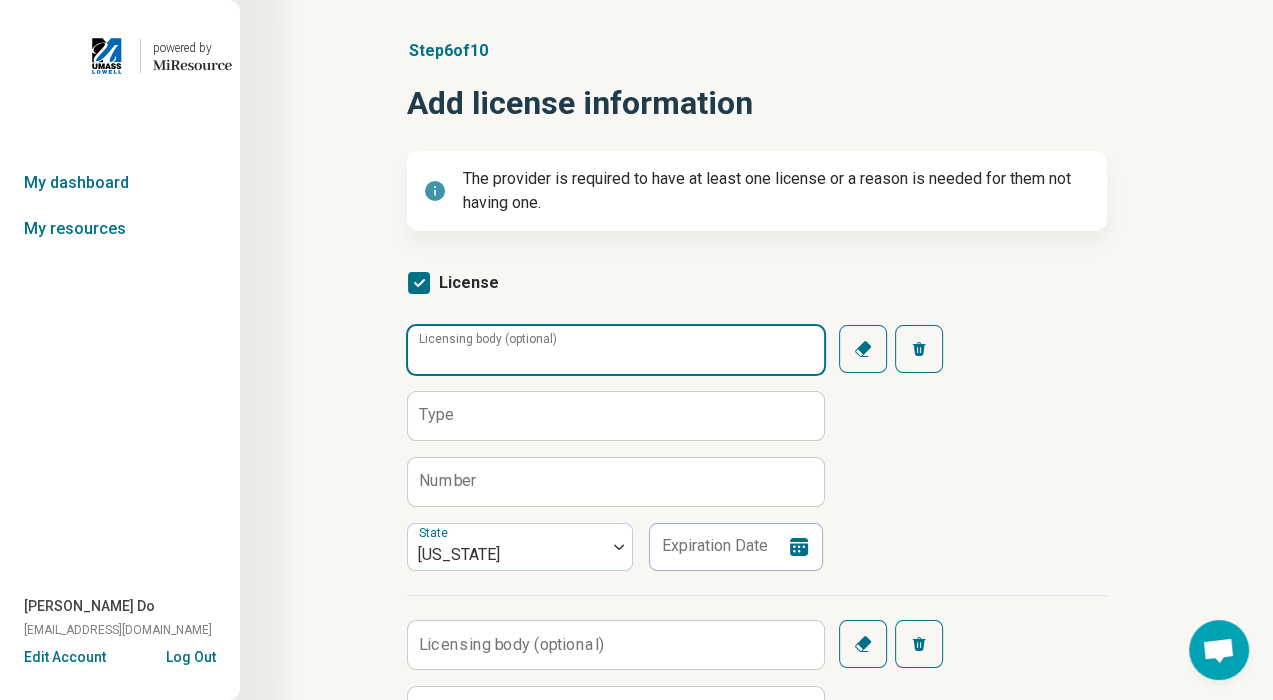 scroll, scrollTop: 100, scrollLeft: 0, axis: vertical 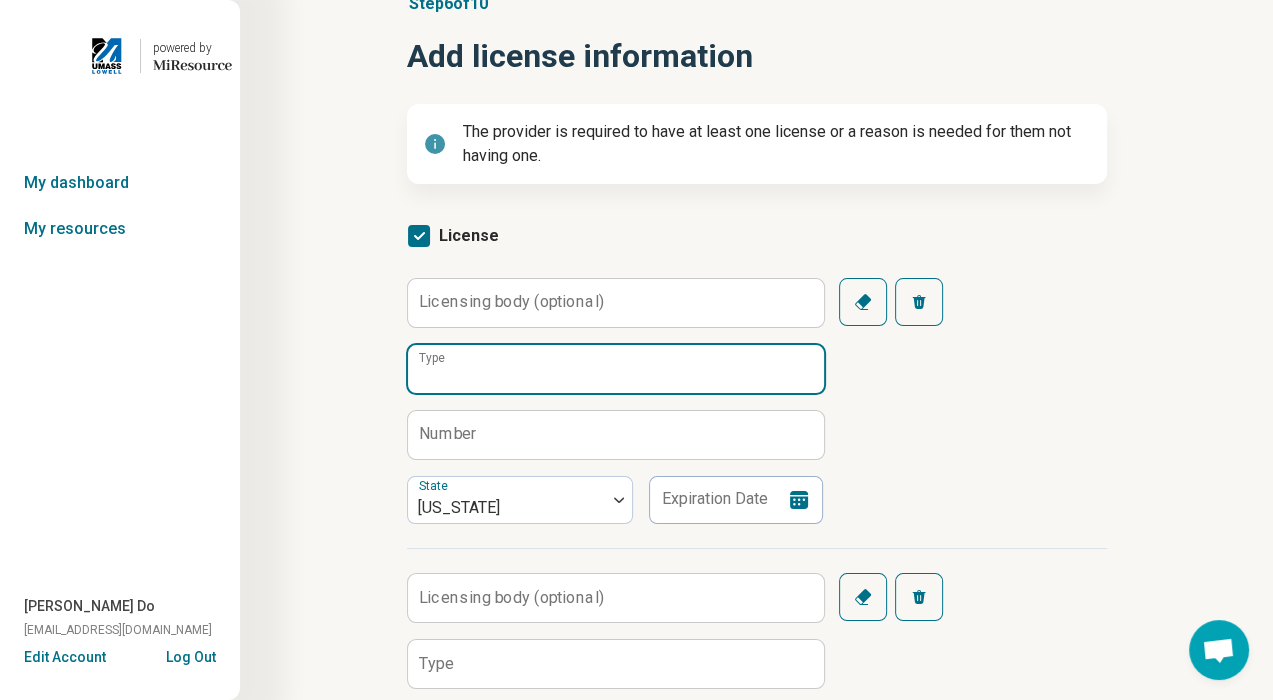 click on "Type" at bounding box center (616, 369) 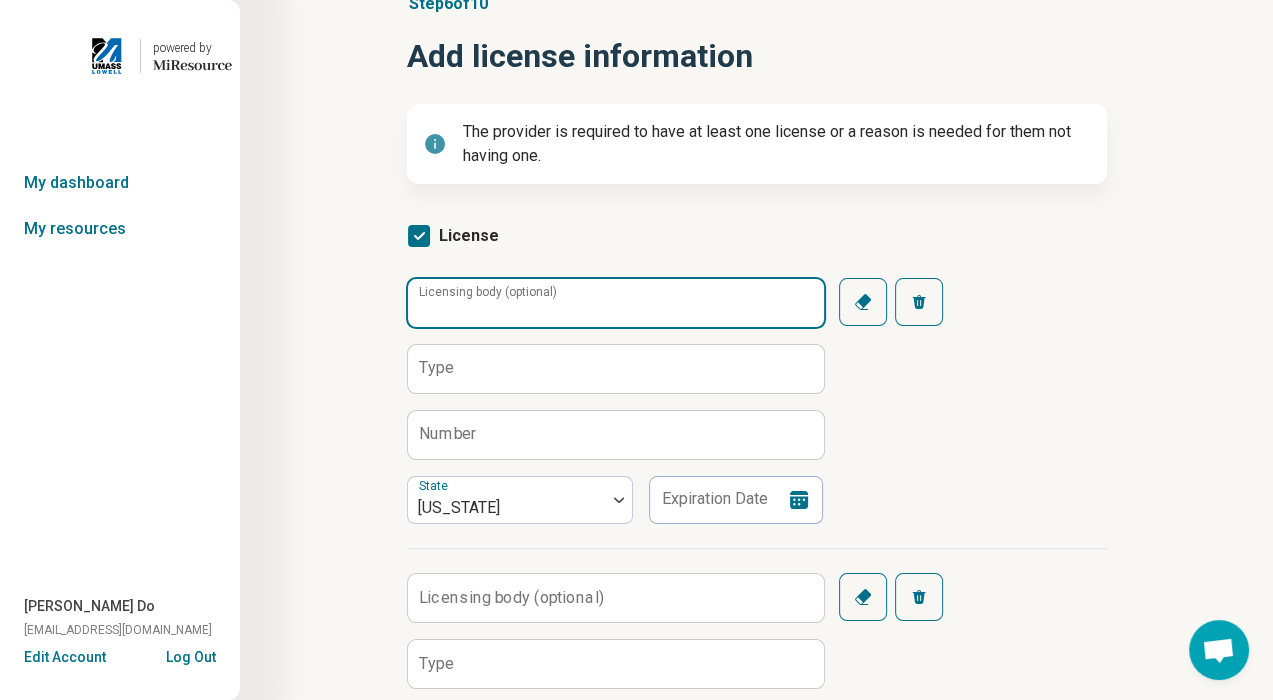 click on "Licensing body (optional)" at bounding box center (616, 303) 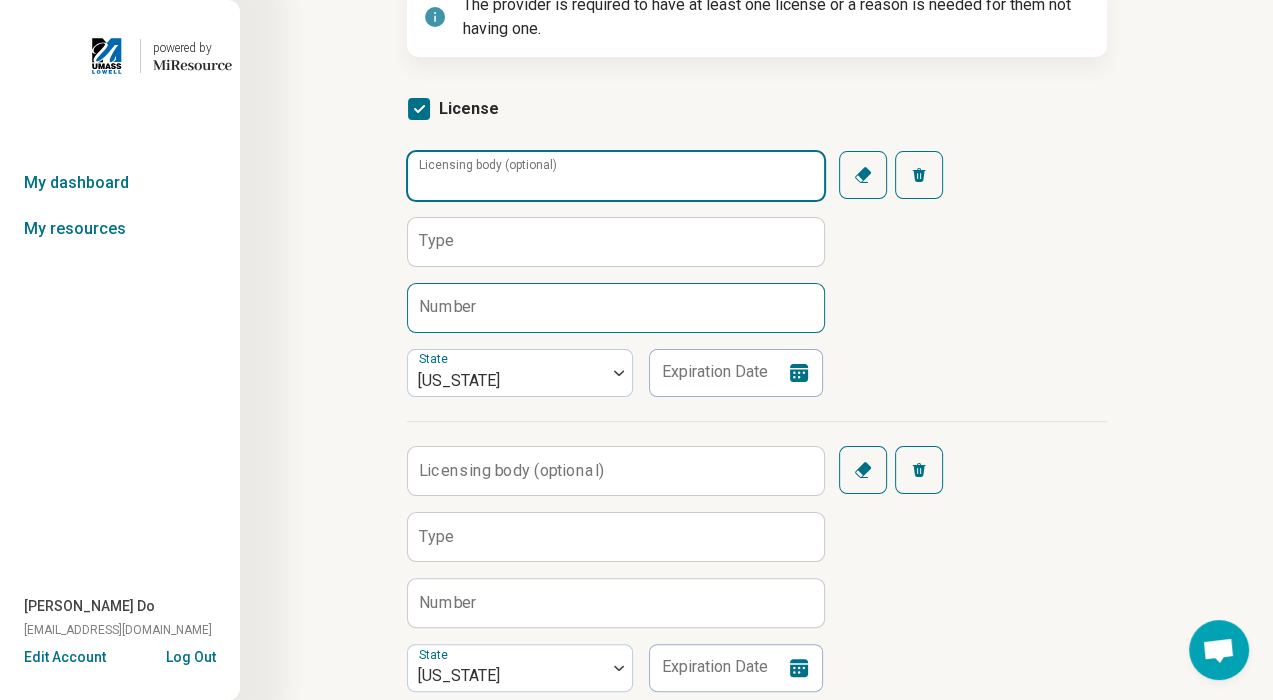 scroll, scrollTop: 100, scrollLeft: 0, axis: vertical 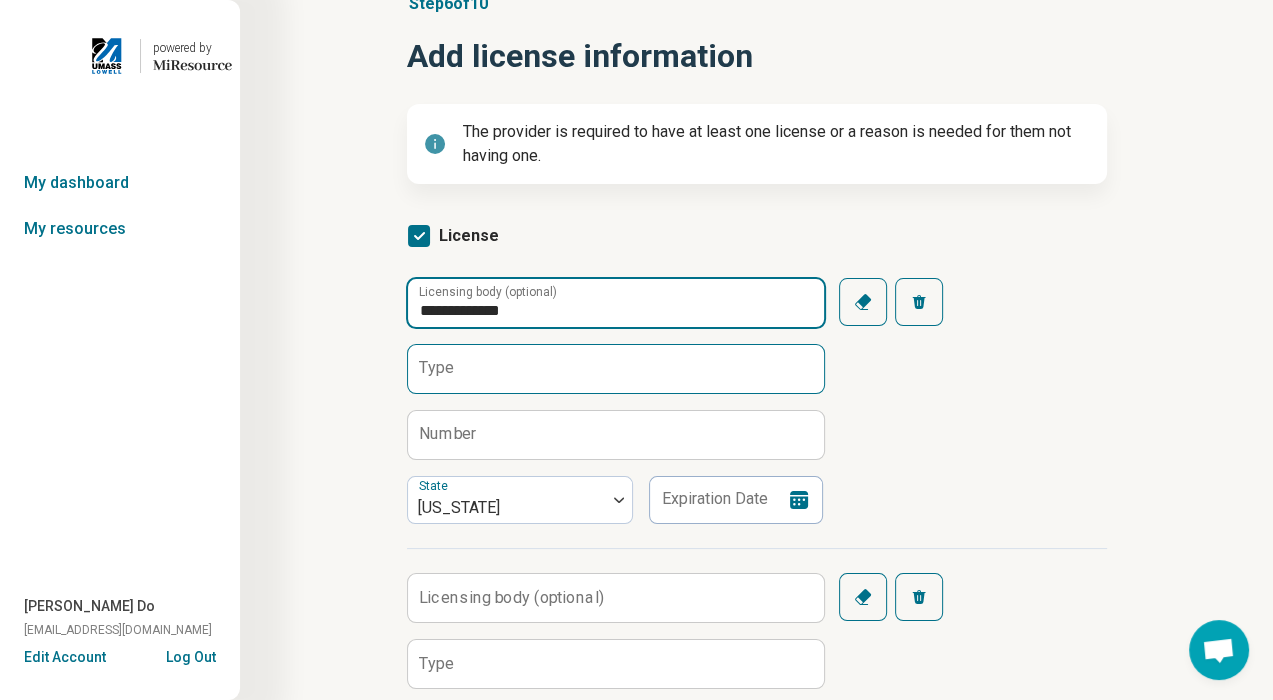 type on "**********" 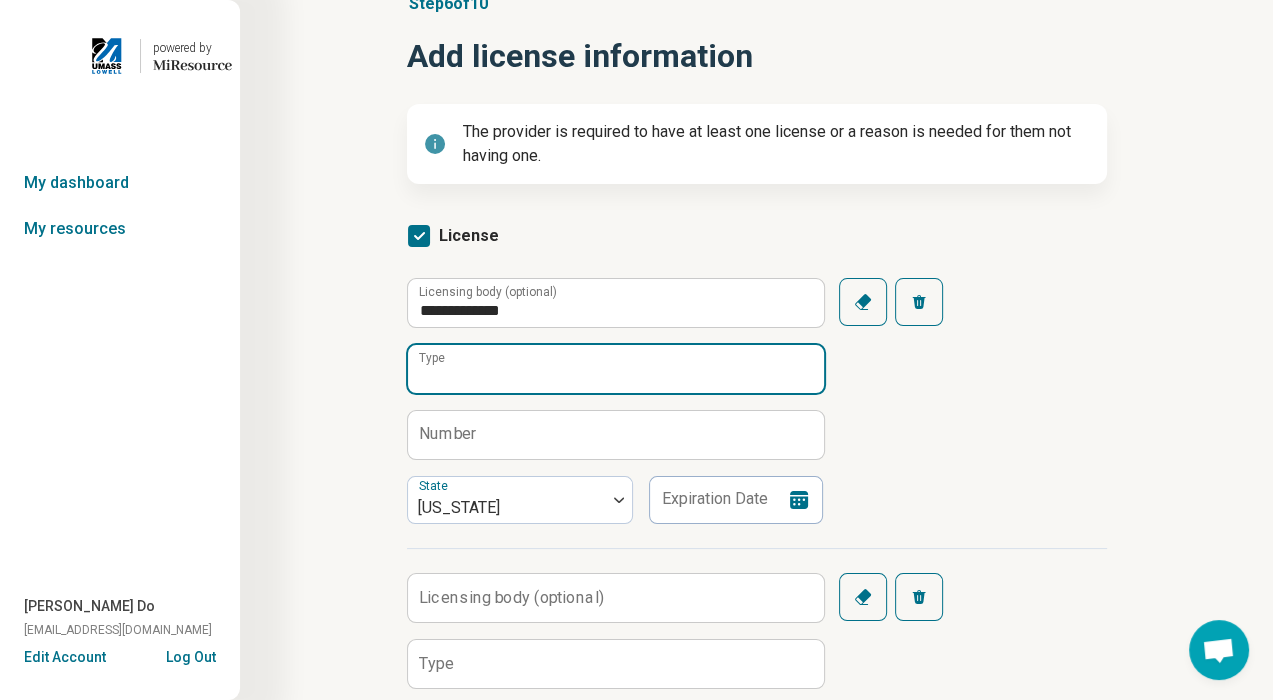 click on "Type" at bounding box center (616, 369) 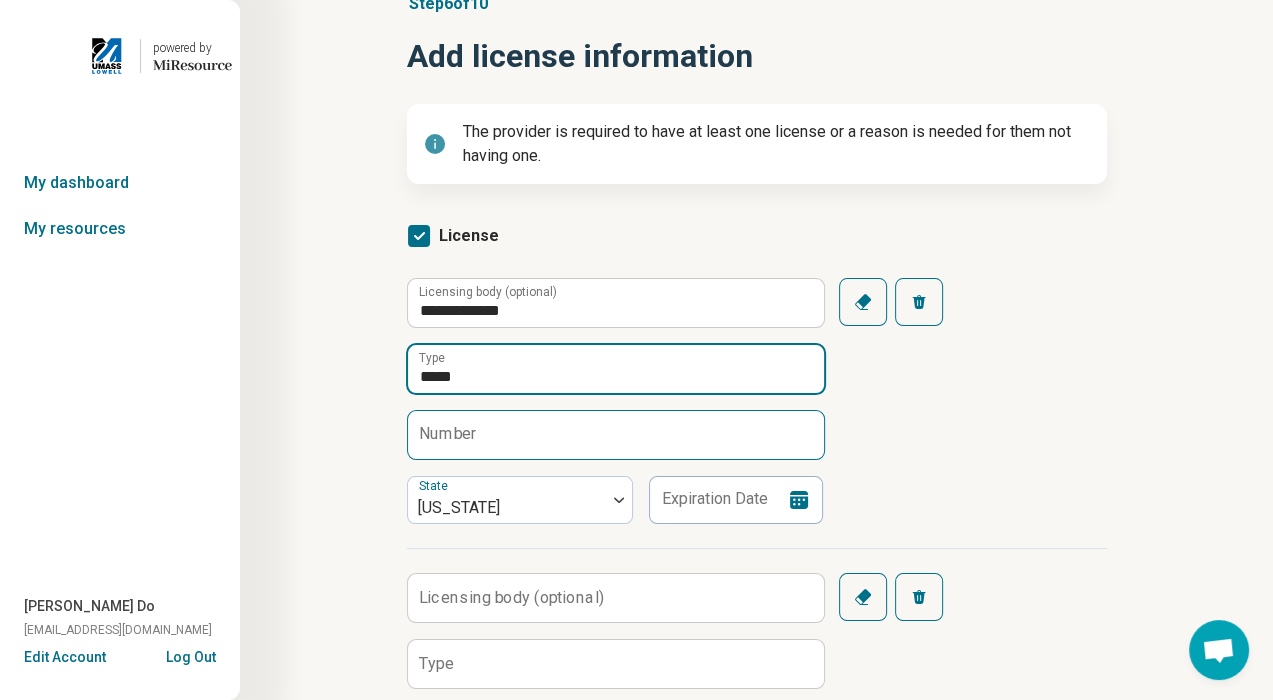type on "*****" 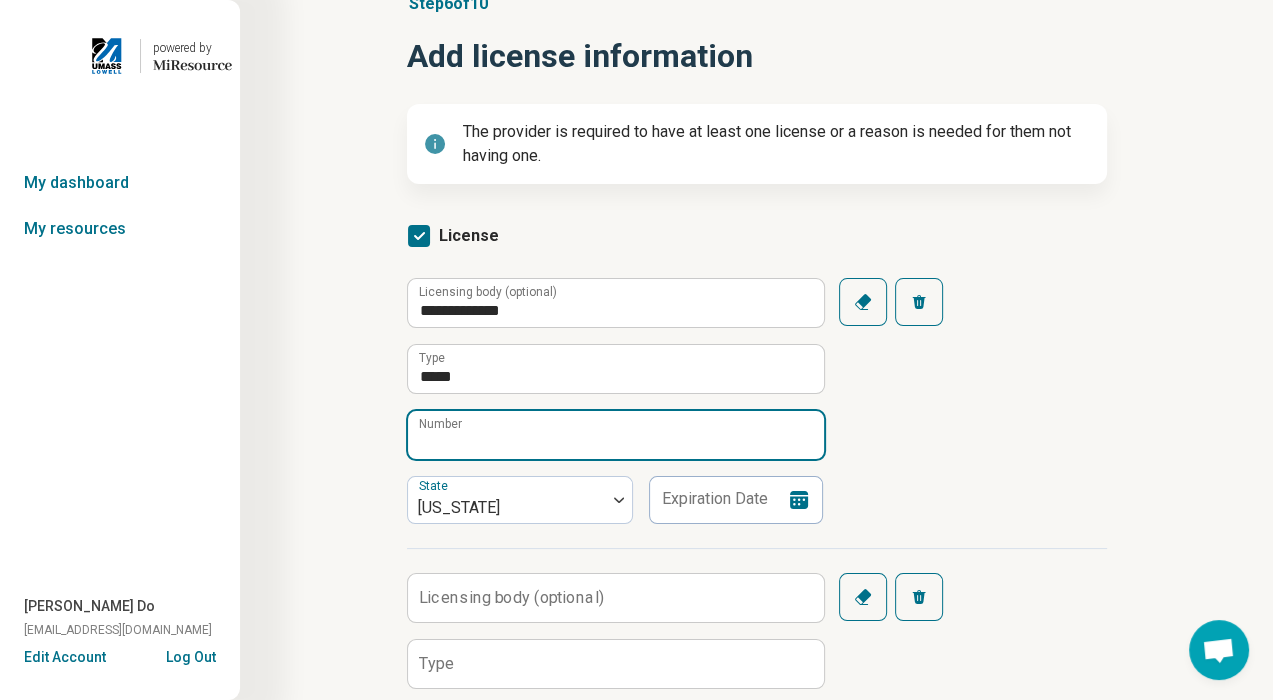 click on "Number" at bounding box center [616, 435] 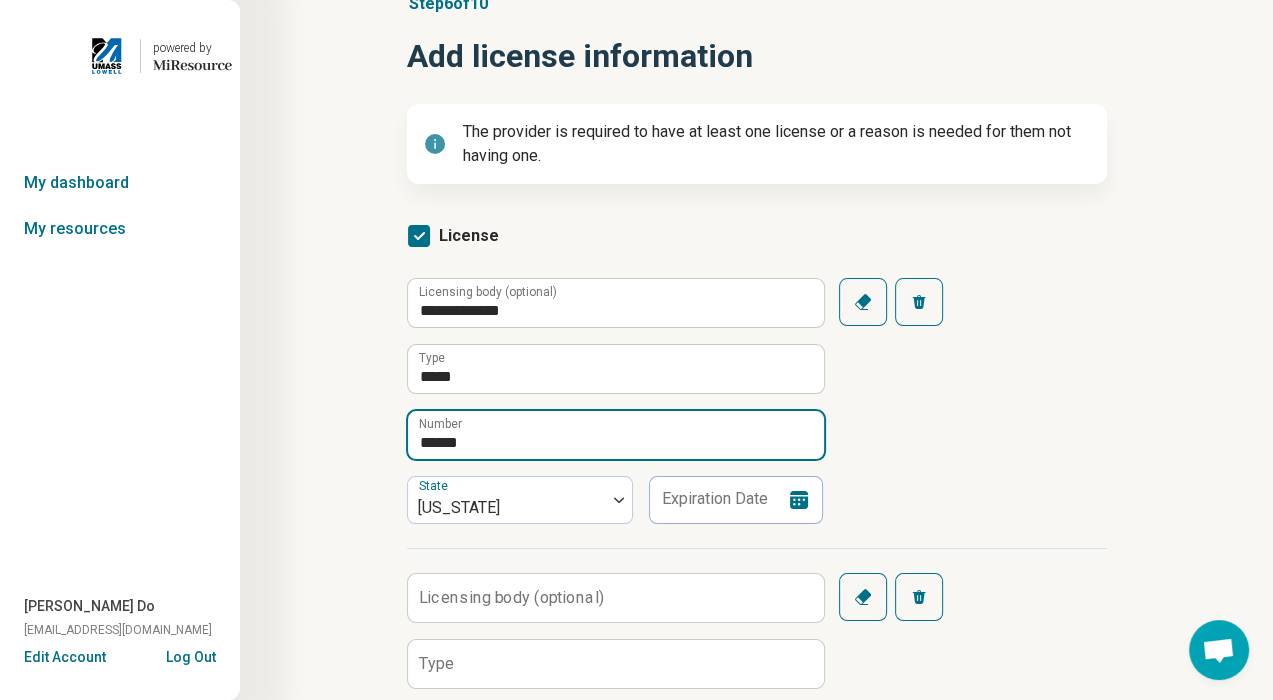 type on "******" 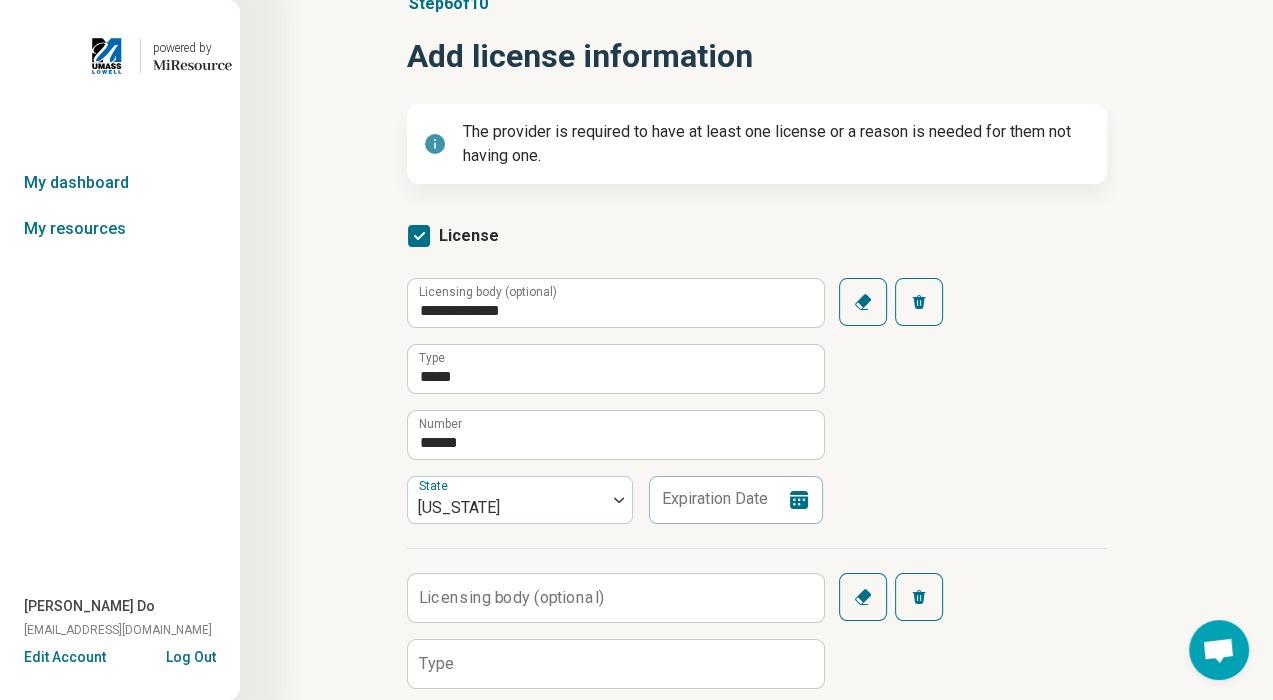 click on "**********" at bounding box center [757, 413] 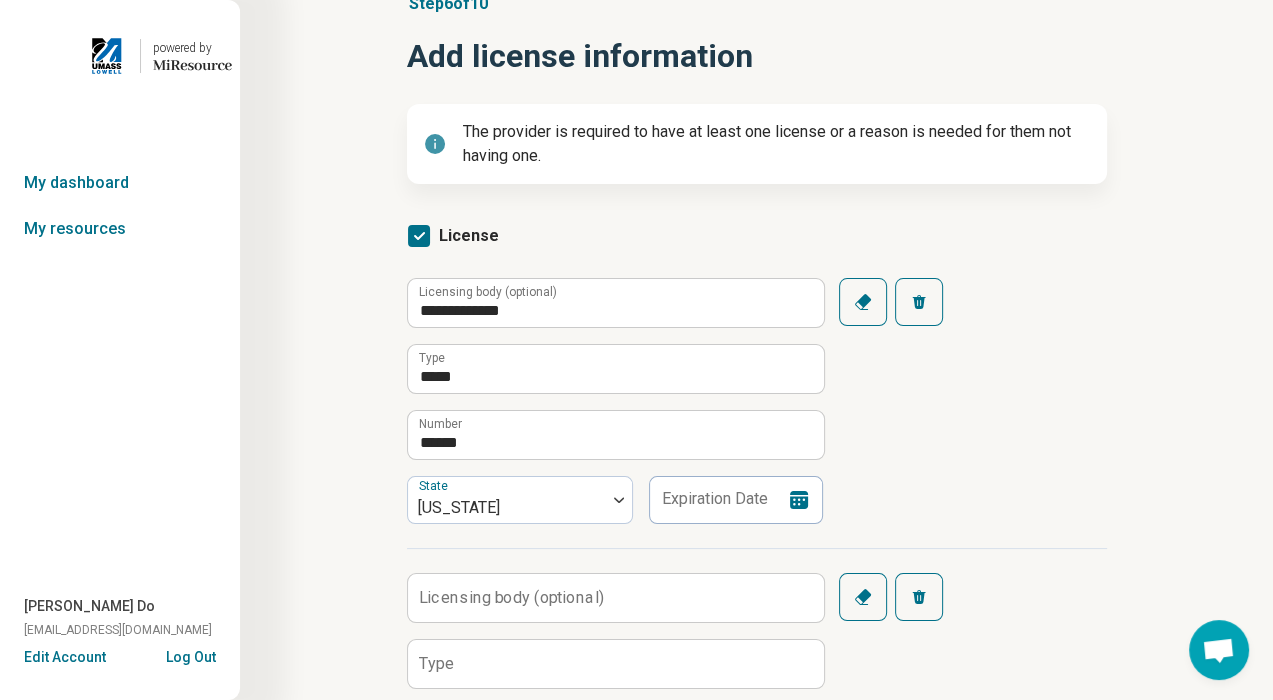 click on "**********" at bounding box center [757, 413] 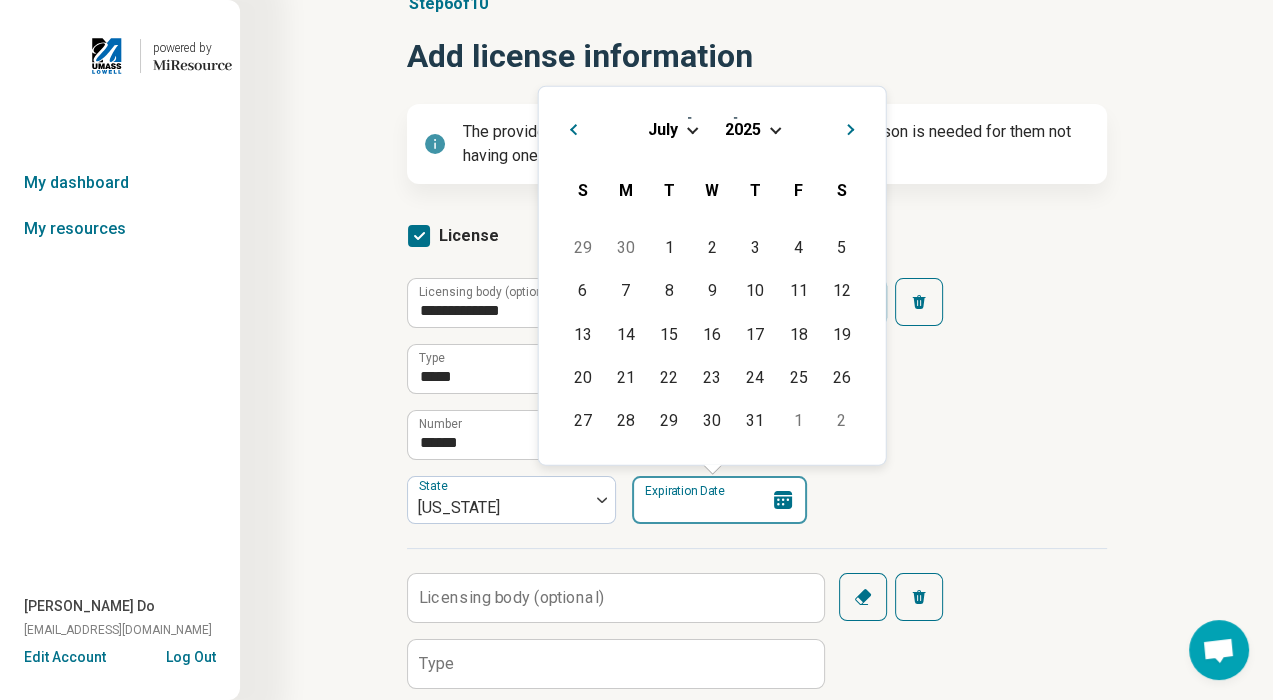click on "Expiration Date" at bounding box center (719, 500) 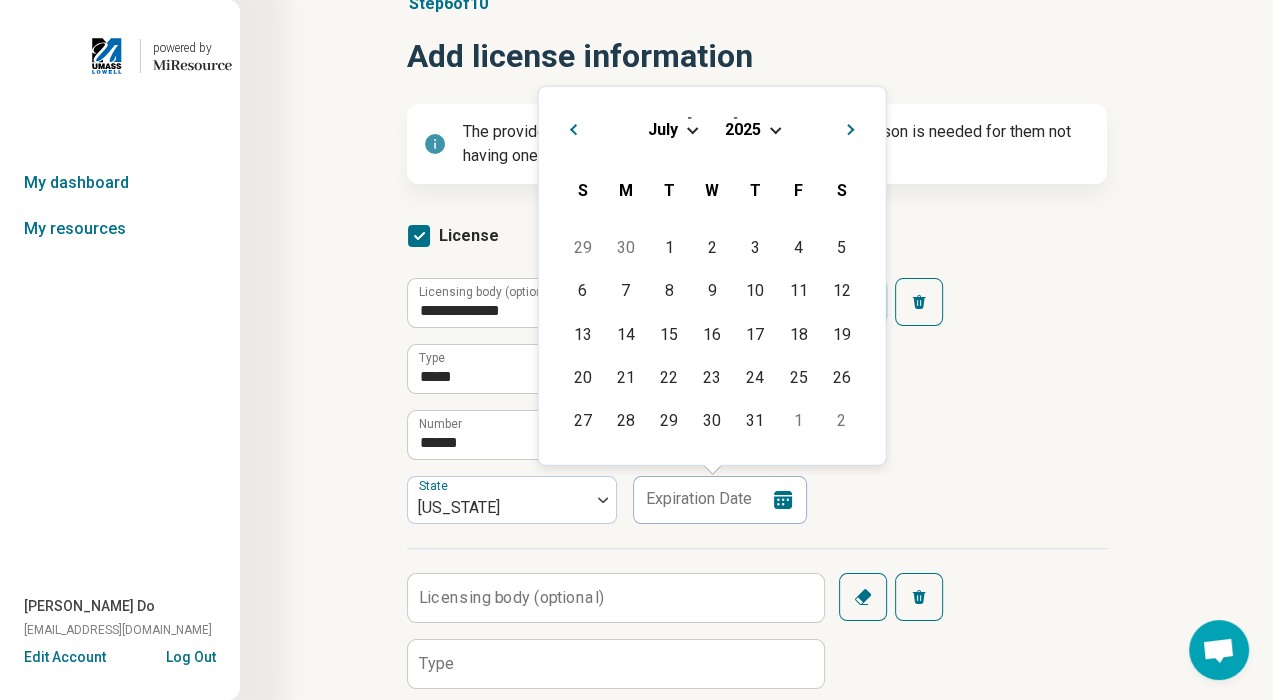 click at bounding box center [774, 128] 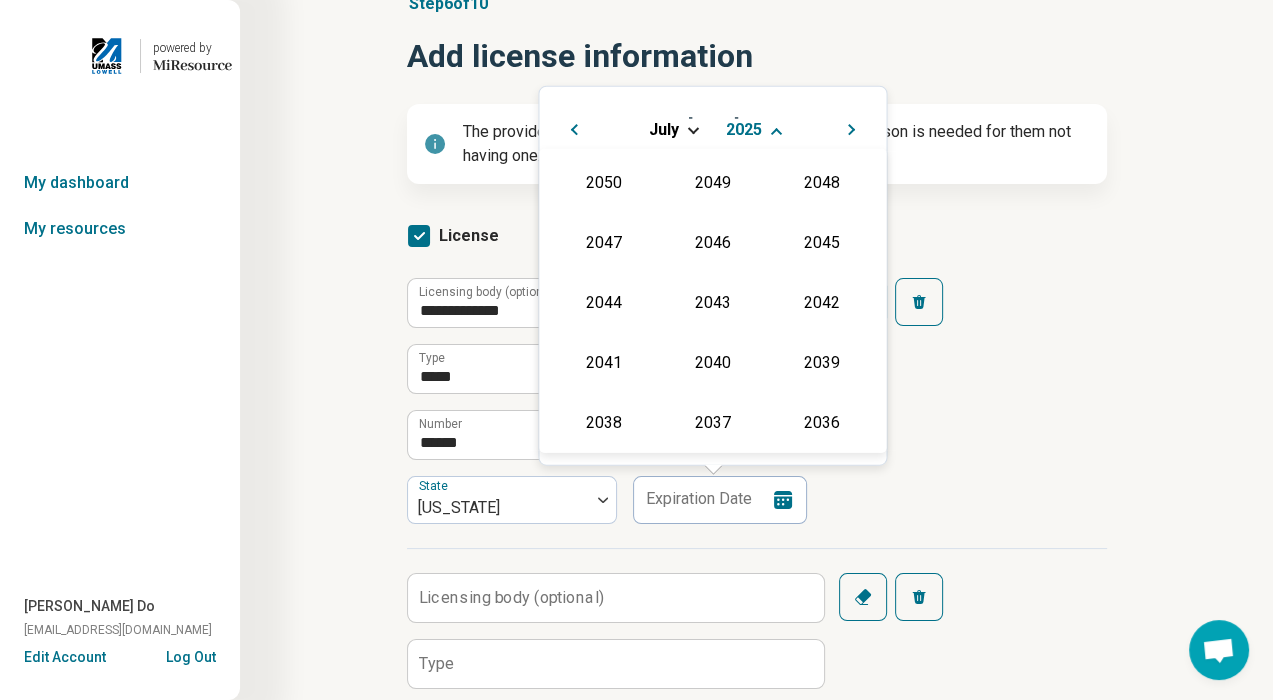 scroll, scrollTop: 362, scrollLeft: 0, axis: vertical 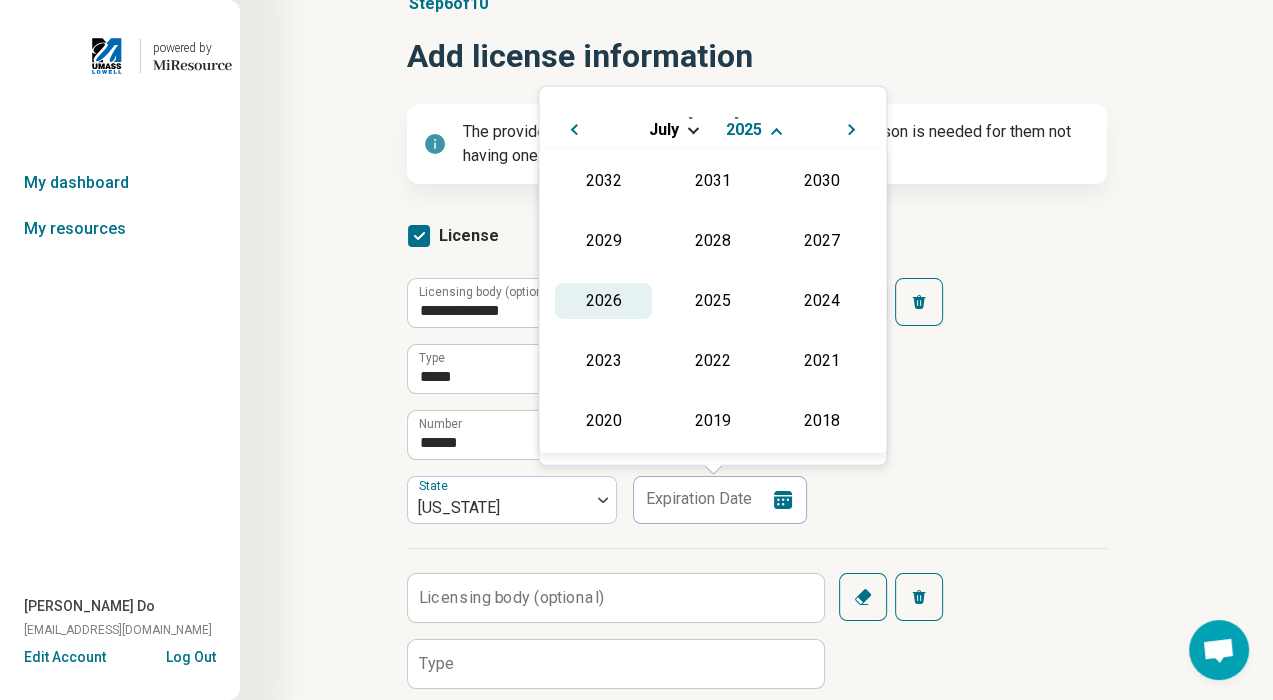 click on "2026" at bounding box center [603, 300] 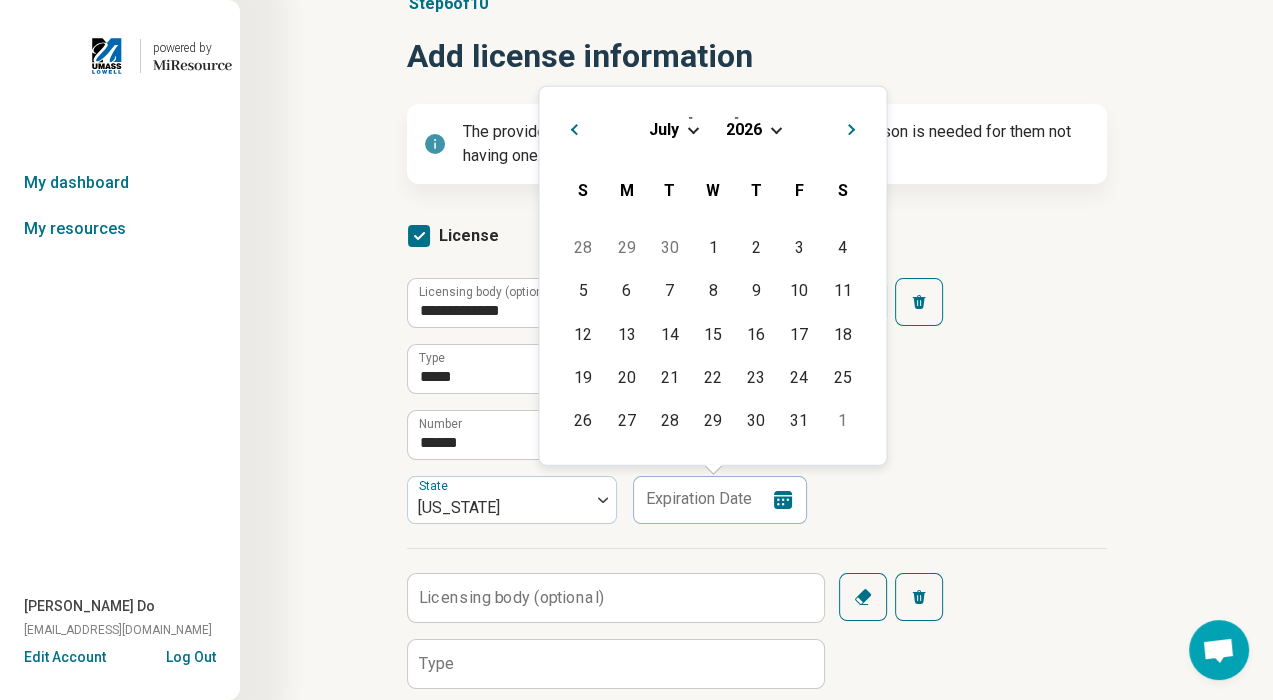 click on "Previous Month" at bounding box center [571, 127] 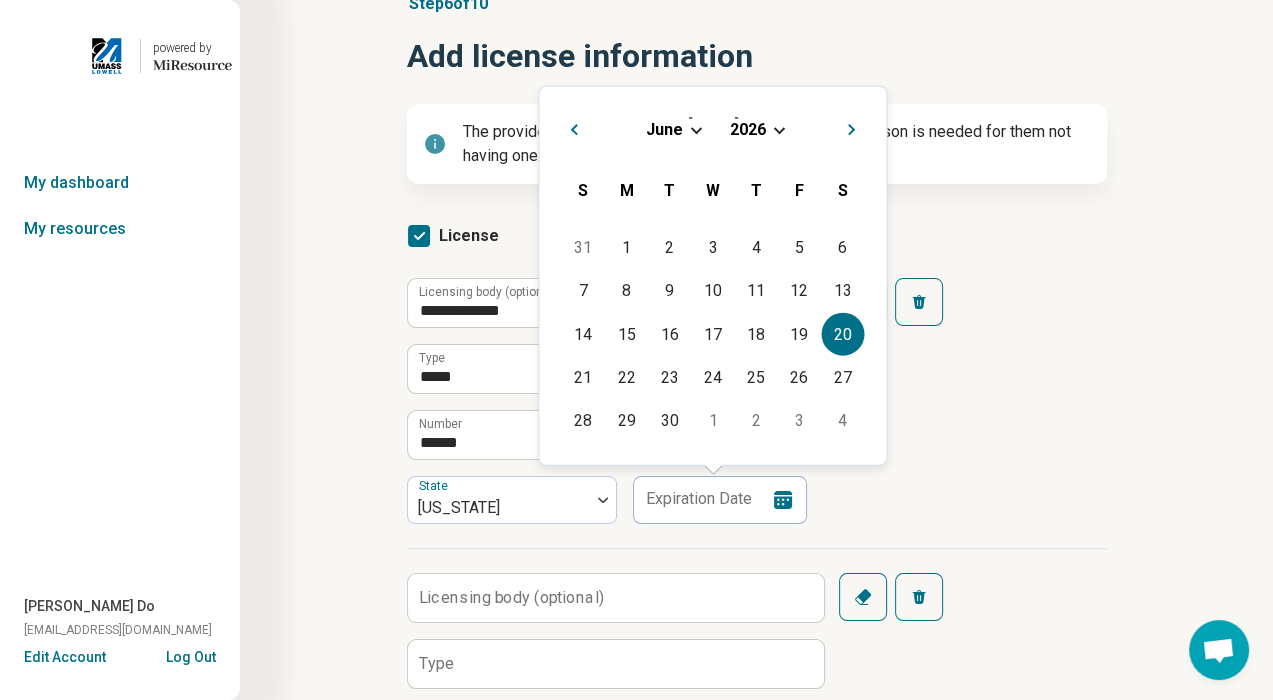 click on "20" at bounding box center (842, 333) 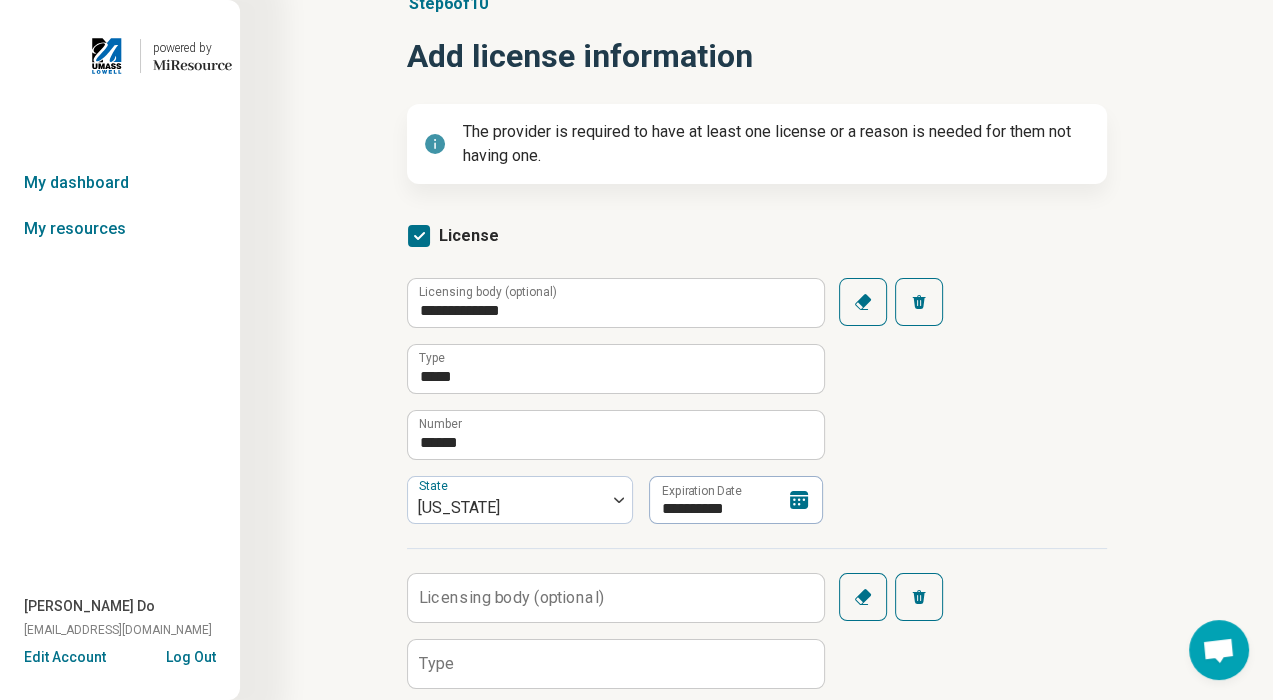 click on "**********" at bounding box center (757, 413) 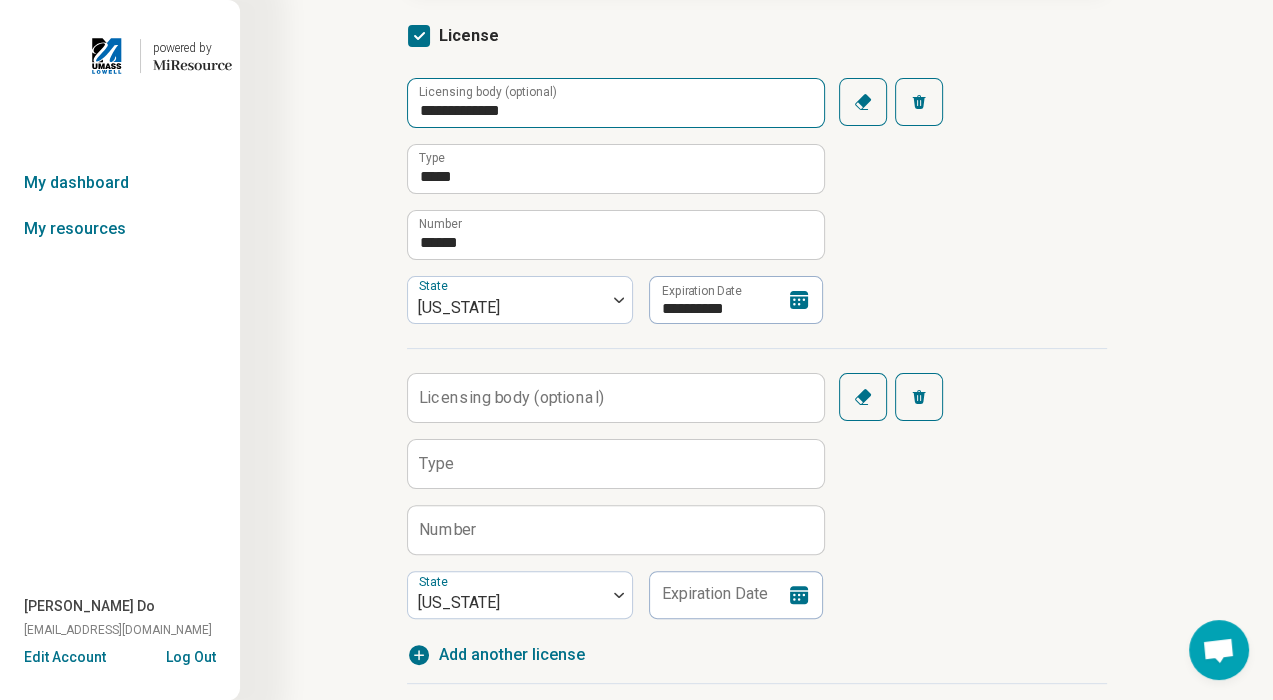 scroll, scrollTop: 611, scrollLeft: 0, axis: vertical 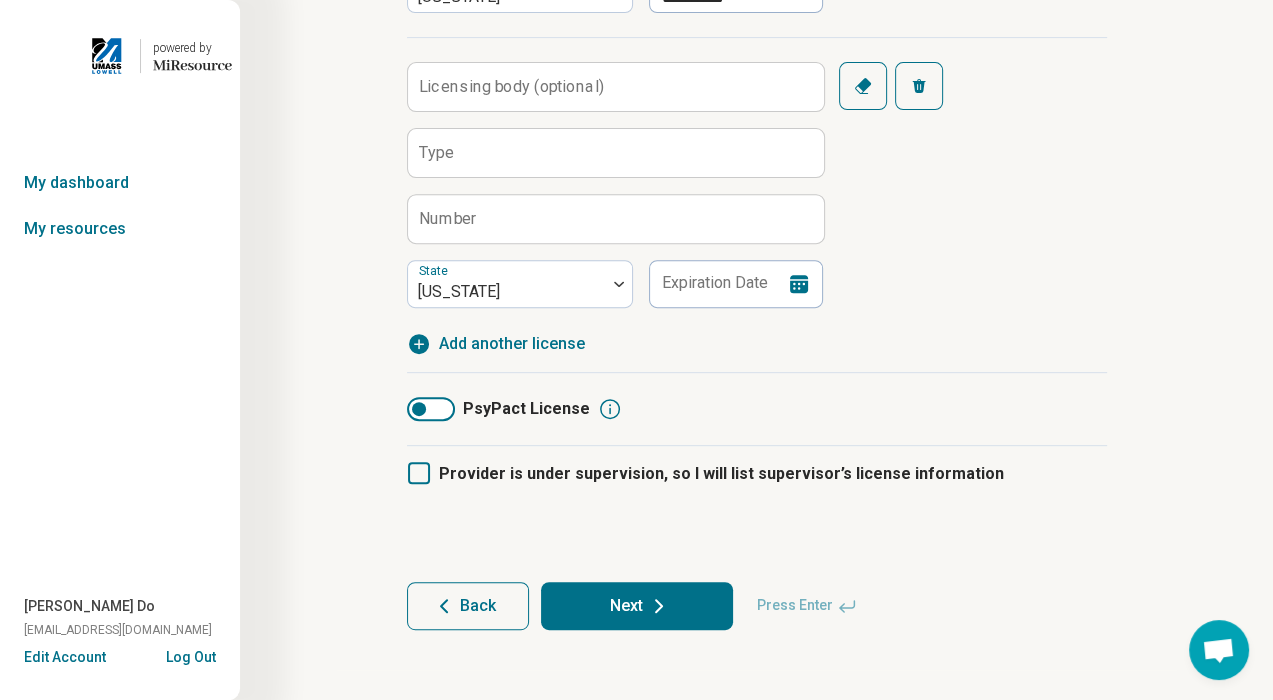 click on "Next" at bounding box center (637, 606) 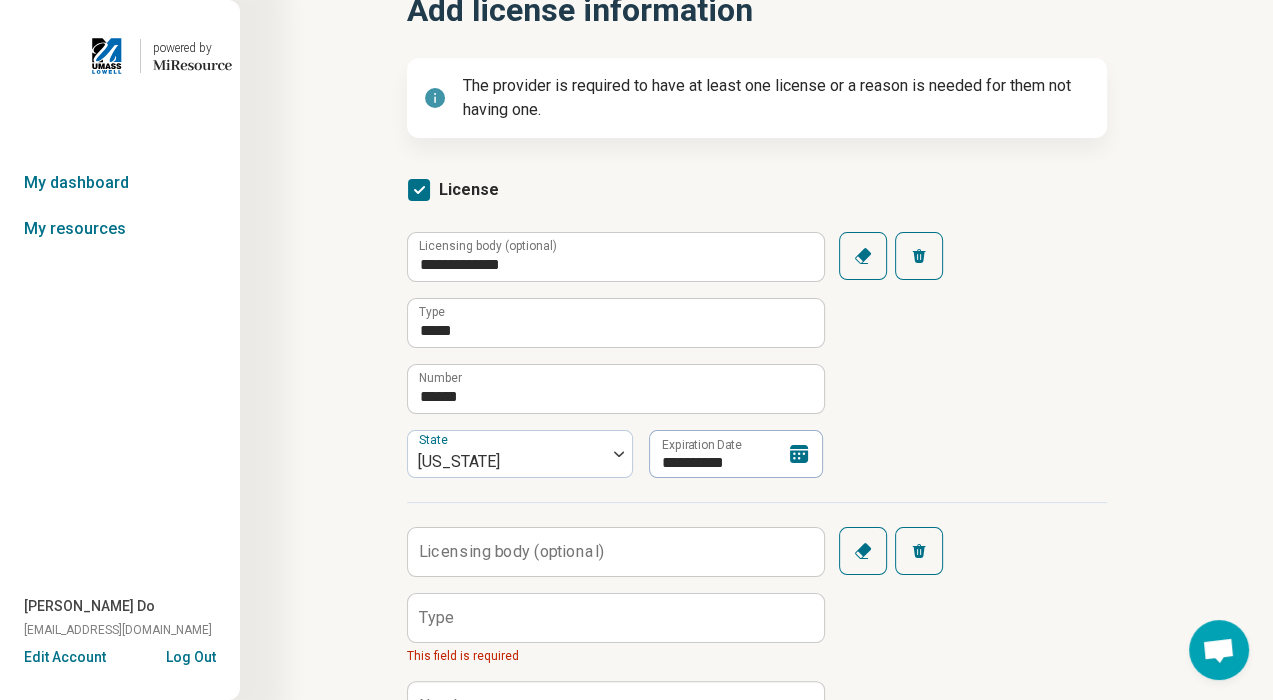 scroll, scrollTop: 311, scrollLeft: 0, axis: vertical 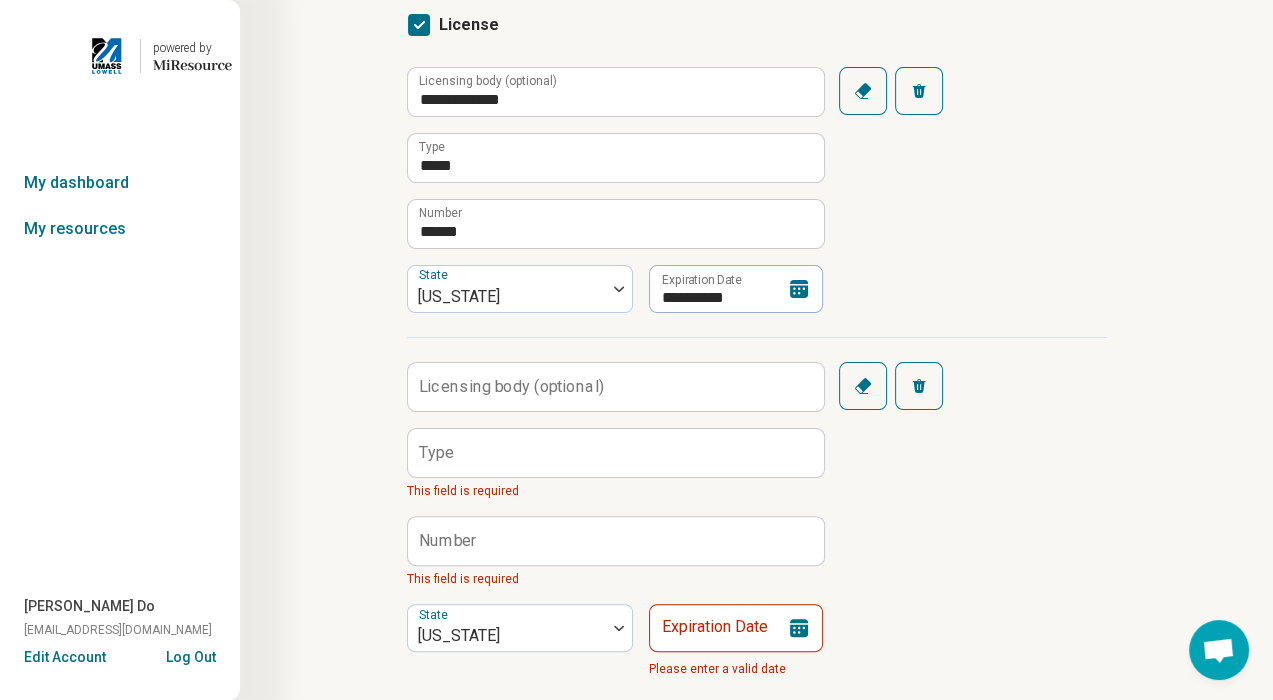 click on "Remove" at bounding box center (919, 386) 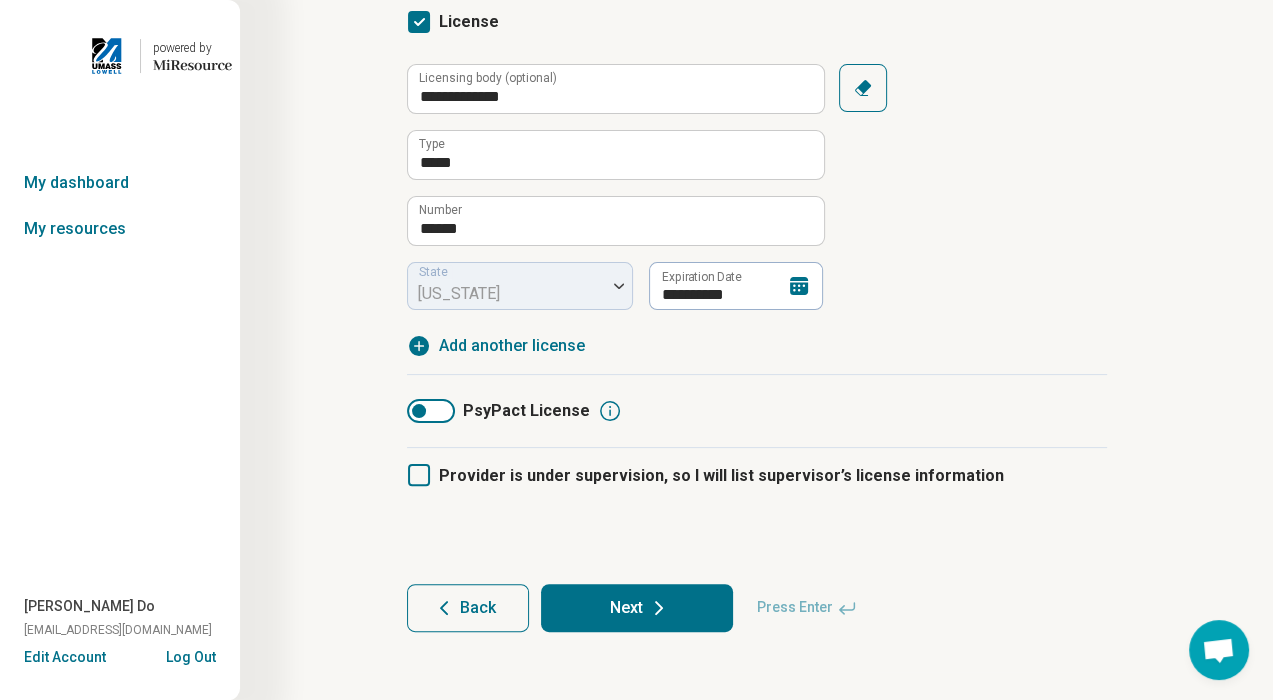 scroll, scrollTop: 316, scrollLeft: 0, axis: vertical 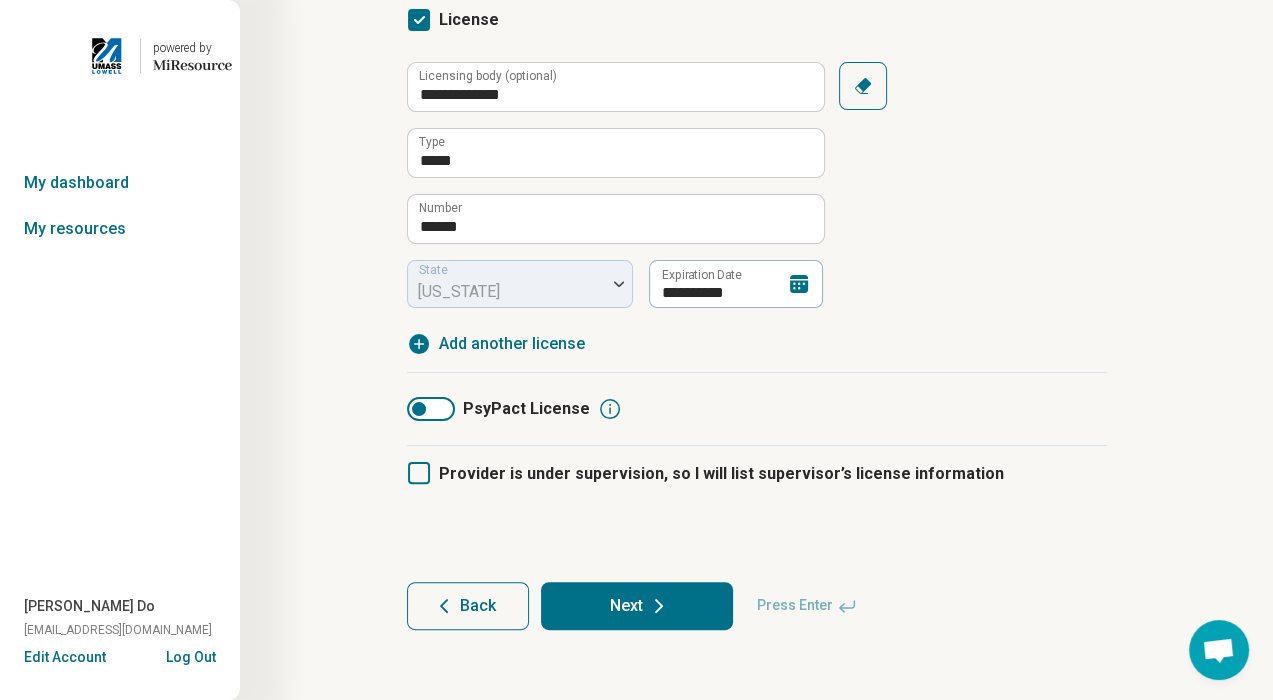click 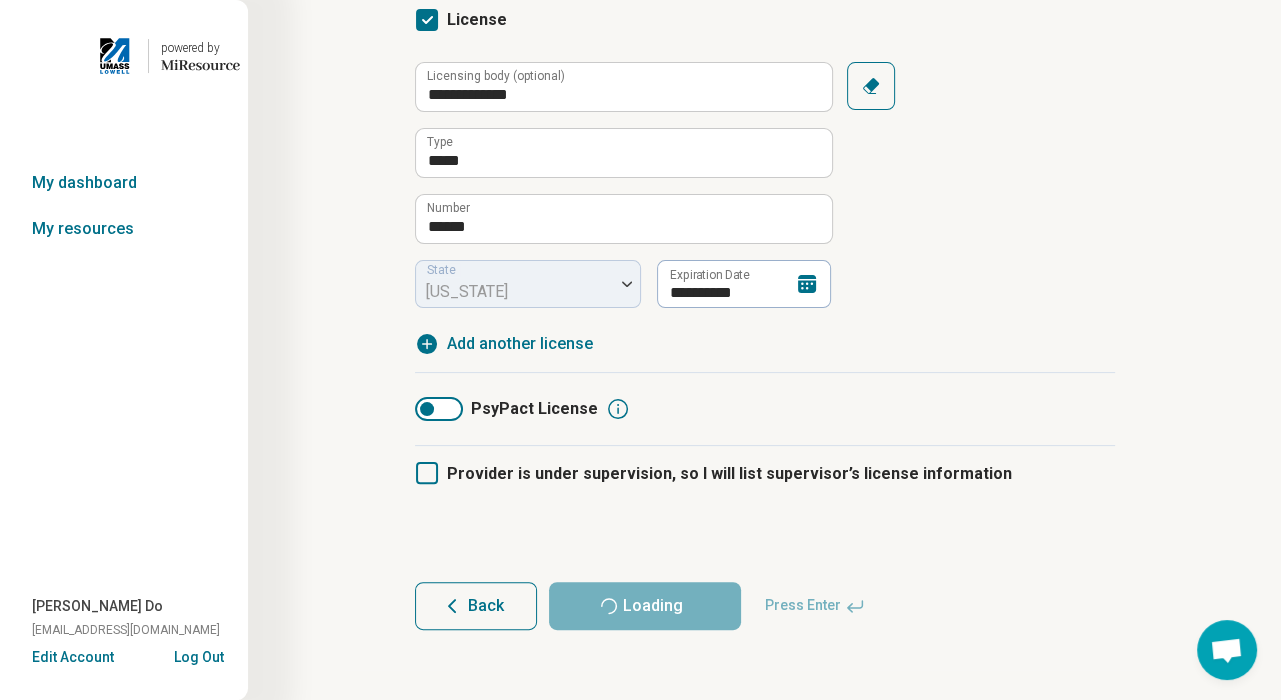 scroll, scrollTop: 0, scrollLeft: 0, axis: both 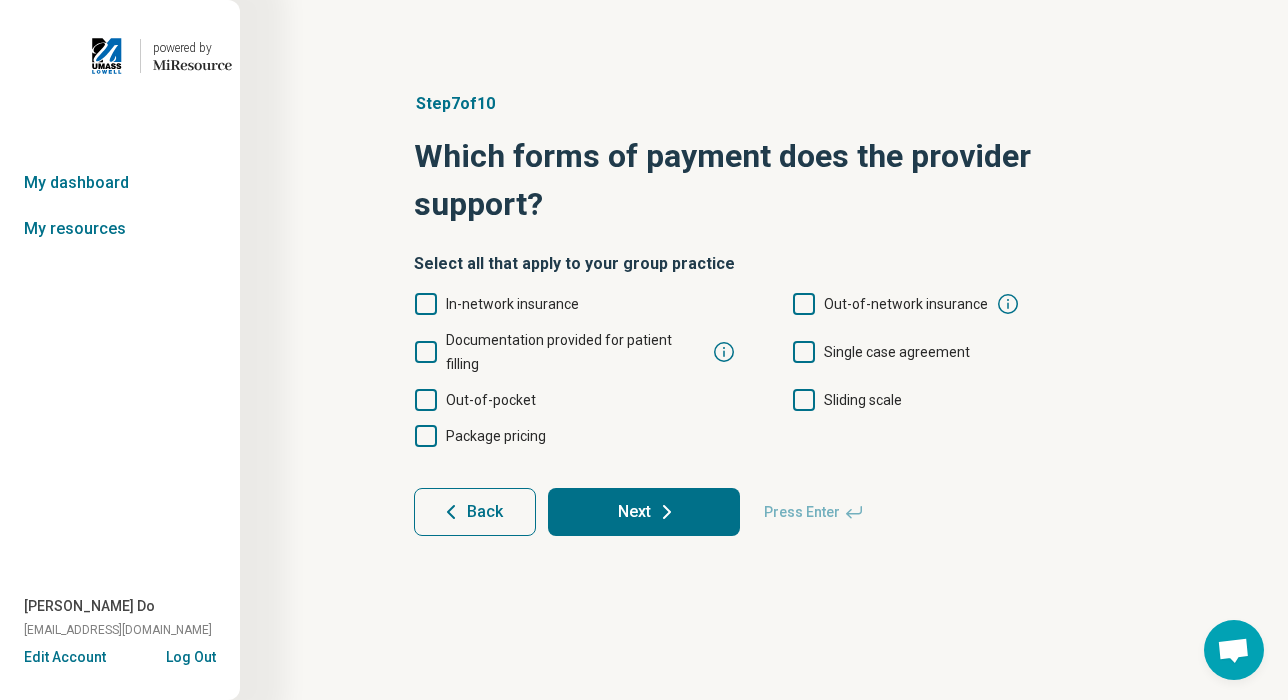 click 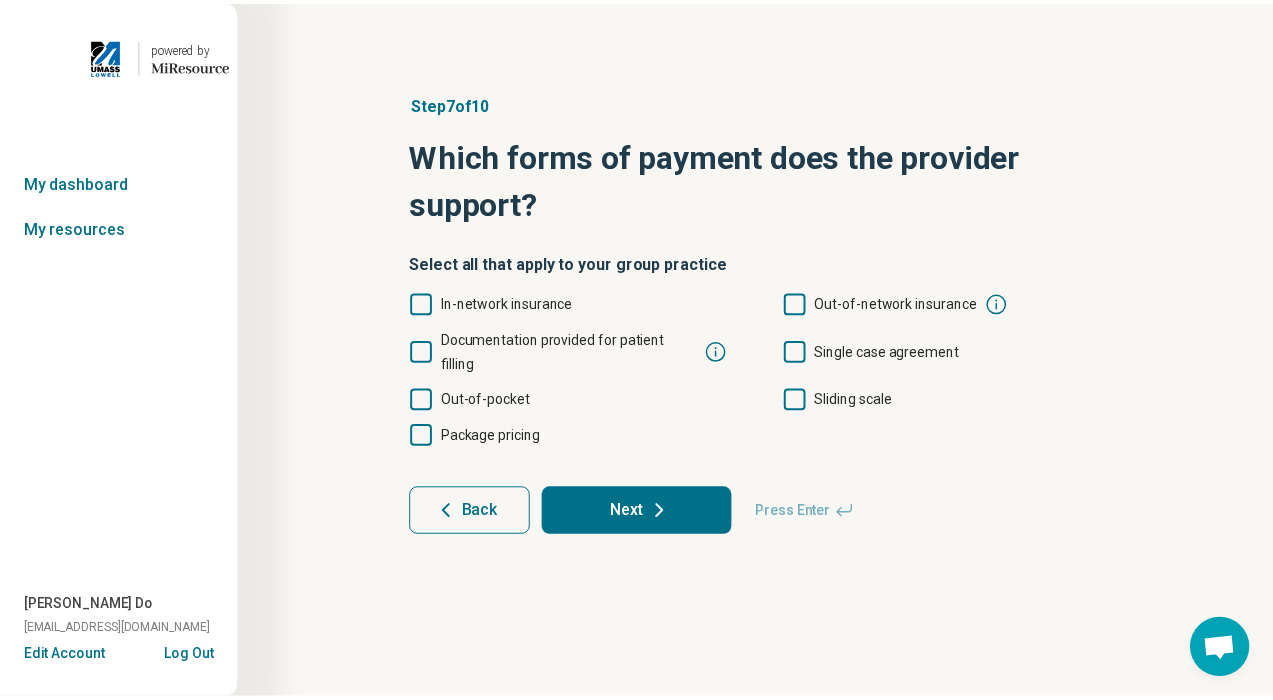 scroll, scrollTop: 10, scrollLeft: 0, axis: vertical 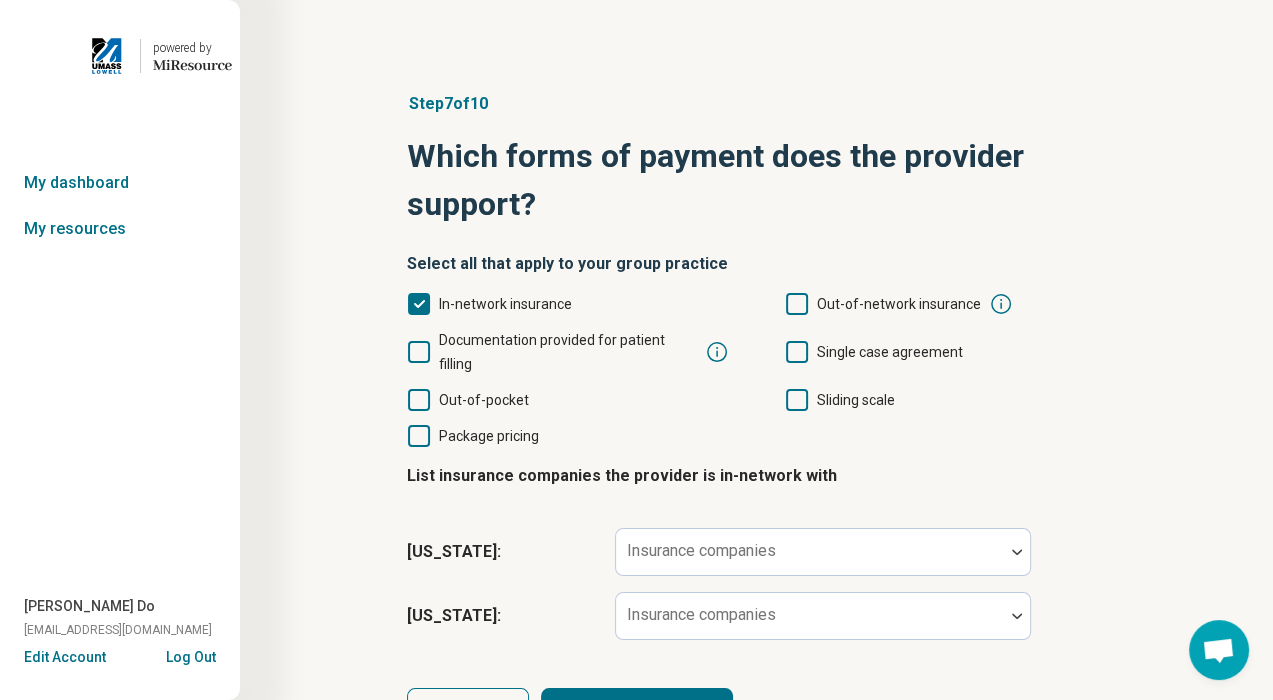 click 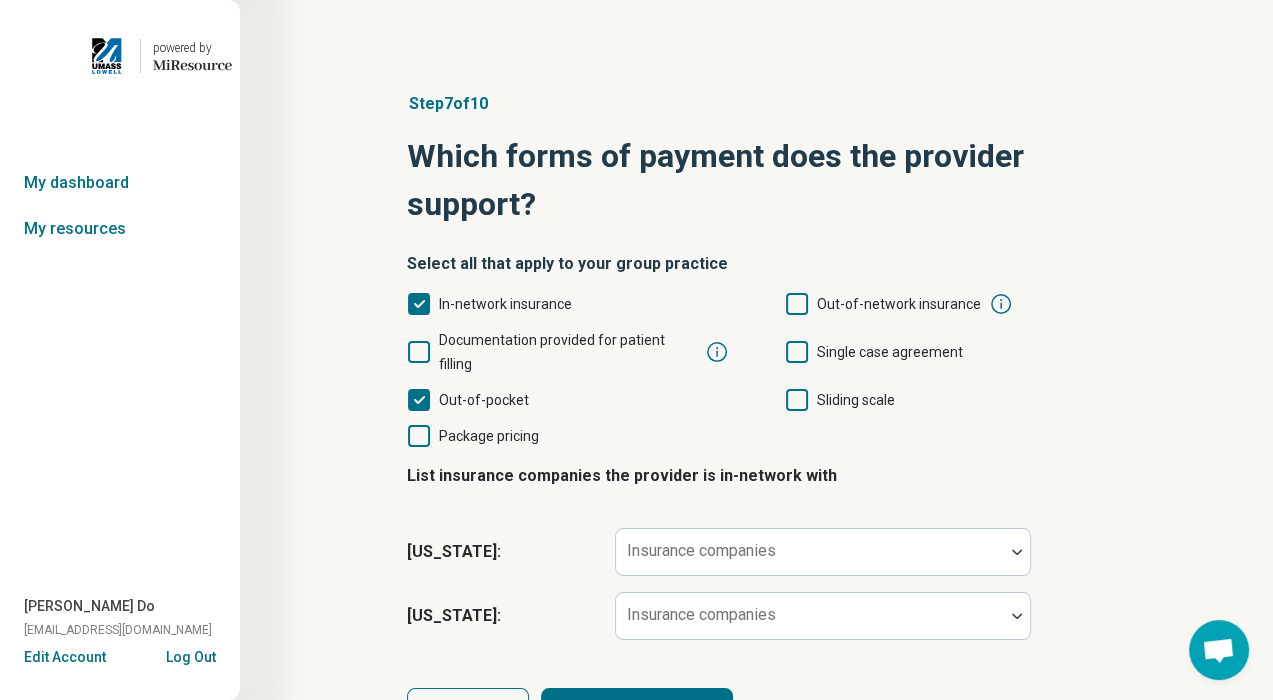 scroll, scrollTop: 10, scrollLeft: 0, axis: vertical 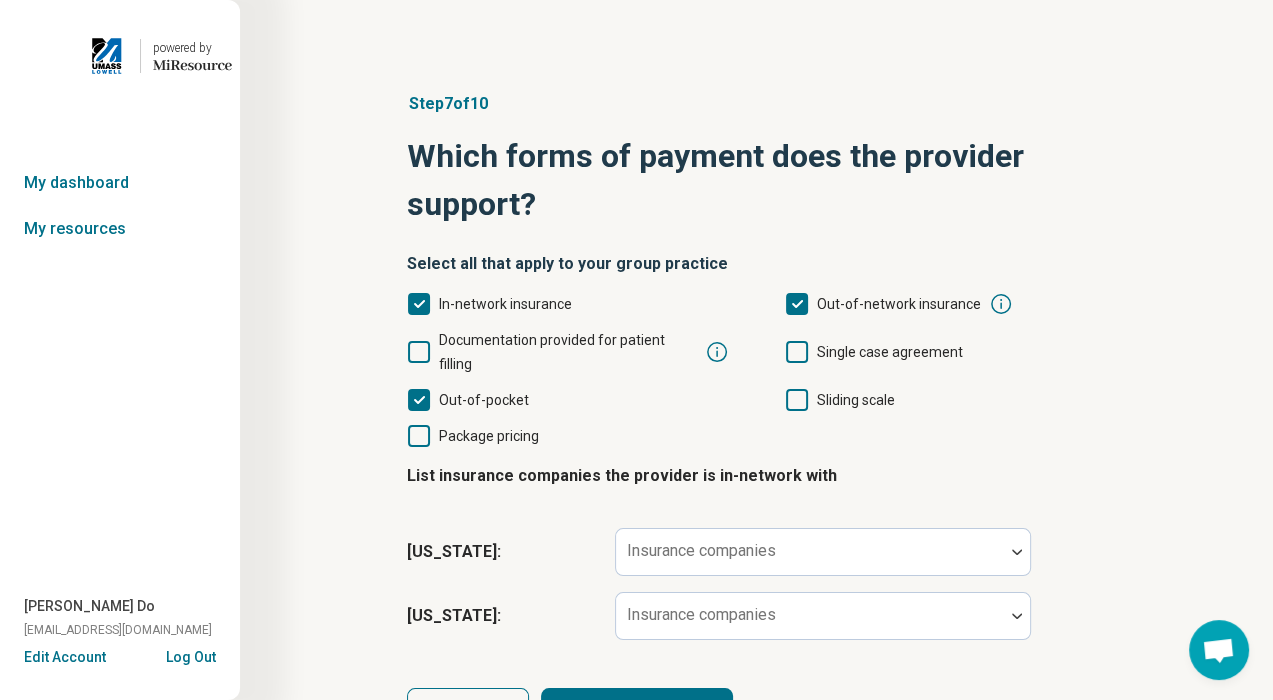 click 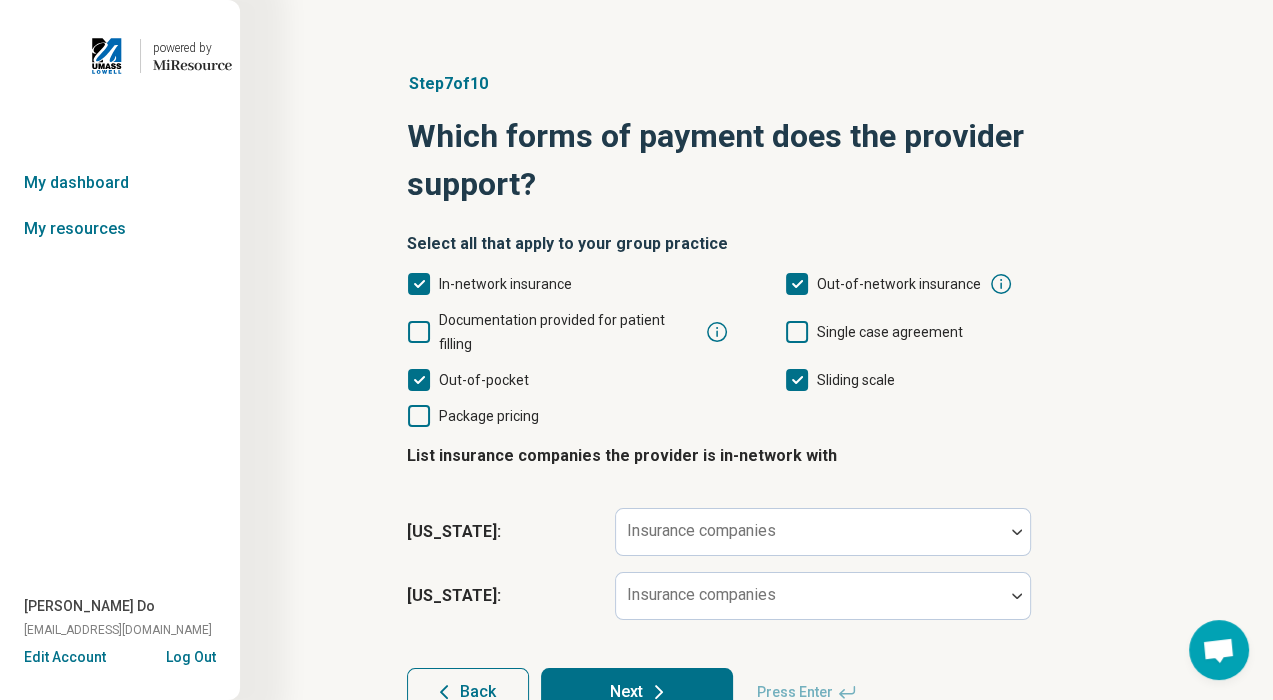 scroll, scrollTop: 84, scrollLeft: 0, axis: vertical 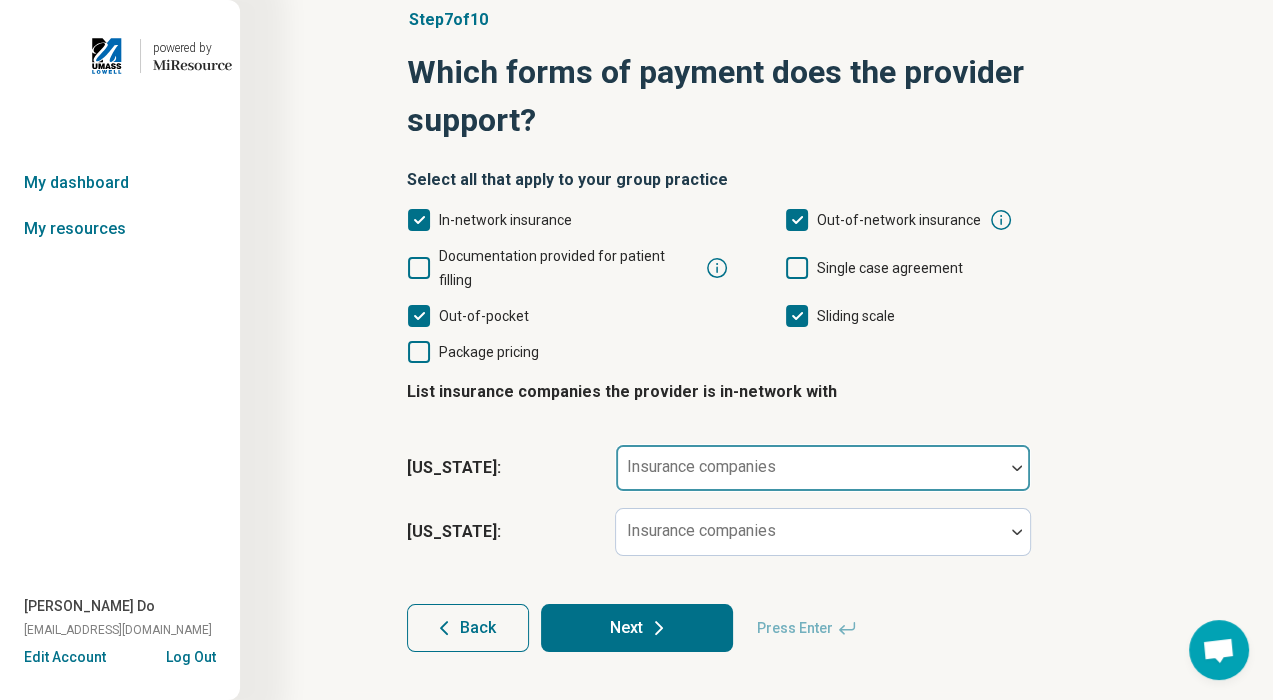 click at bounding box center (810, 476) 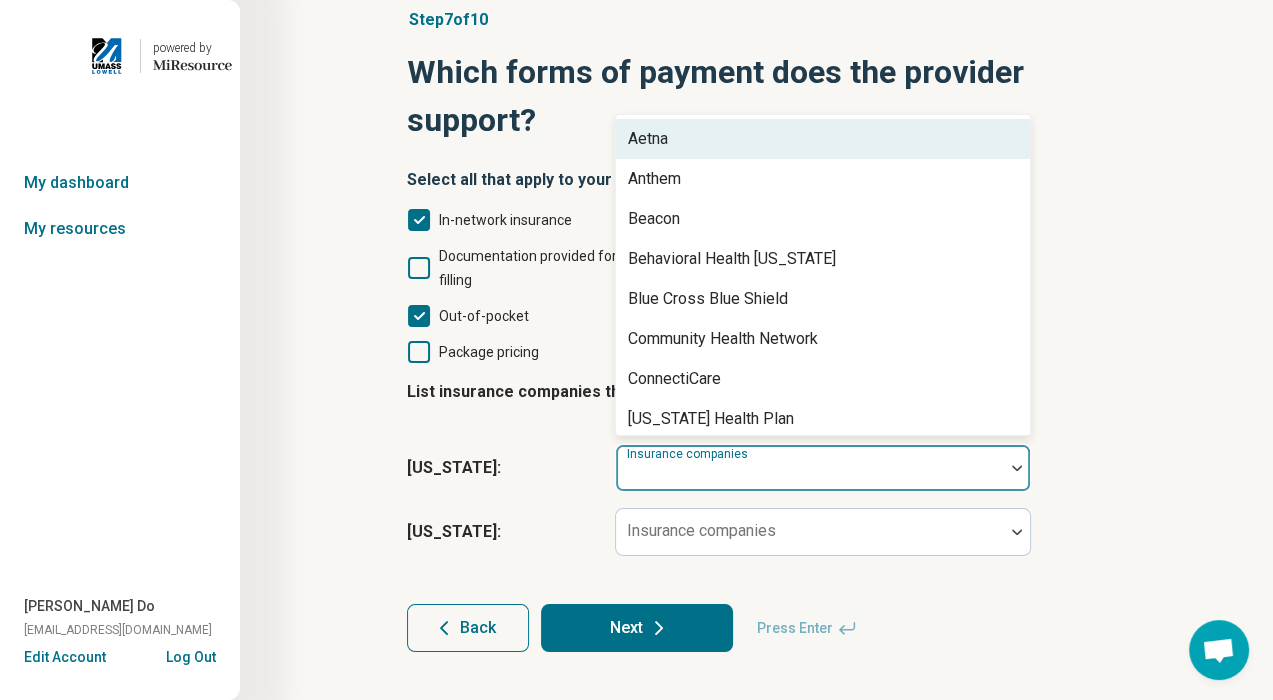 click on "Aetna" at bounding box center [823, 139] 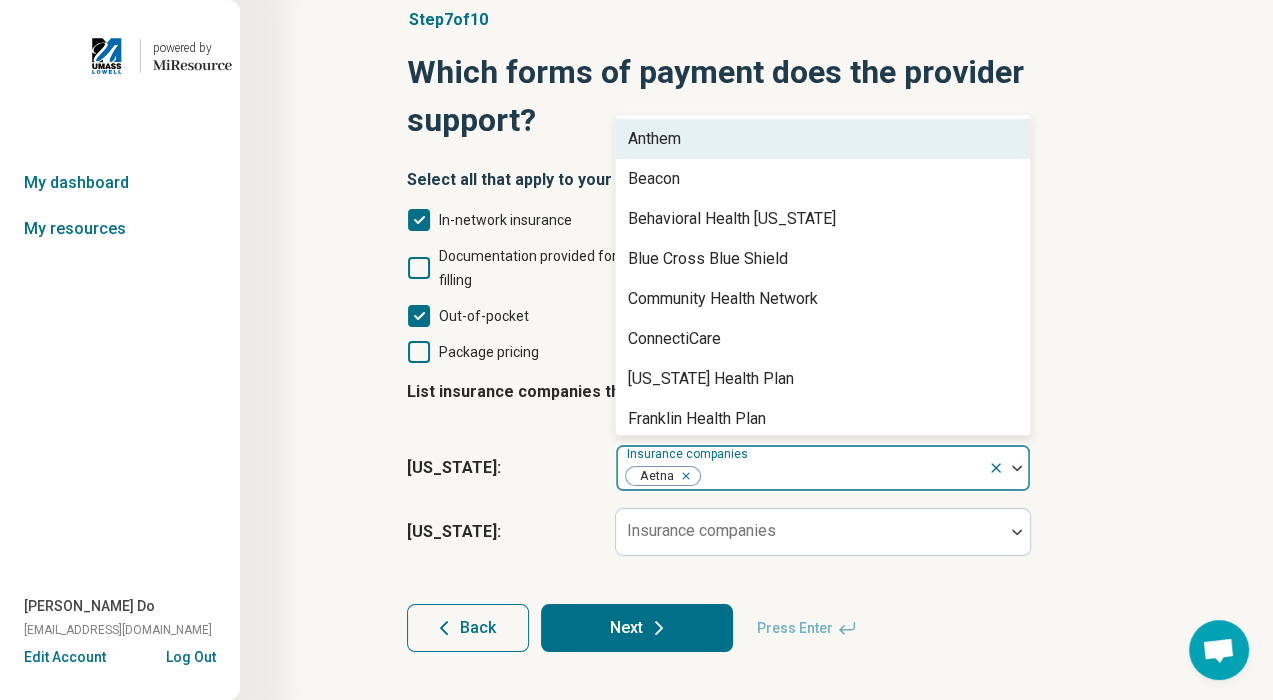 click on "Anthem" at bounding box center [823, 139] 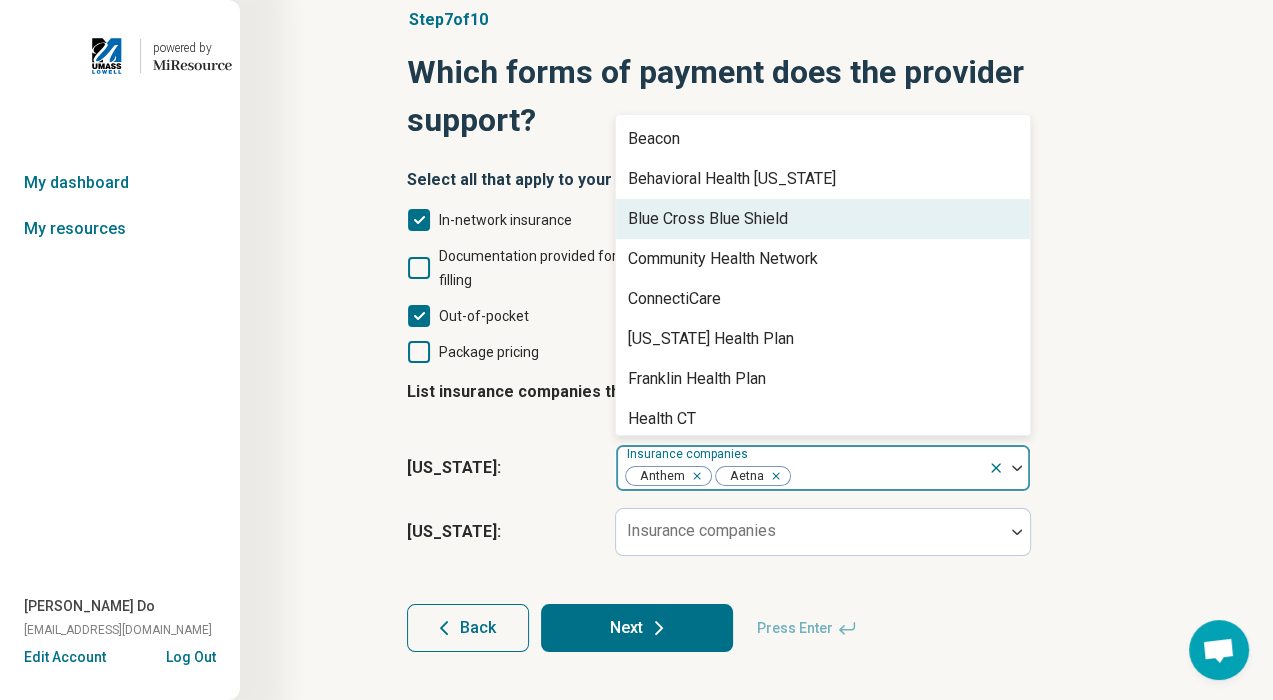 click on "Blue Cross Blue Shield" at bounding box center [823, 219] 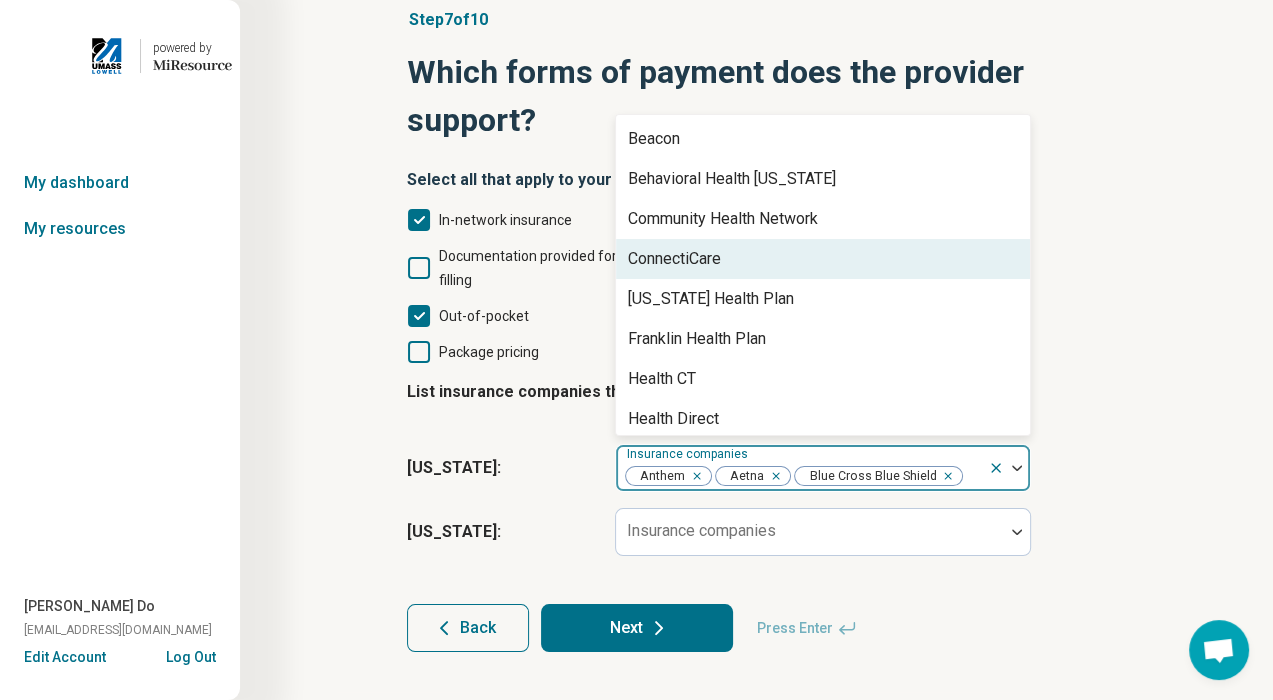 click on "ConnectiCare" at bounding box center [823, 259] 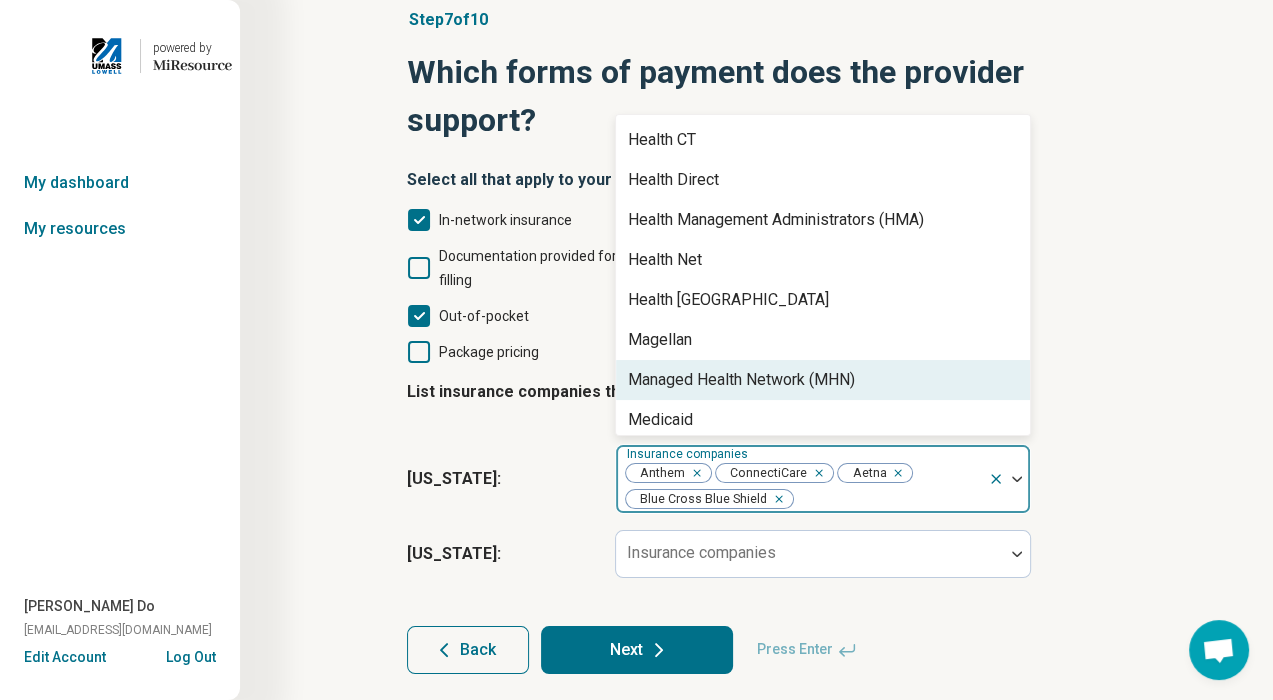 scroll, scrollTop: 200, scrollLeft: 0, axis: vertical 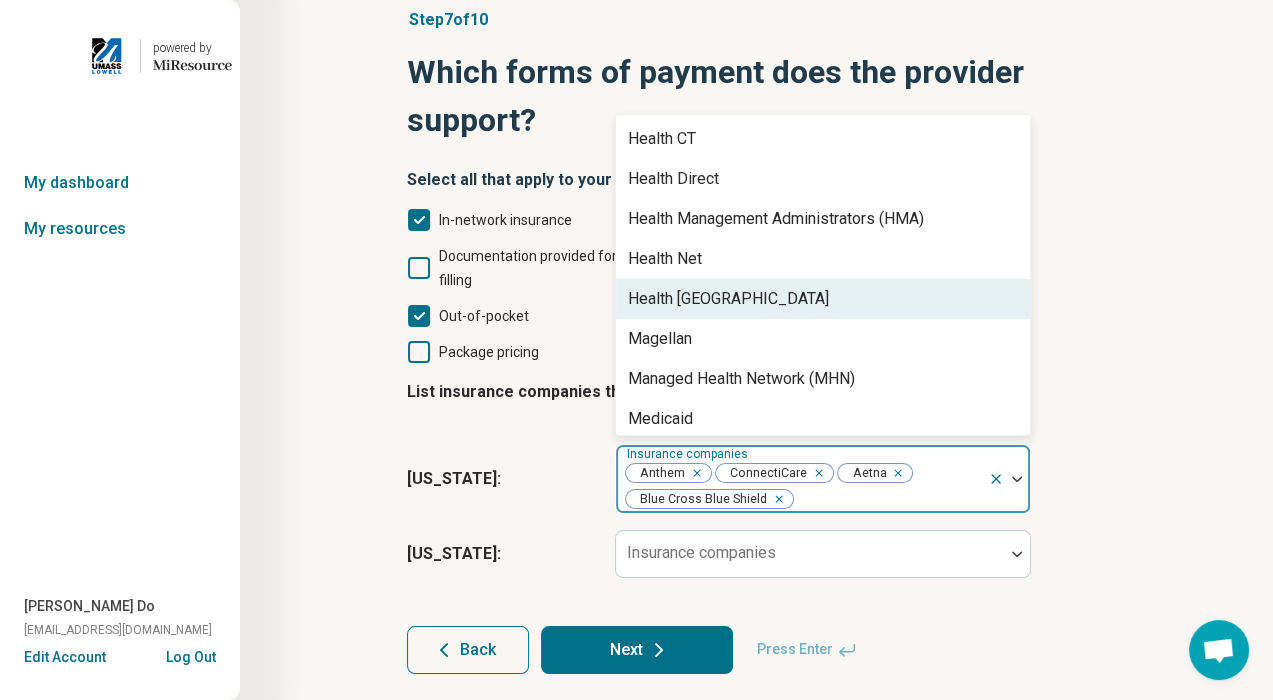 click on "Health New England" at bounding box center [823, 299] 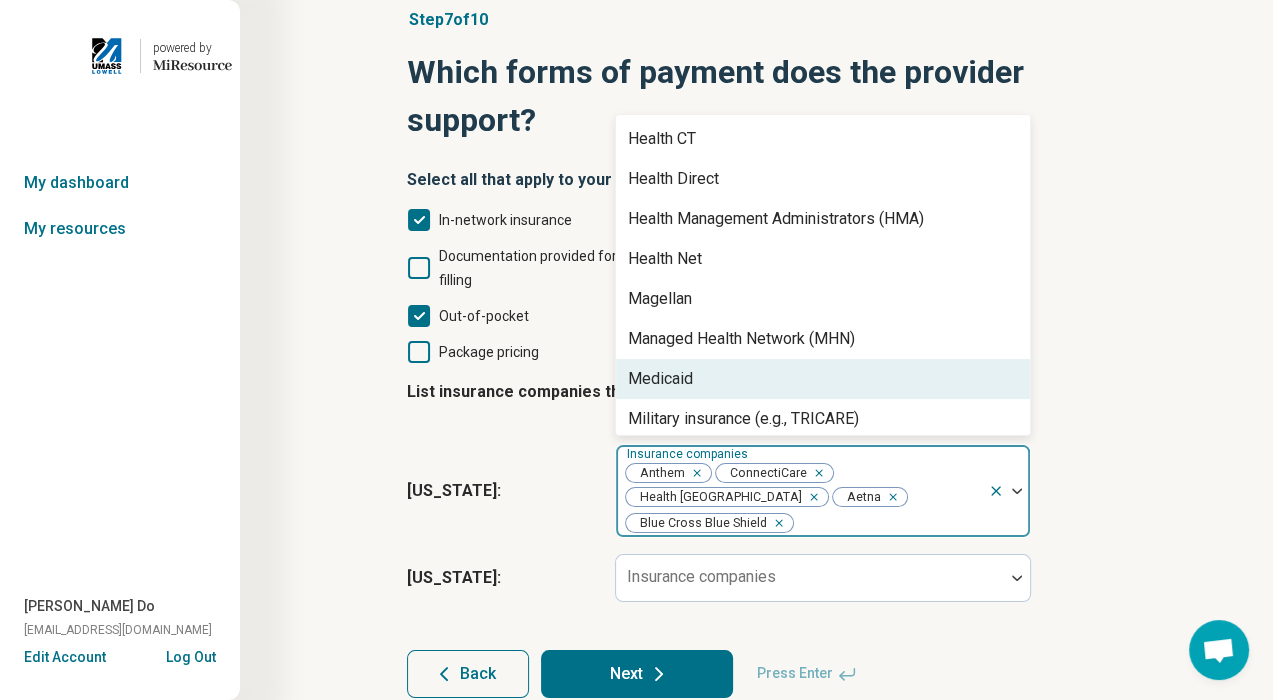 click on "Medicaid" at bounding box center (823, 379) 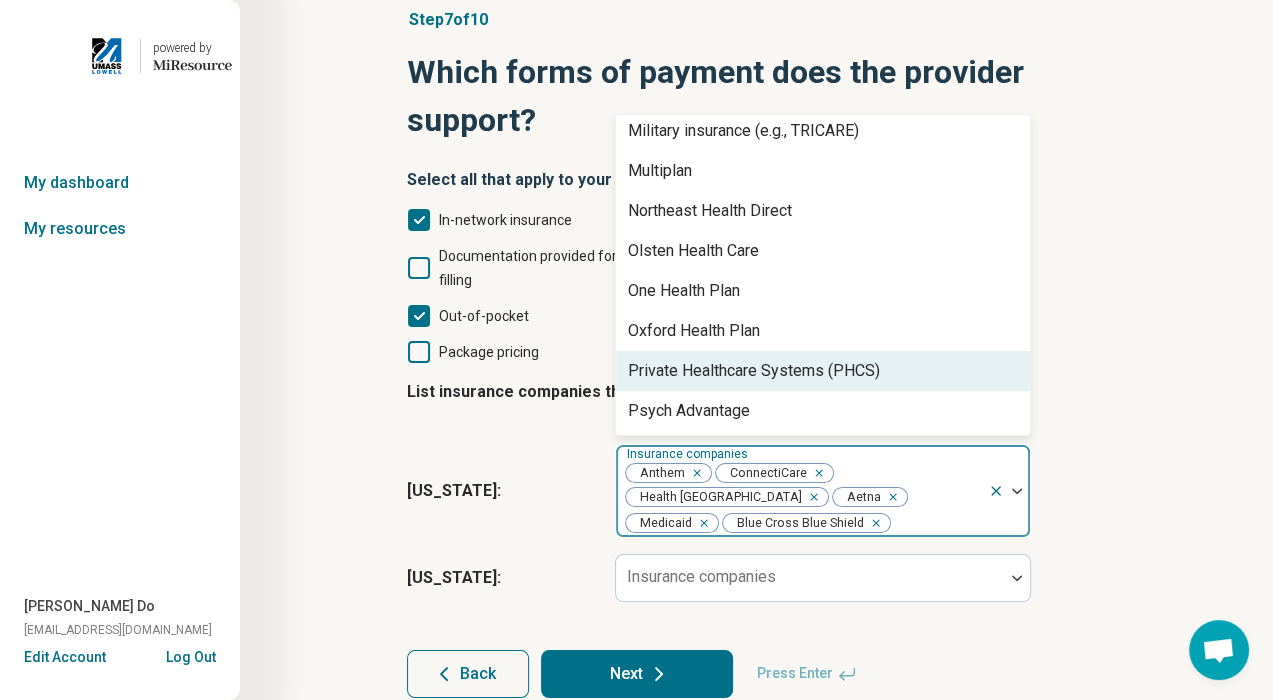 scroll, scrollTop: 448, scrollLeft: 0, axis: vertical 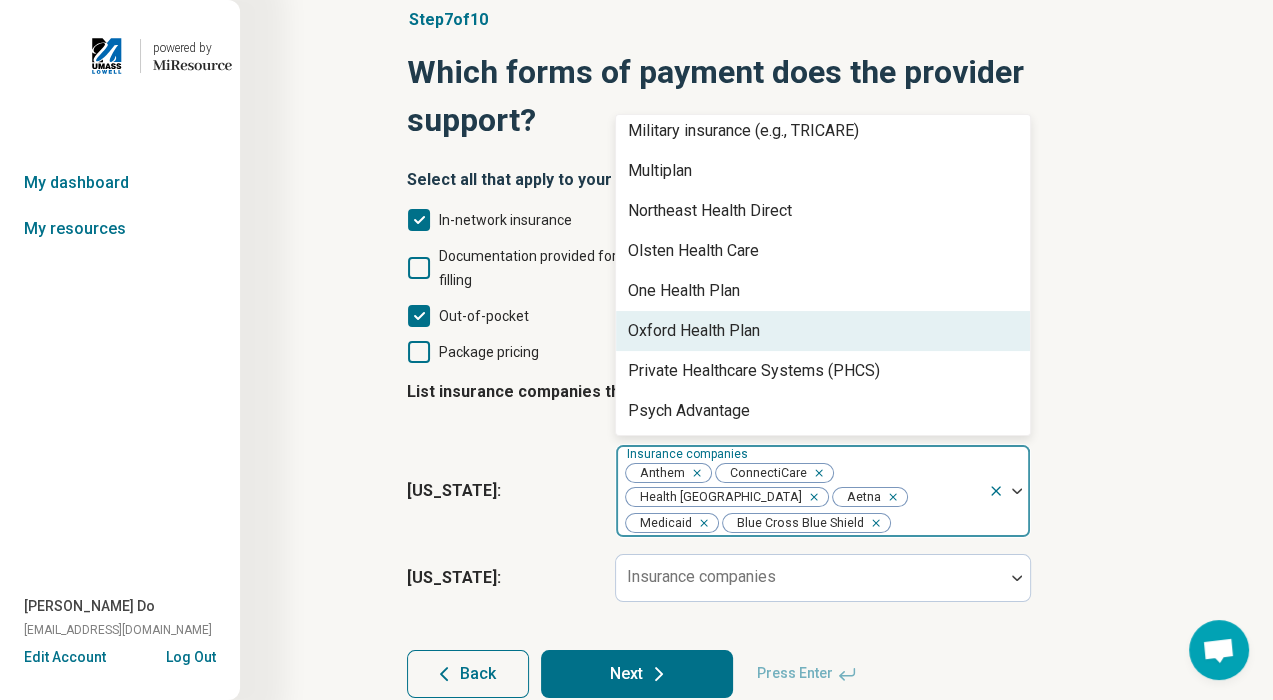 click on "Oxford Health Plan" at bounding box center (694, 331) 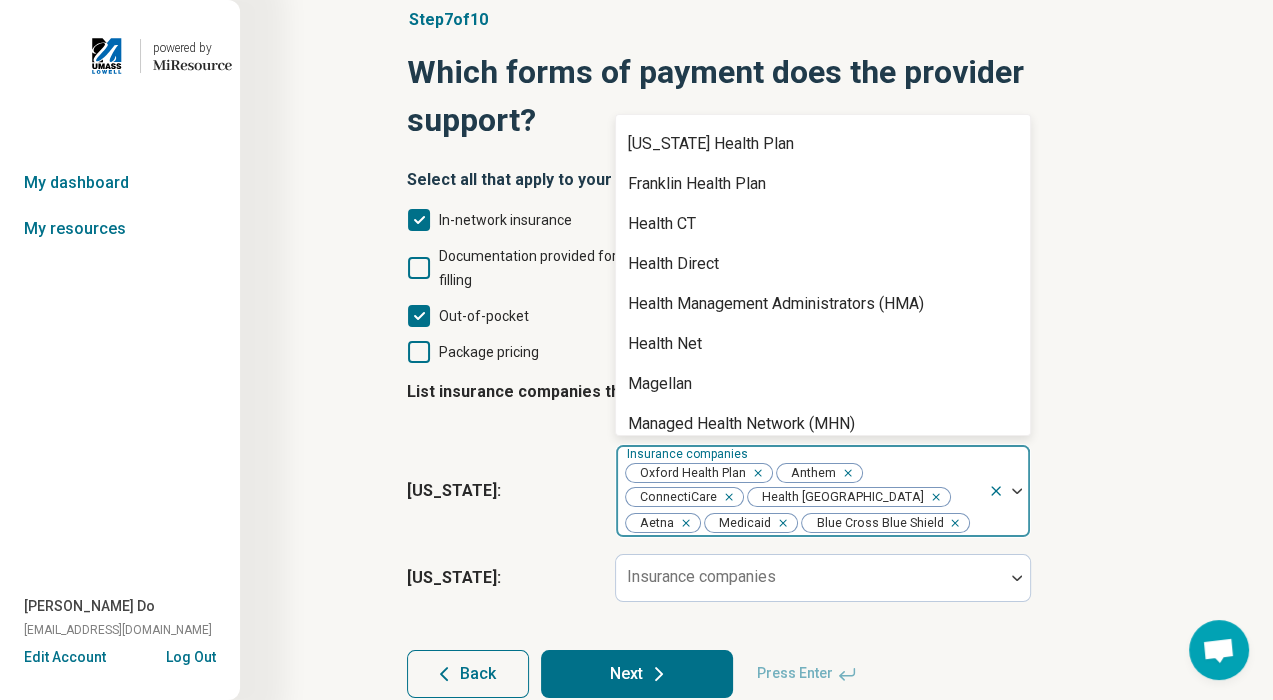scroll, scrollTop: 408, scrollLeft: 0, axis: vertical 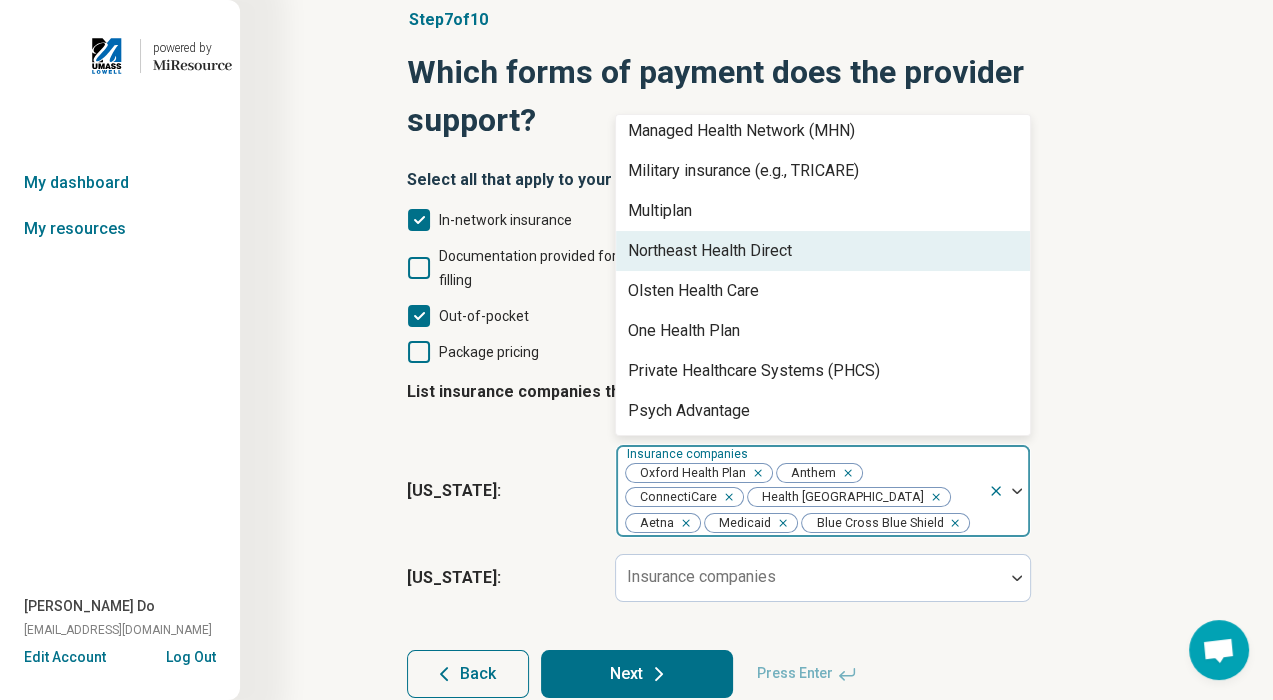 click on "Step  7  of  10 Which forms of payment does the provider support? Select all that apply to your group practice In-network insurance Out-of-network insurance Documentation provided for patient filling Single case agreement Out-of-pocket Sliding scale Package pricing List insurance companies the provider is in-network with Connecticut : option Oxford Health Plan, selected. 18 results available. Use Up and Down to choose options, press Enter to select the currently focused option, press Escape to exit the menu, press Tab to select the option and exit the menu. Insurance companies Oxford Health Plan Anthem ConnectiCare Health New England Aetna Medicaid Blue Cross Blue Shield Beacon Behavioral Health Connecticut Community Health Network Connecticut Health Plan Franklin Health Plan Health CT Health Direct Health Management Administrators (HMA) Health Net Magellan Managed Health Network (MHN) Military insurance (e.g., TRICARE) Multiplan Northeast Health Direct Olsten Health Care One Health Plan Psych Advantage :" at bounding box center (756, 353) 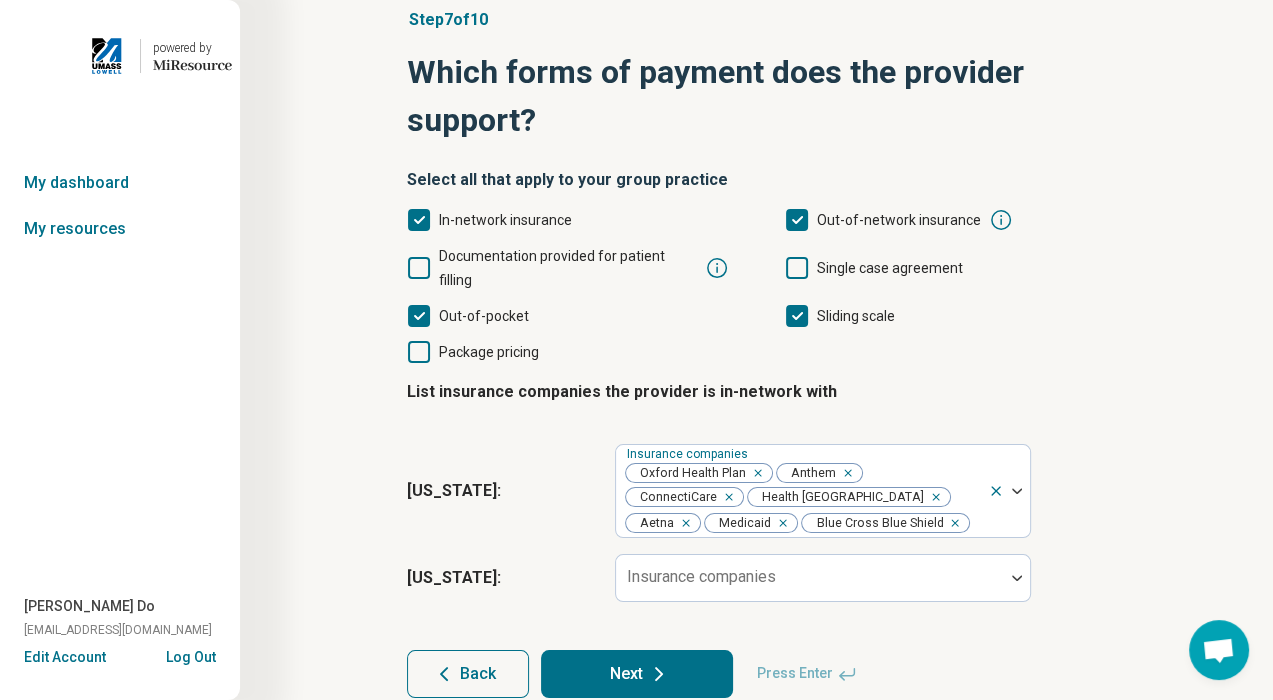 scroll, scrollTop: 132, scrollLeft: 0, axis: vertical 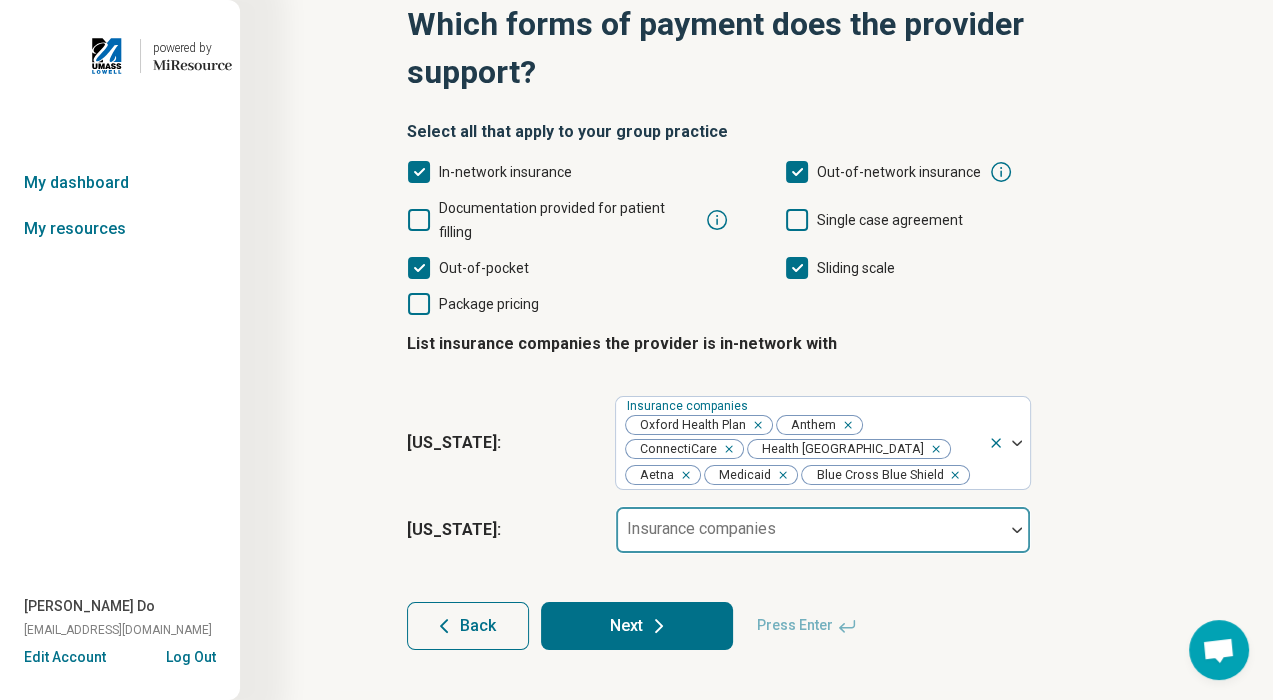 click on "Insurance companies" at bounding box center [823, 530] 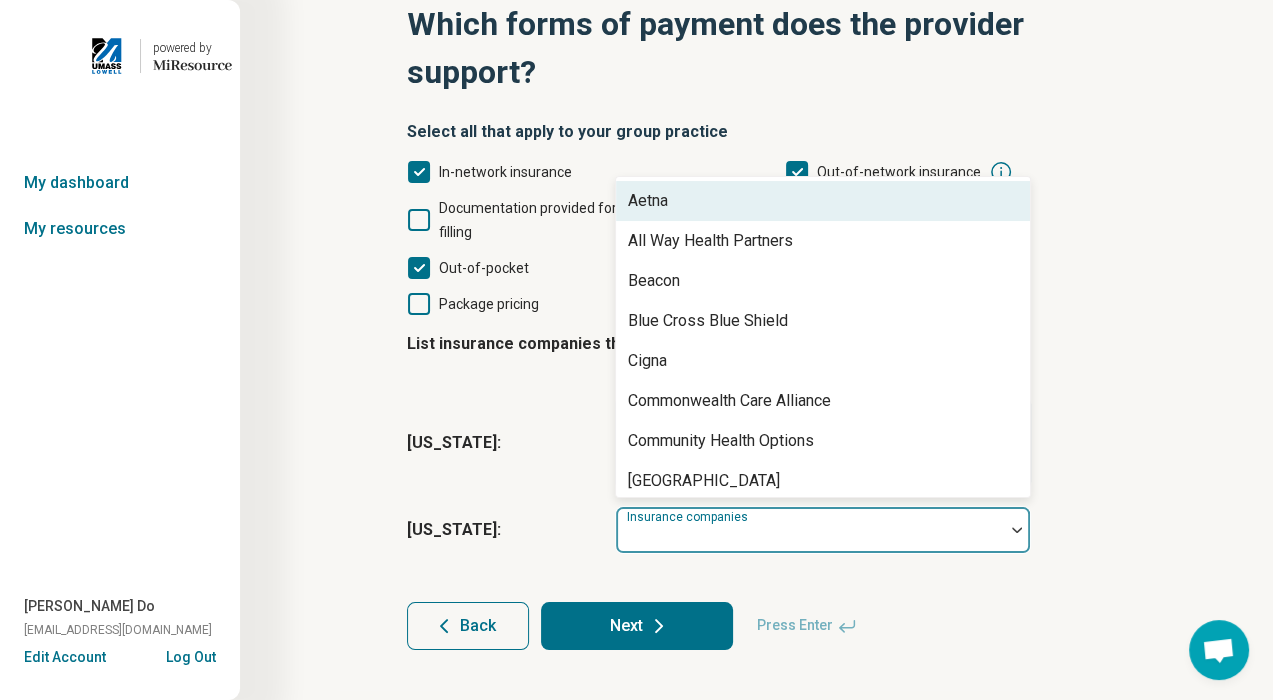 click on "Aetna" at bounding box center (823, 201) 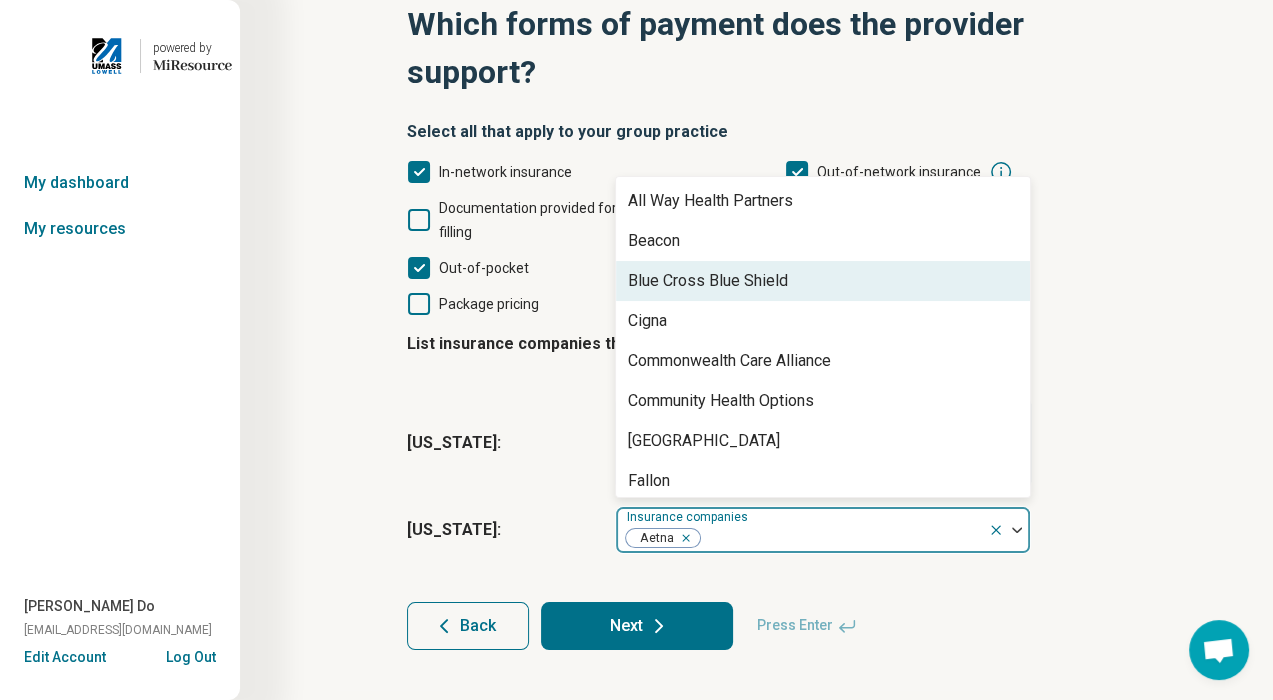drag, startPoint x: 780, startPoint y: 252, endPoint x: 773, endPoint y: 280, distance: 28.86174 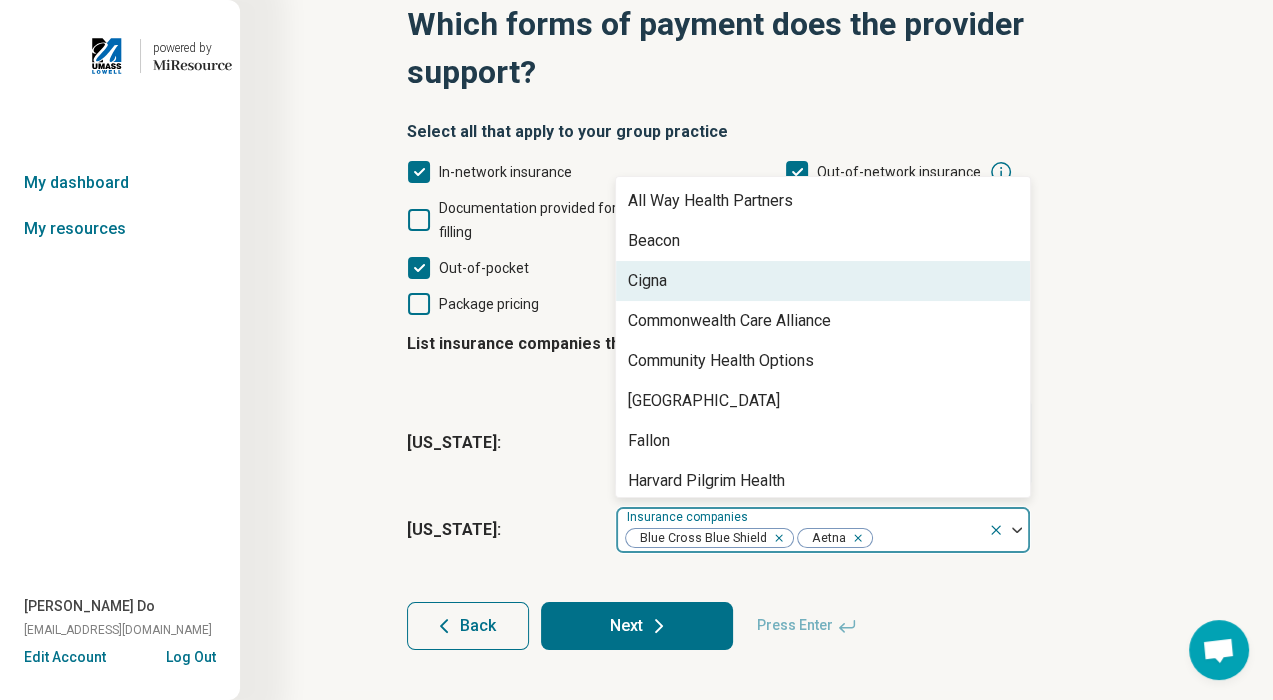 click on "Cigna" at bounding box center [823, 281] 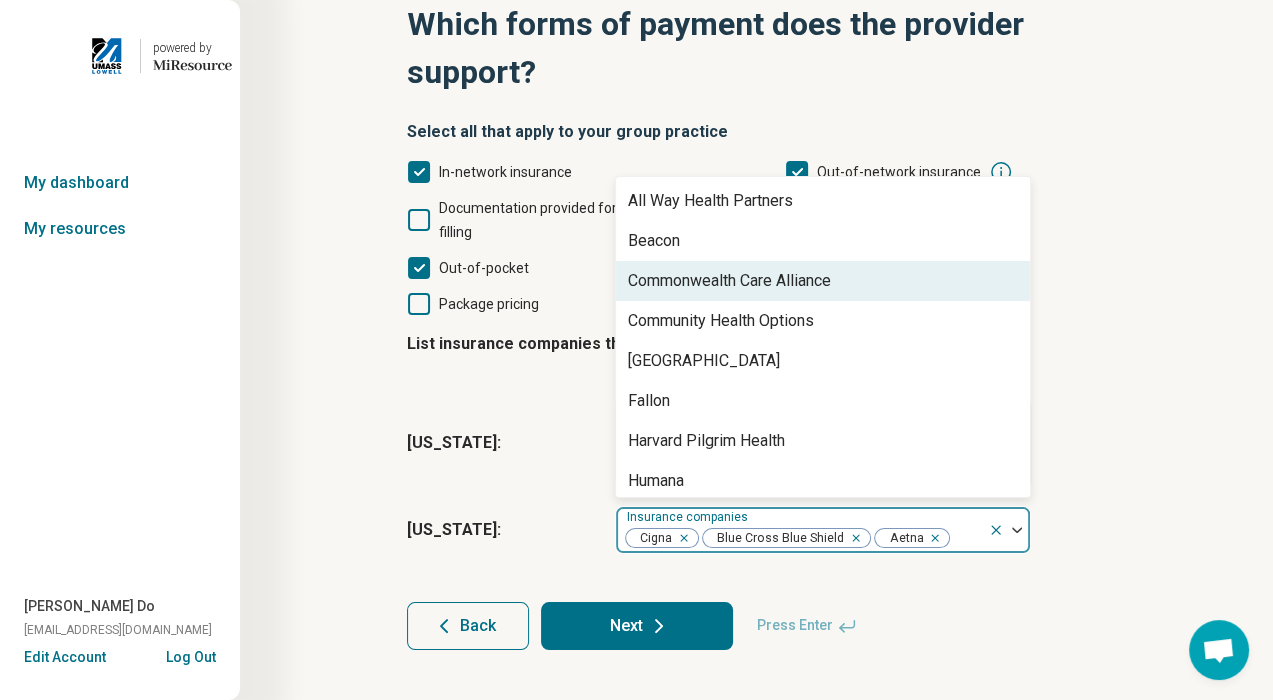click on "Commonwealth Care Alliance" at bounding box center (729, 281) 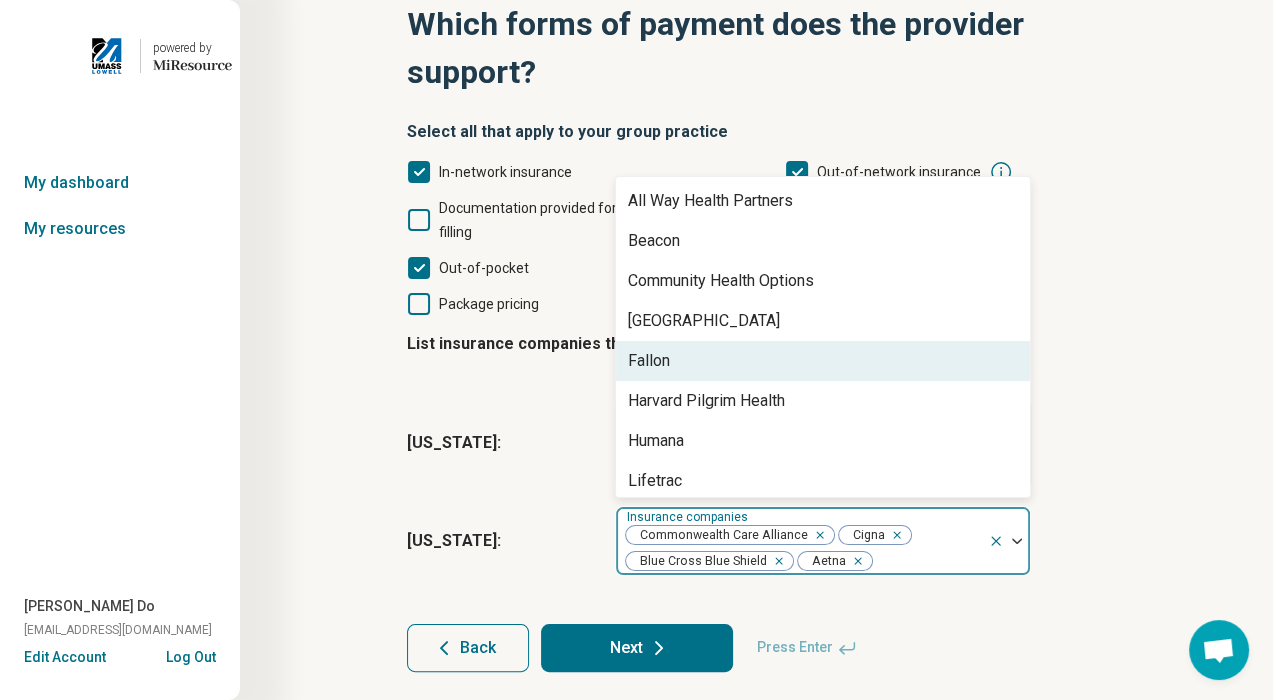 click on "Fallon" at bounding box center (823, 361) 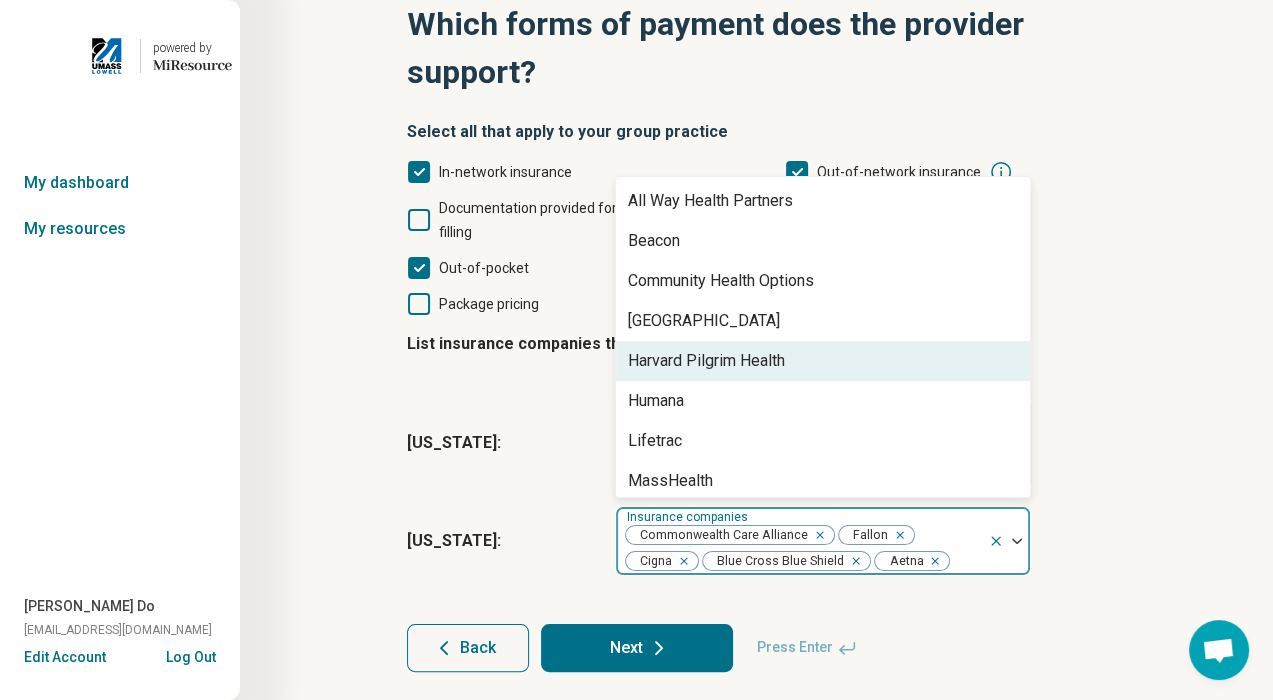 click on "Harvard Pilgrim Health" at bounding box center [706, 361] 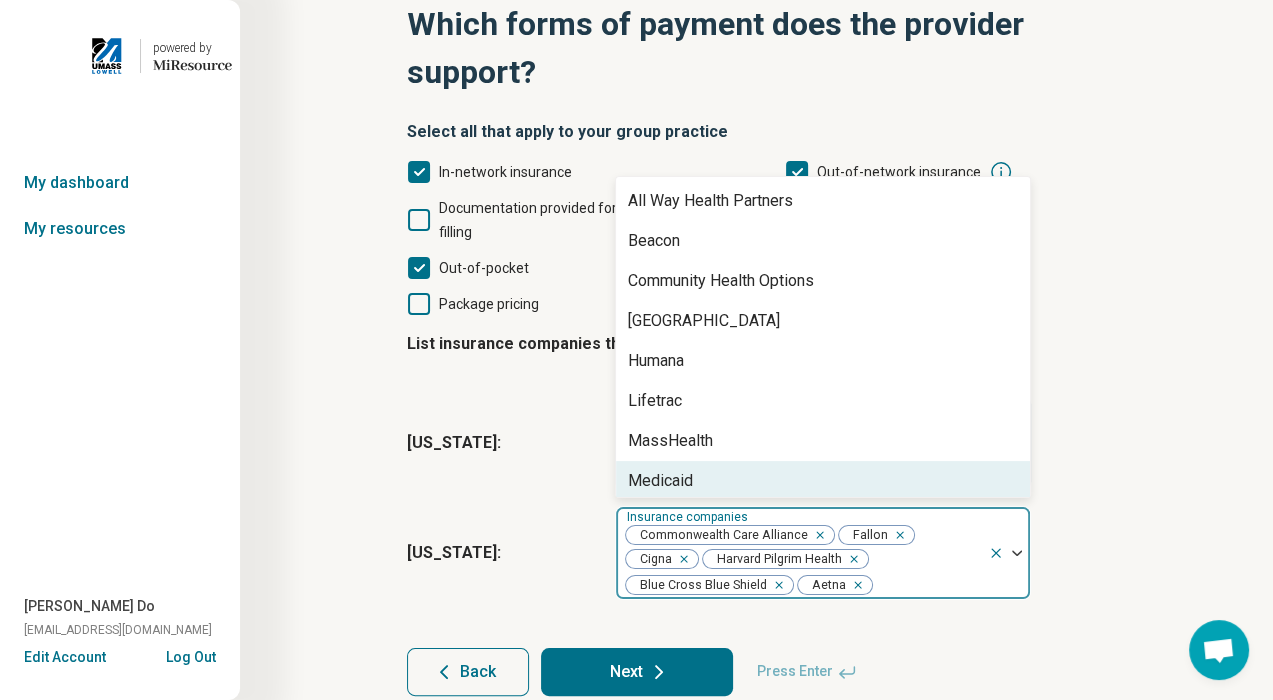 click on "Medicaid" at bounding box center (823, 481) 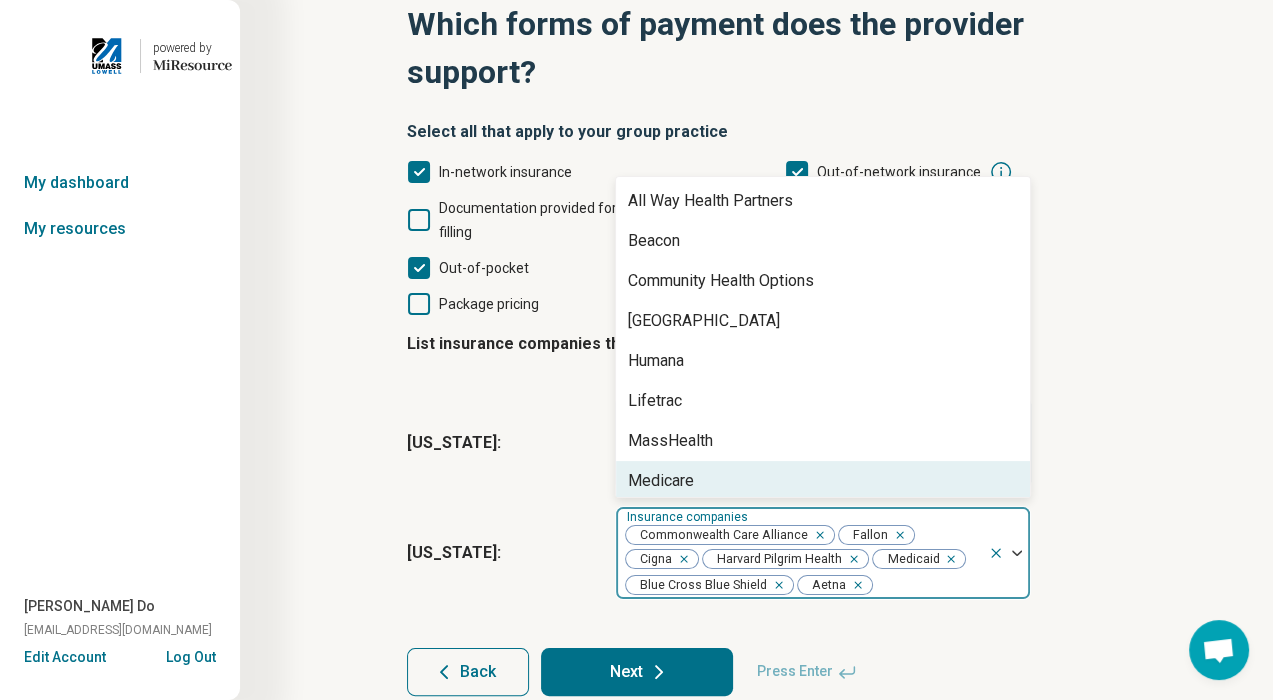 click on "Medicare" at bounding box center (823, 481) 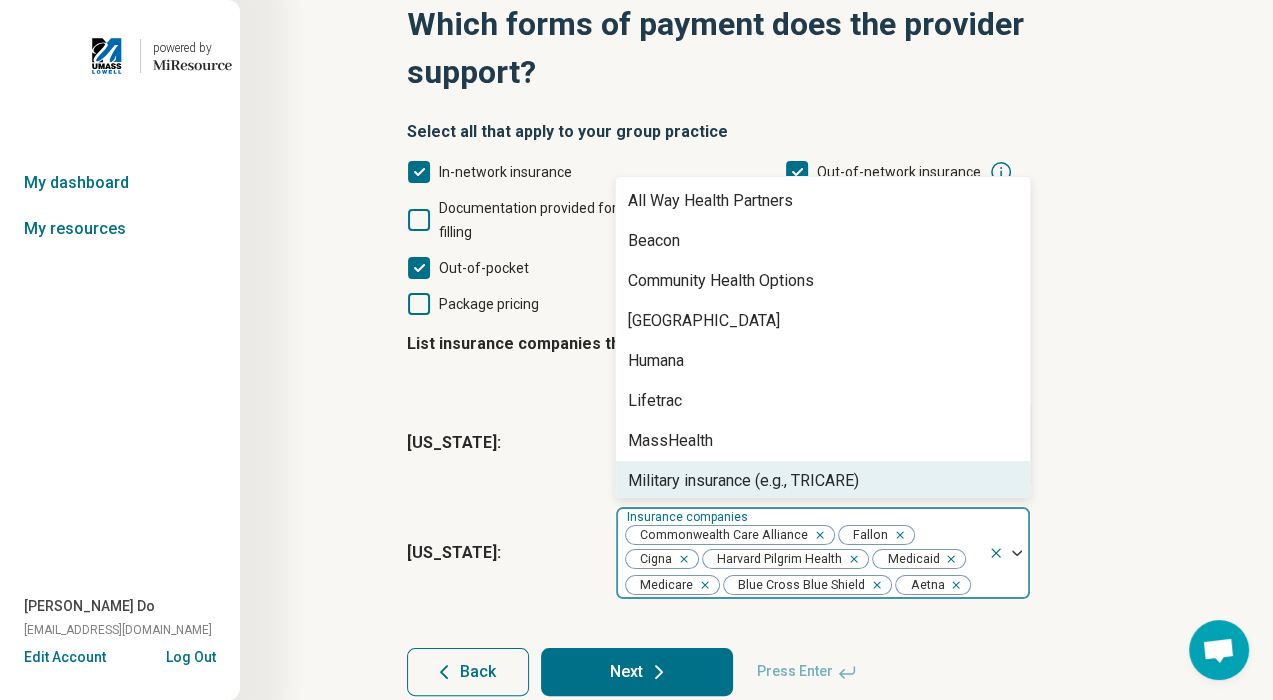 click 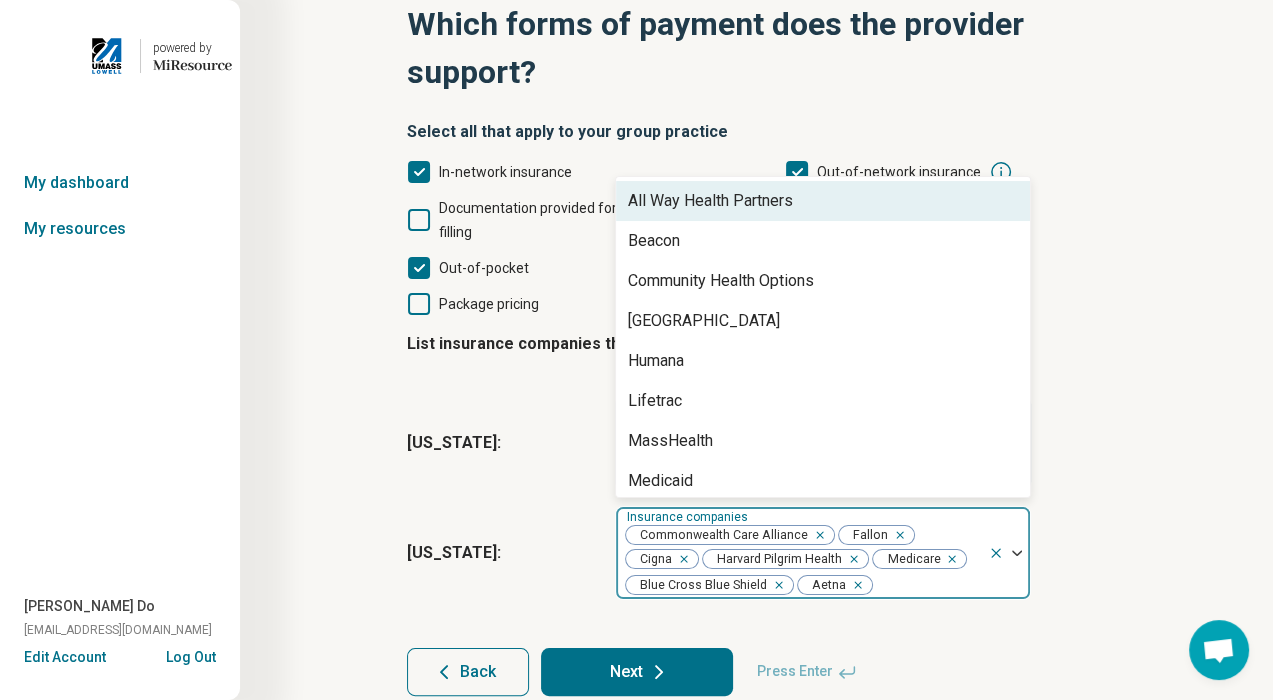 click 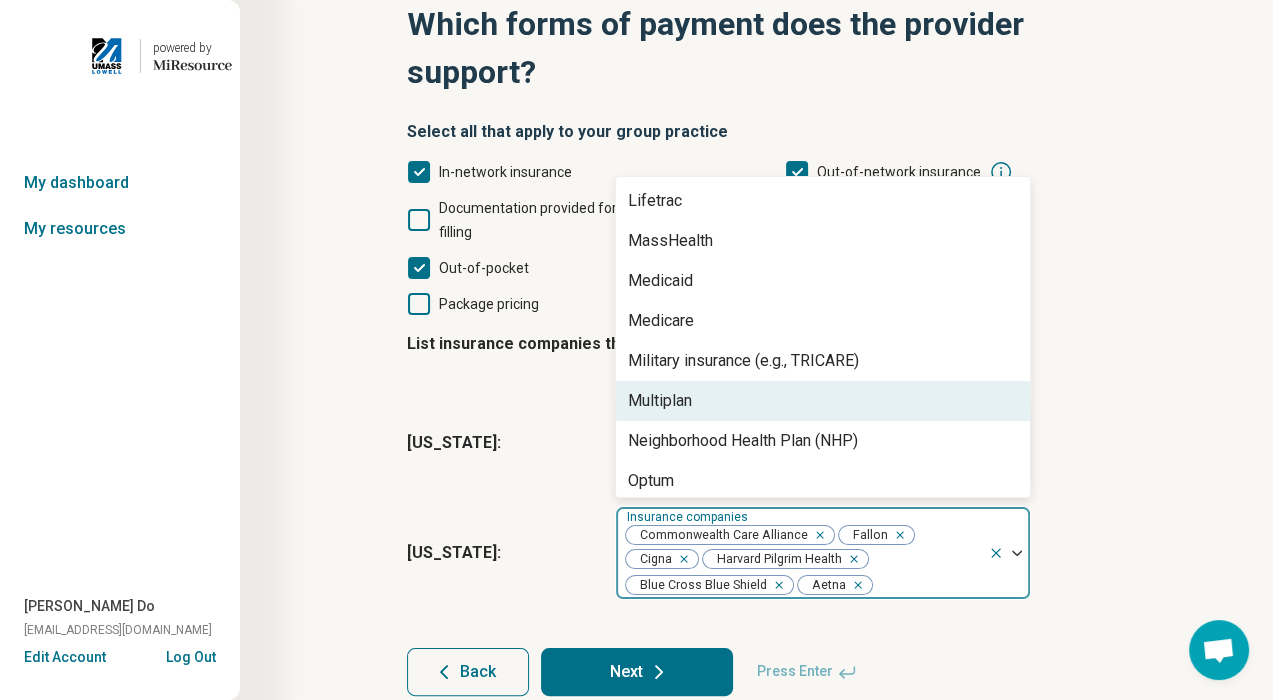 scroll, scrollTop: 248, scrollLeft: 0, axis: vertical 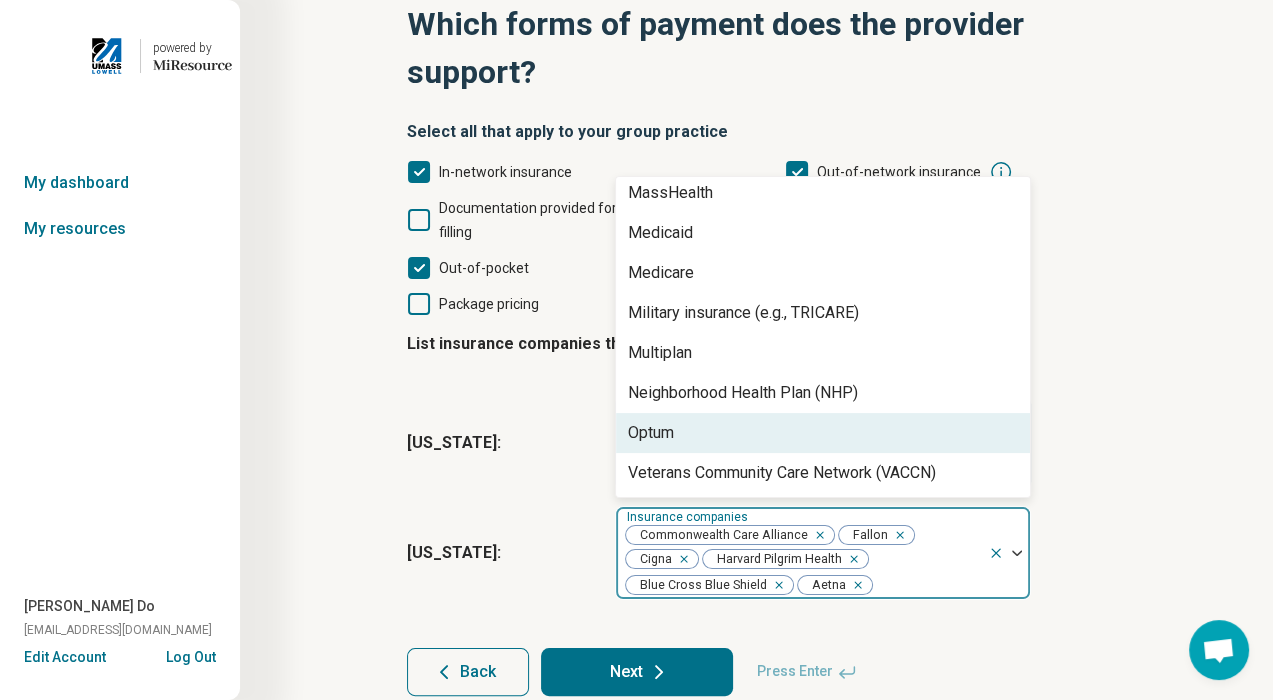 click on "Optum" at bounding box center (823, 433) 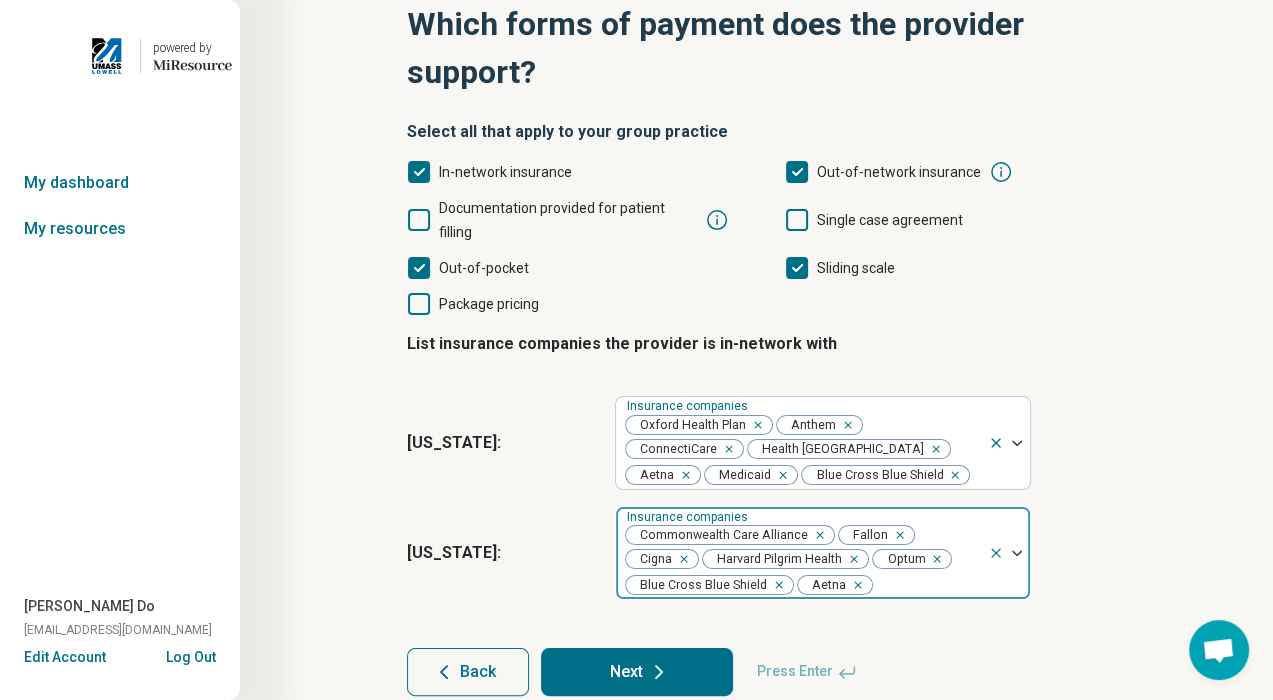 click on "Step  7  of  10 Which forms of payment does the provider support? Select all that apply to your group practice In-network insurance Out-of-network insurance Documentation provided for patient filling Single case agreement Out-of-pocket Sliding scale Package pricing List insurance companies the provider is in-network with Connecticut : Insurance companies Oxford Health Plan Anthem ConnectiCare Health New England Aetna Medicaid Blue Cross Blue Shield Massachusetts : Insurance companies Commonwealth Care Alliance Fallon Cigna Harvard Pilgrim Health Optum Blue Cross Blue Shield Aetna Back Next Press Enter" at bounding box center [756, 328] 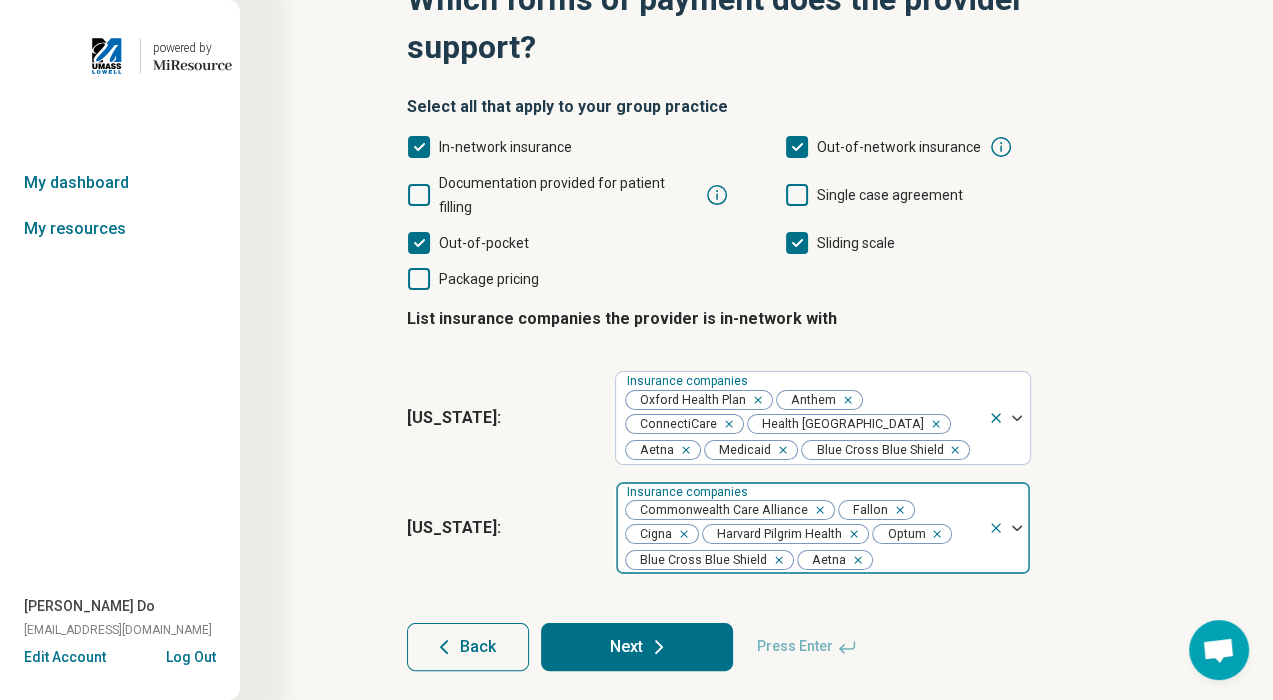 scroll, scrollTop: 179, scrollLeft: 0, axis: vertical 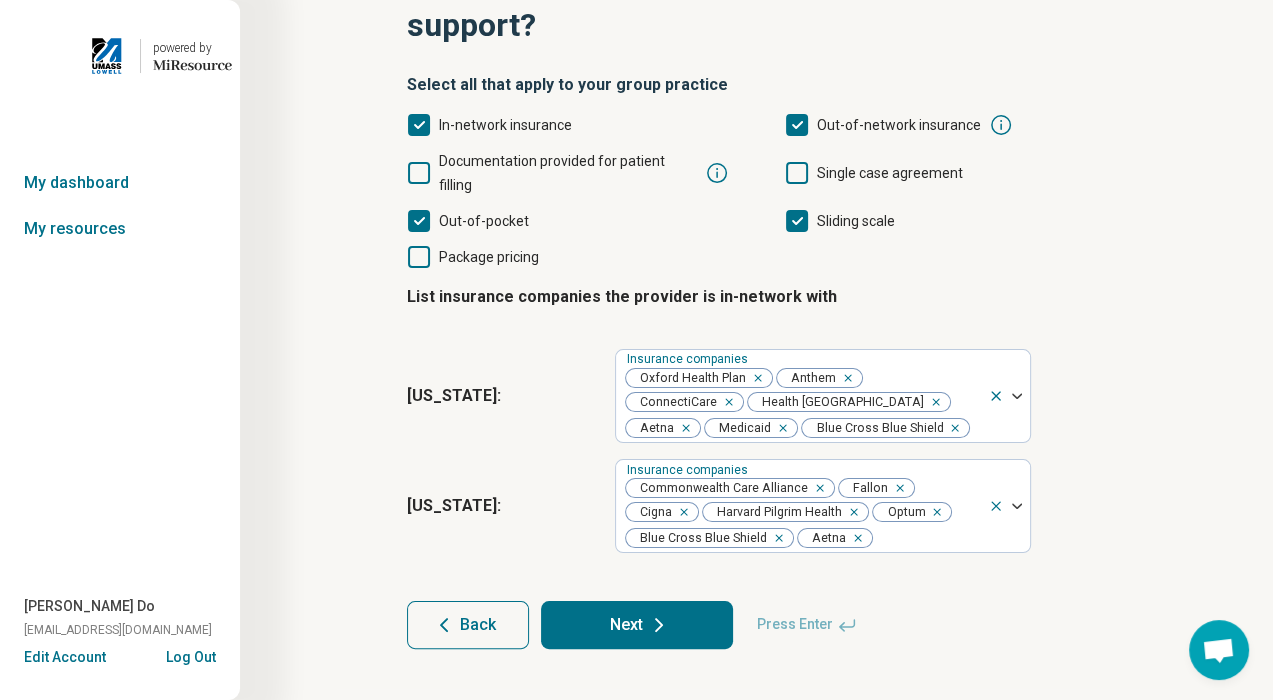 click 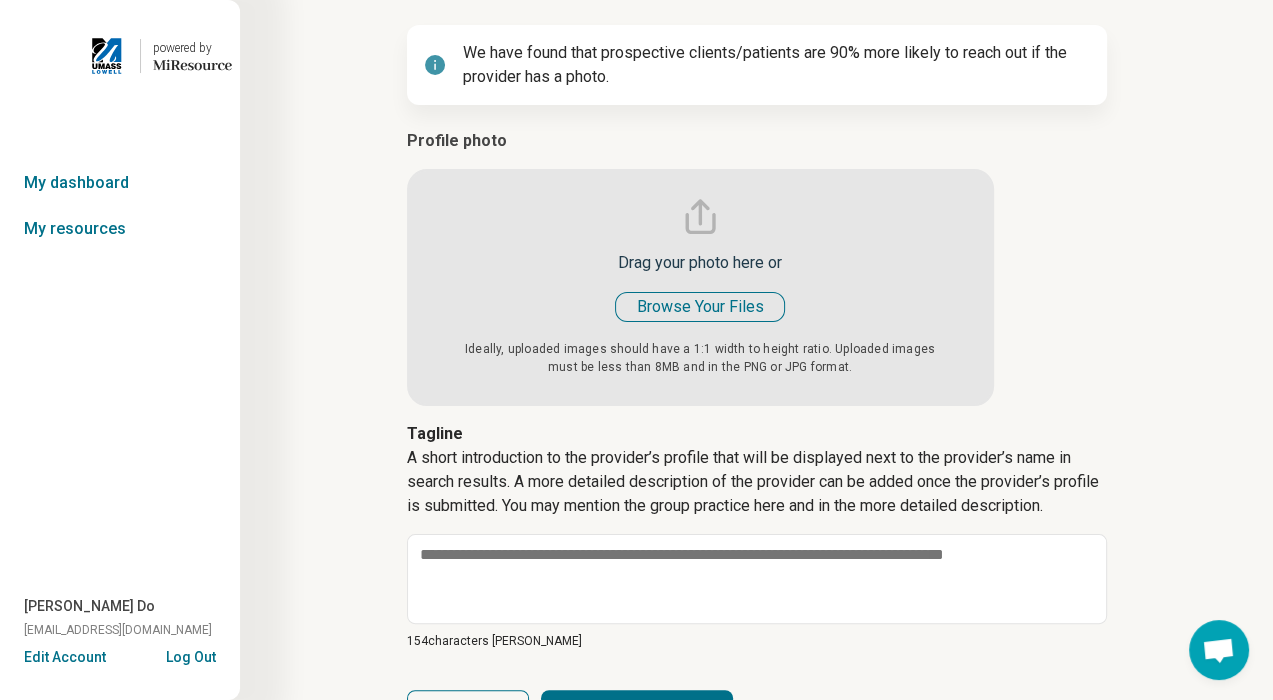 type on "*" 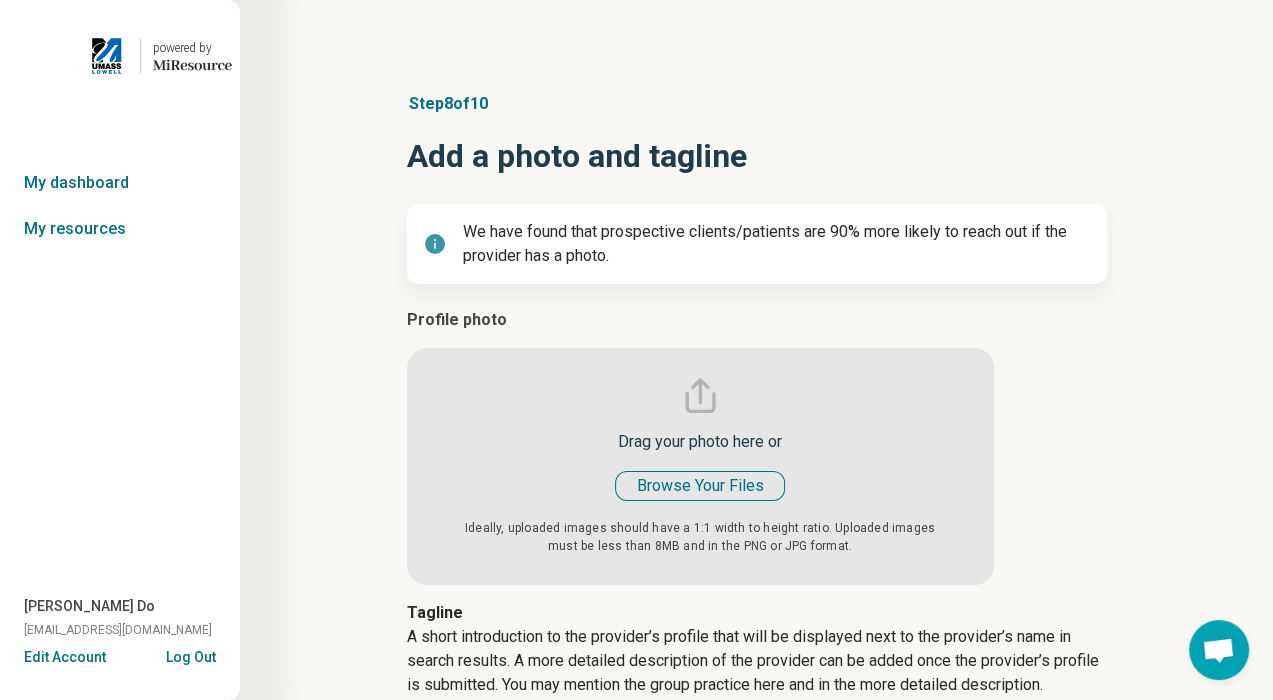 click at bounding box center (700, 446) 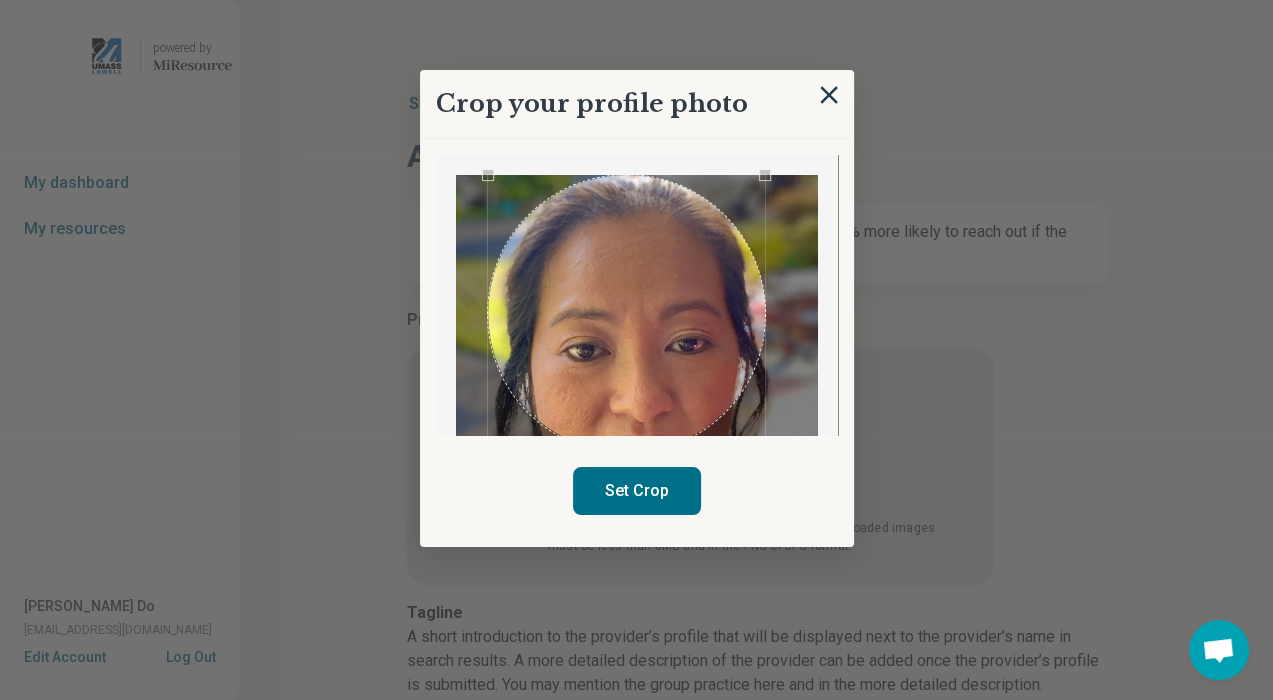 click at bounding box center (627, 314) 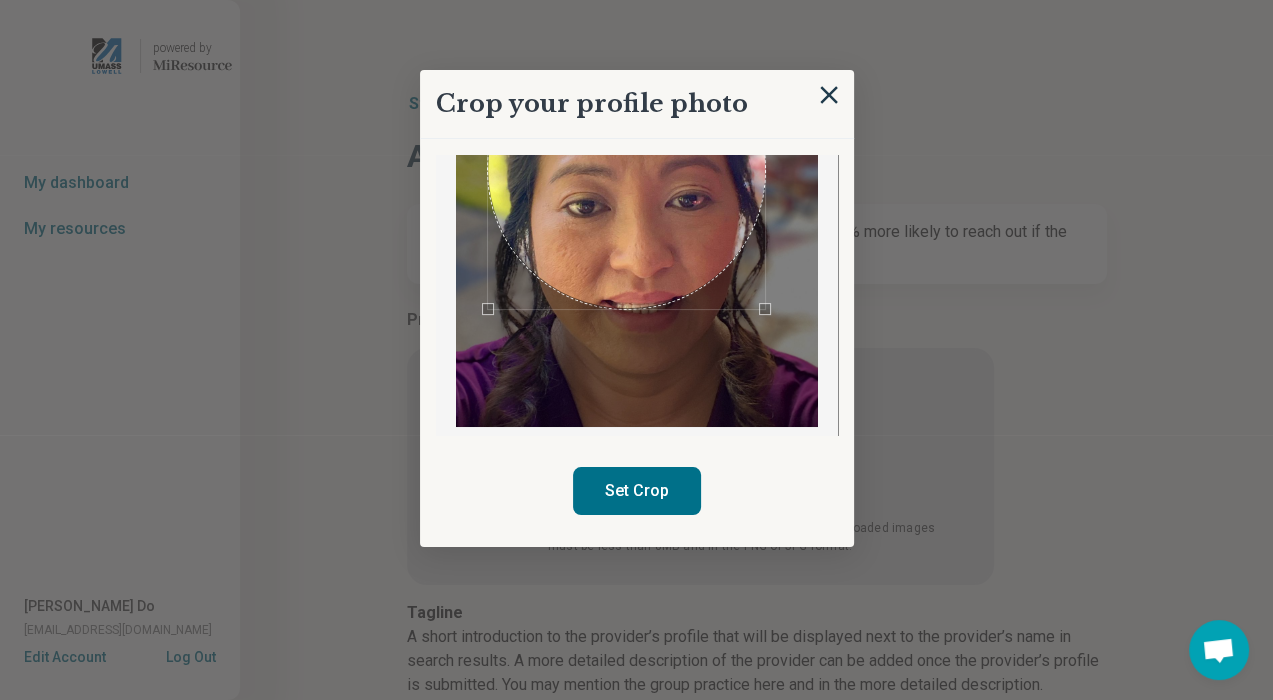 scroll, scrollTop: 98, scrollLeft: 0, axis: vertical 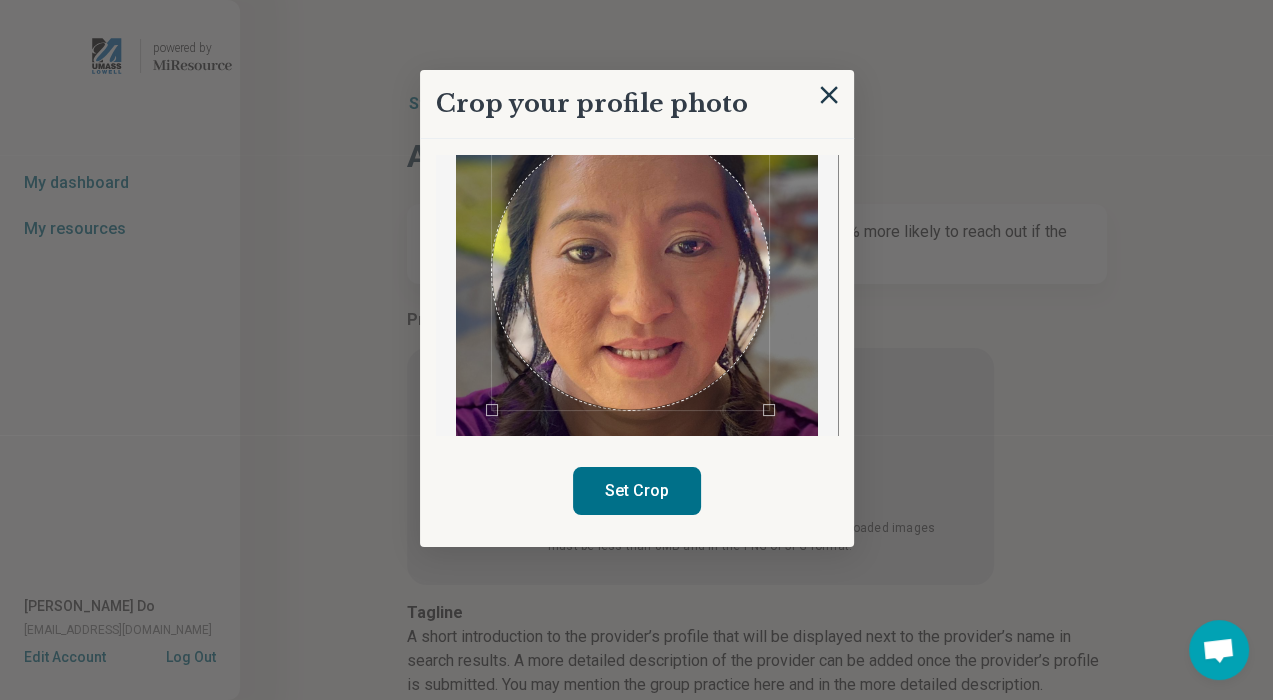 click at bounding box center (631, 271) 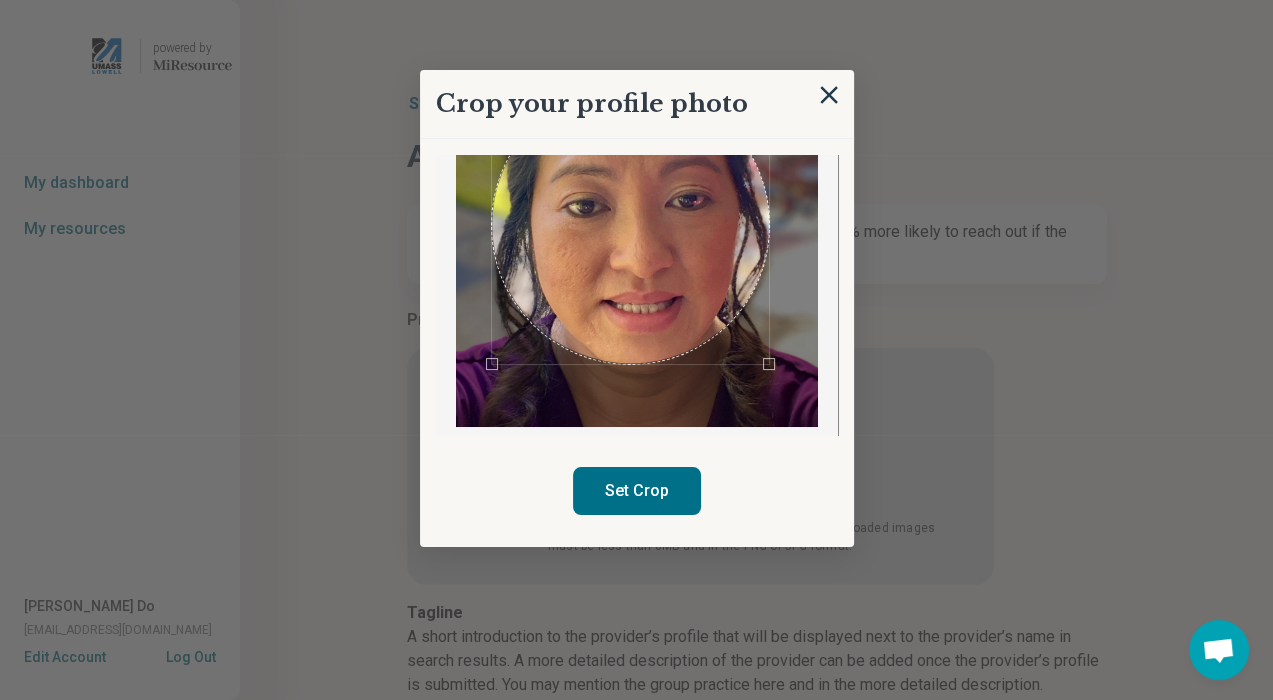 scroll, scrollTop: 145, scrollLeft: 0, axis: vertical 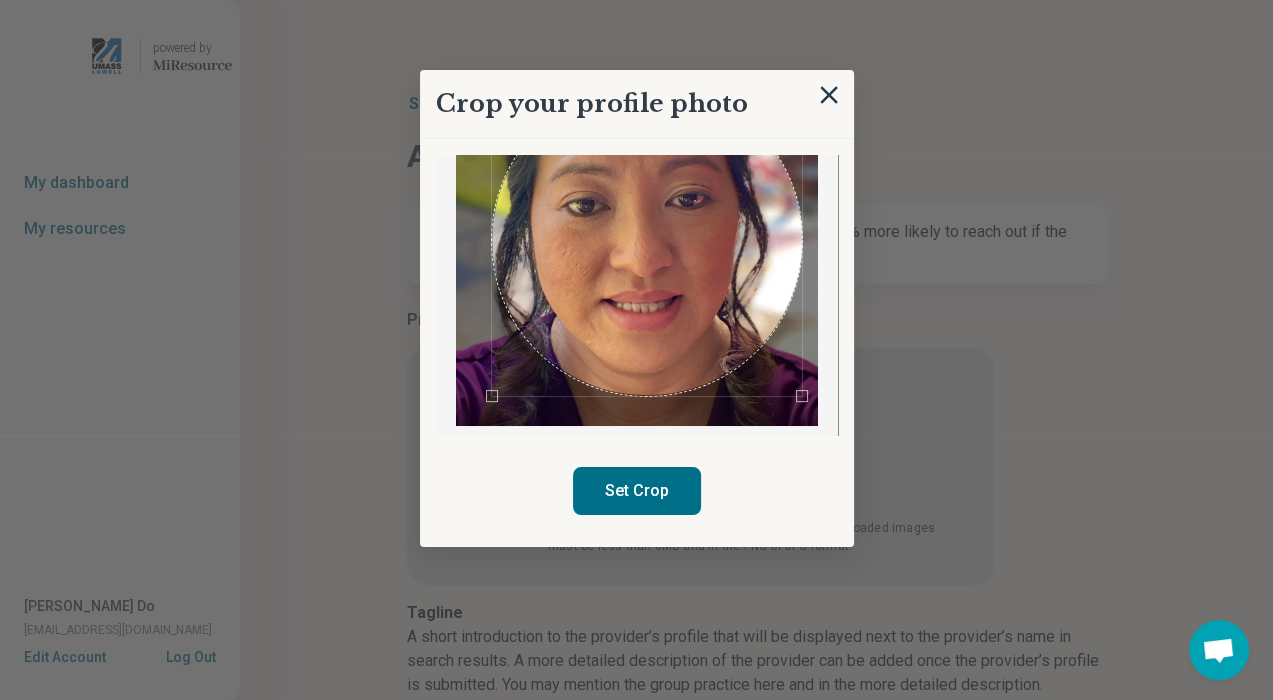 click on "Crop your profile photo Set Crop" at bounding box center (637, 308) 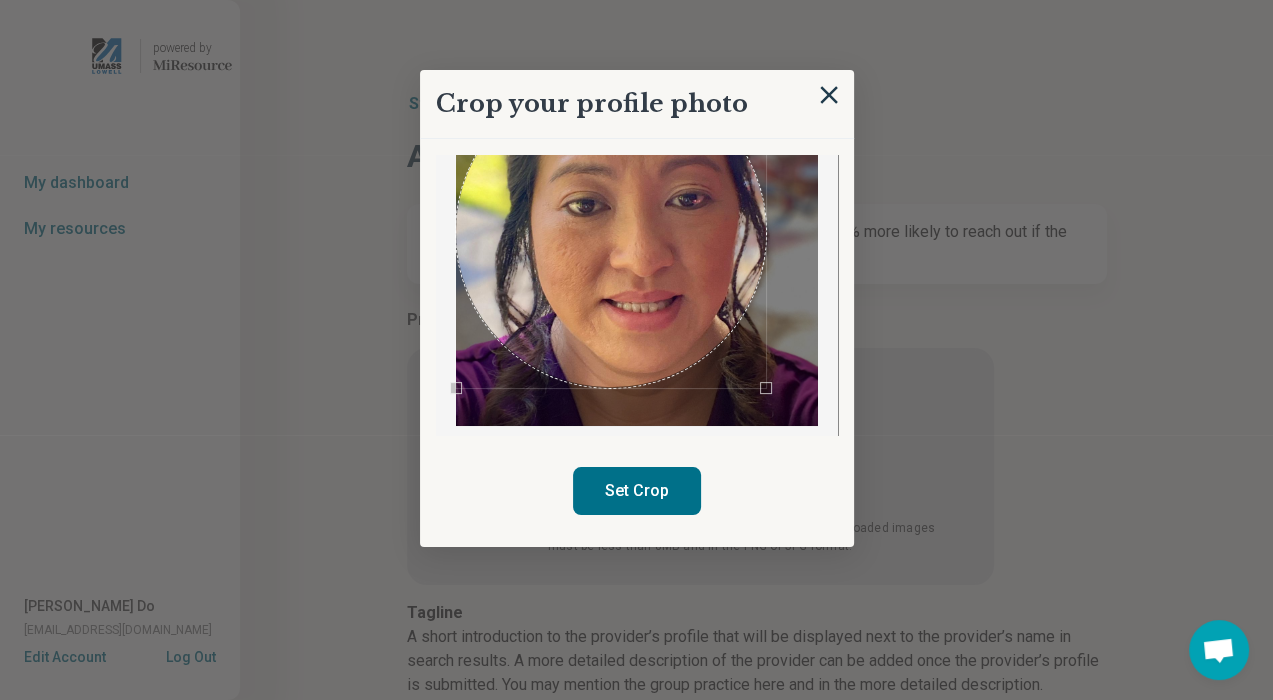 click at bounding box center (611, 232) 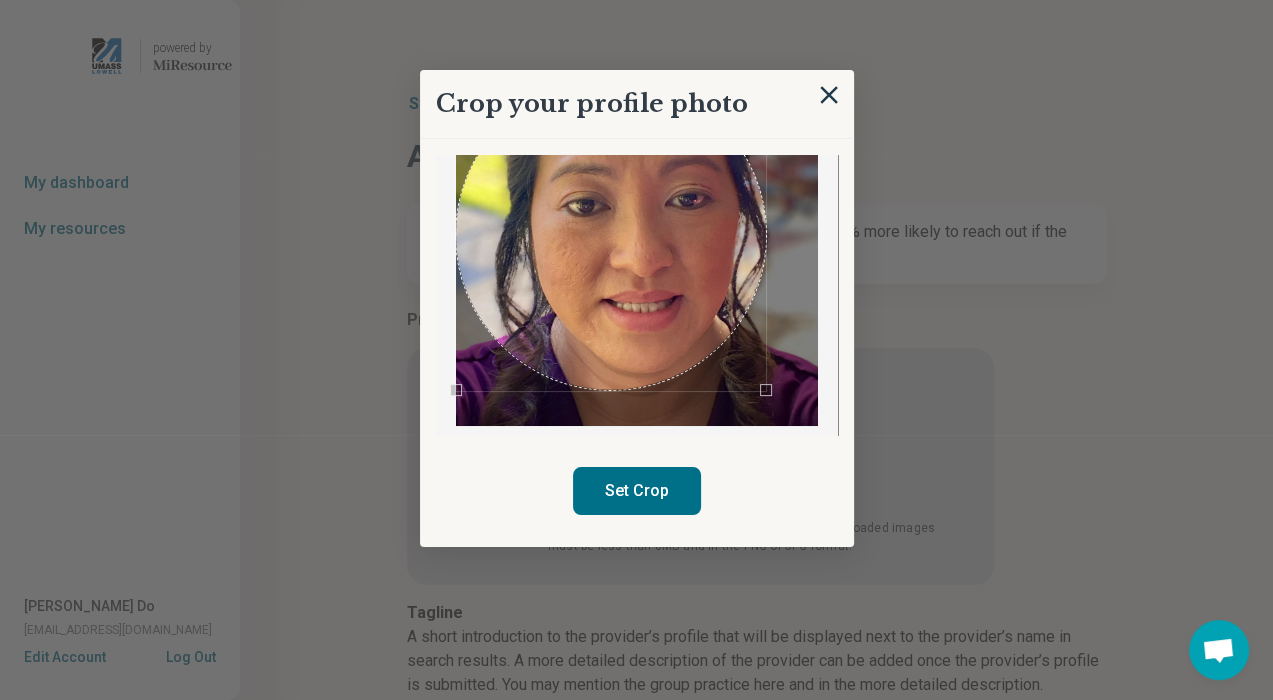 scroll, scrollTop: 45, scrollLeft: 0, axis: vertical 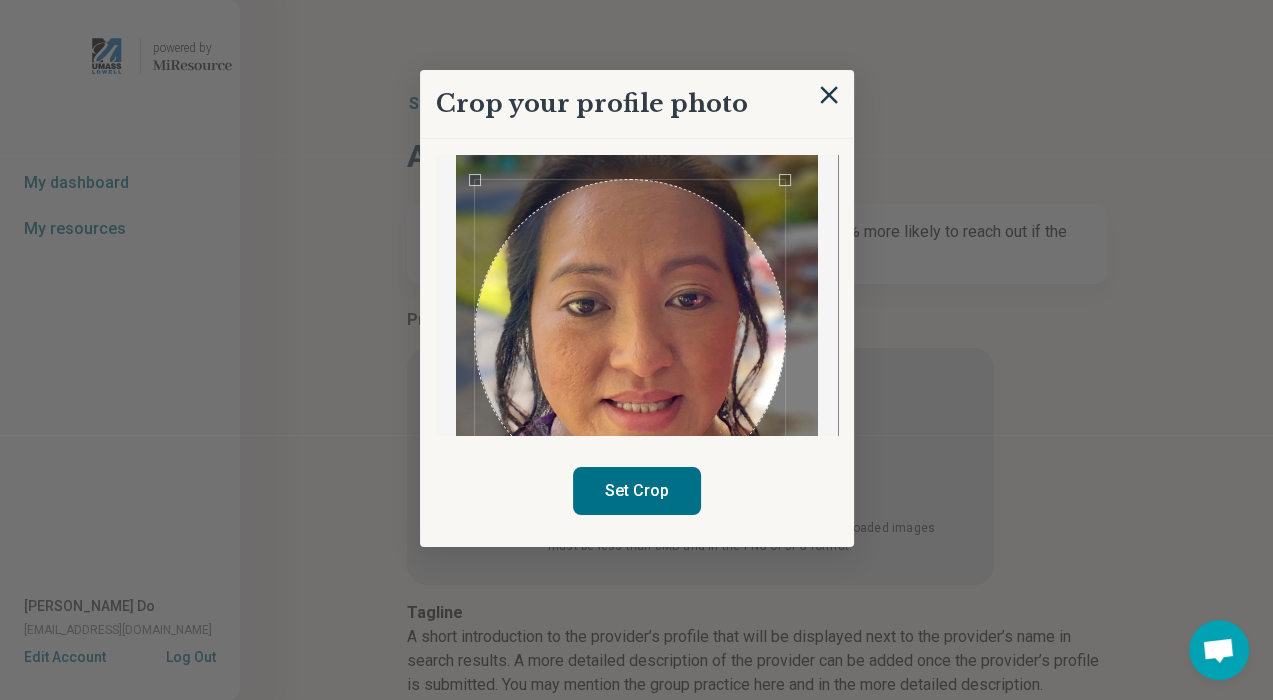 click at bounding box center [630, 335] 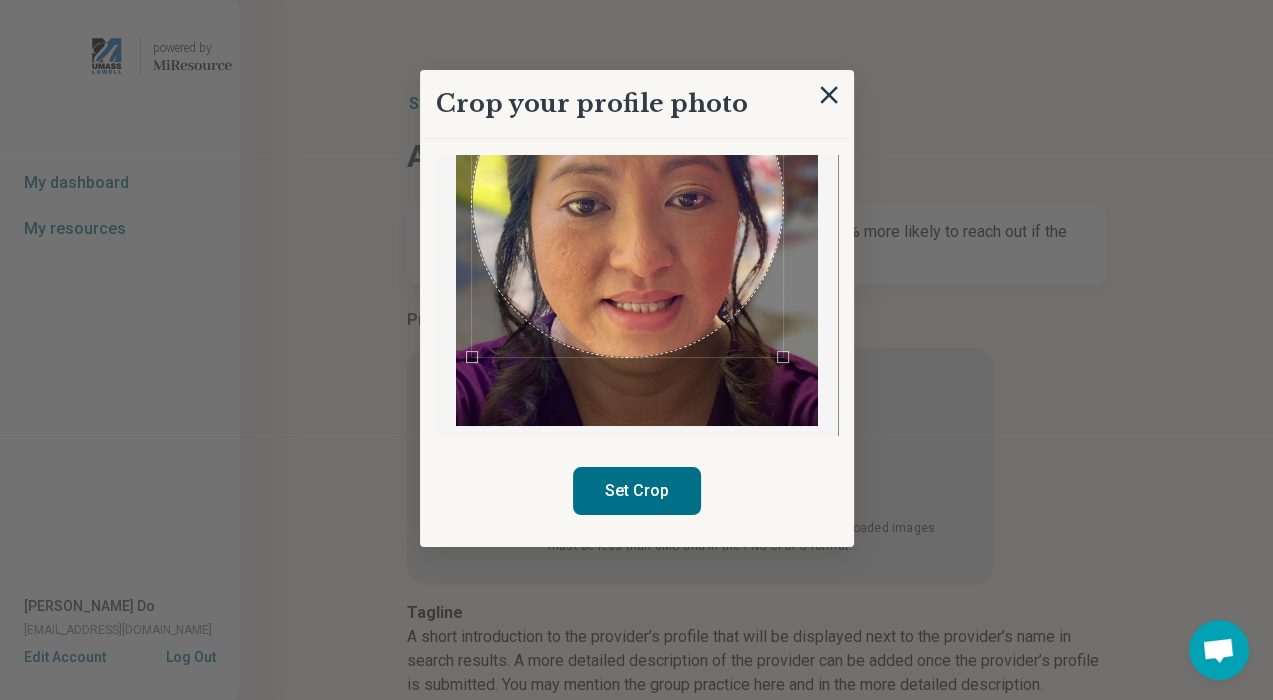 click at bounding box center [627, 202] 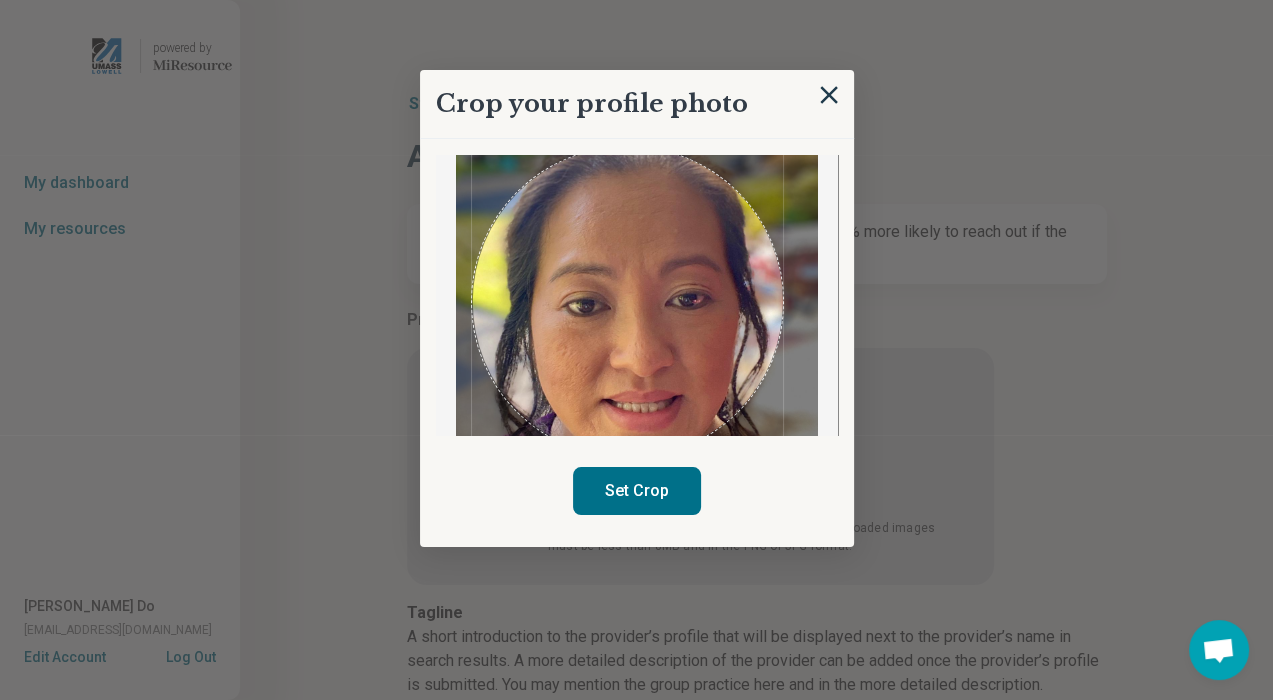 scroll, scrollTop: 0, scrollLeft: 0, axis: both 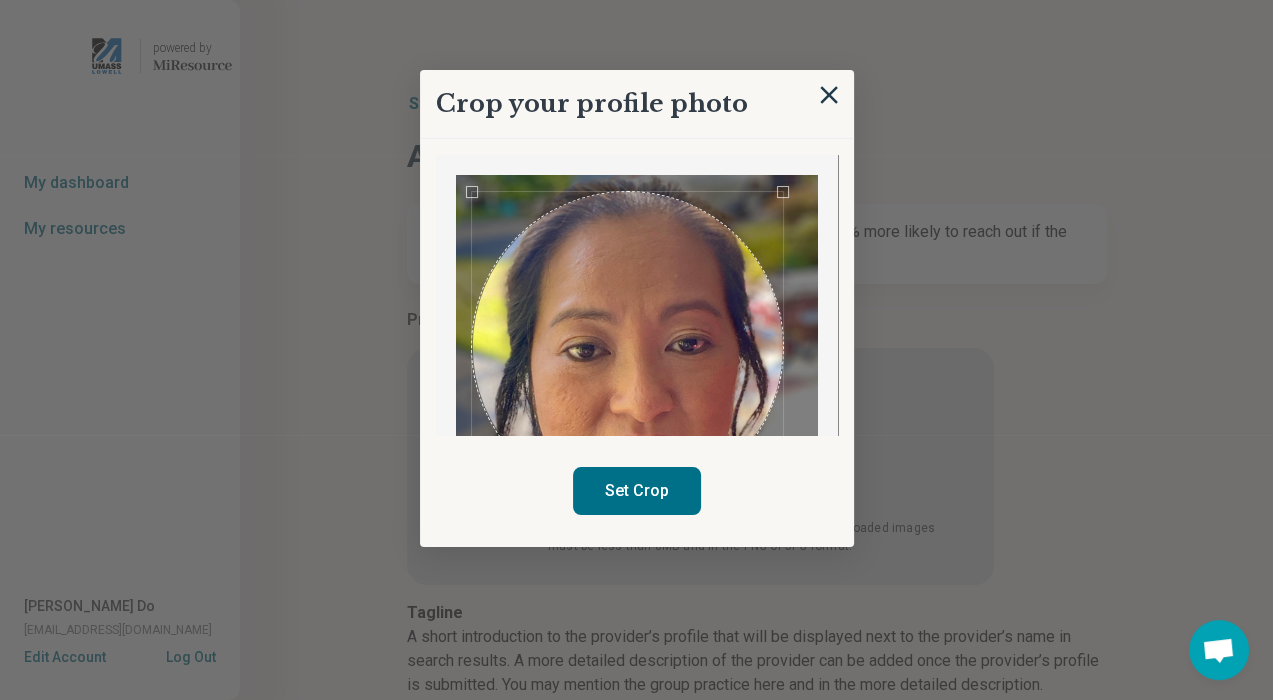 click on "Set Crop" at bounding box center (637, 491) 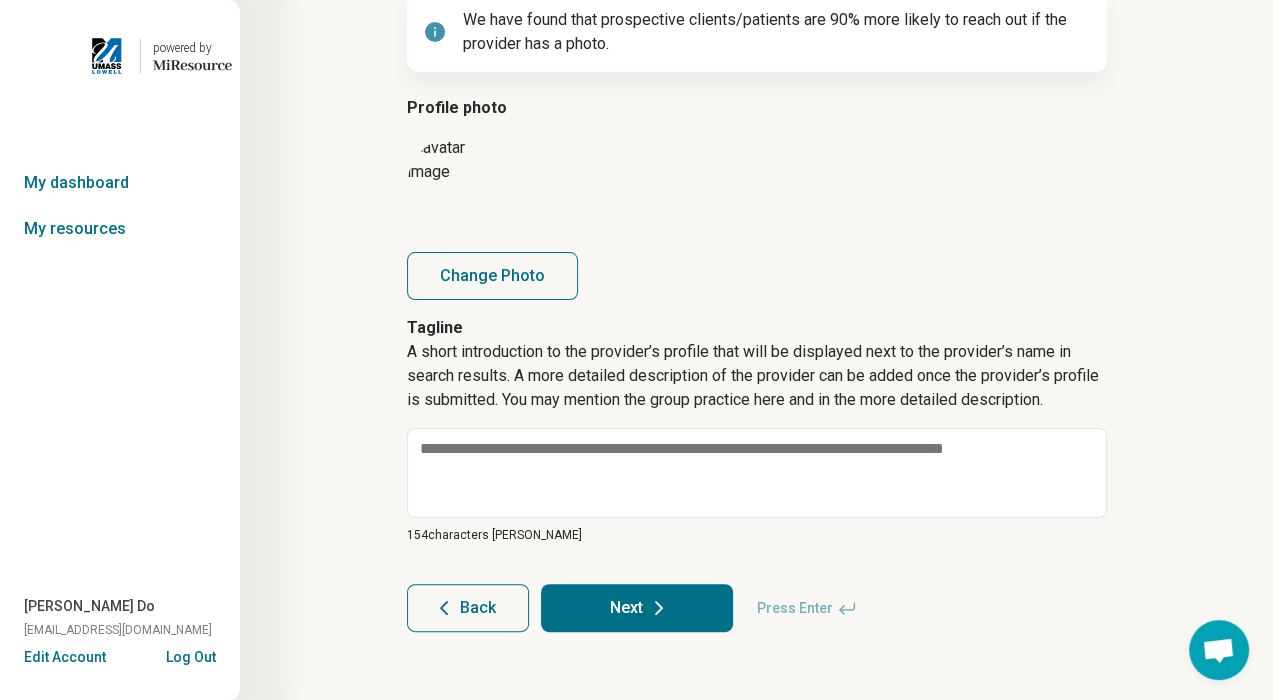 scroll, scrollTop: 216, scrollLeft: 0, axis: vertical 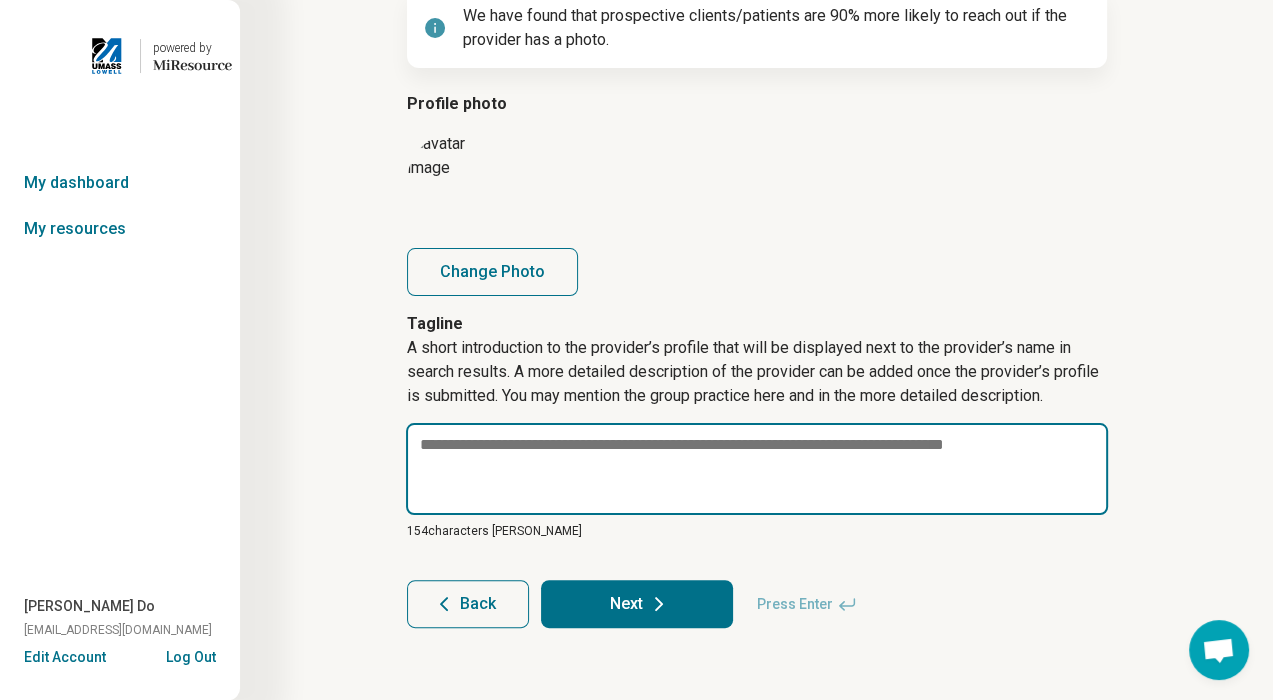 click at bounding box center (757, 469) 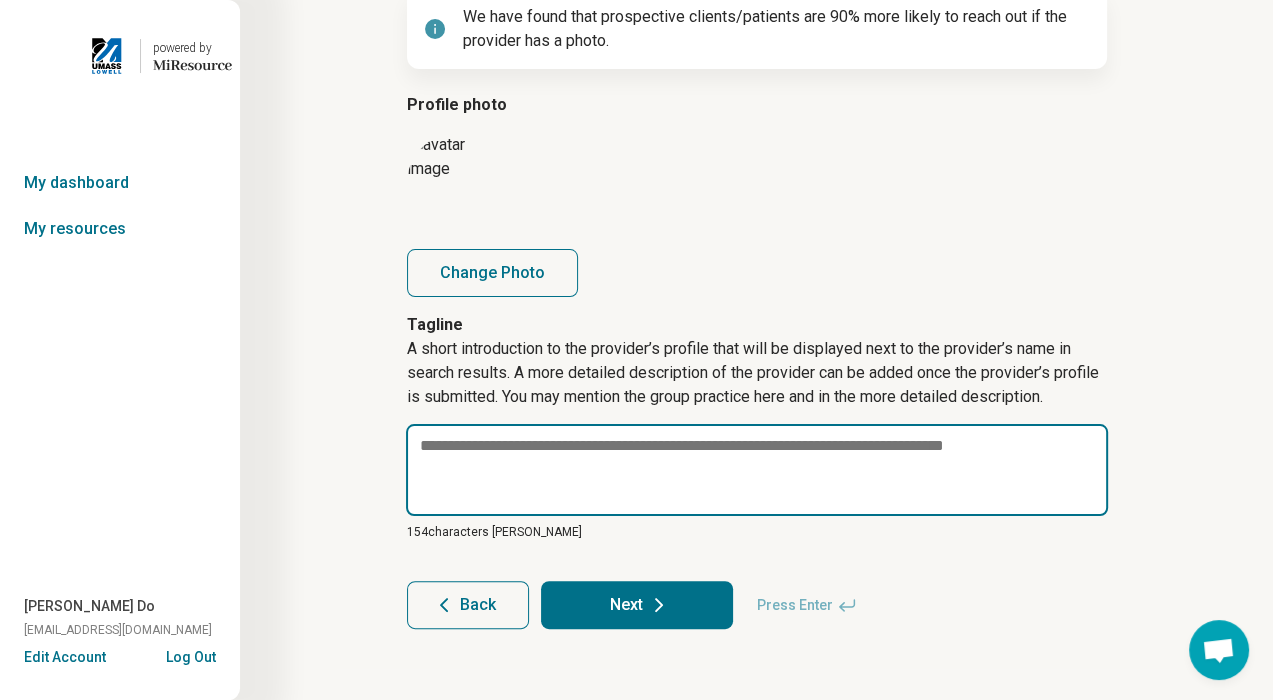 paste on "**********" 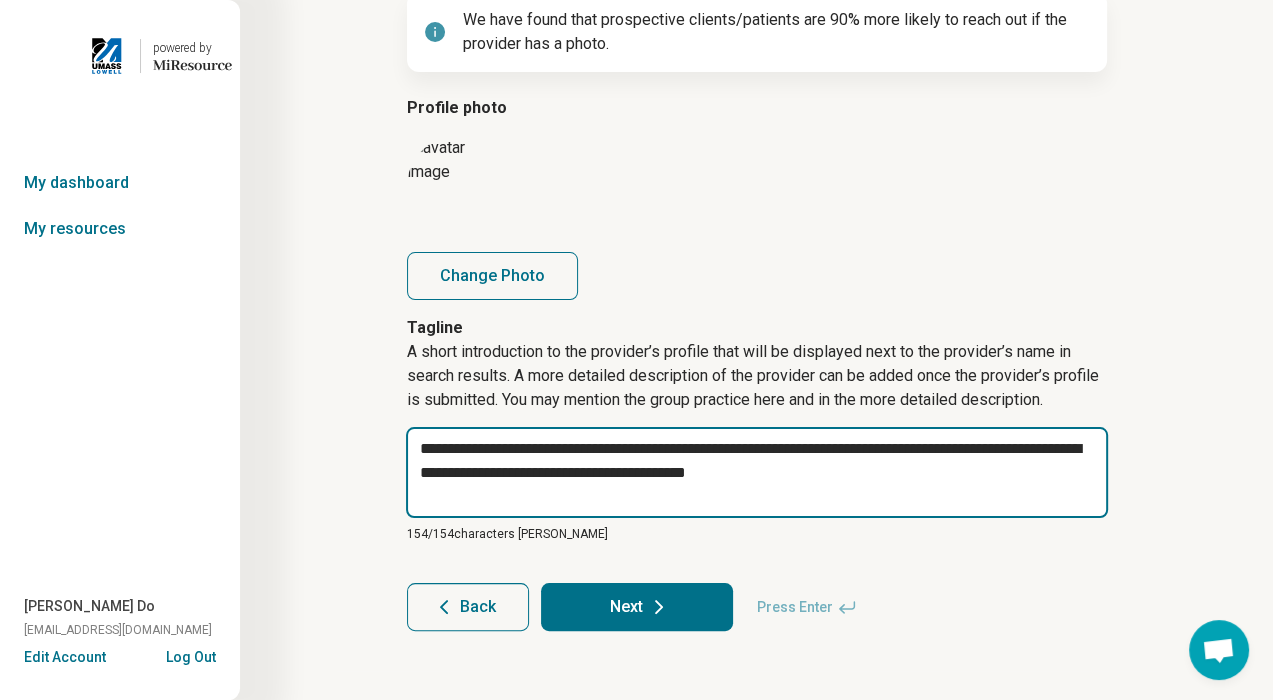 scroll, scrollTop: 215, scrollLeft: 0, axis: vertical 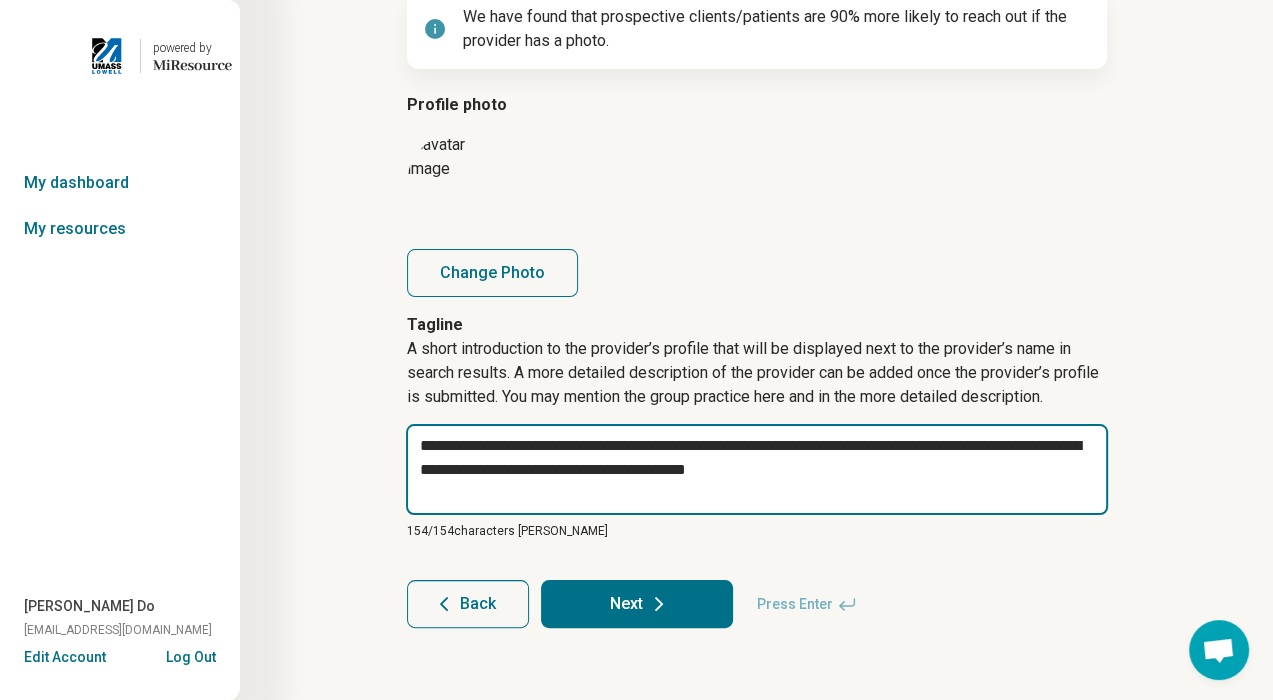 type on "*" 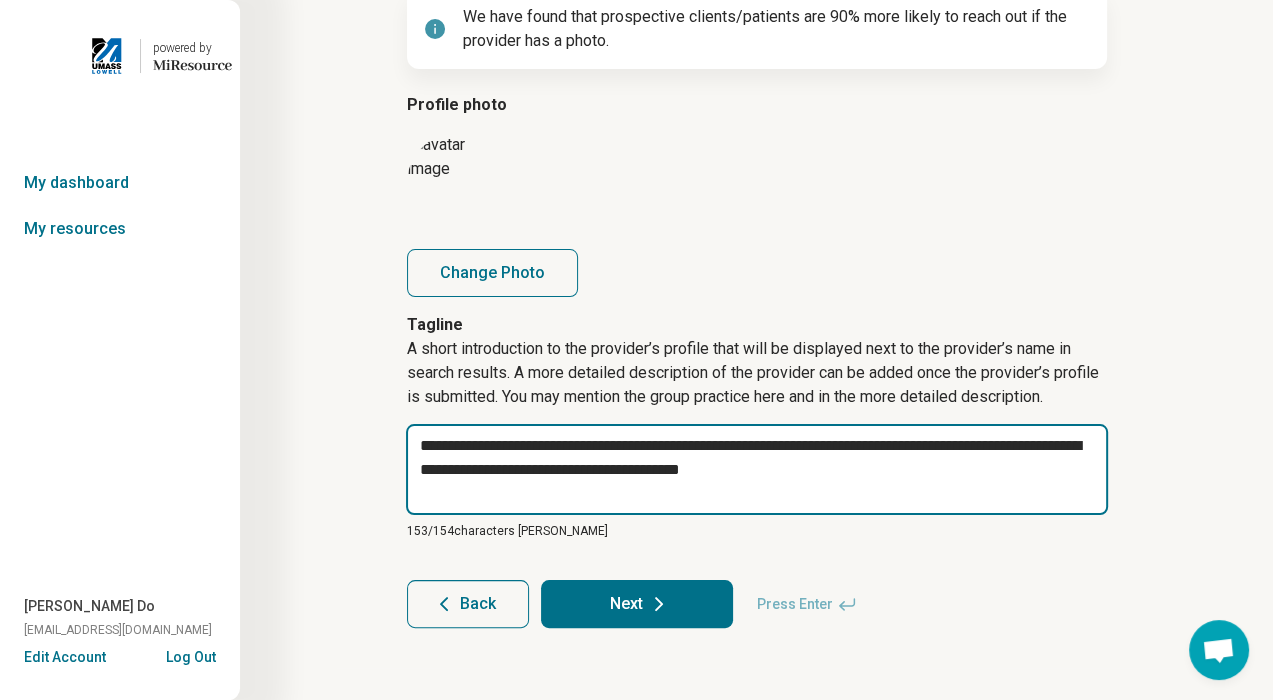 type on "*" 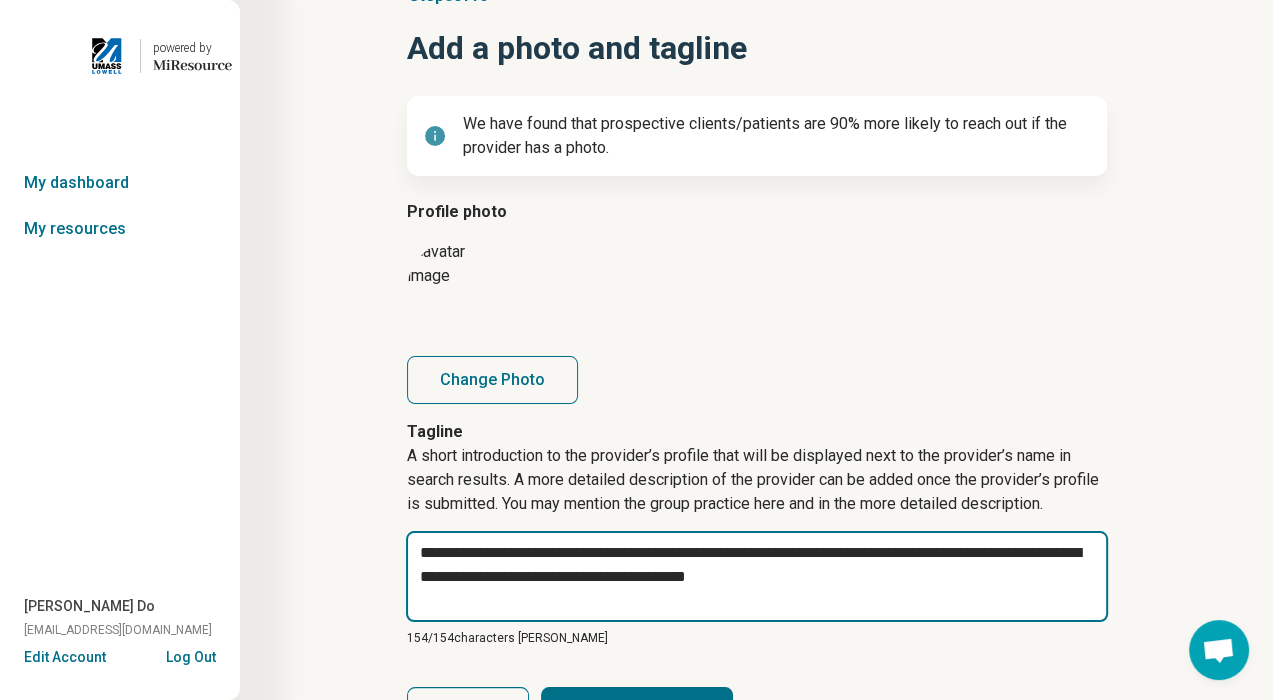 scroll, scrollTop: 215, scrollLeft: 0, axis: vertical 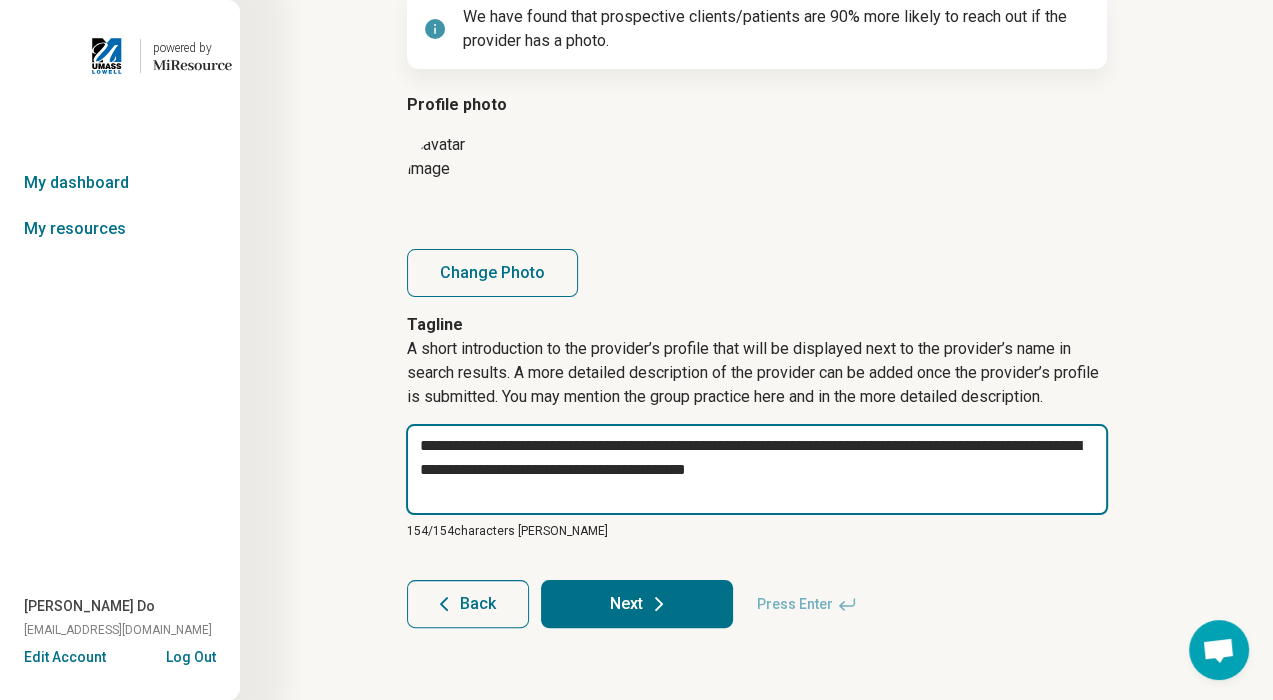 click on "**********" at bounding box center [757, 469] 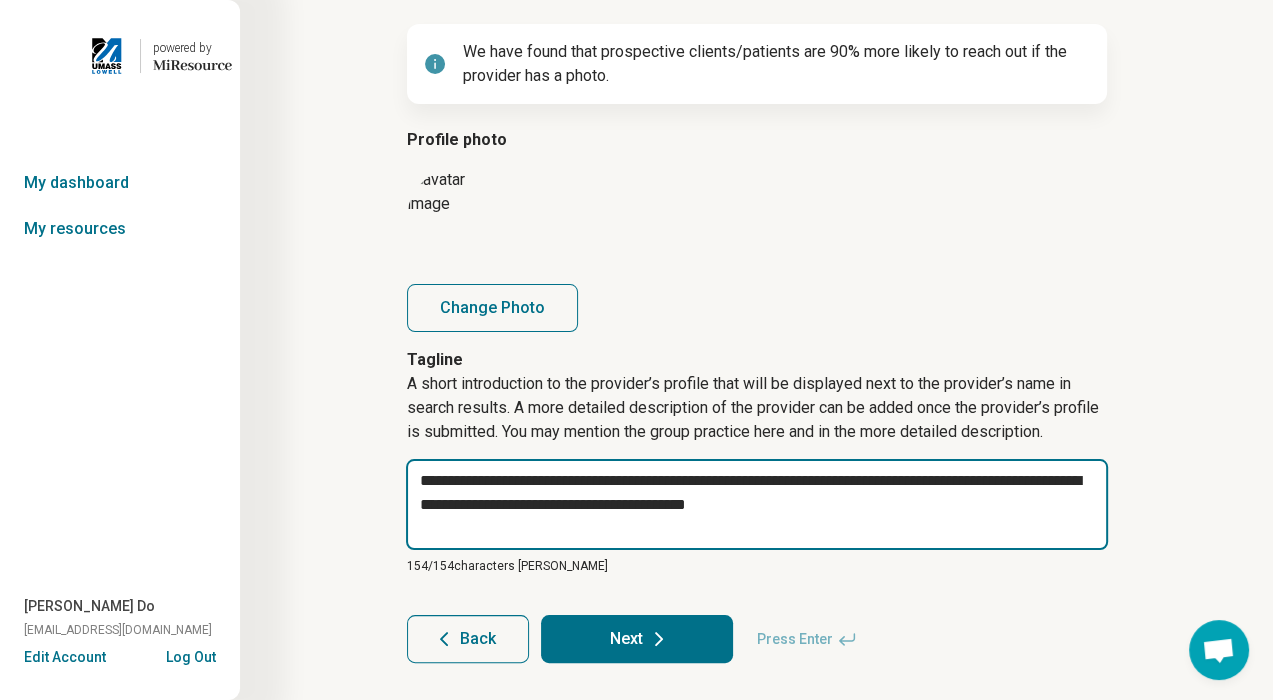 scroll, scrollTop: 215, scrollLeft: 0, axis: vertical 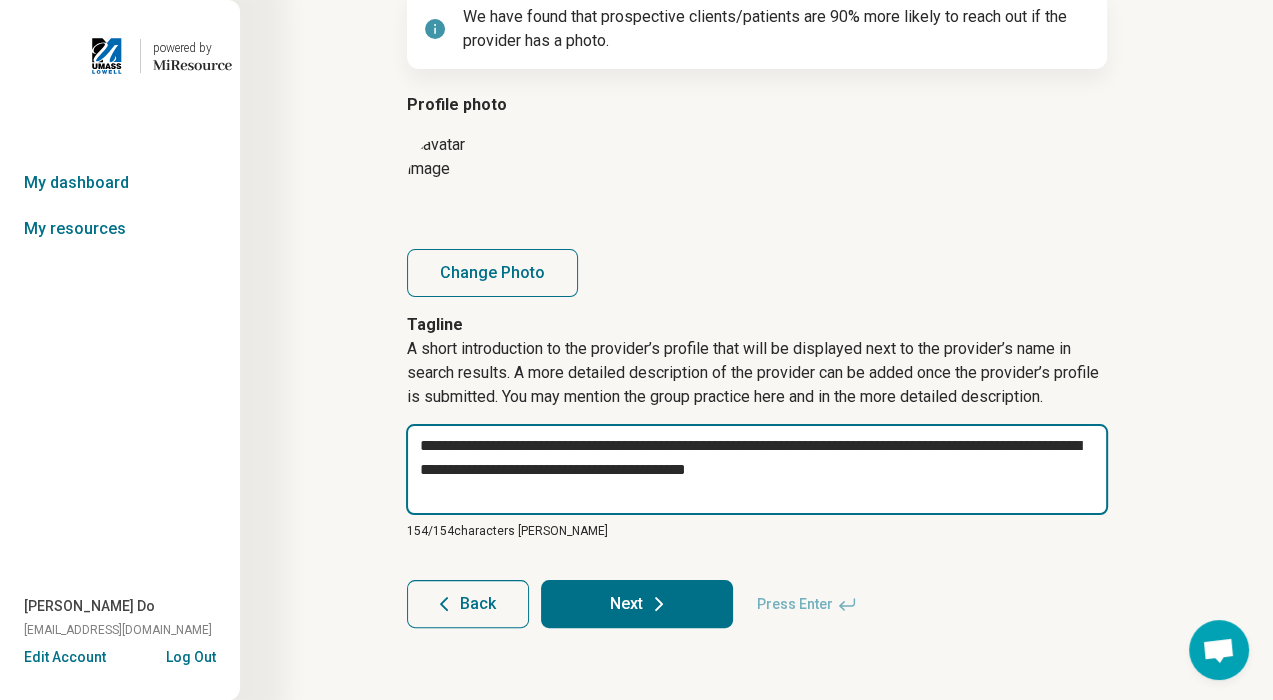 click on "**********" at bounding box center [757, 469] 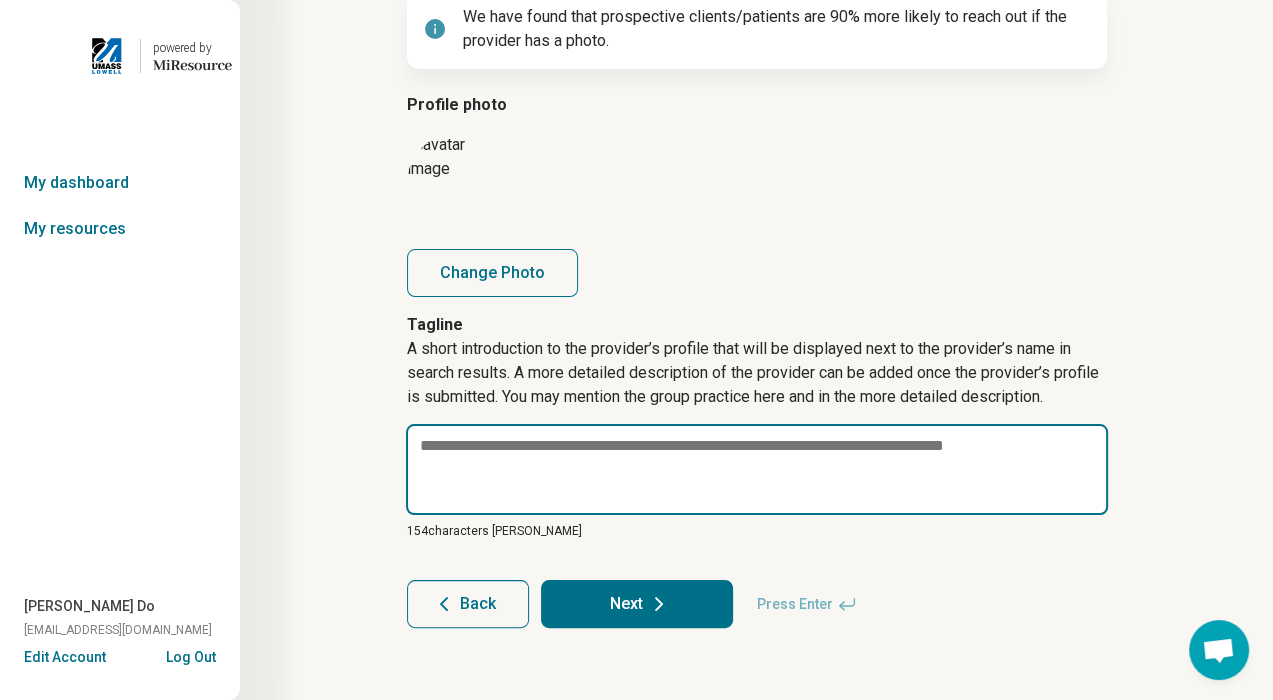 paste on "**********" 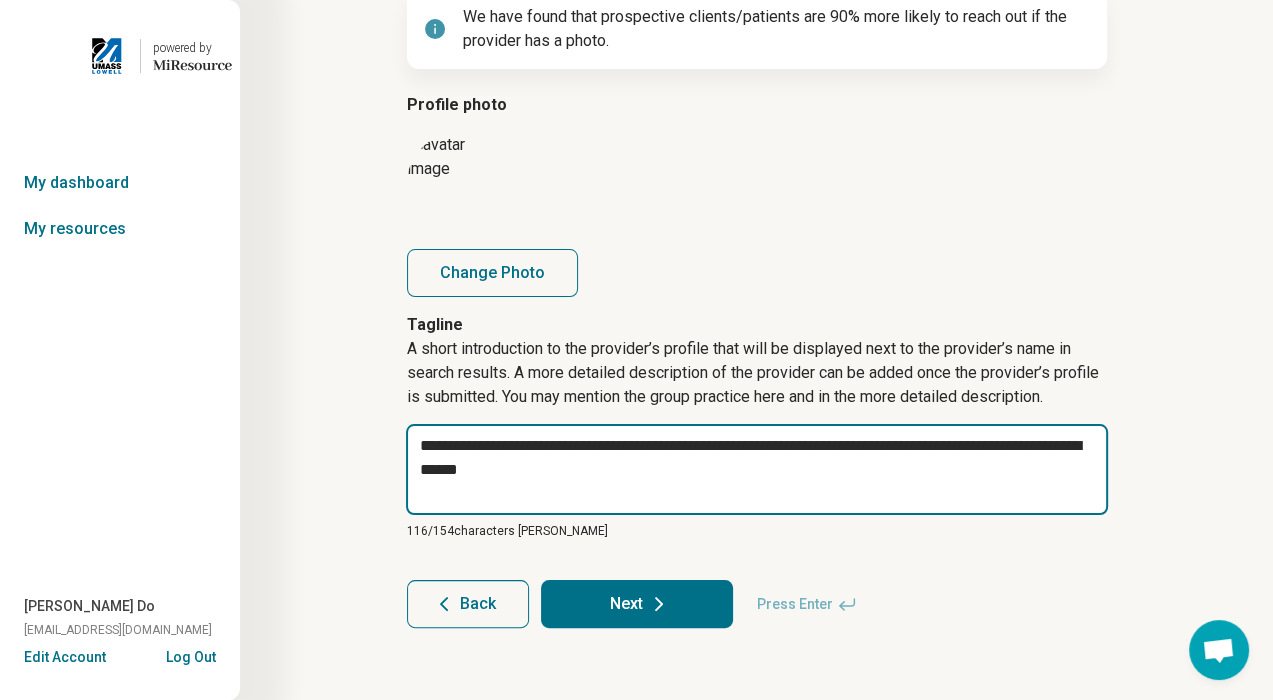 click on "**********" at bounding box center [757, 469] 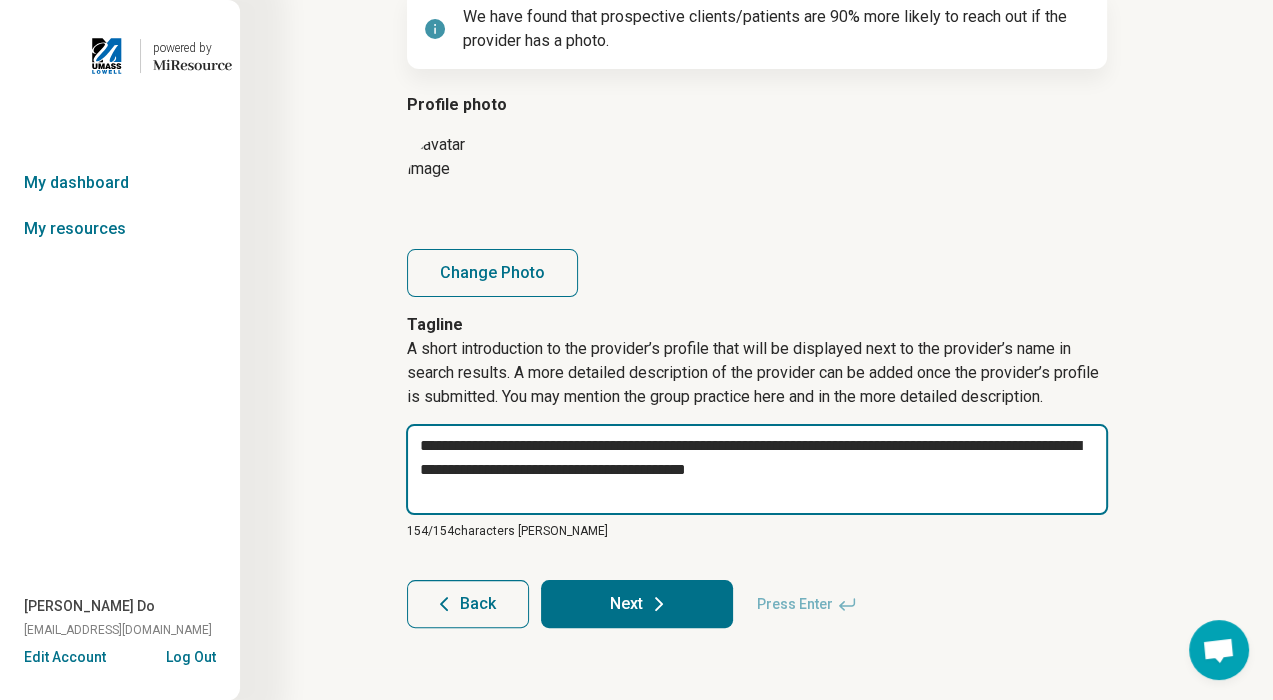 click on "**********" at bounding box center (757, 469) 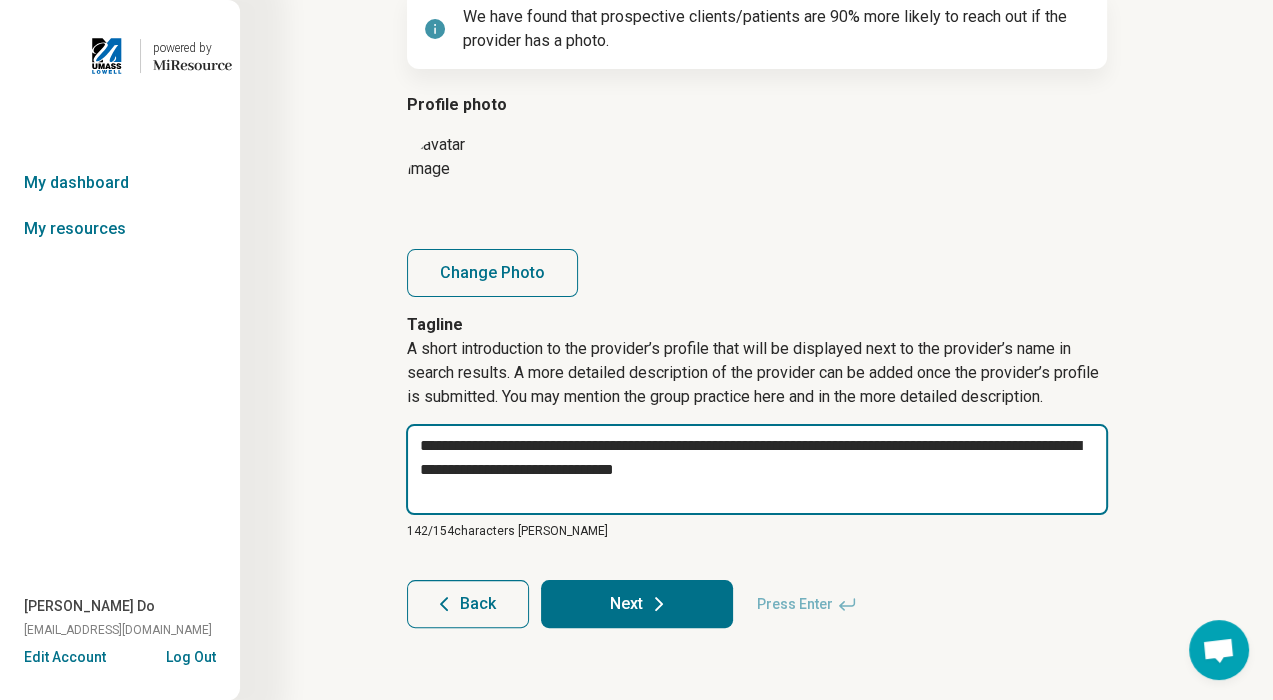 type on "*" 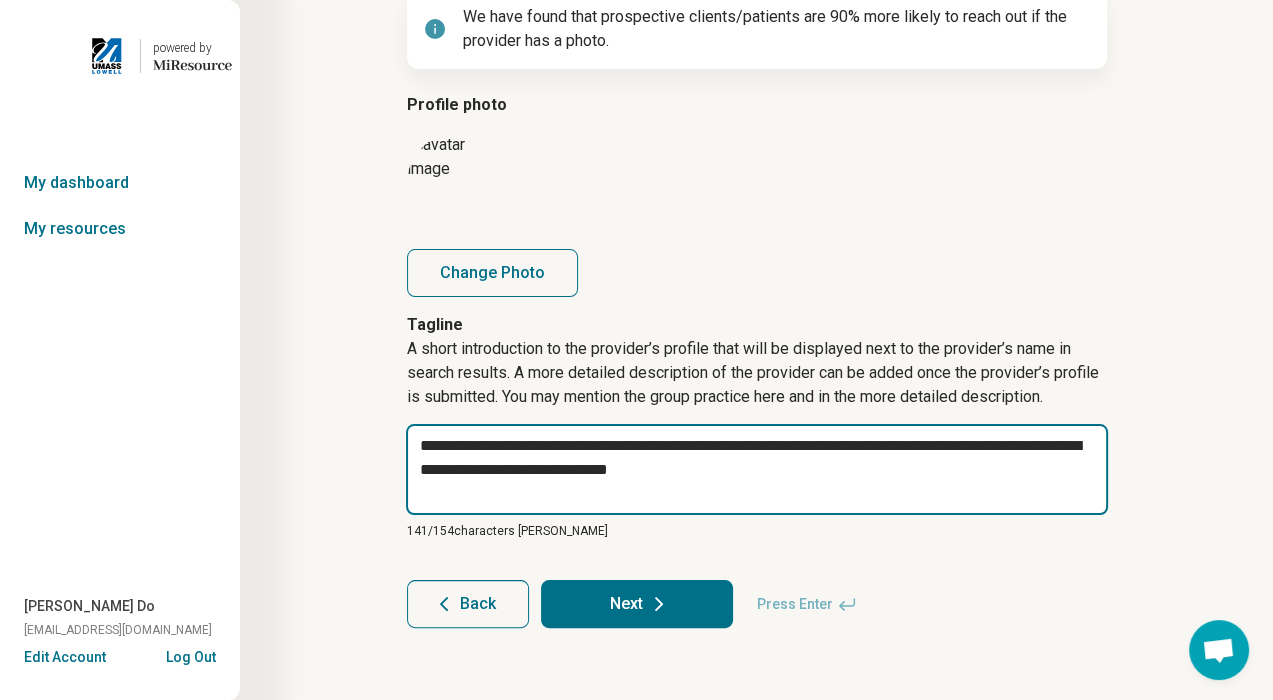 type on "*" 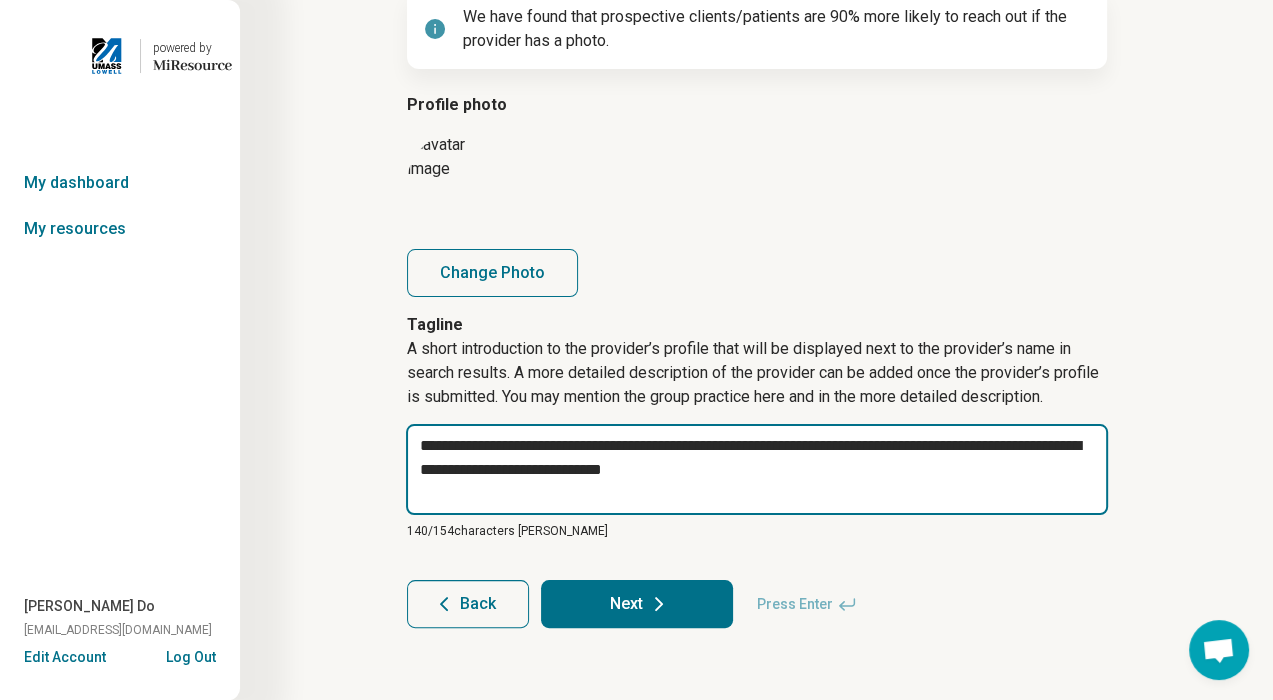 type on "*" 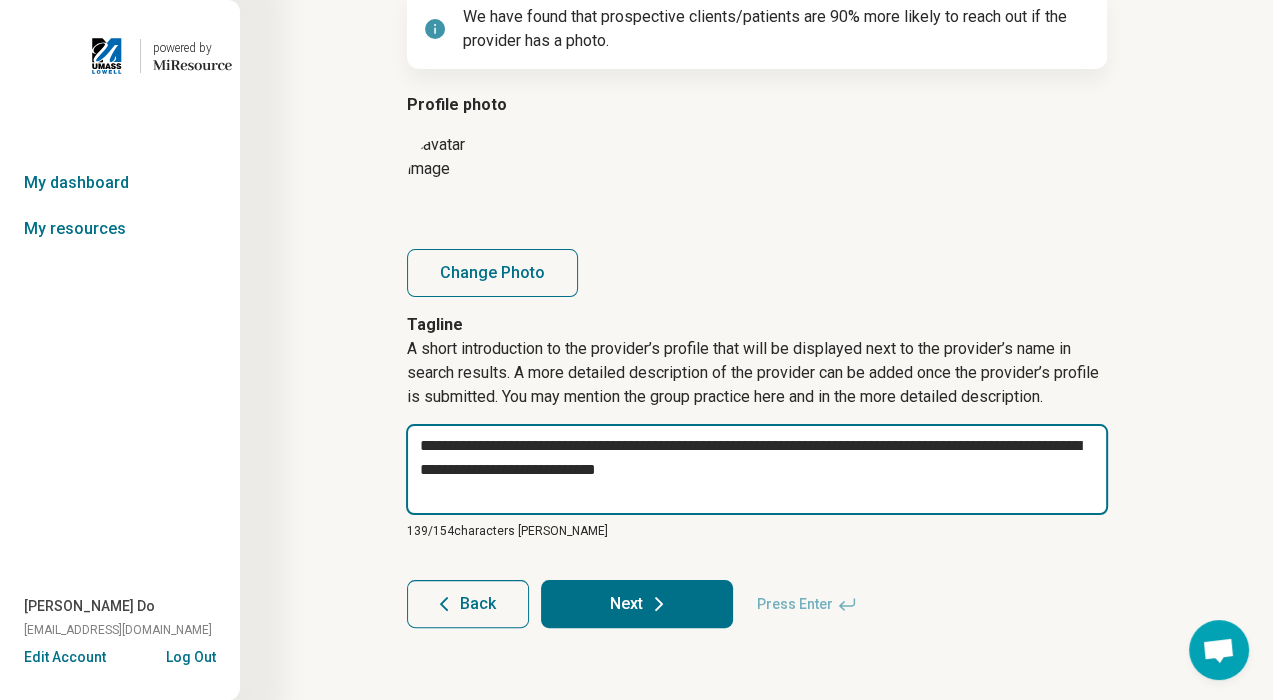type on "*" 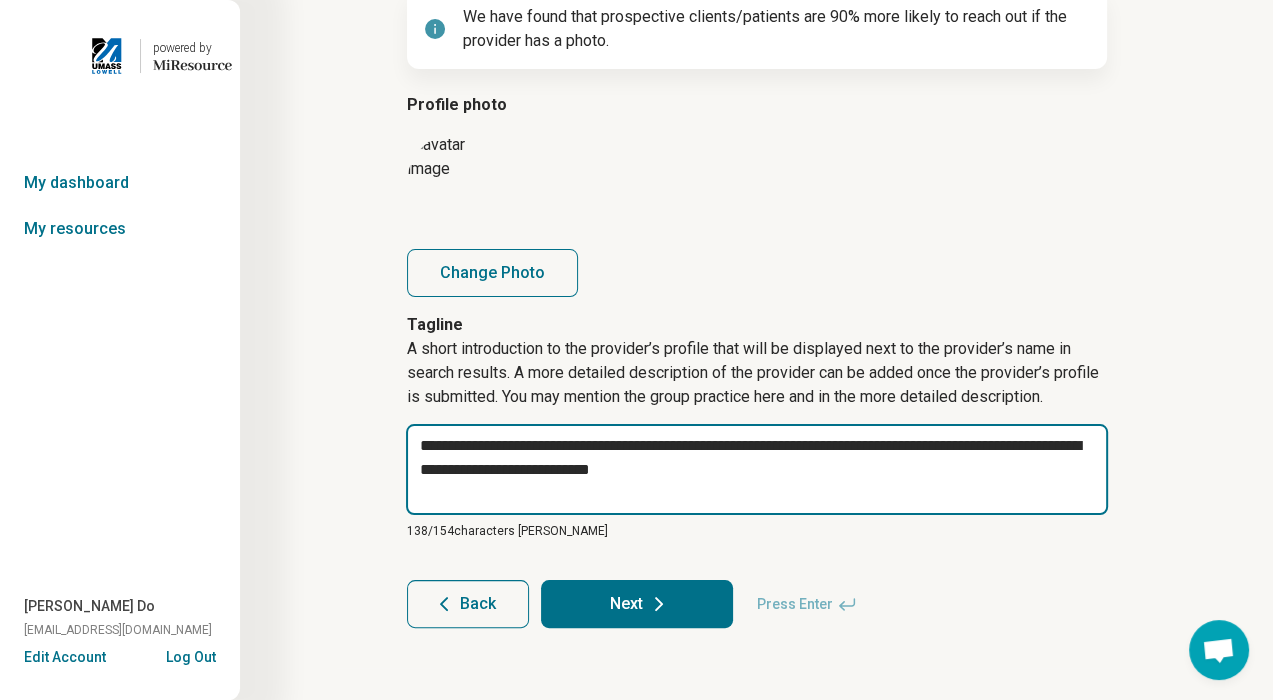 type on "*" 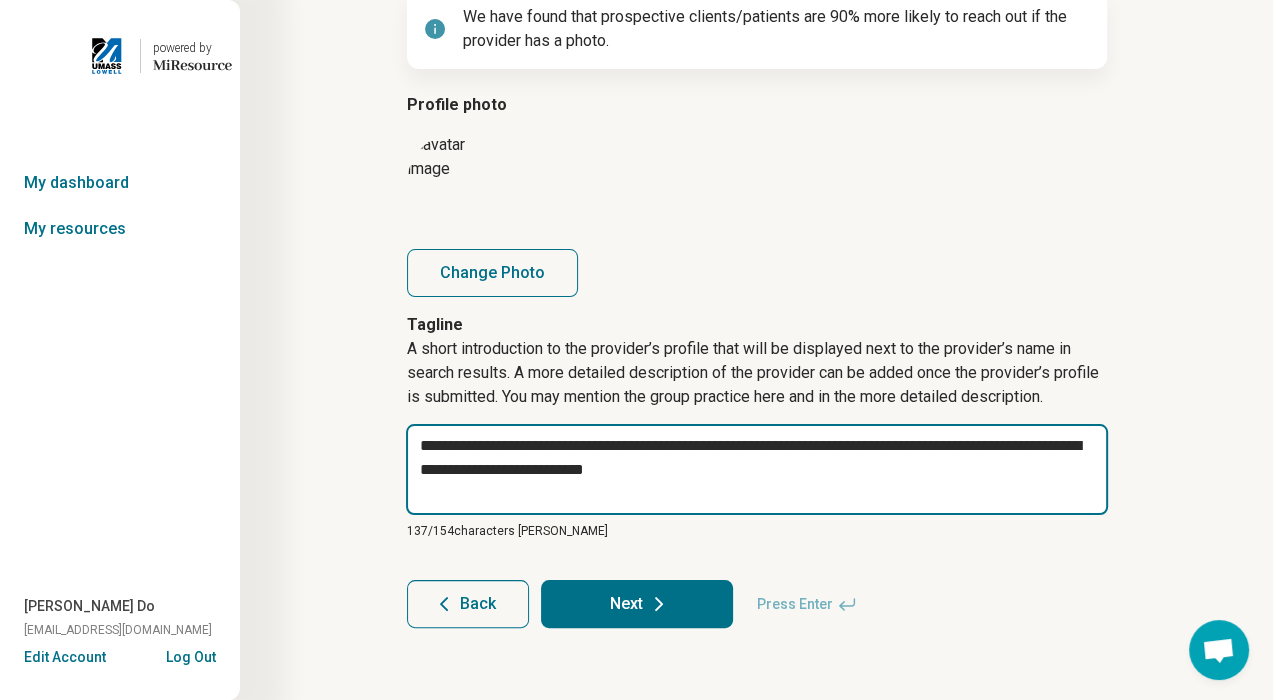 type on "*" 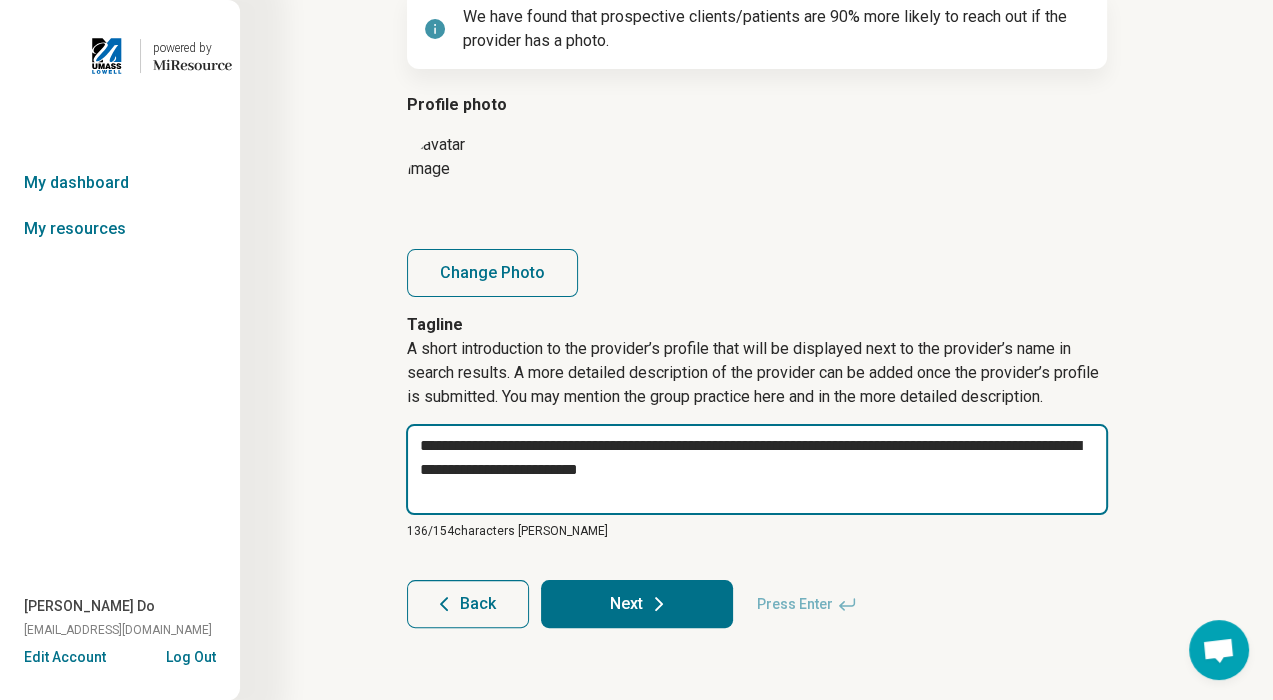 type on "*" 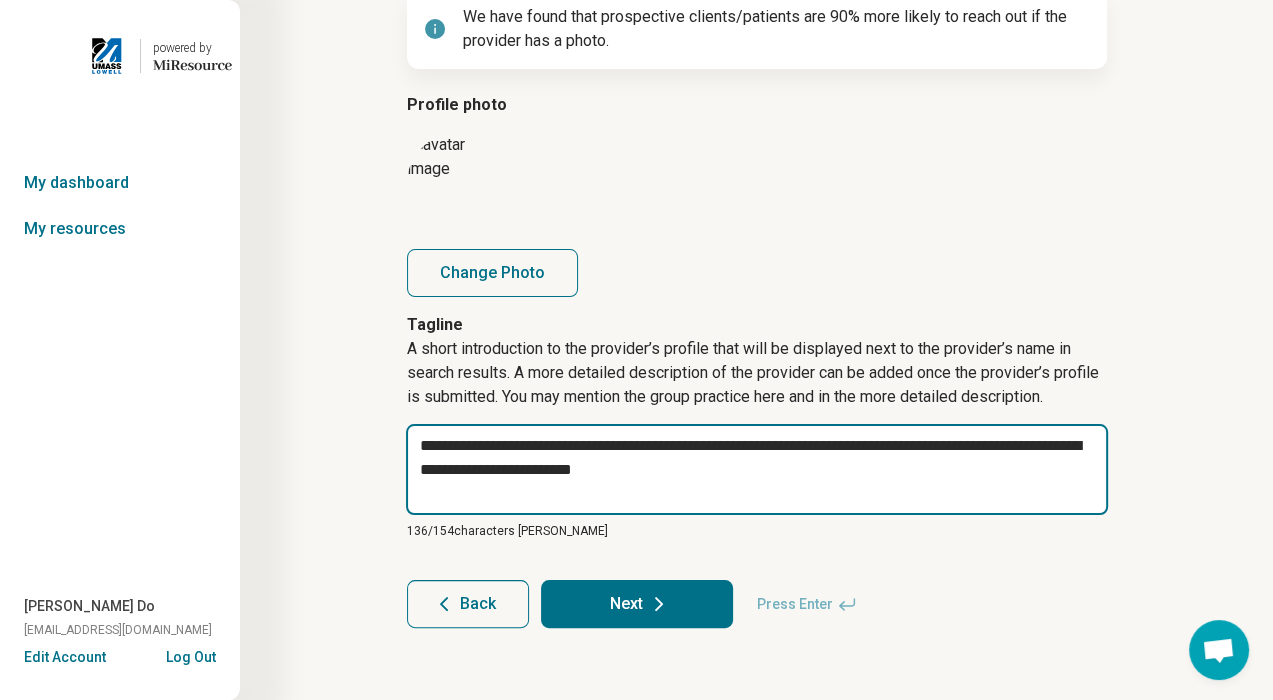 type on "*" 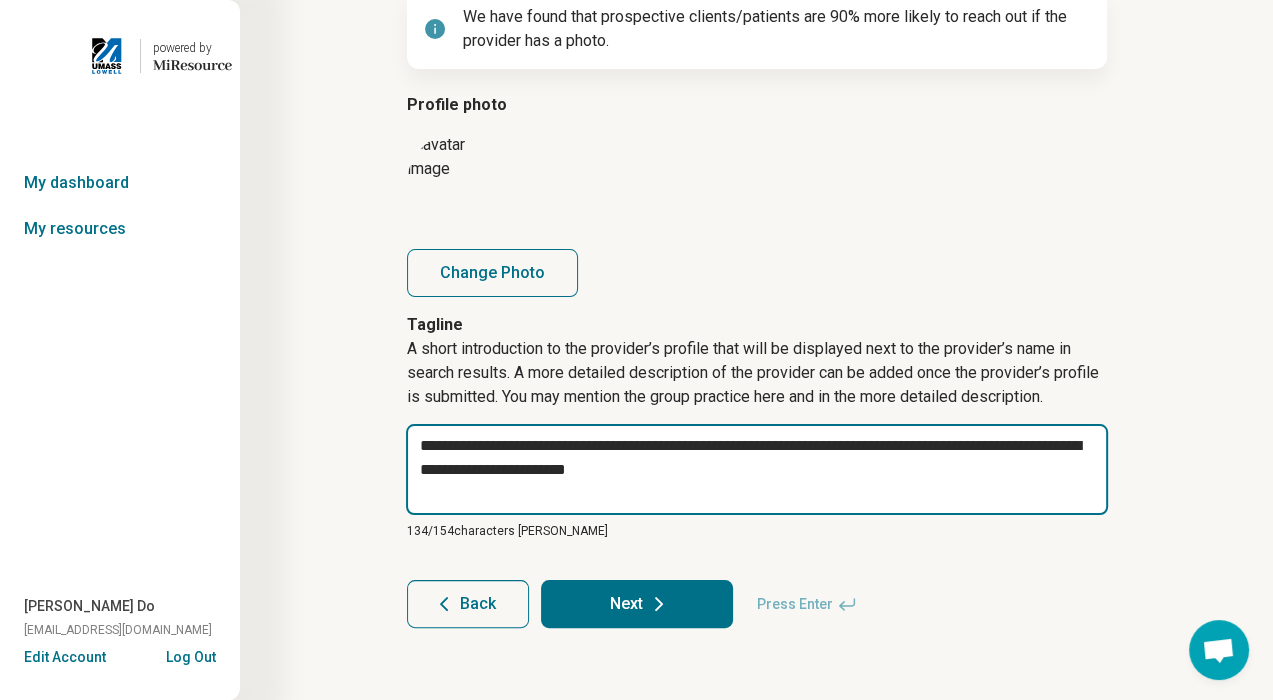 type on "*" 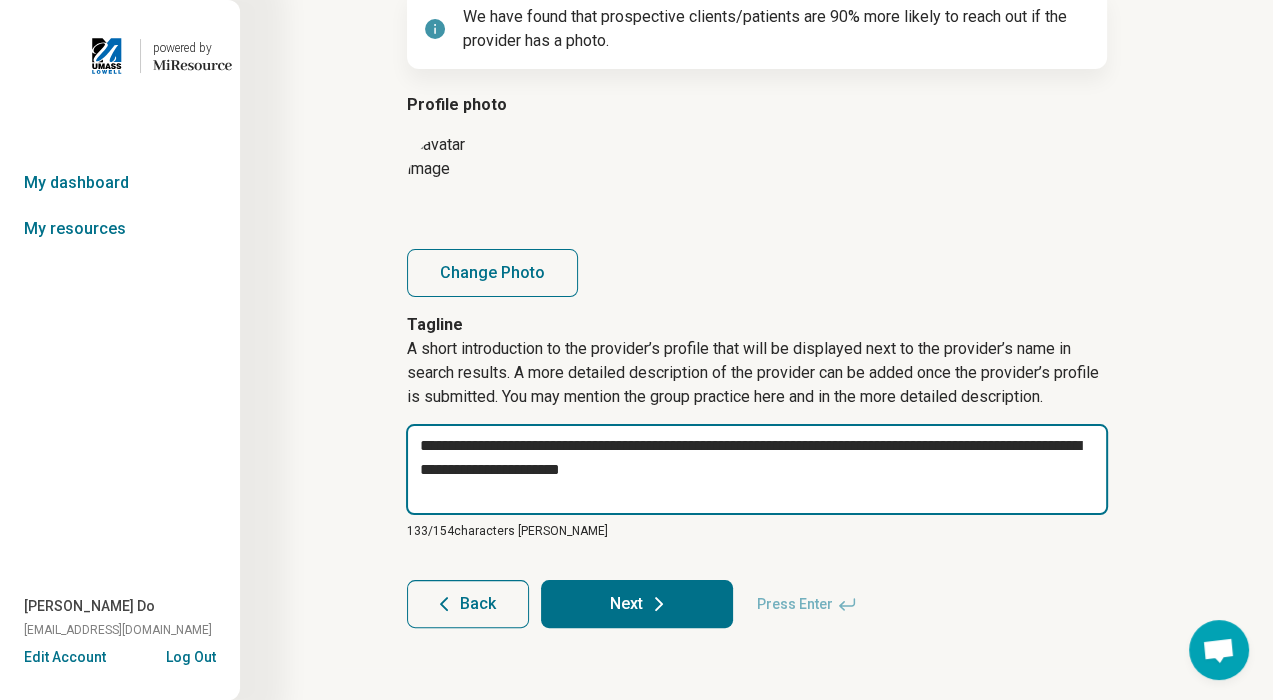 type on "*" 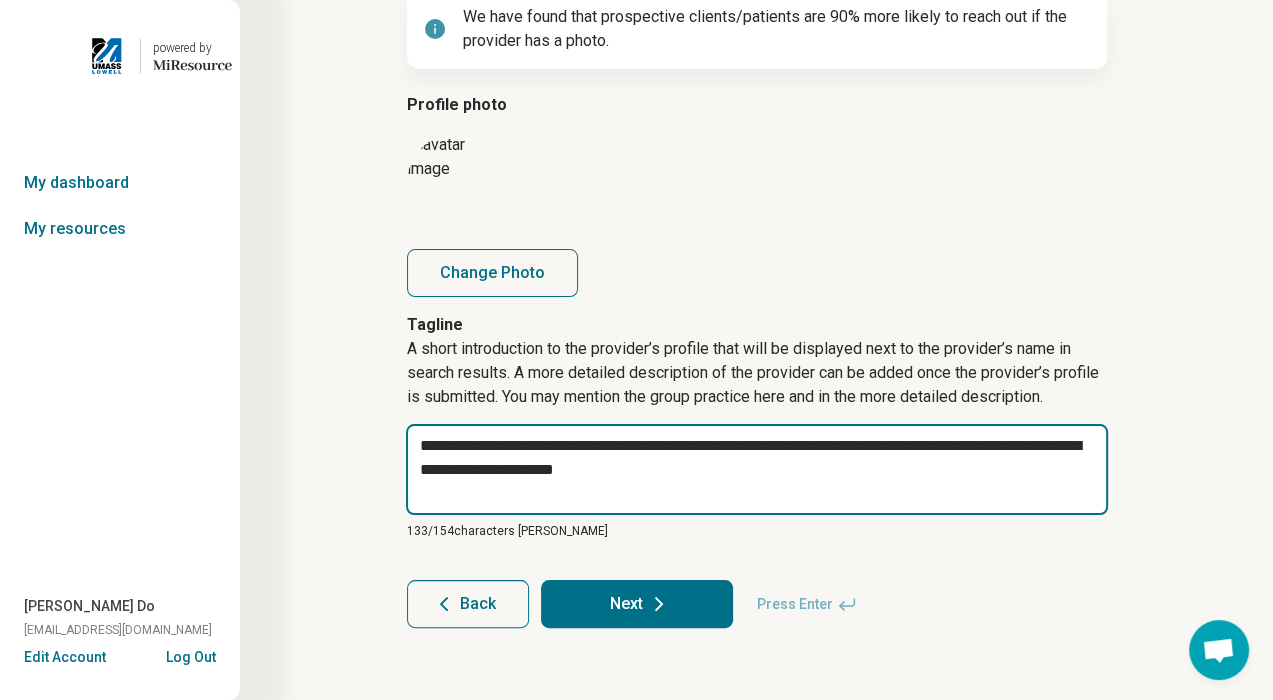 type on "*" 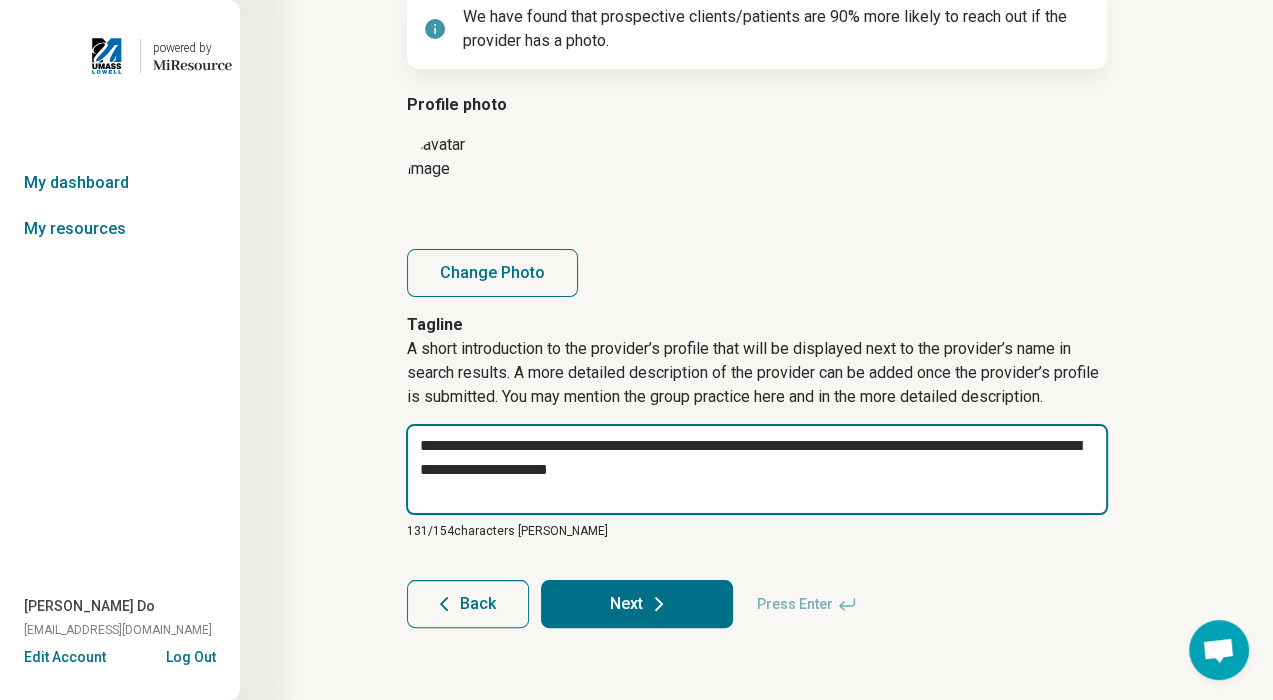 type on "*" 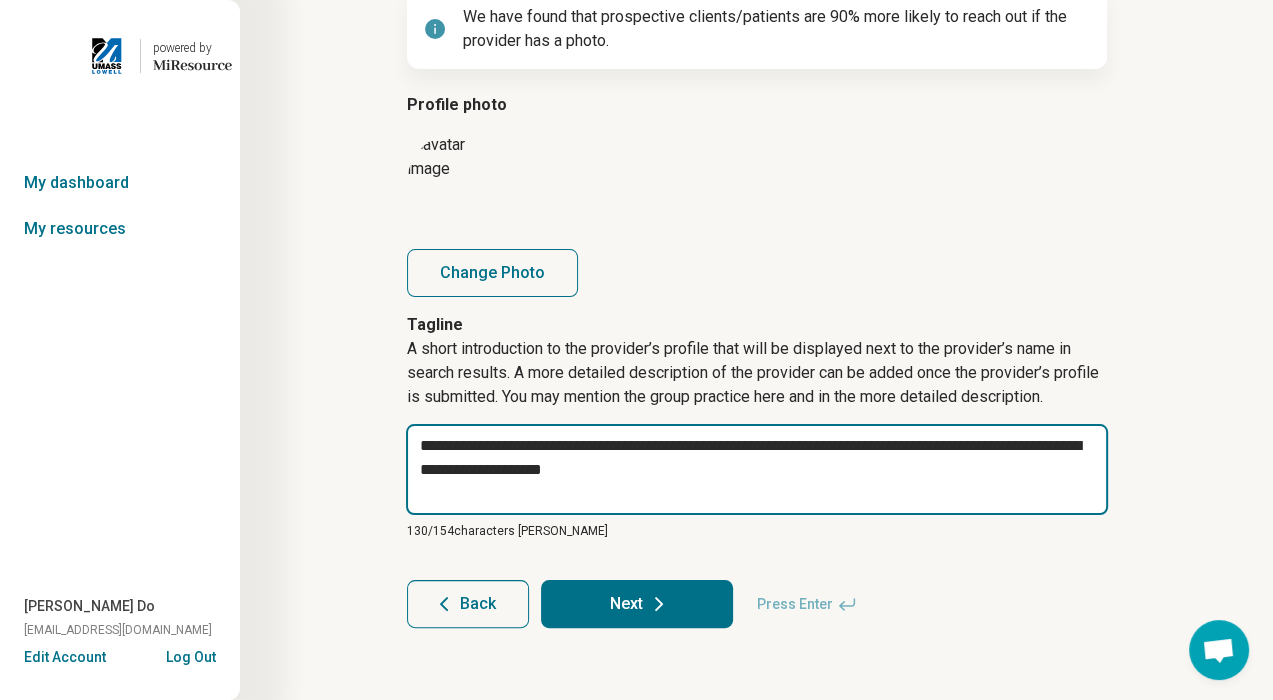 type on "*" 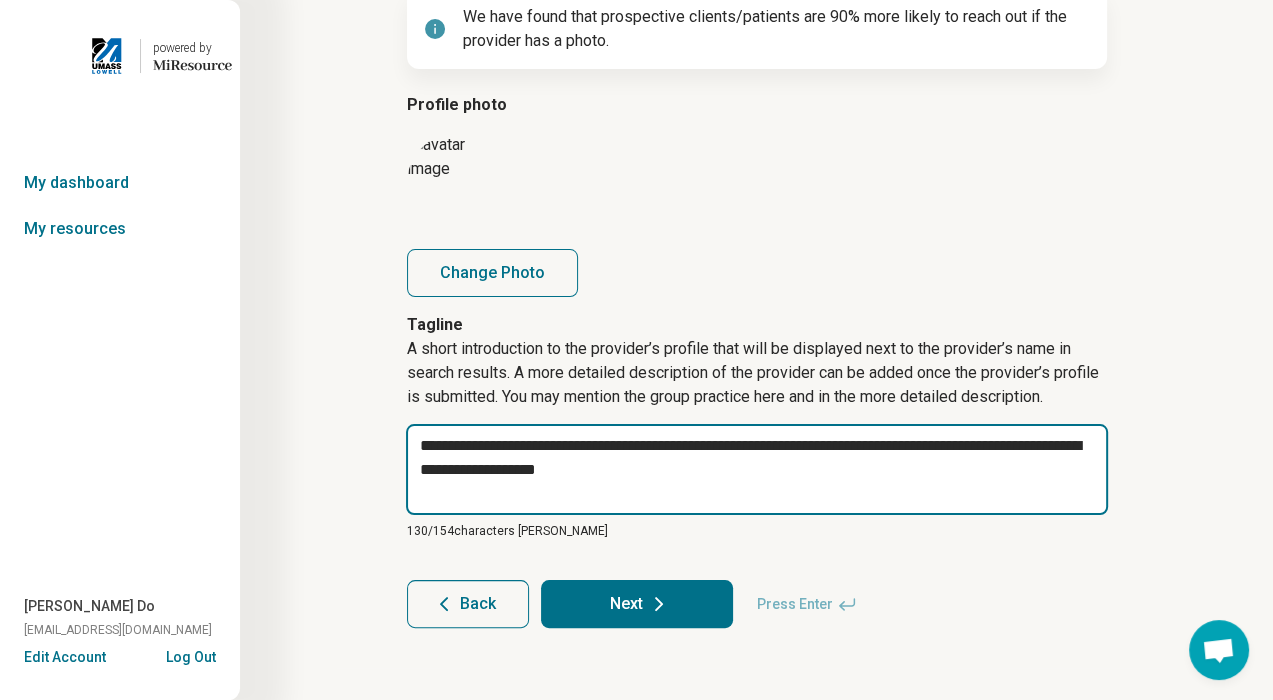type on "*" 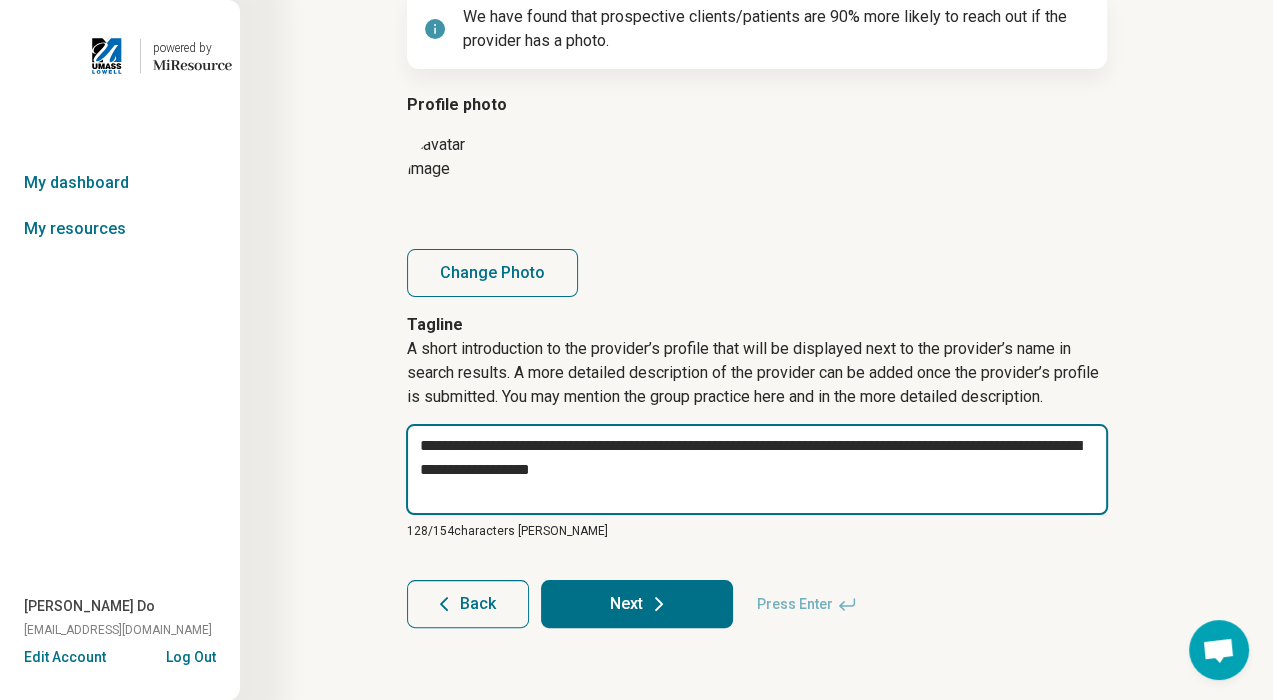 type on "*" 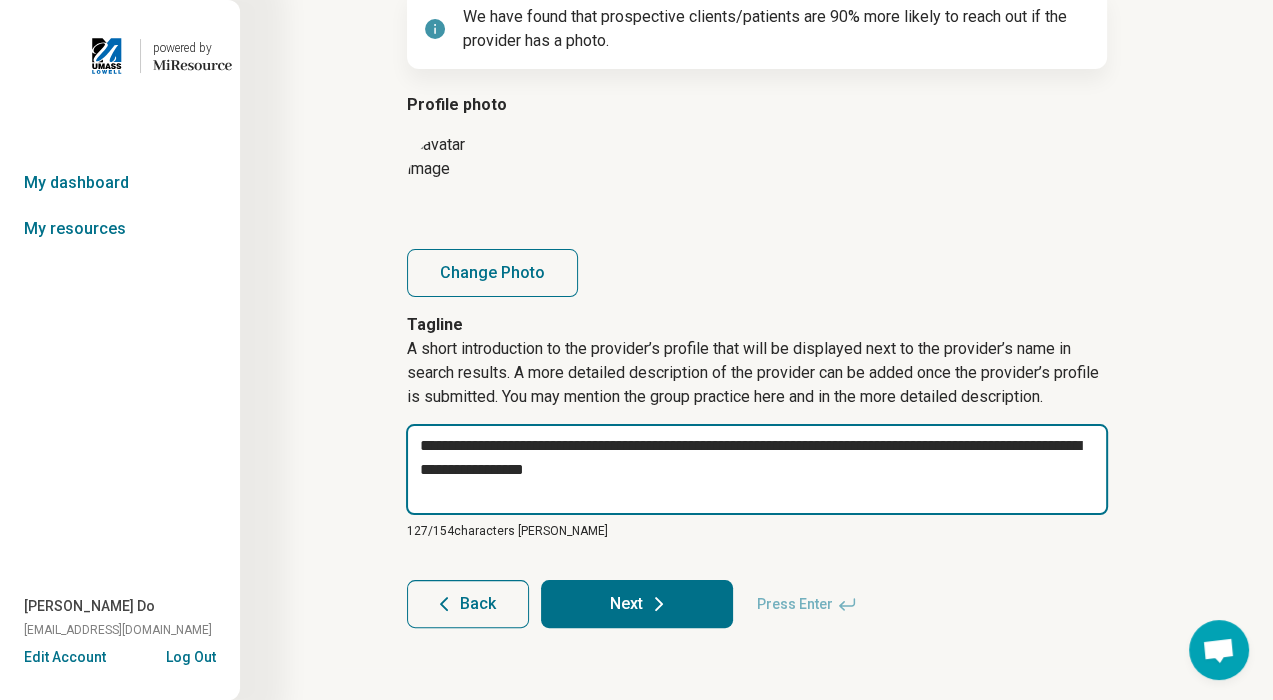 type on "*" 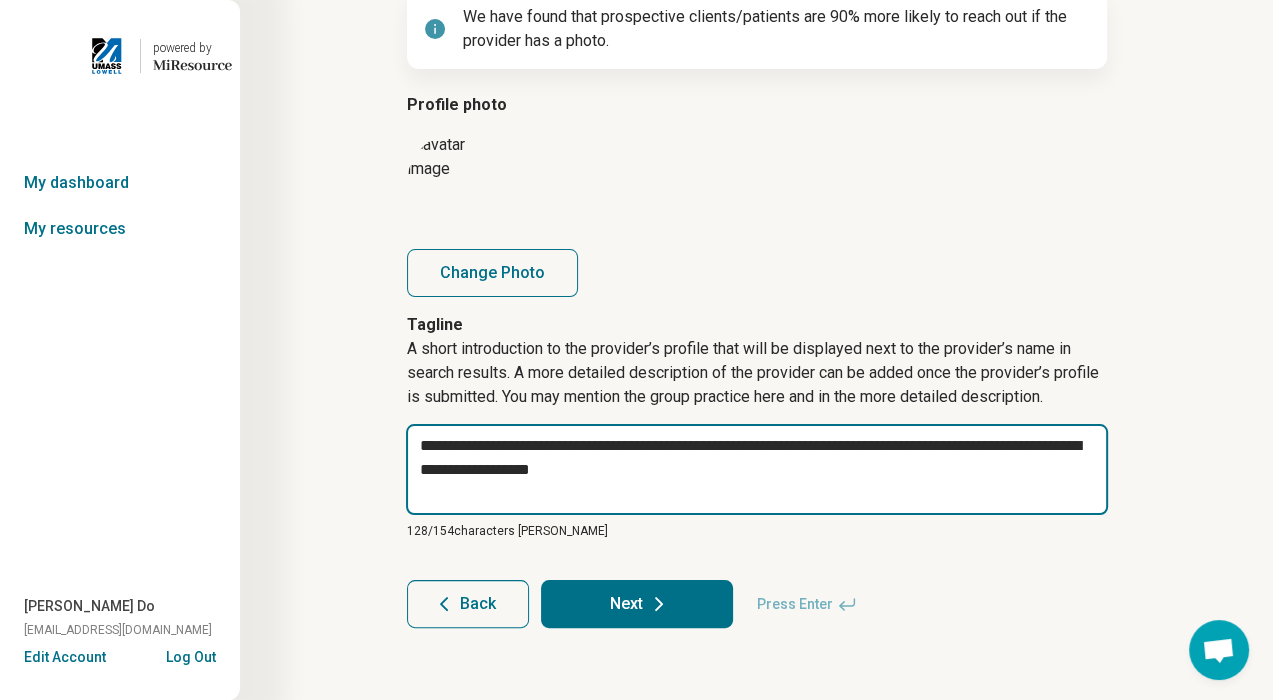 type on "*" 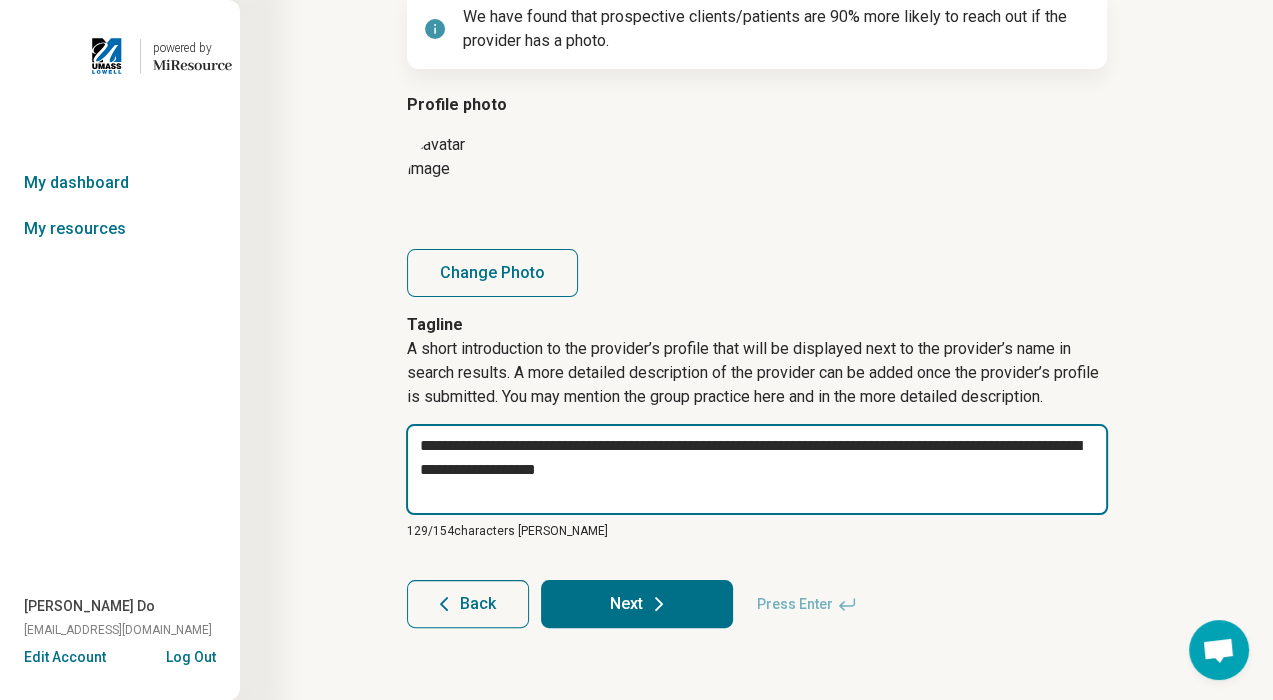 type on "*" 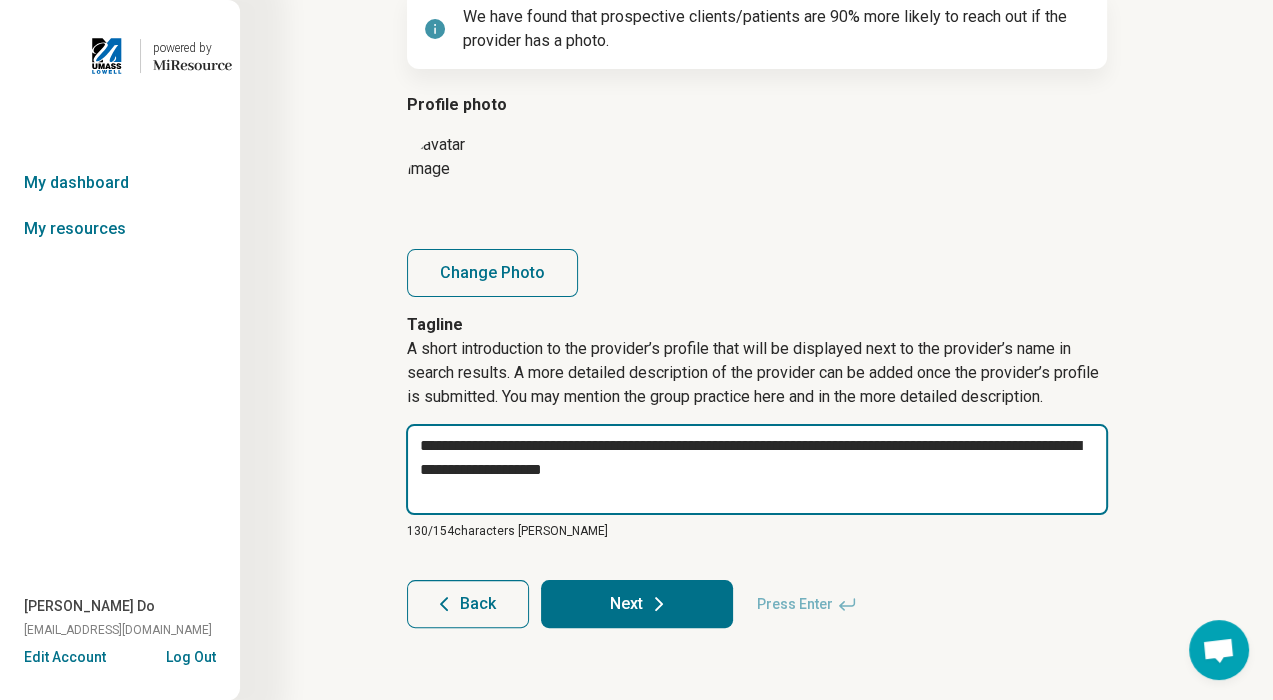 type on "*" 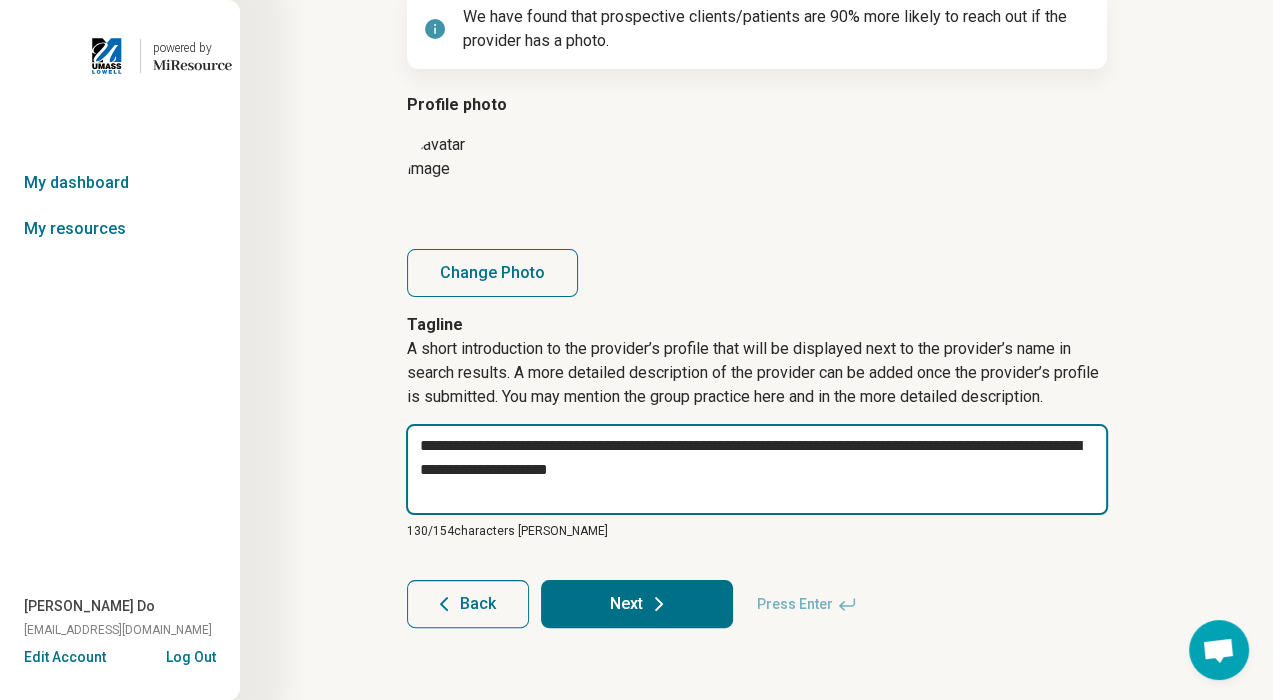type on "*" 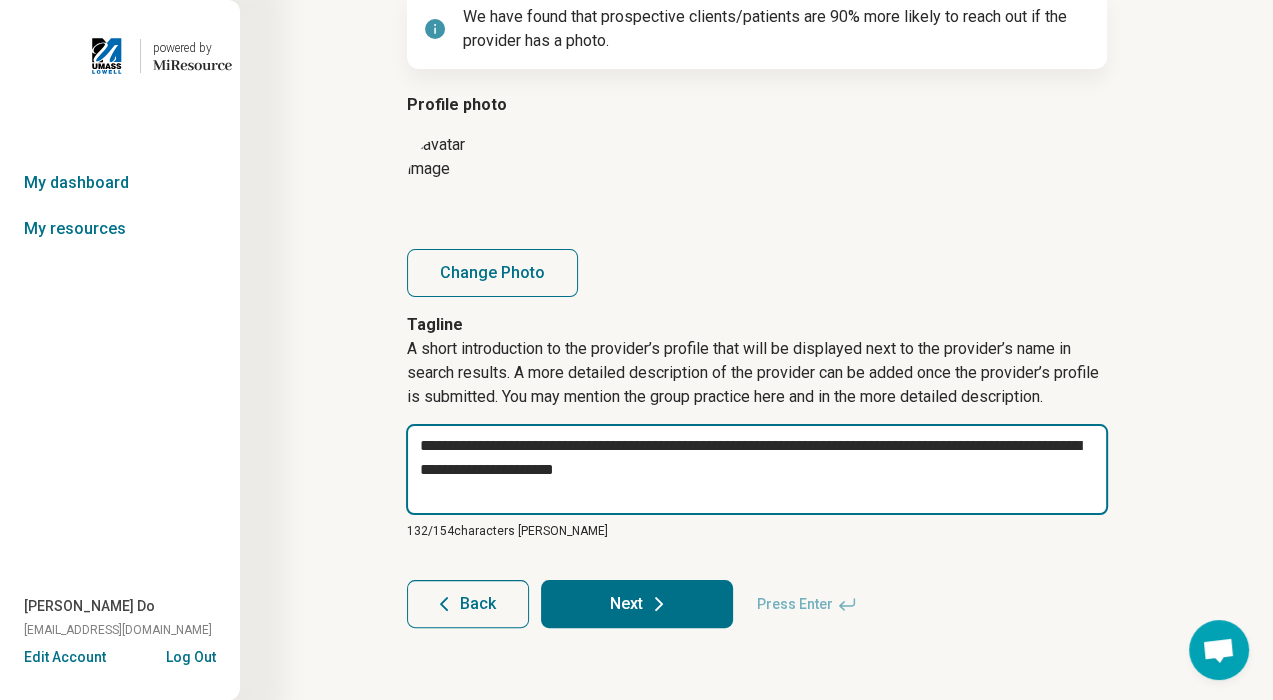 type on "*" 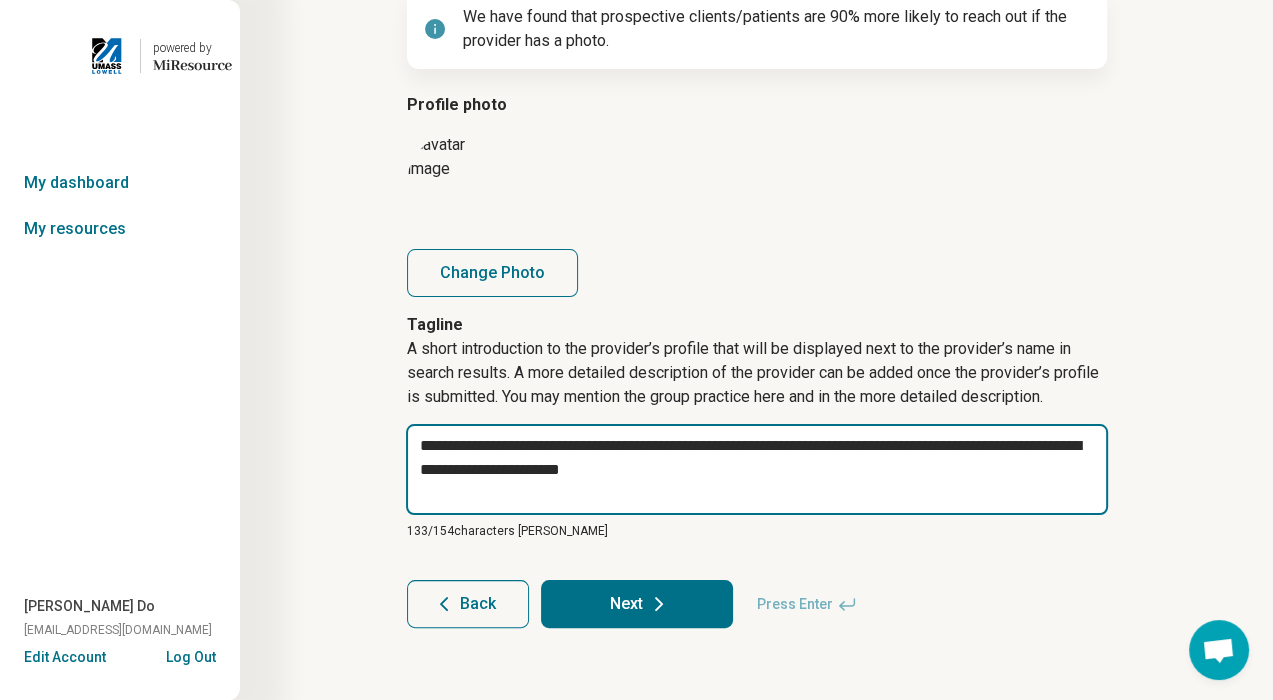 type on "*" 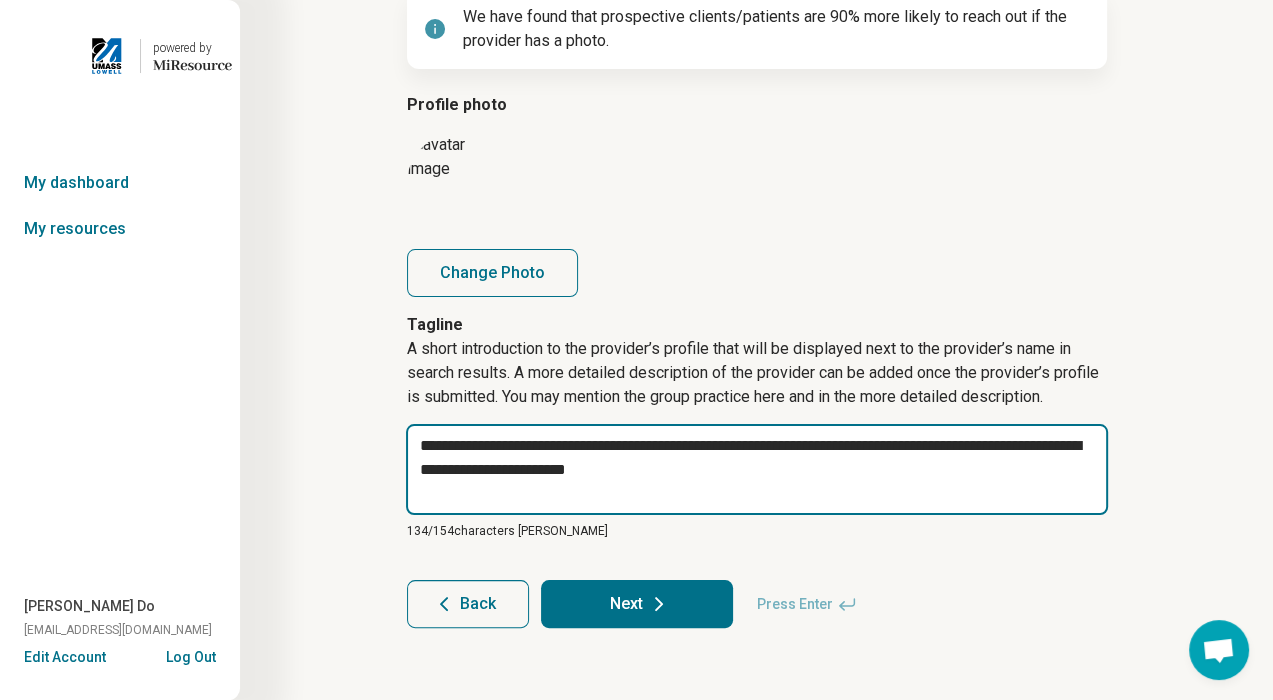 type on "*" 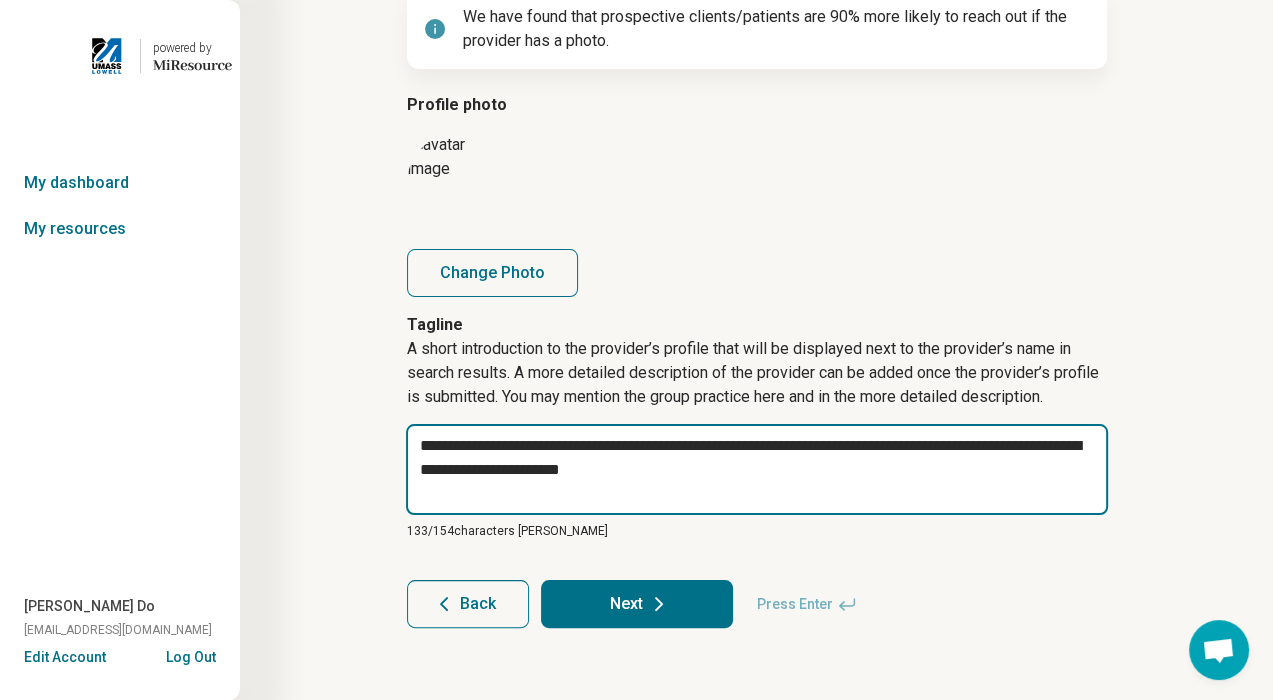 type on "*" 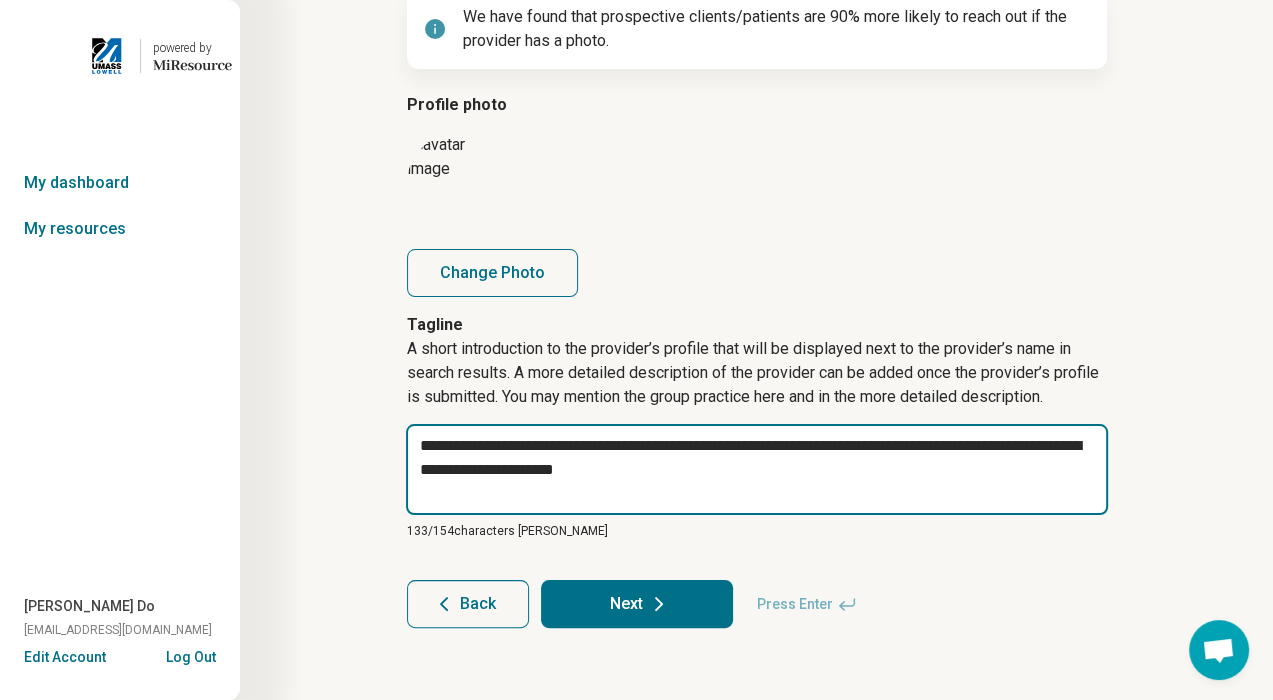 type on "*" 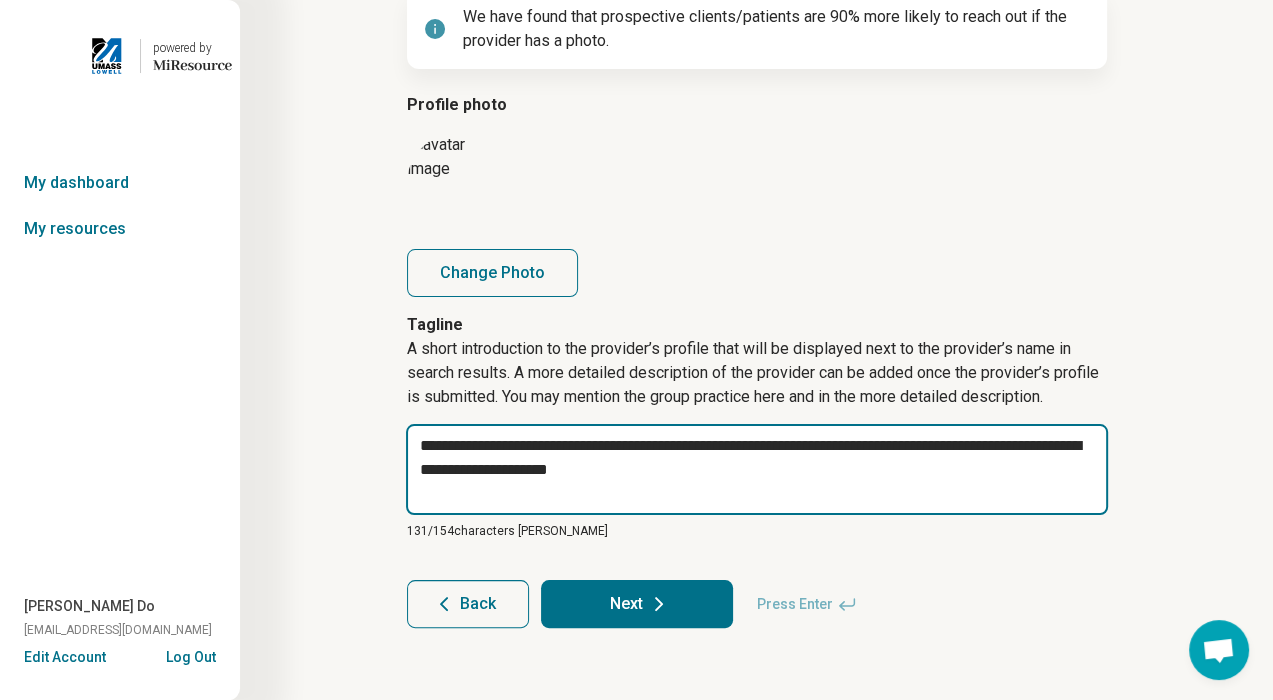 type on "*" 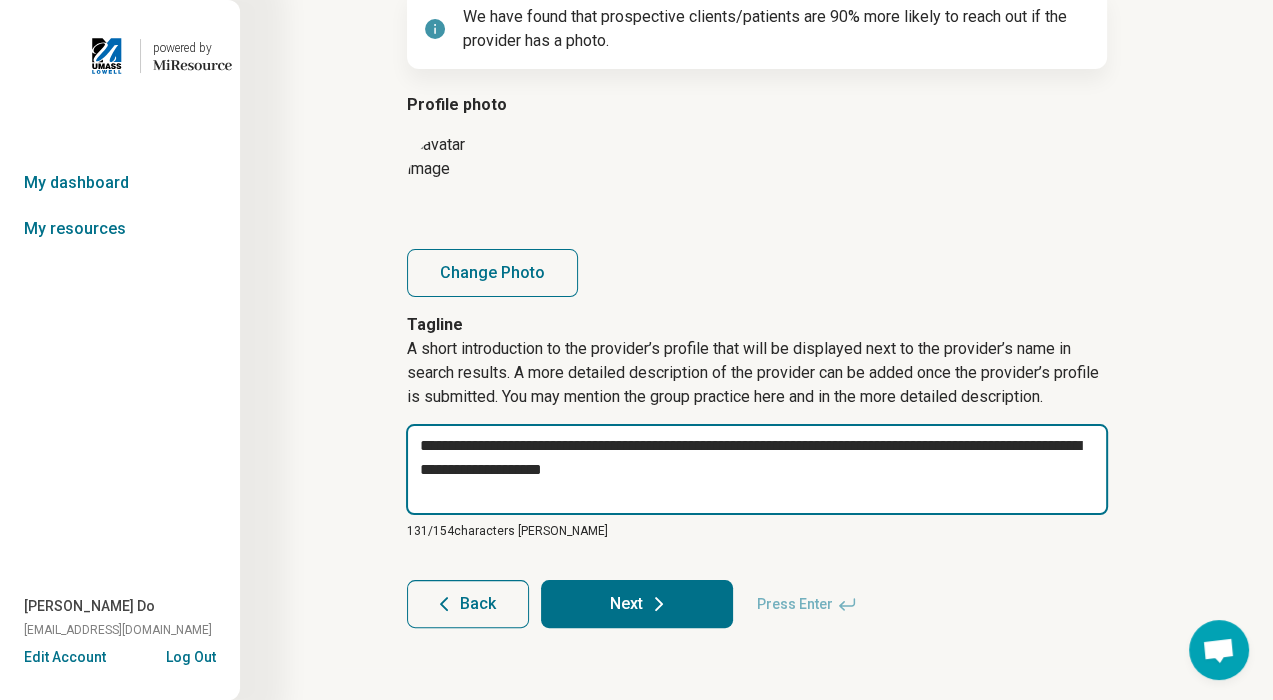 type on "*" 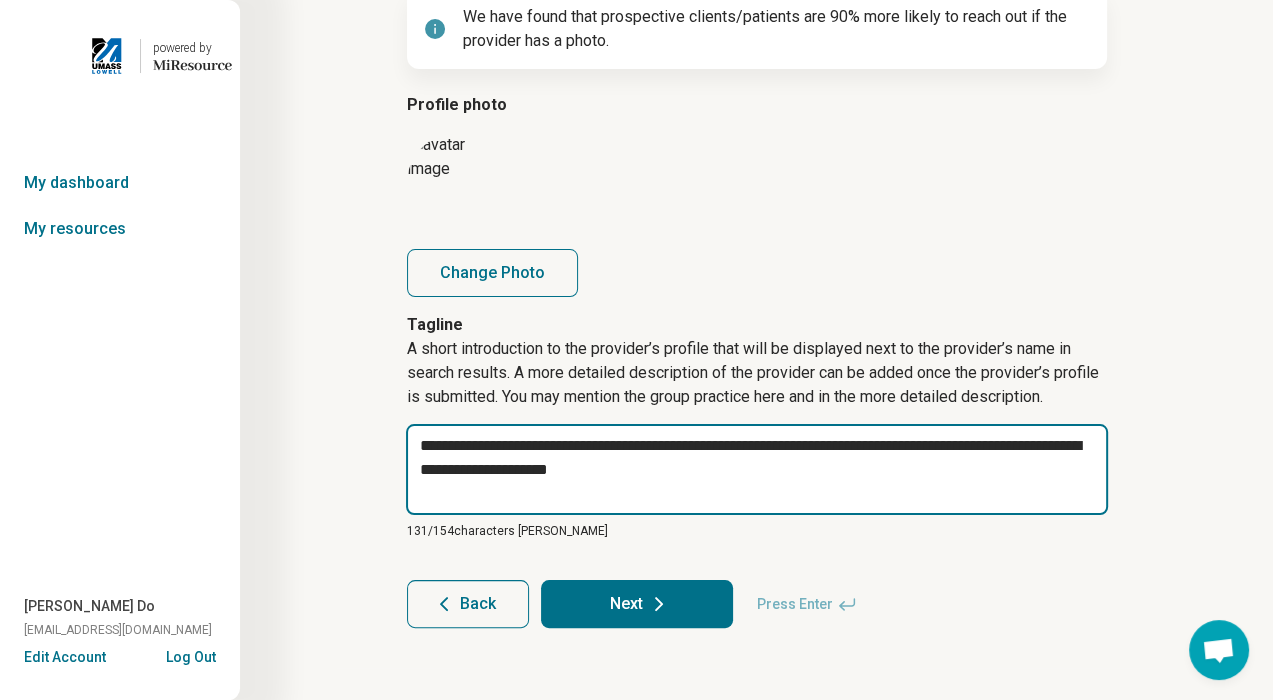 type on "*" 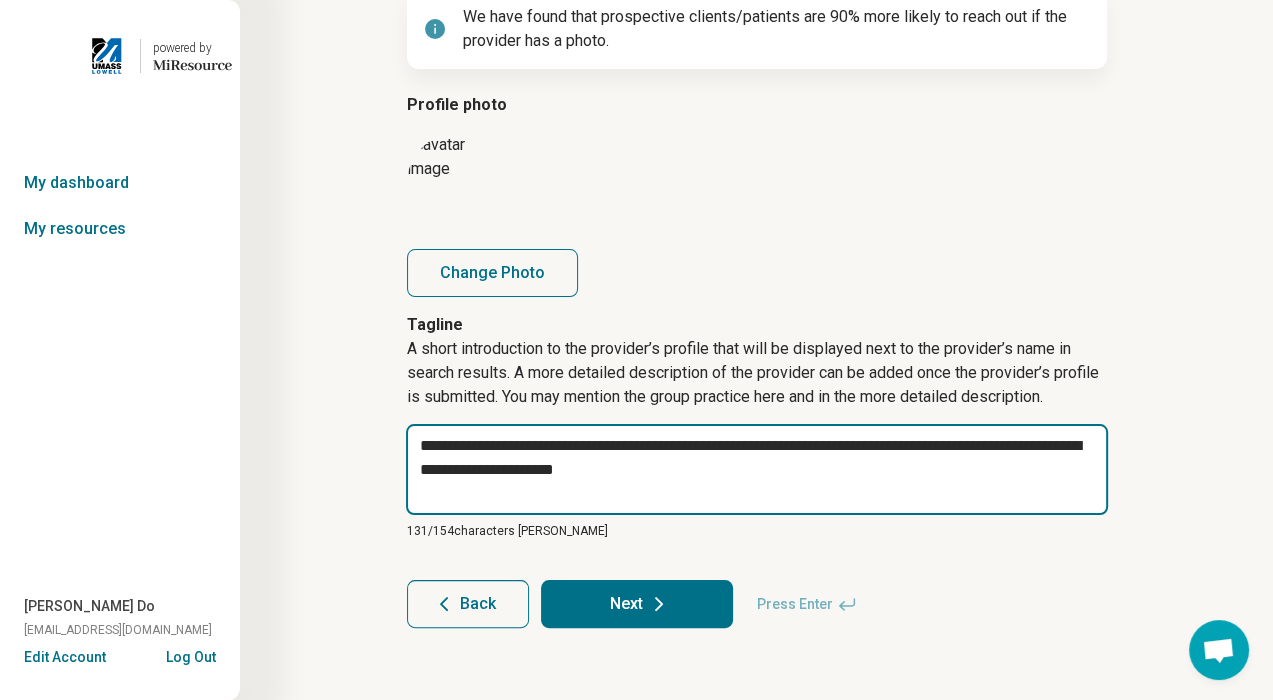 type on "*" 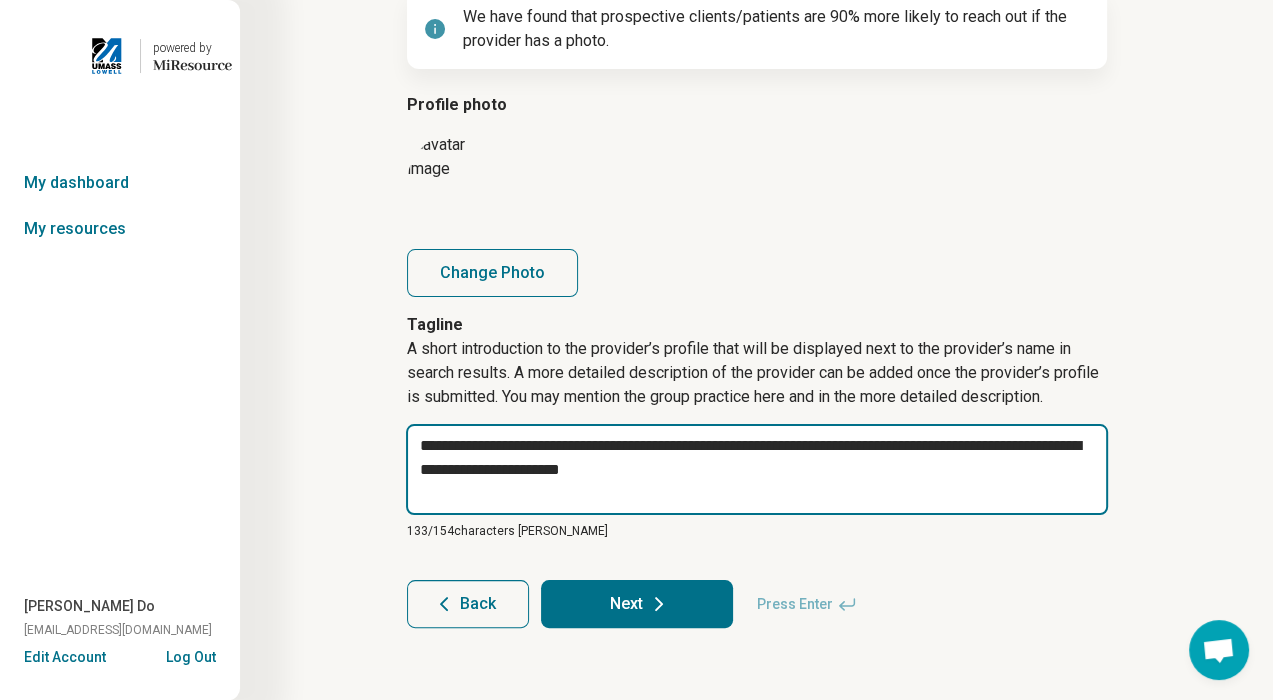 type on "*" 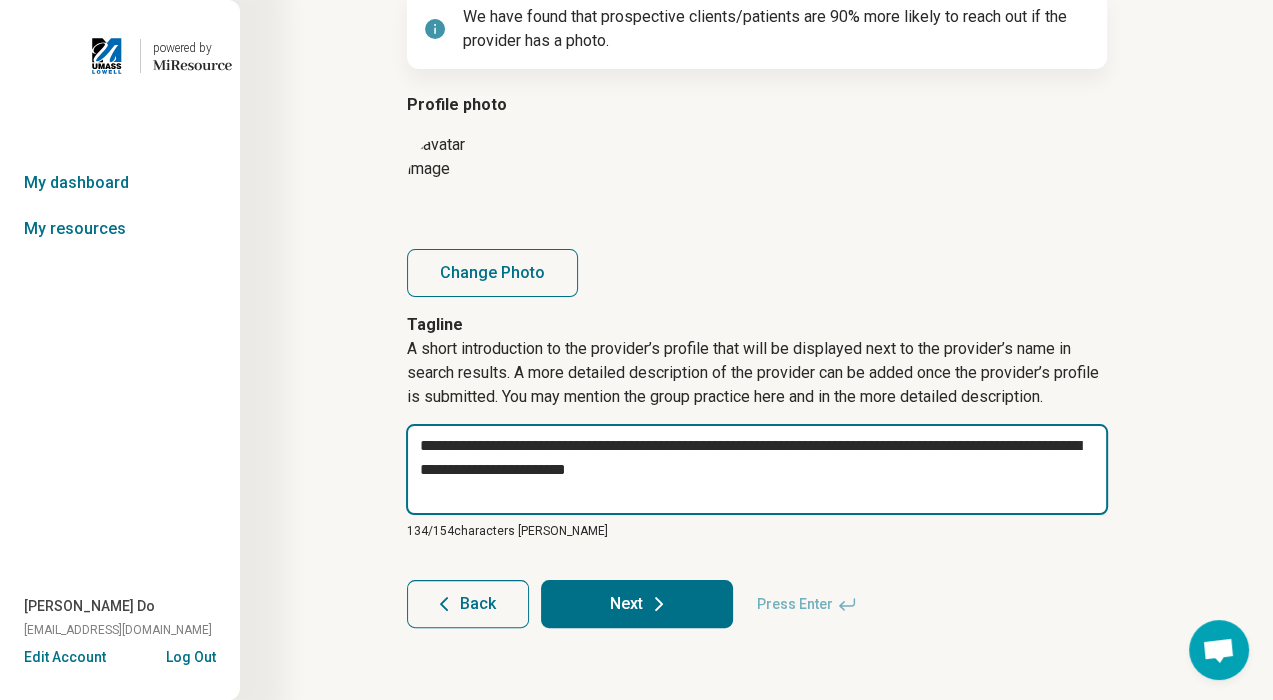type on "*" 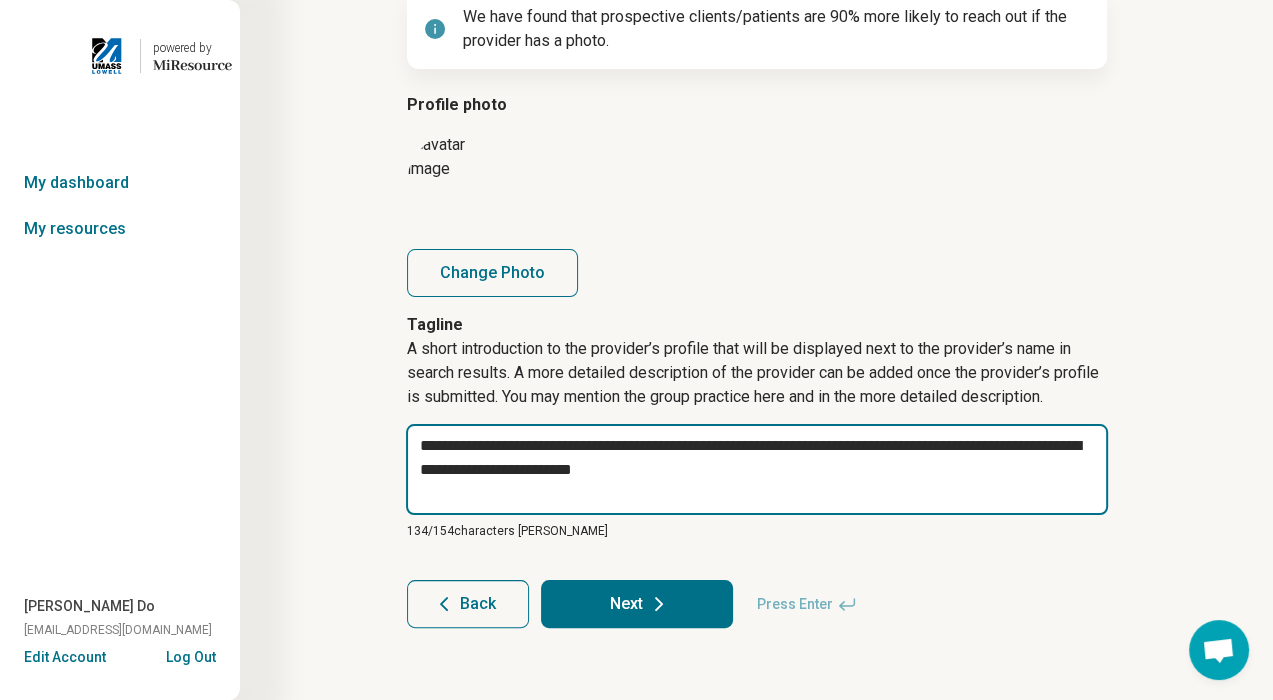 type on "*" 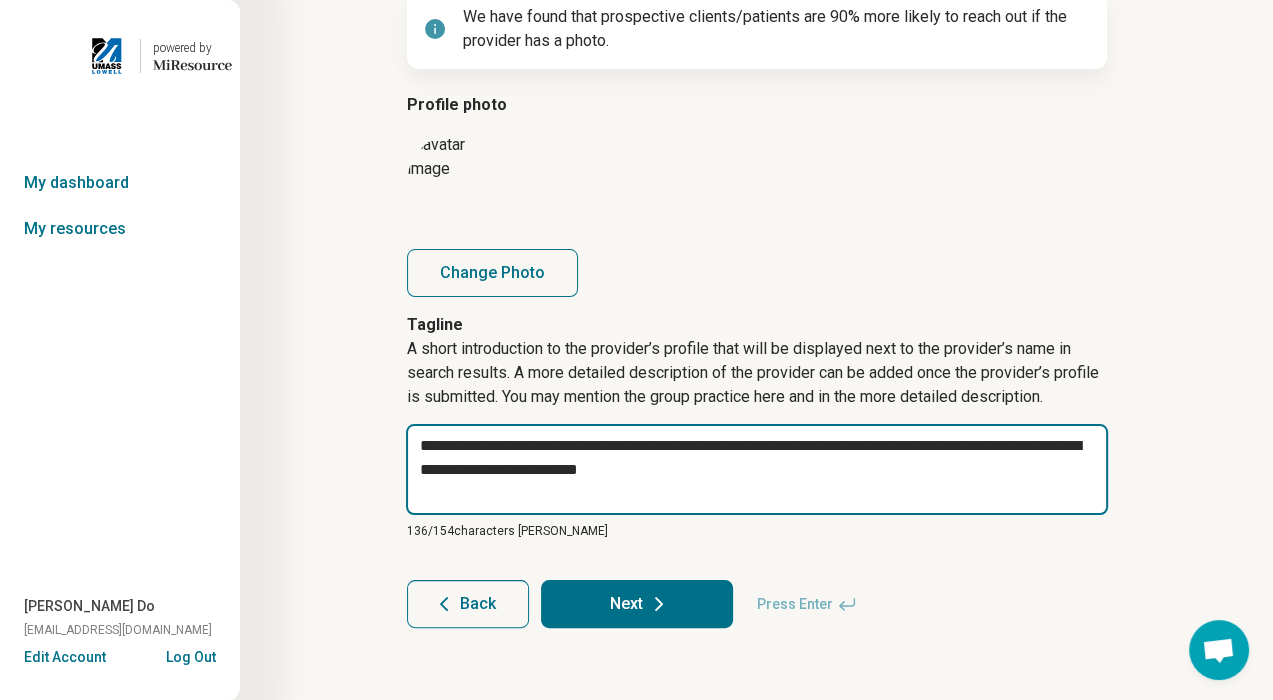 type on "*" 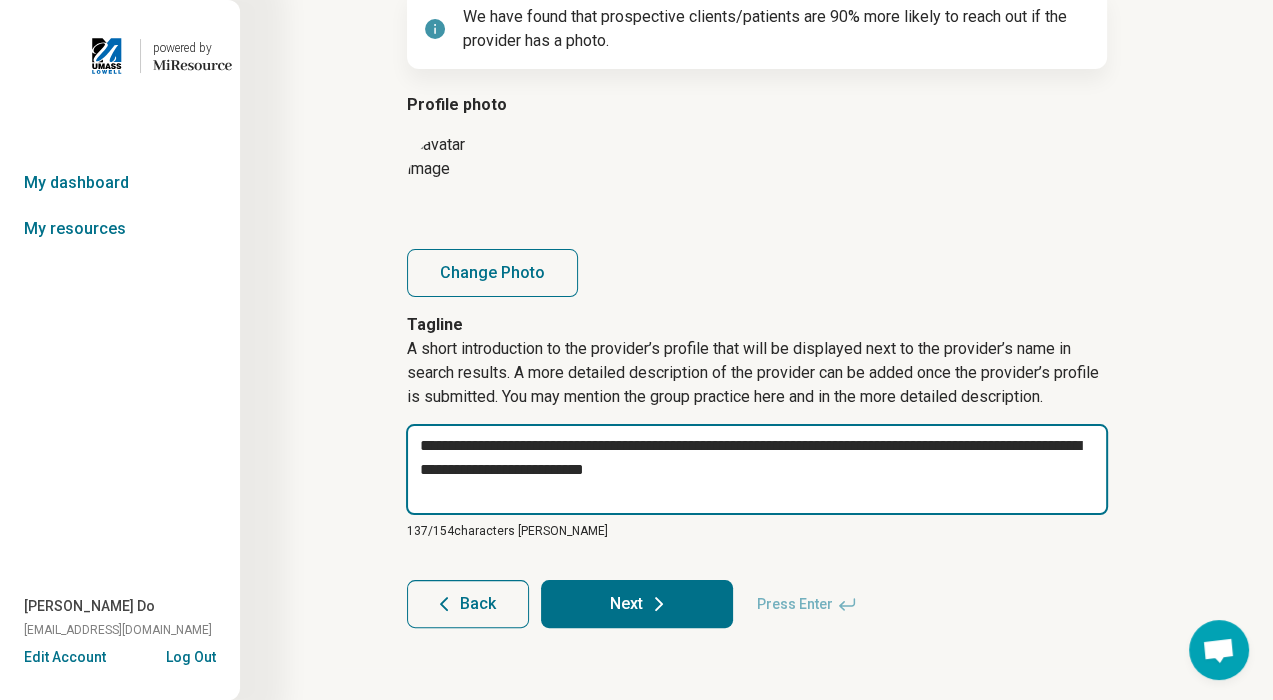 click on "**********" at bounding box center [757, 469] 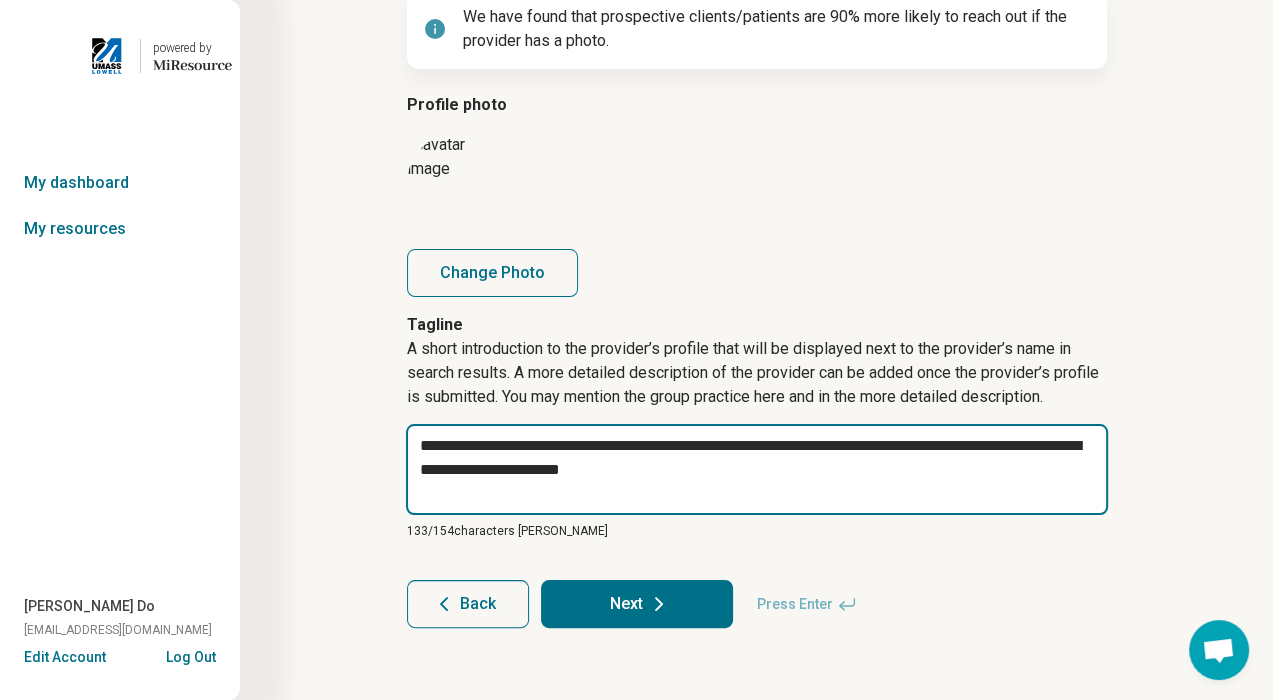 type on "*" 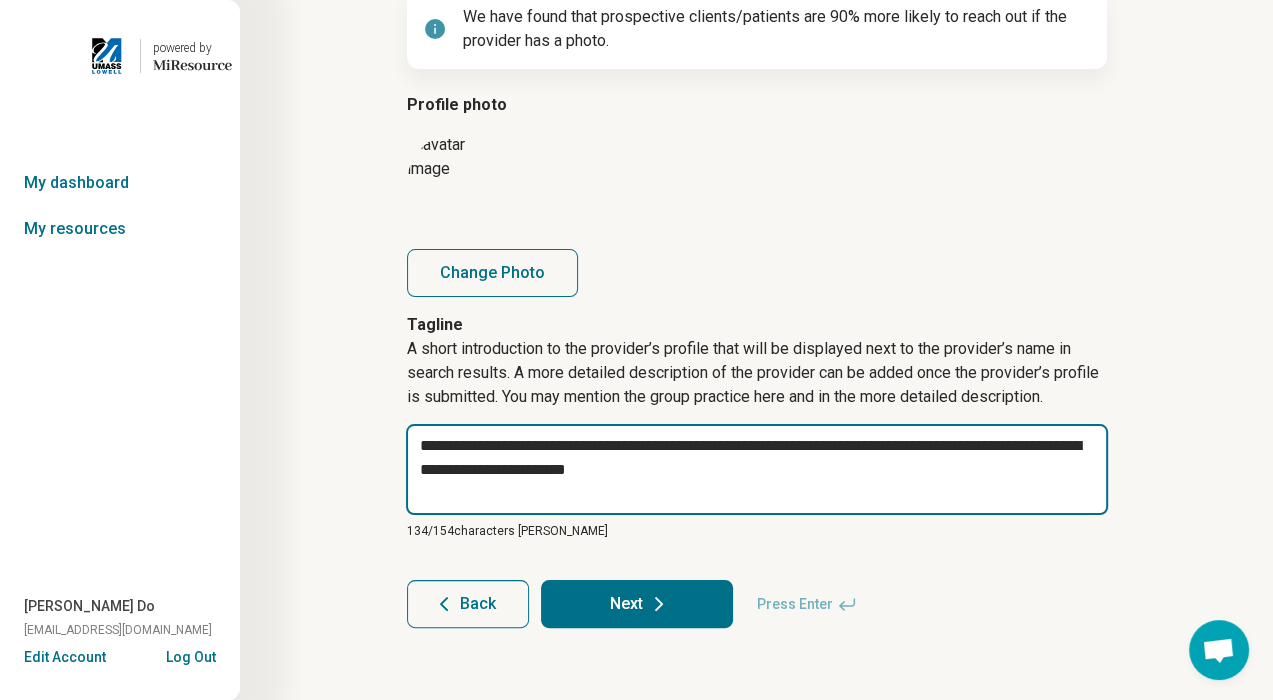 type on "*" 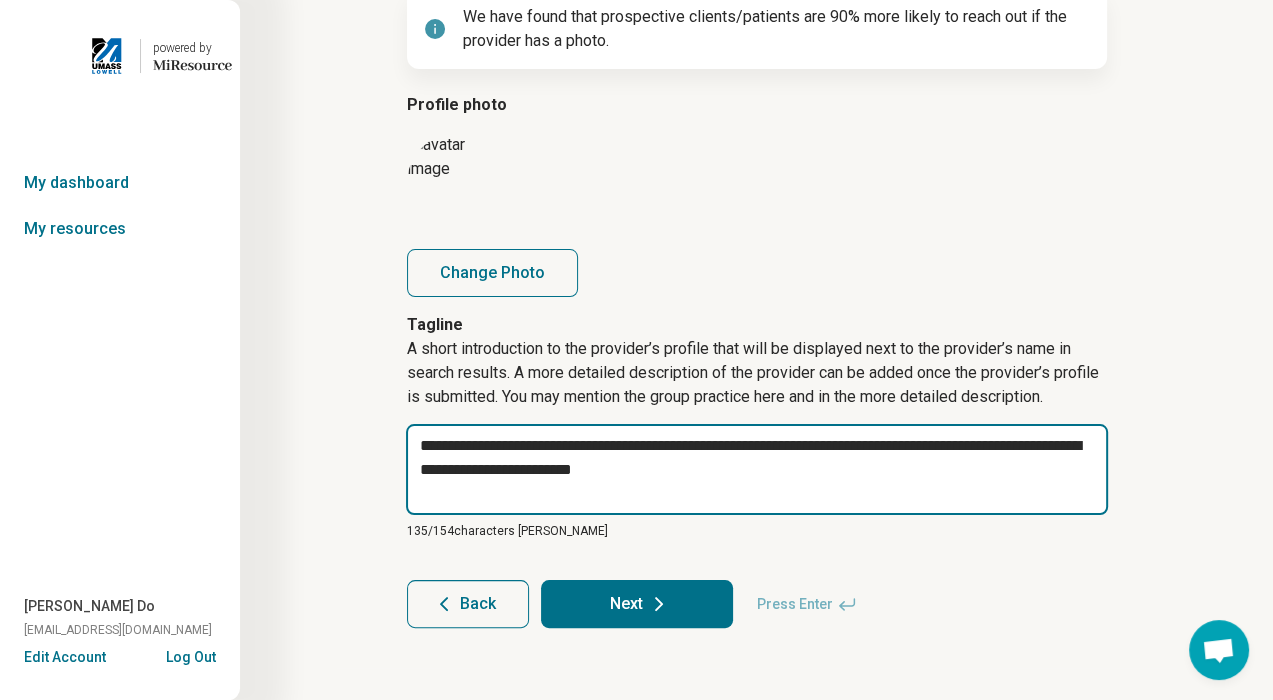 click on "**********" at bounding box center [757, 469] 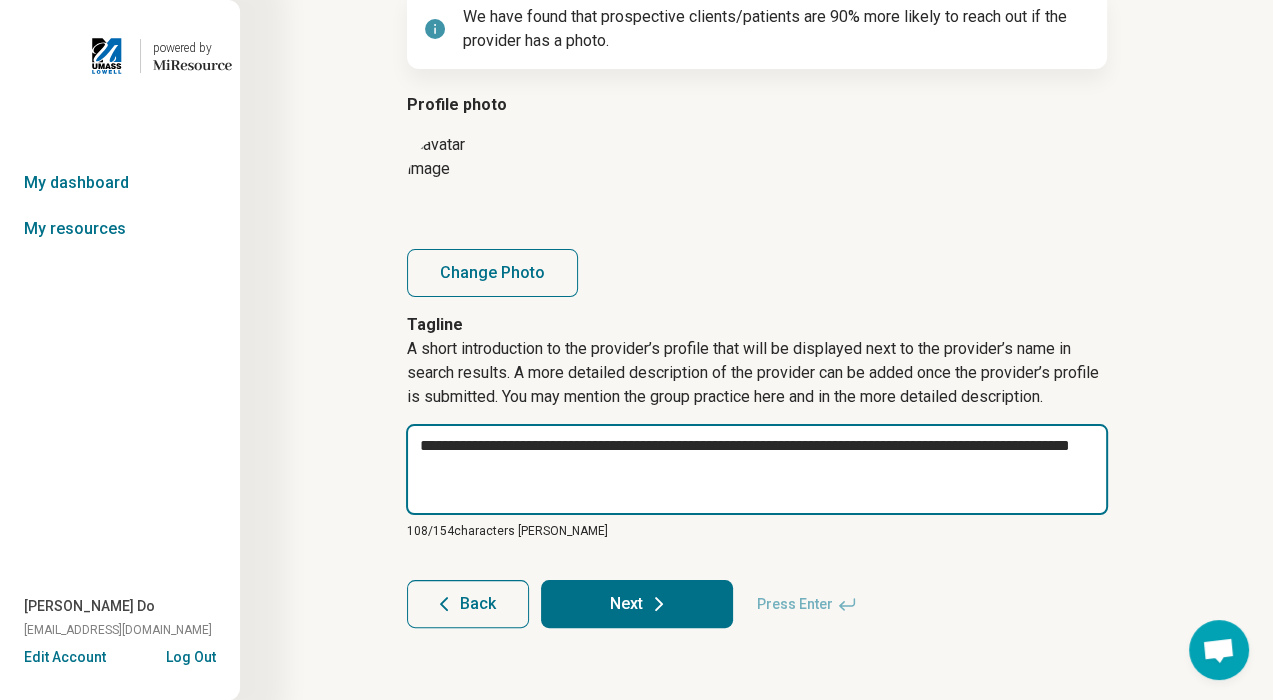 click on "**********" at bounding box center (757, 469) 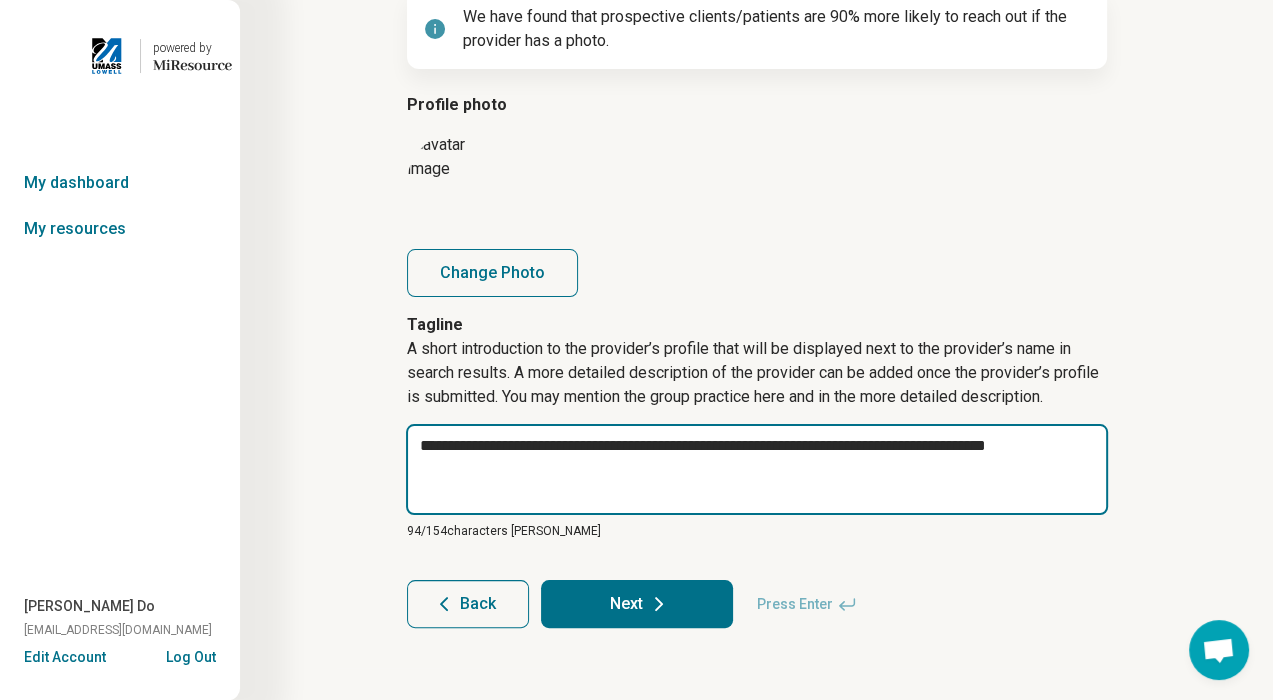 type on "*" 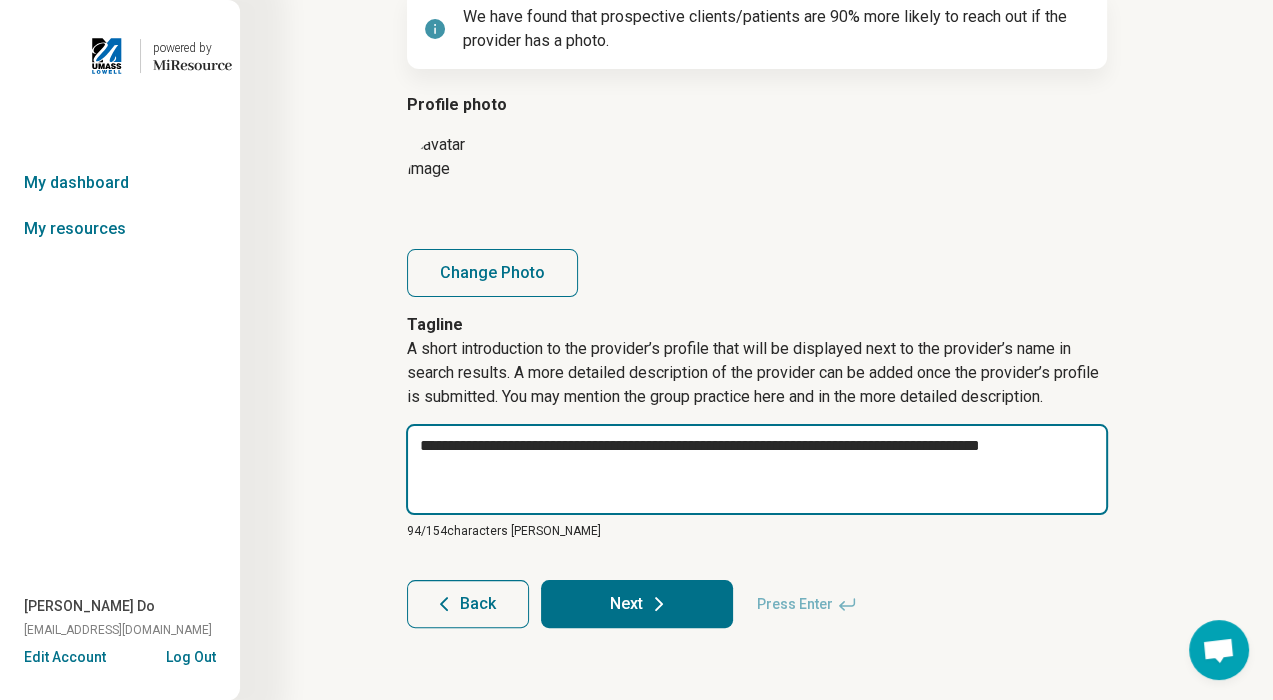 type on "*" 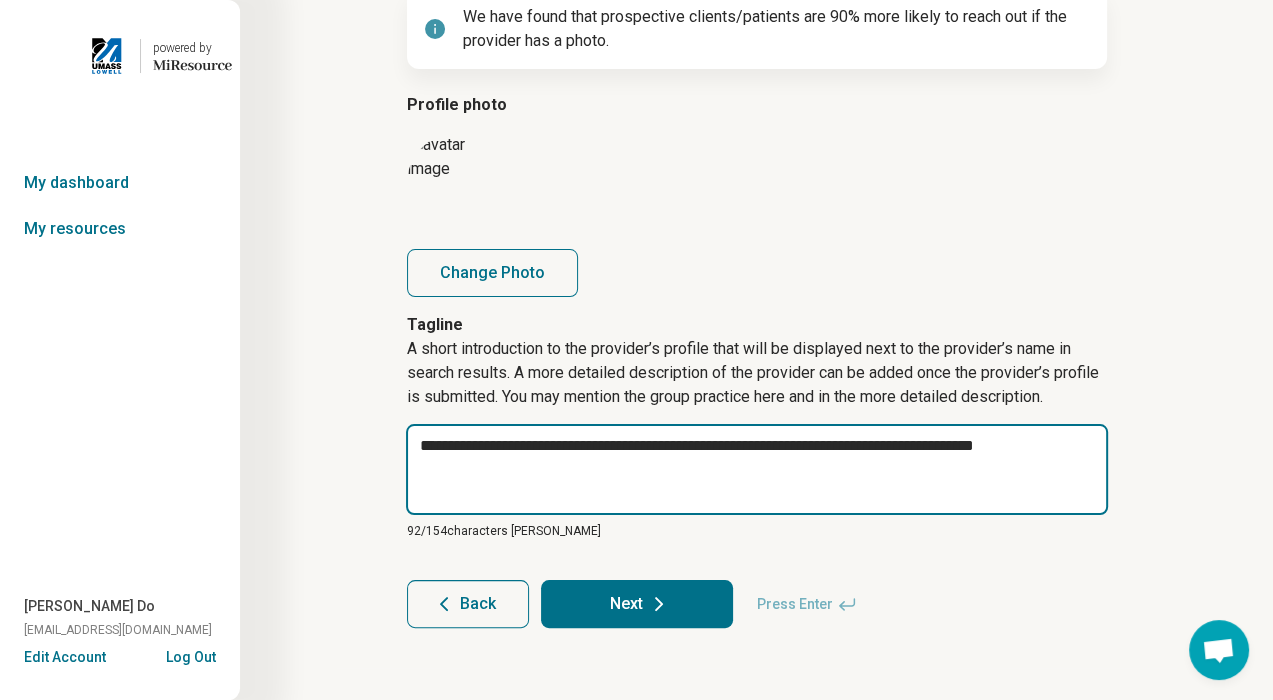 type on "*" 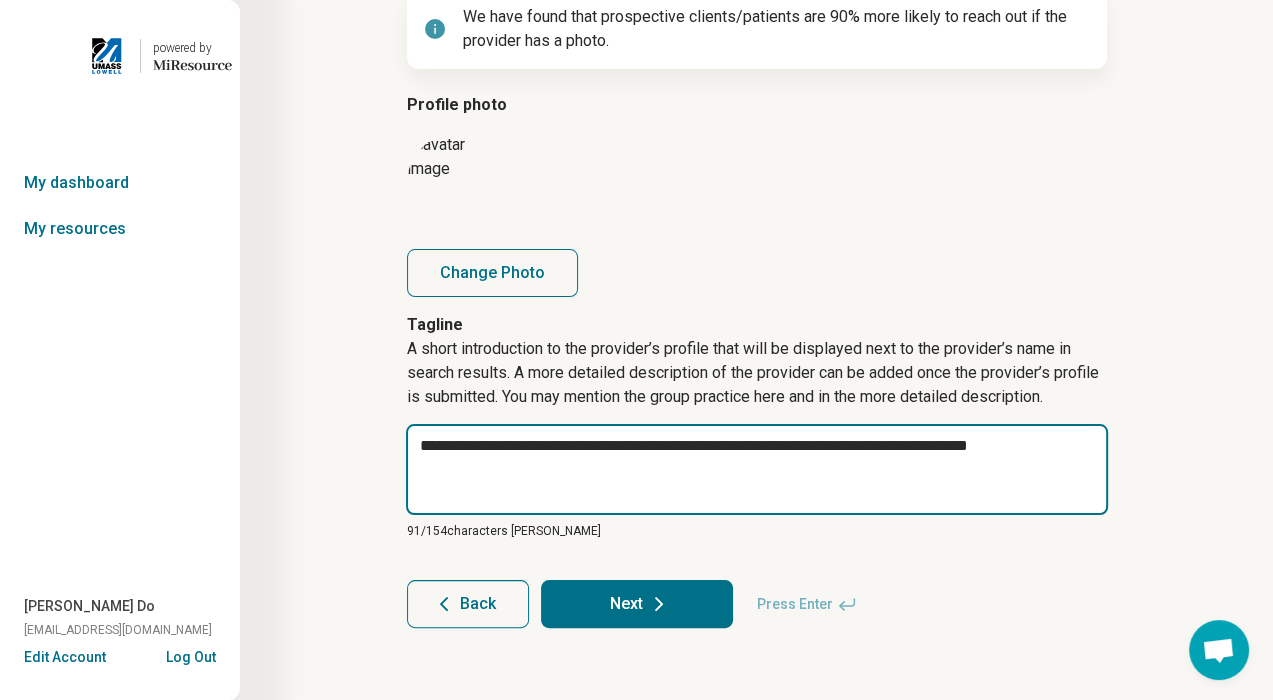 click on "**********" at bounding box center (757, 469) 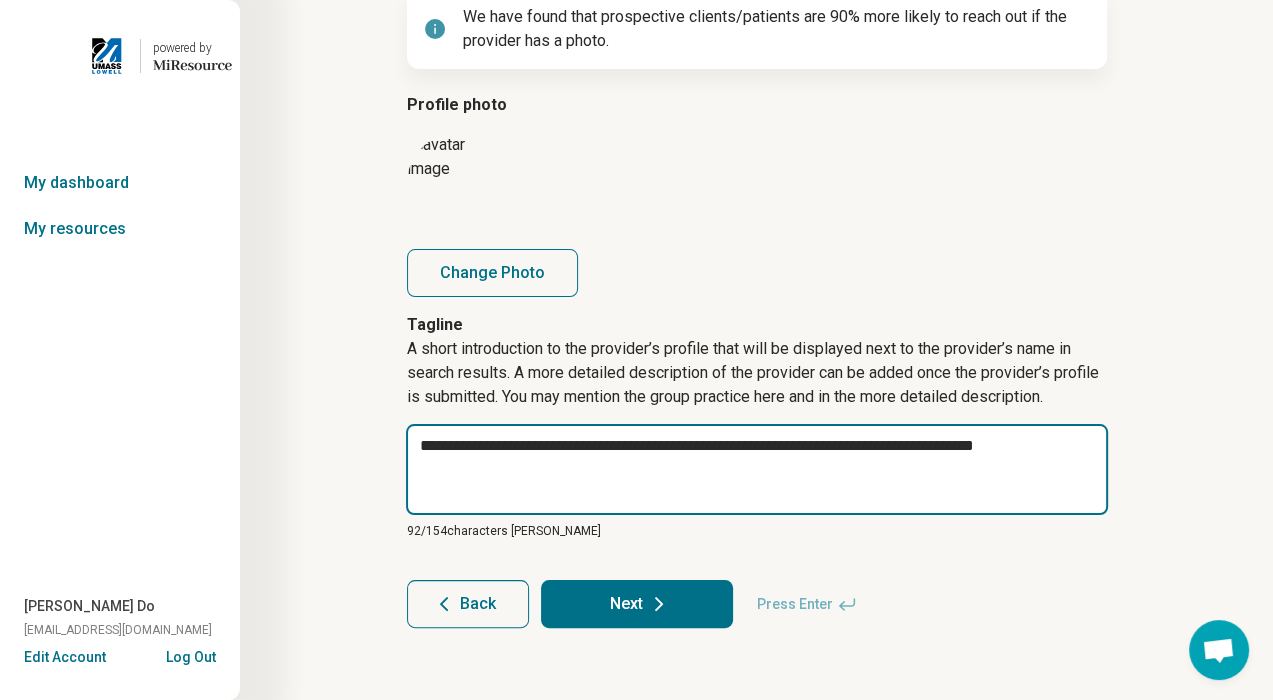 type on "*" 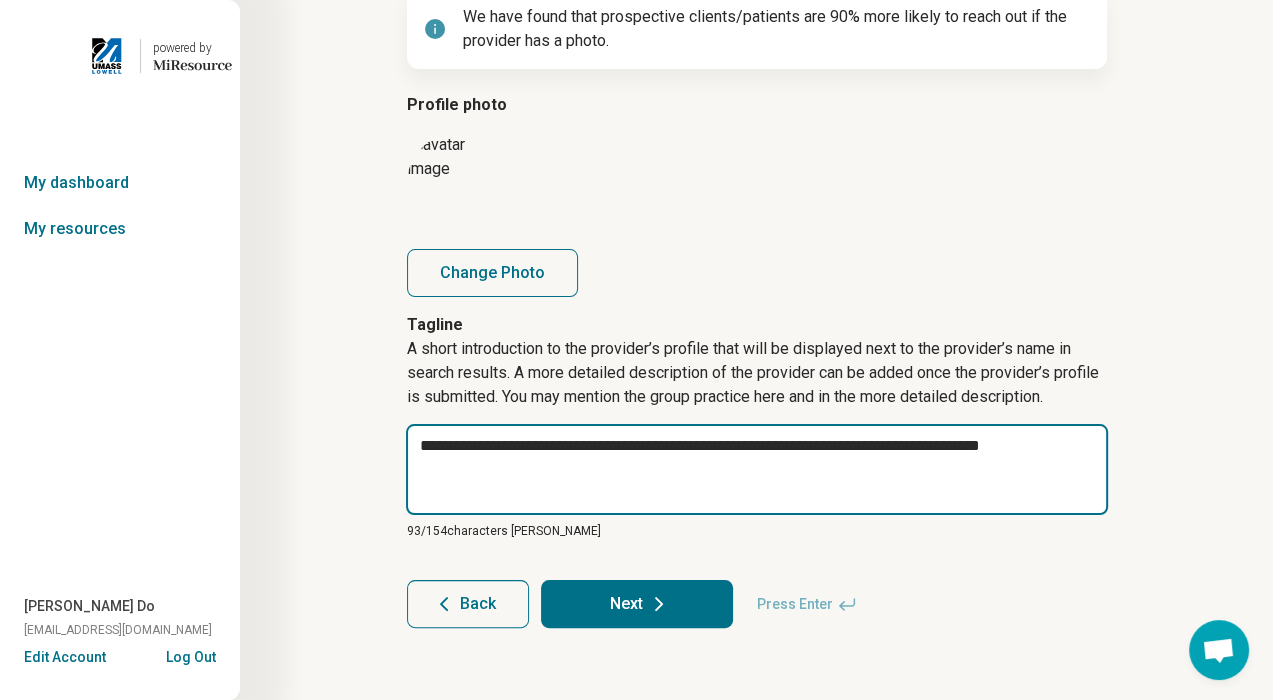 type on "*" 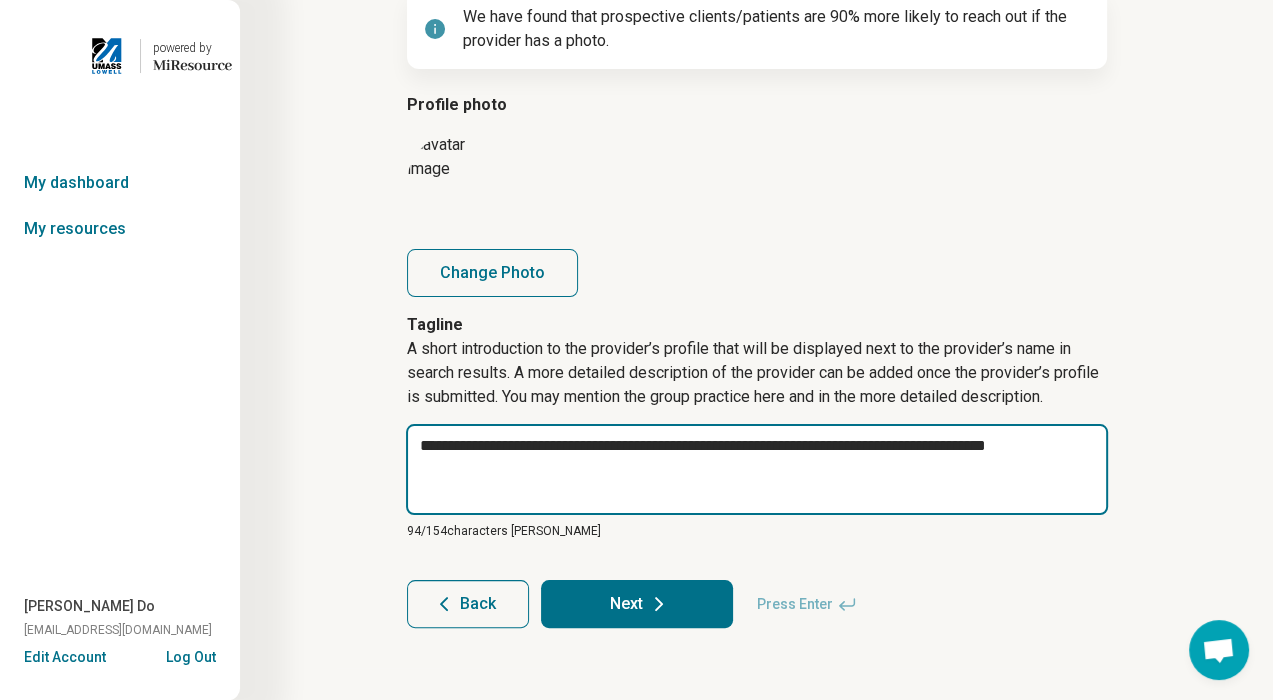 type on "*" 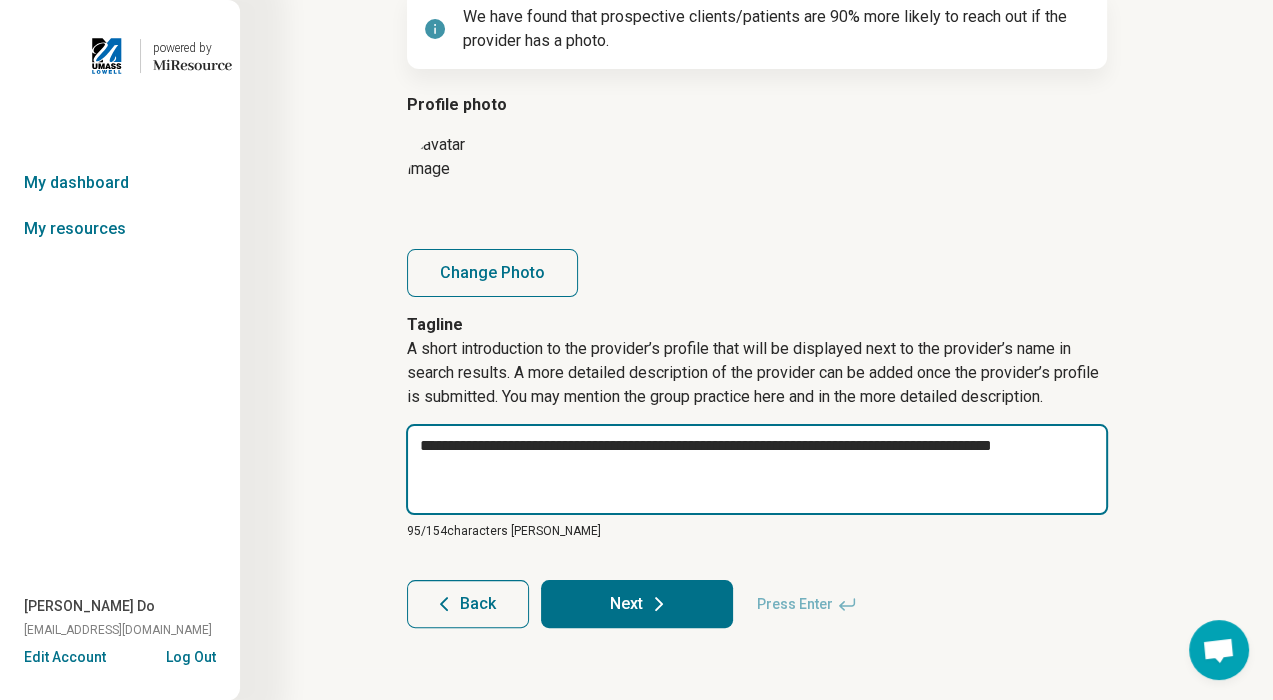 type on "*" 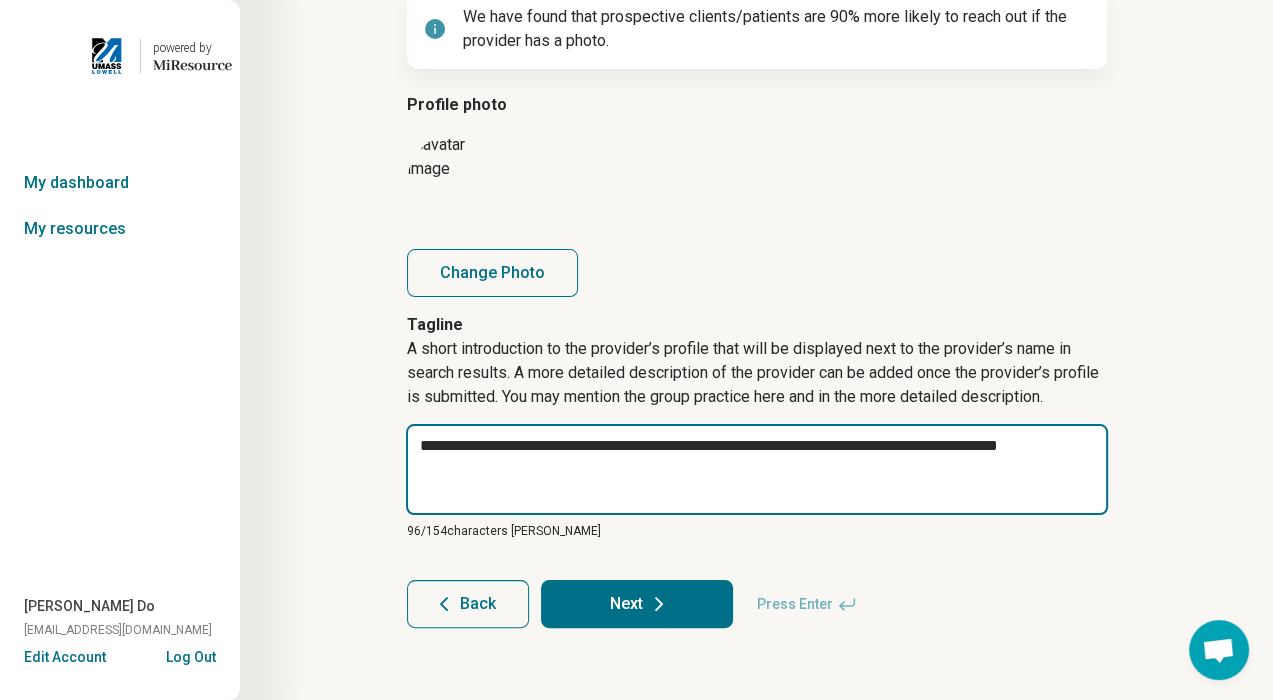 type on "*" 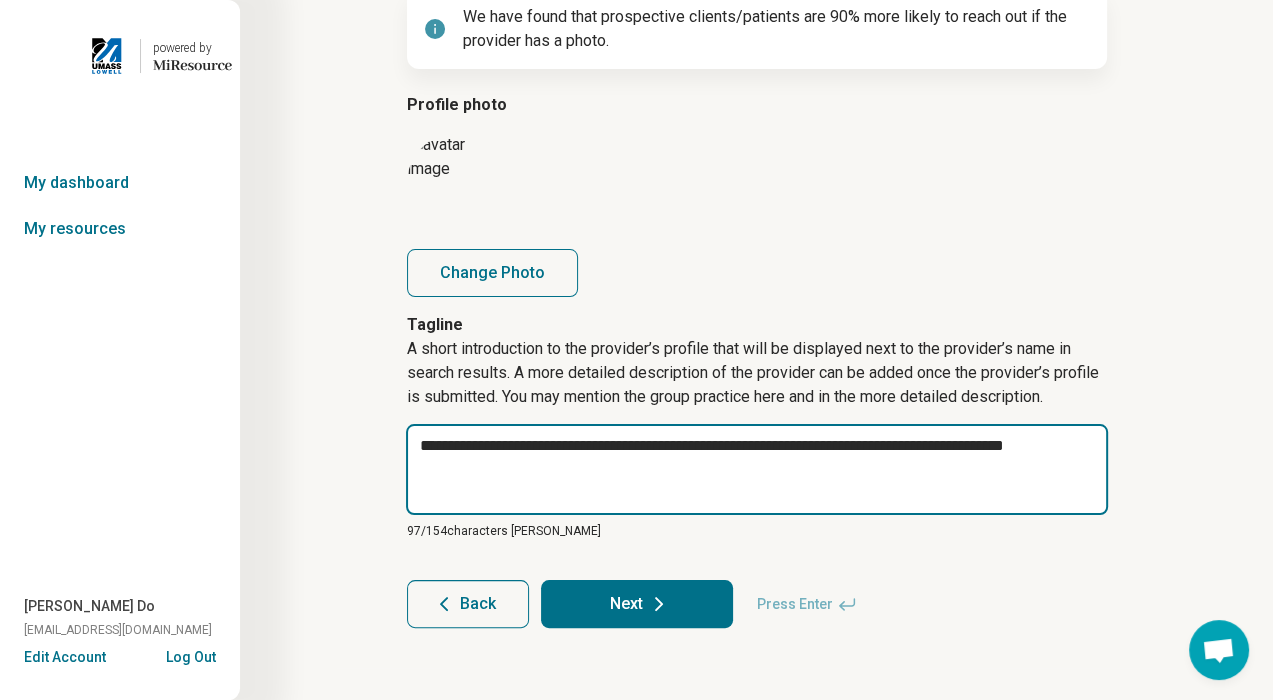 type on "*" 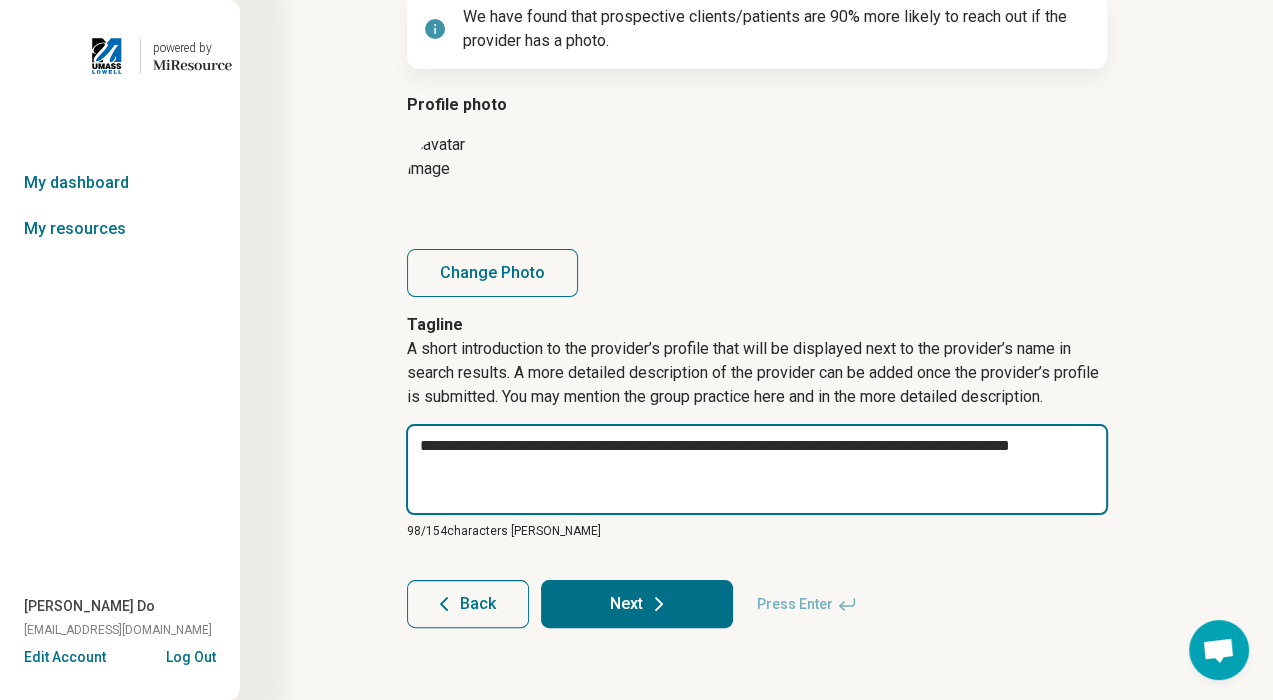 type on "*" 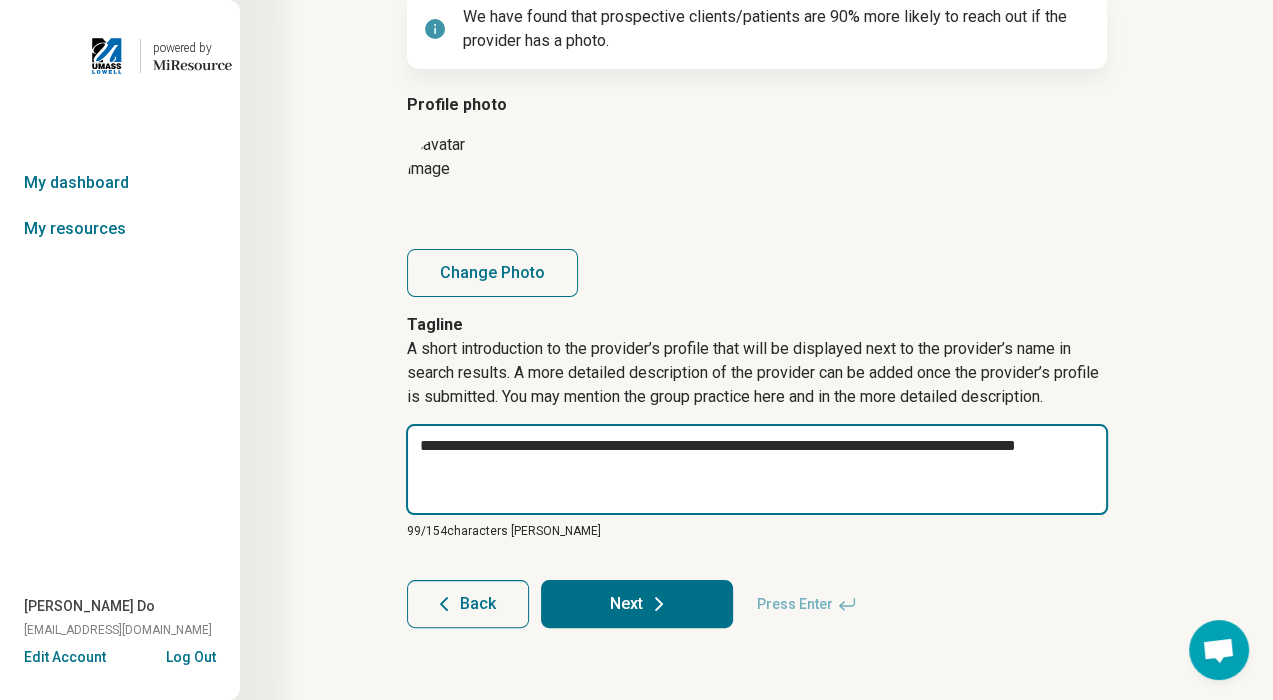 type on "*" 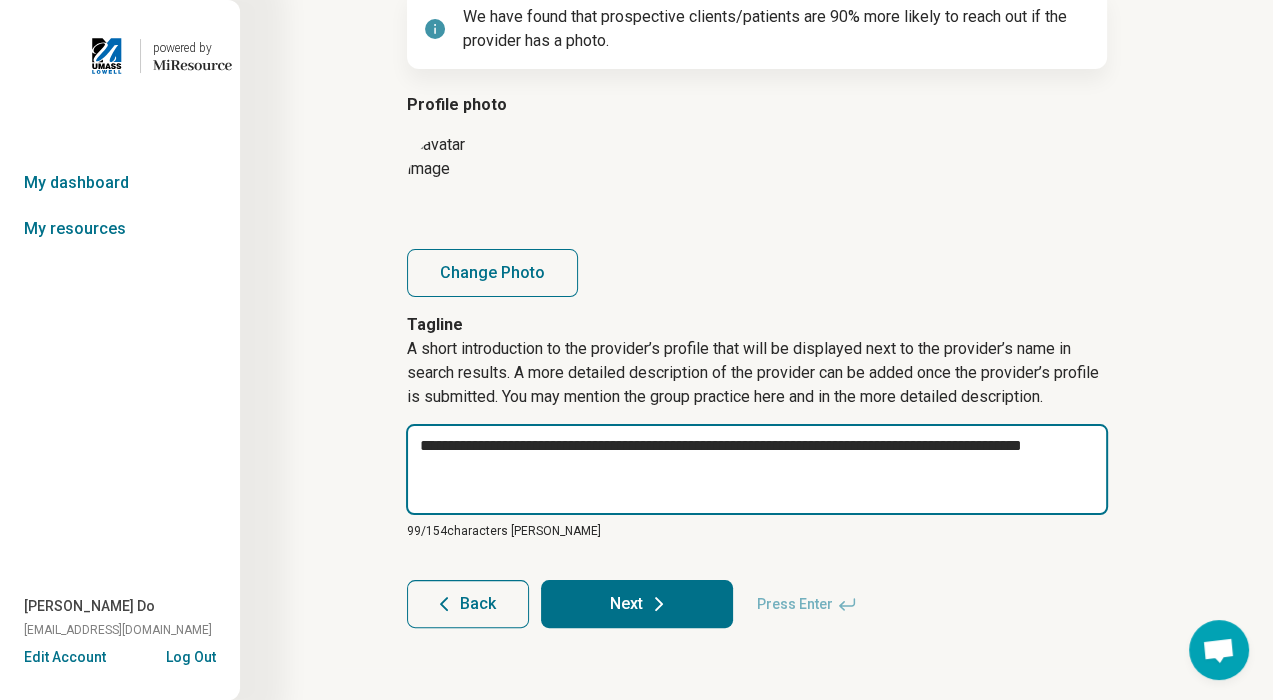 type on "*" 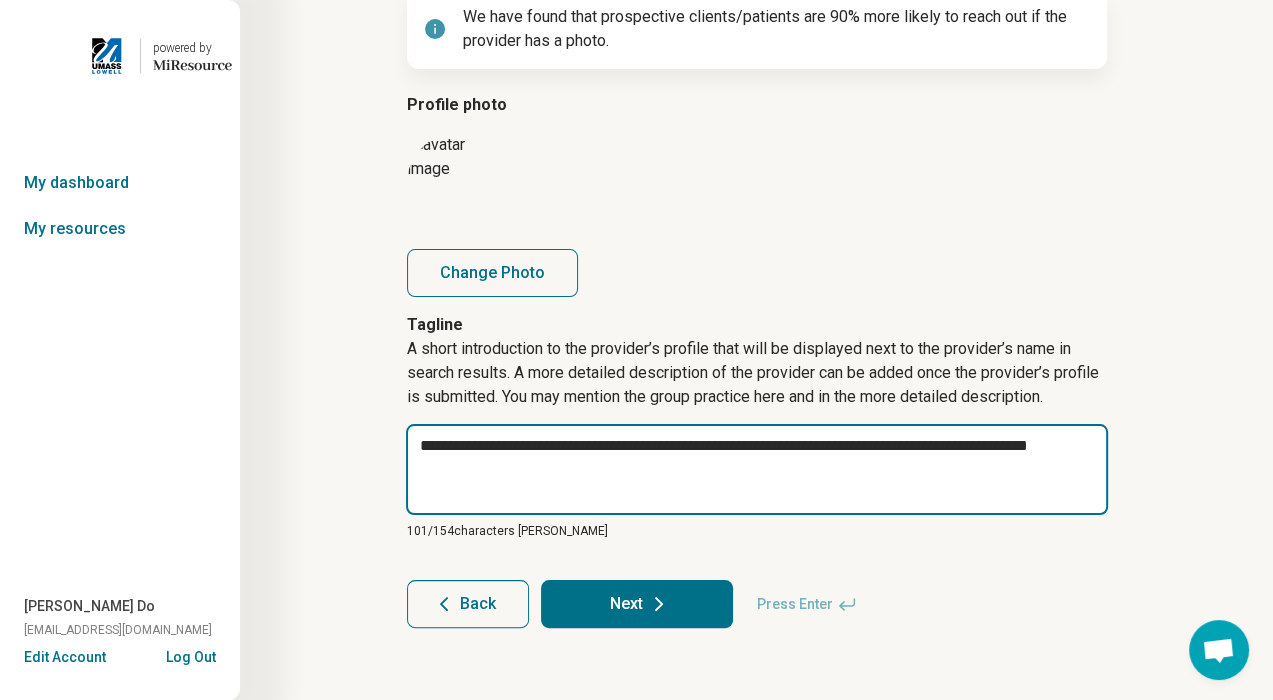 type on "*" 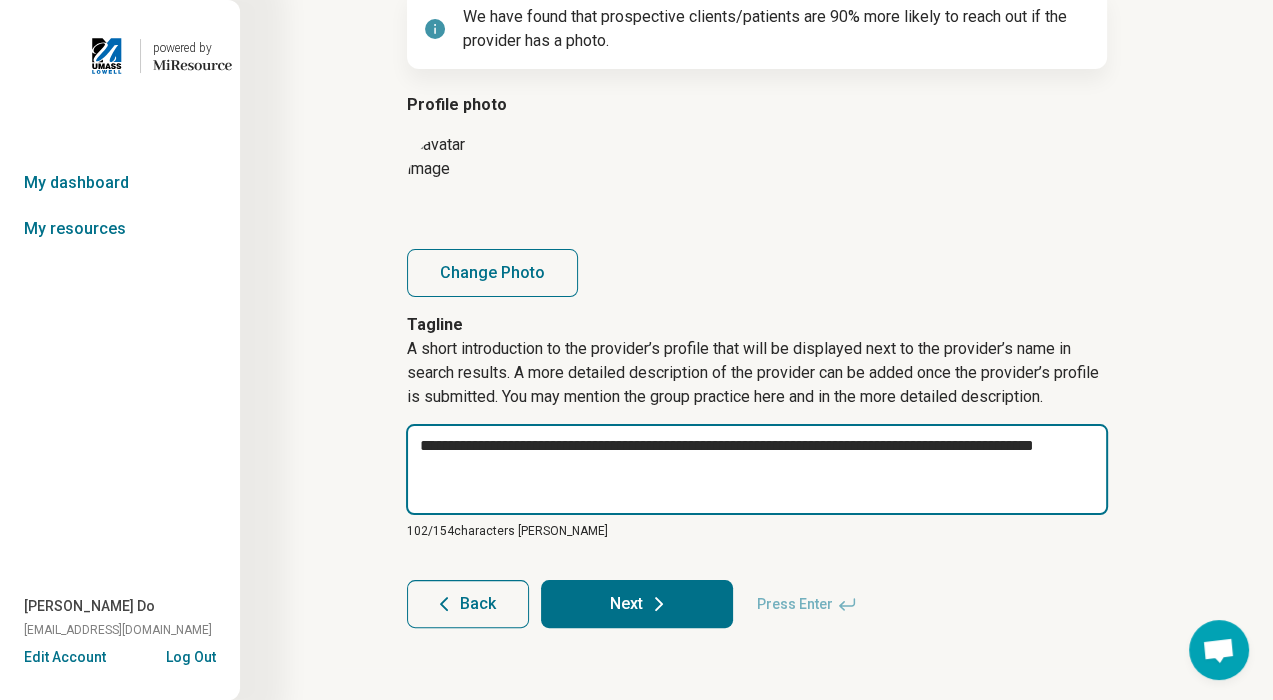 type on "*" 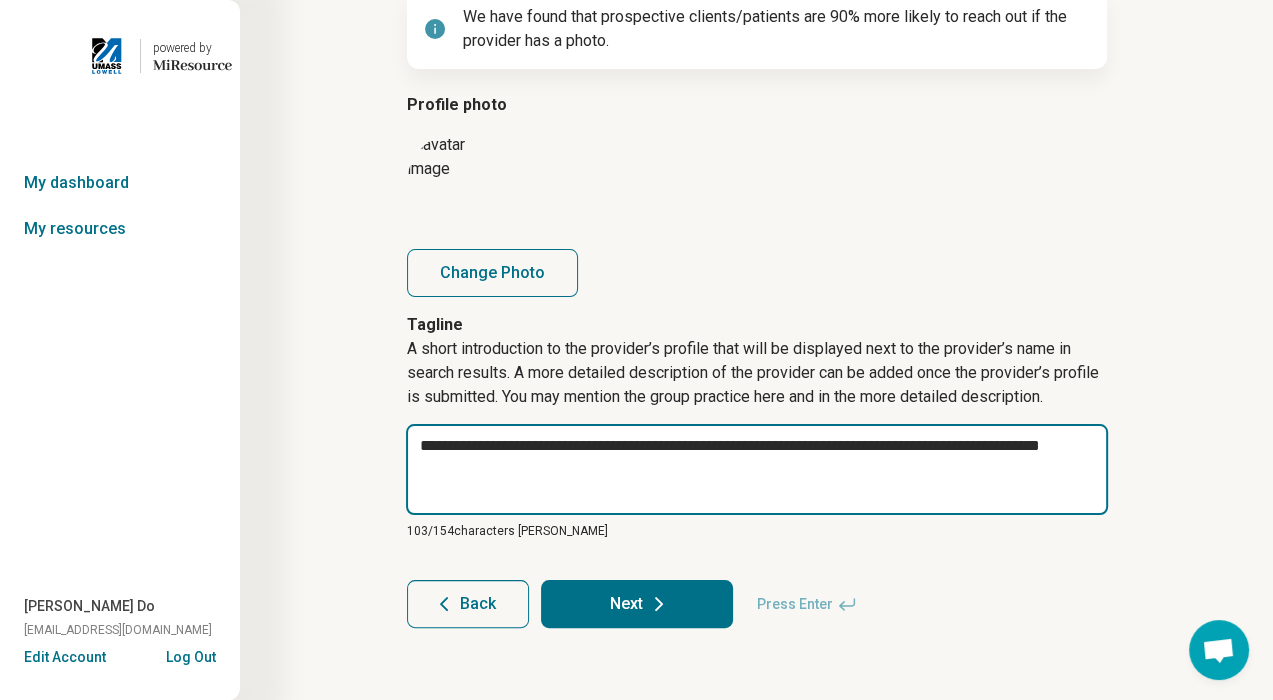 type on "*" 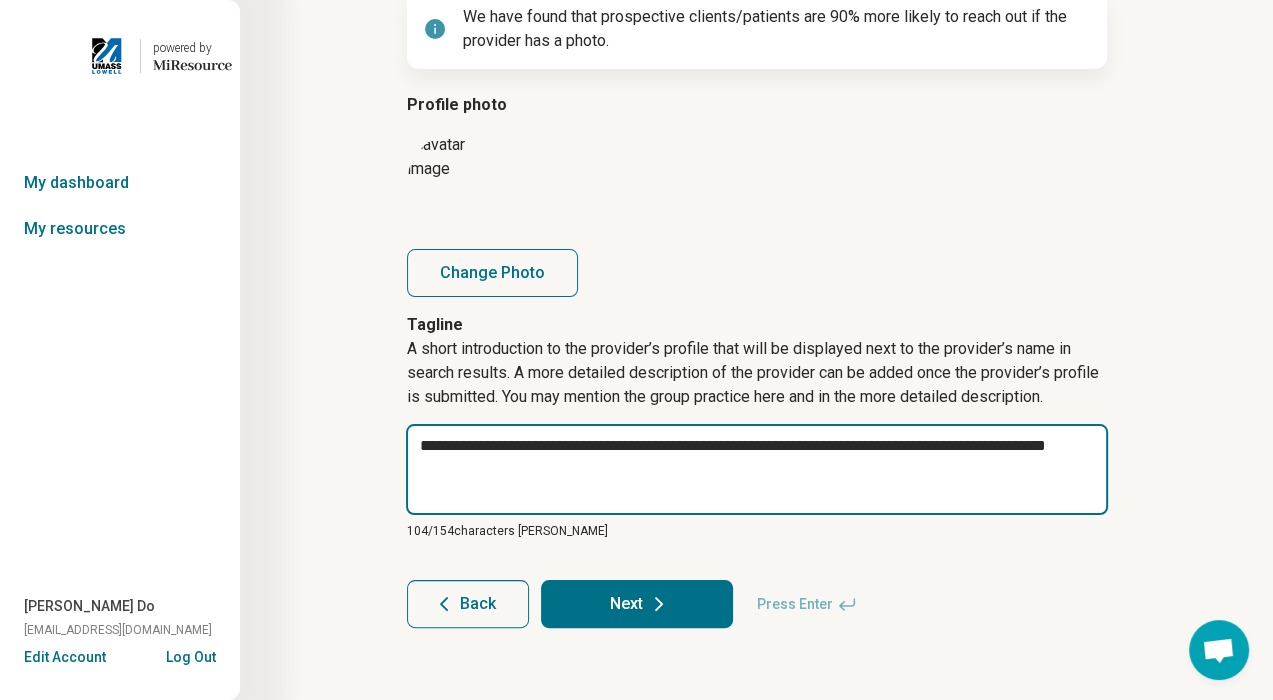 type on "*" 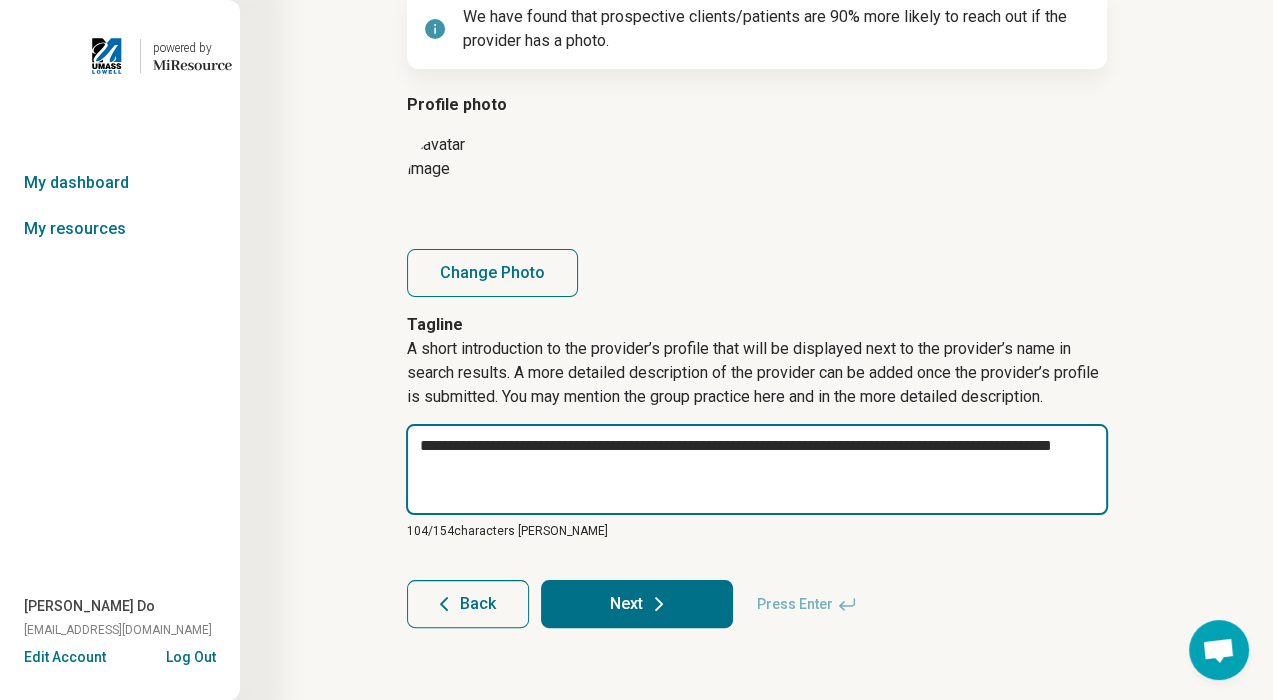 type on "*" 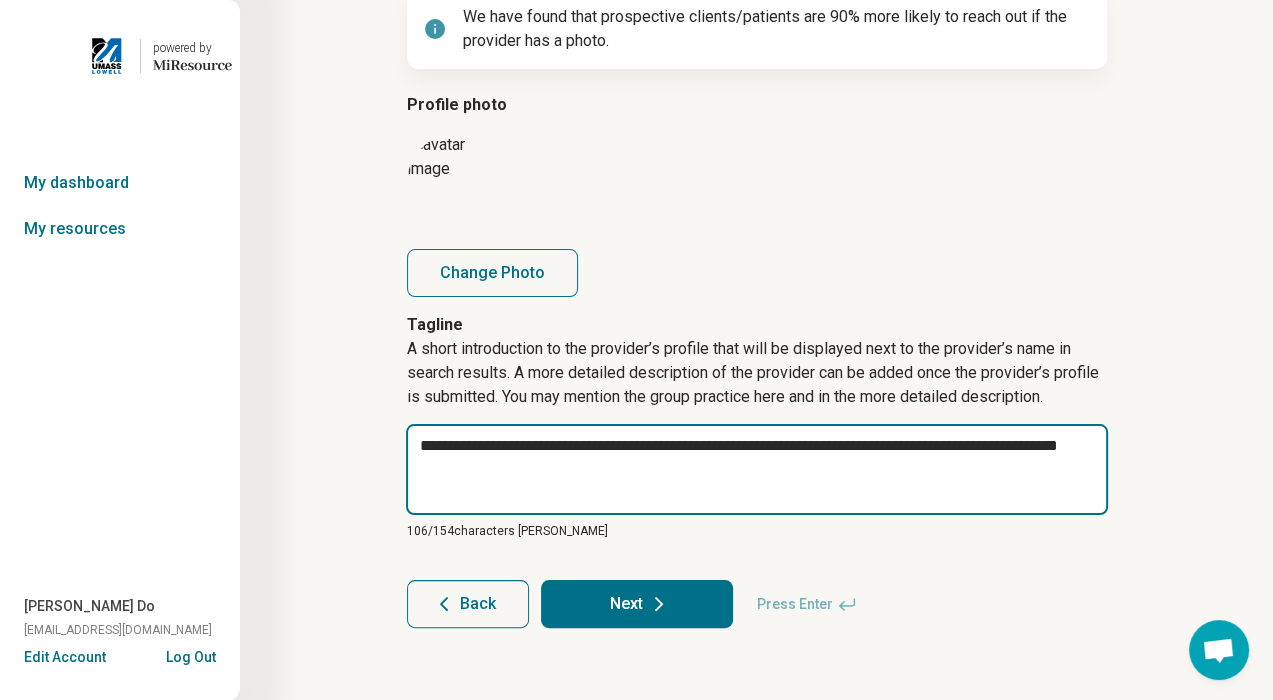 type on "*" 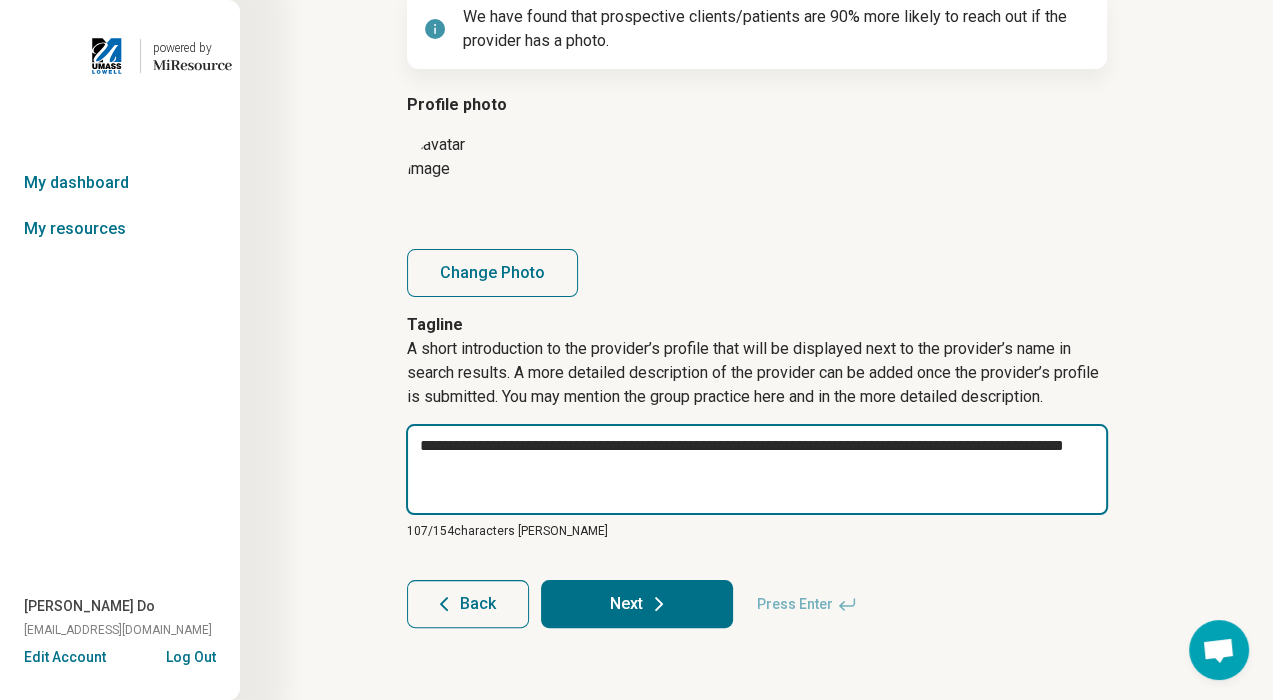 type on "*" 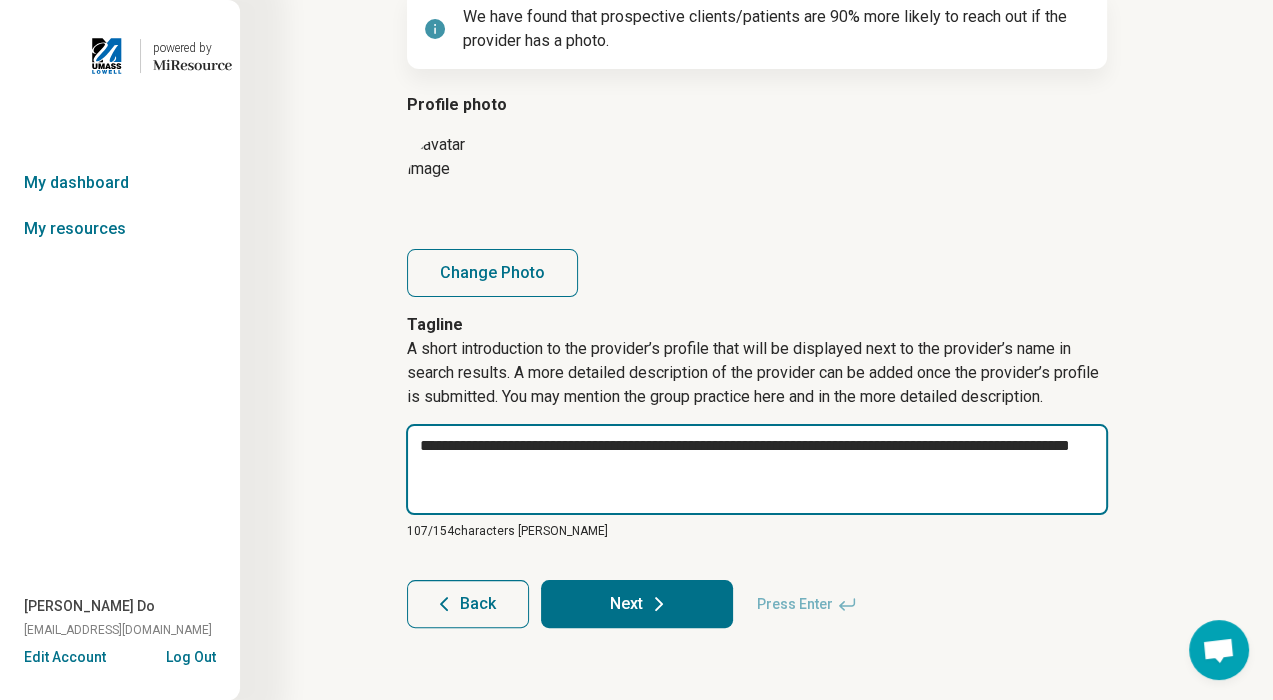 type on "*" 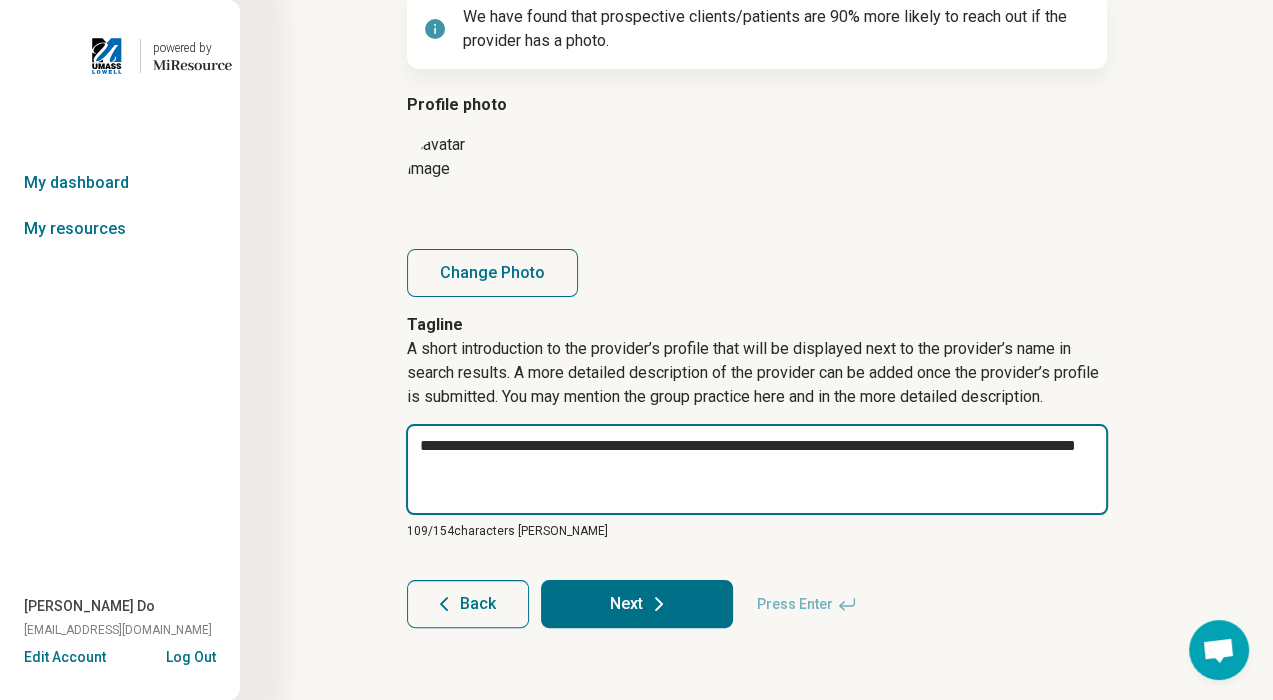 type on "*" 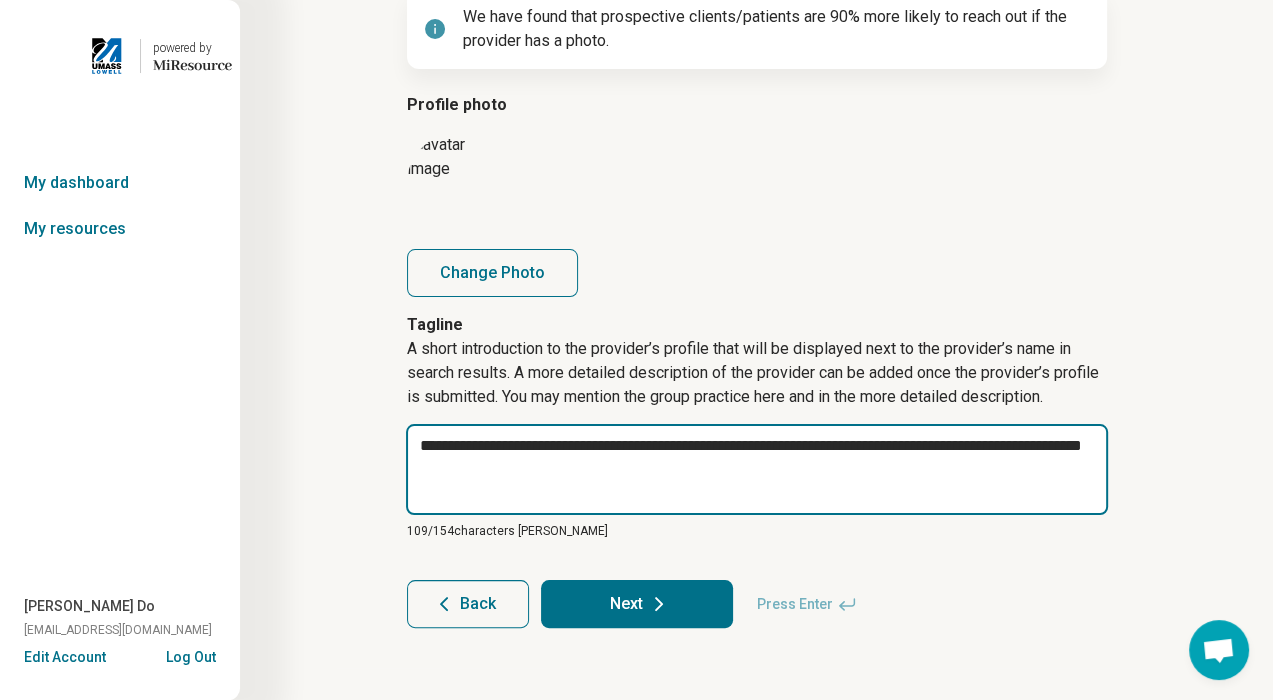 type on "*" 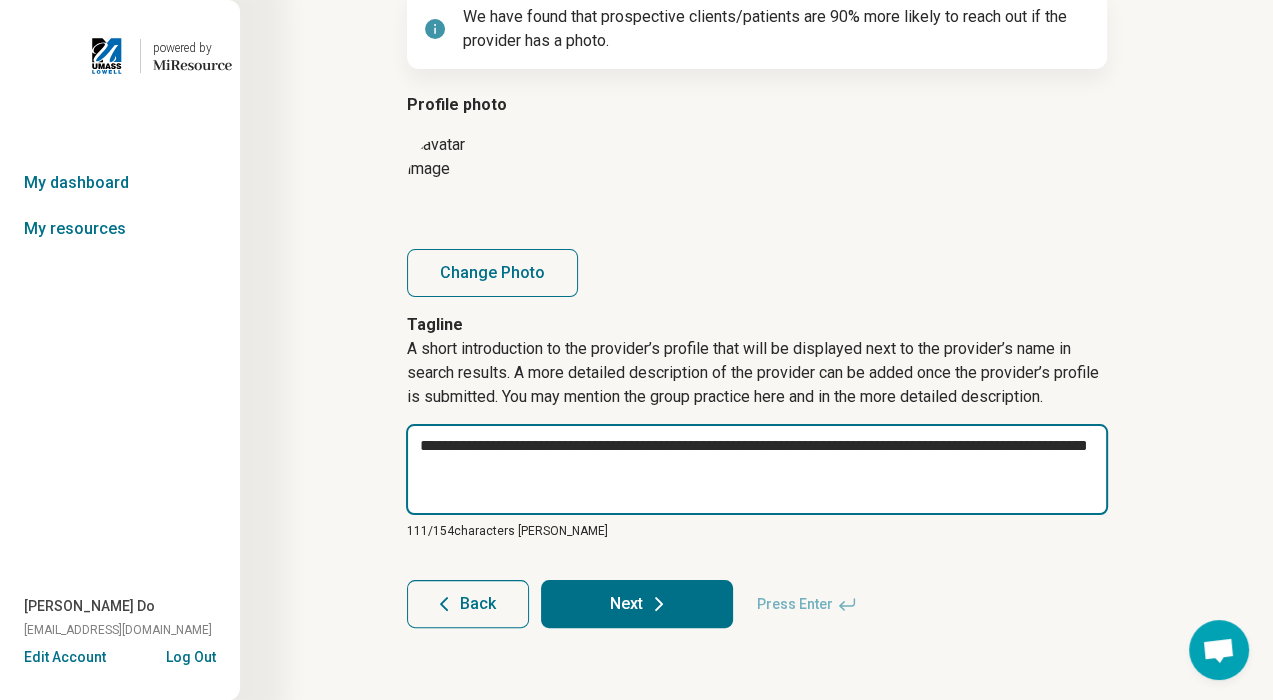 type on "*" 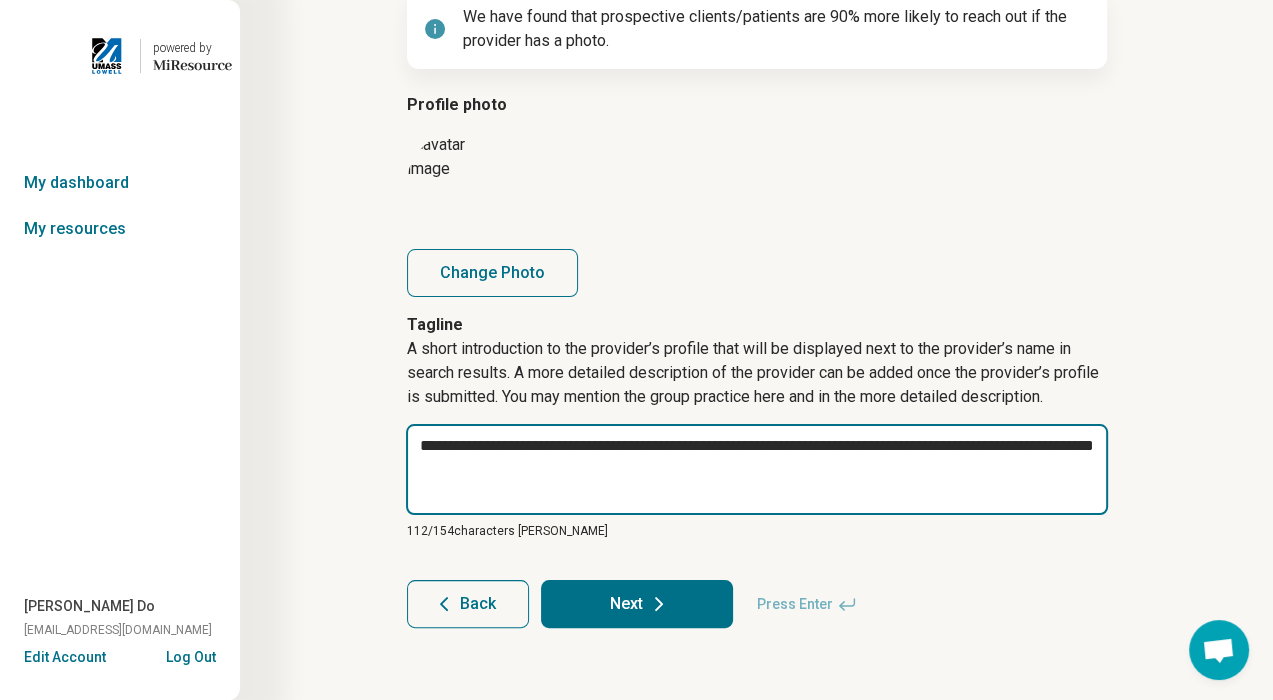 type on "*" 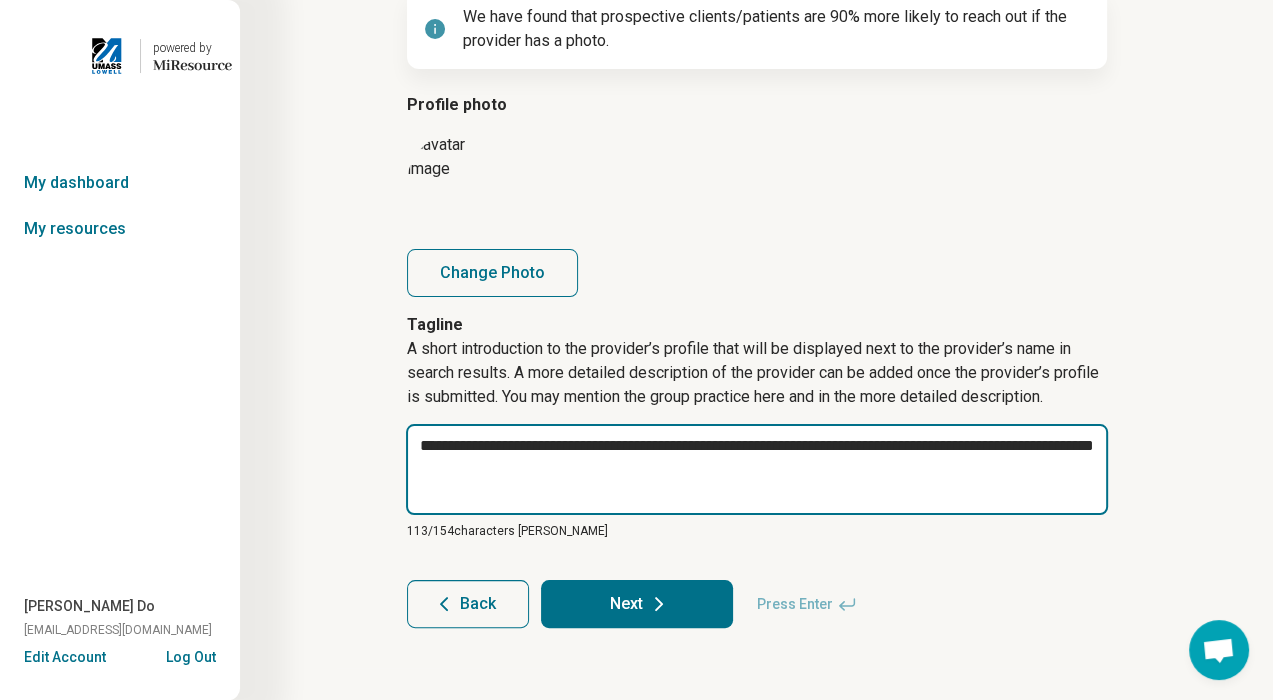 type on "*" 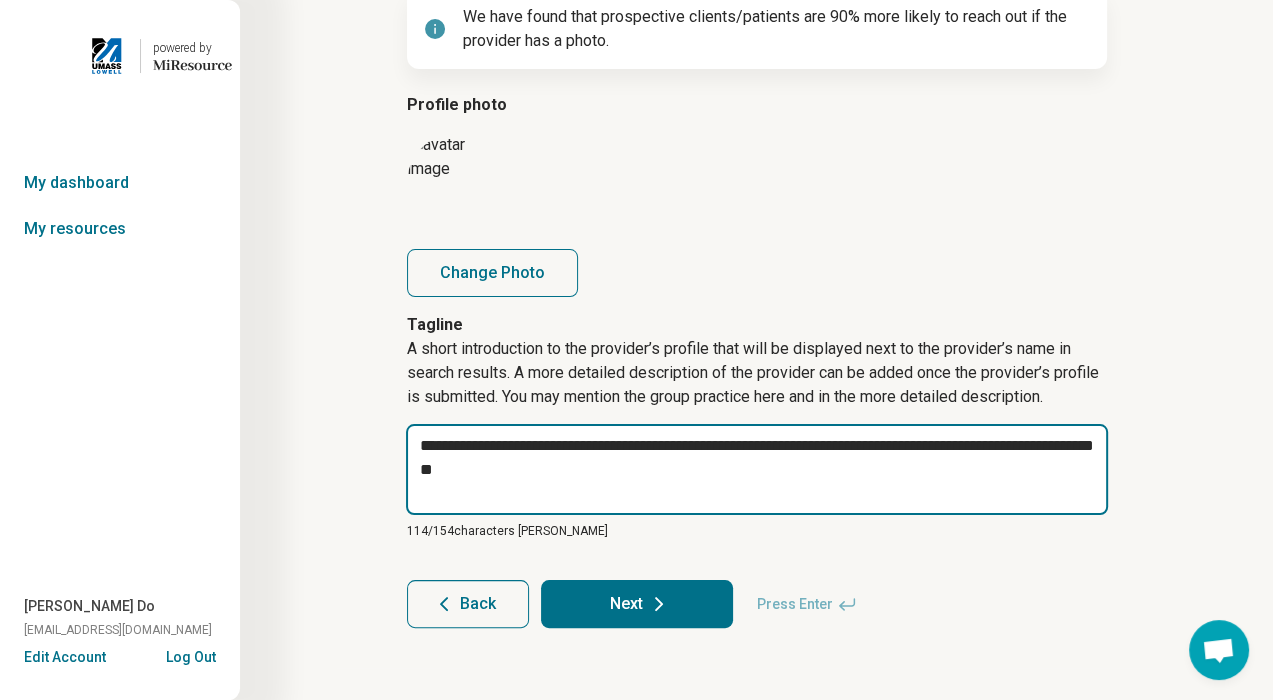 type on "*" 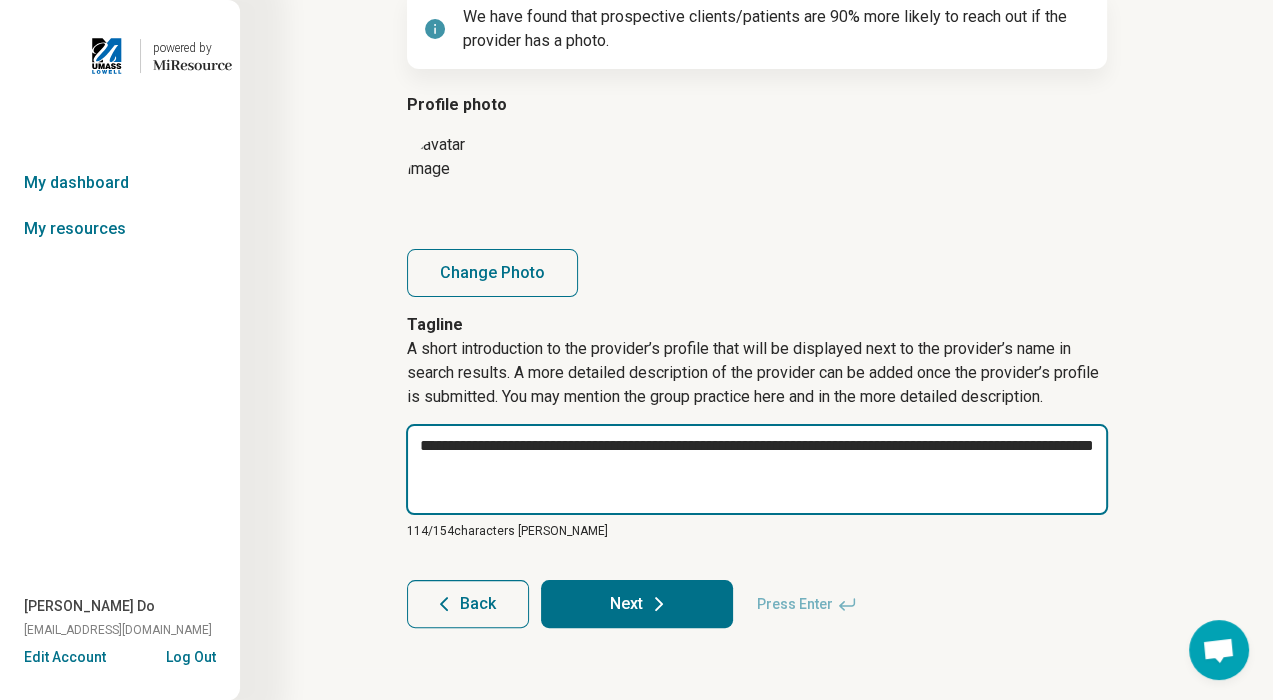 type on "*" 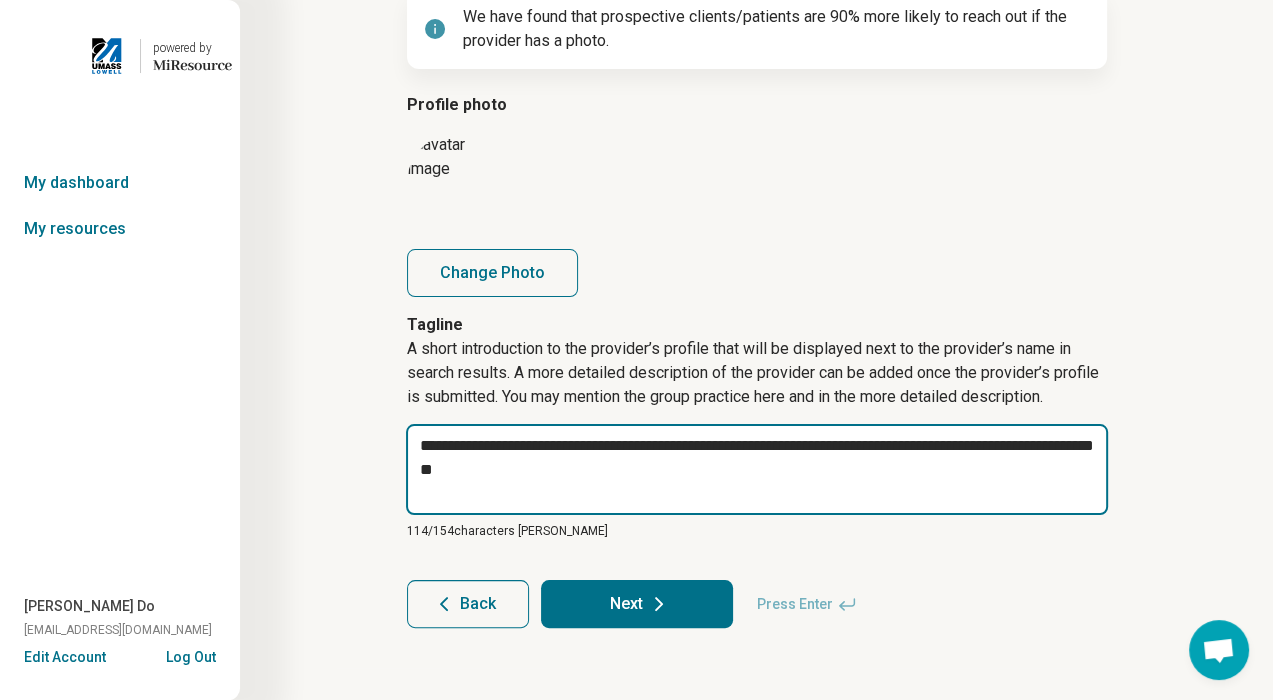 type on "*" 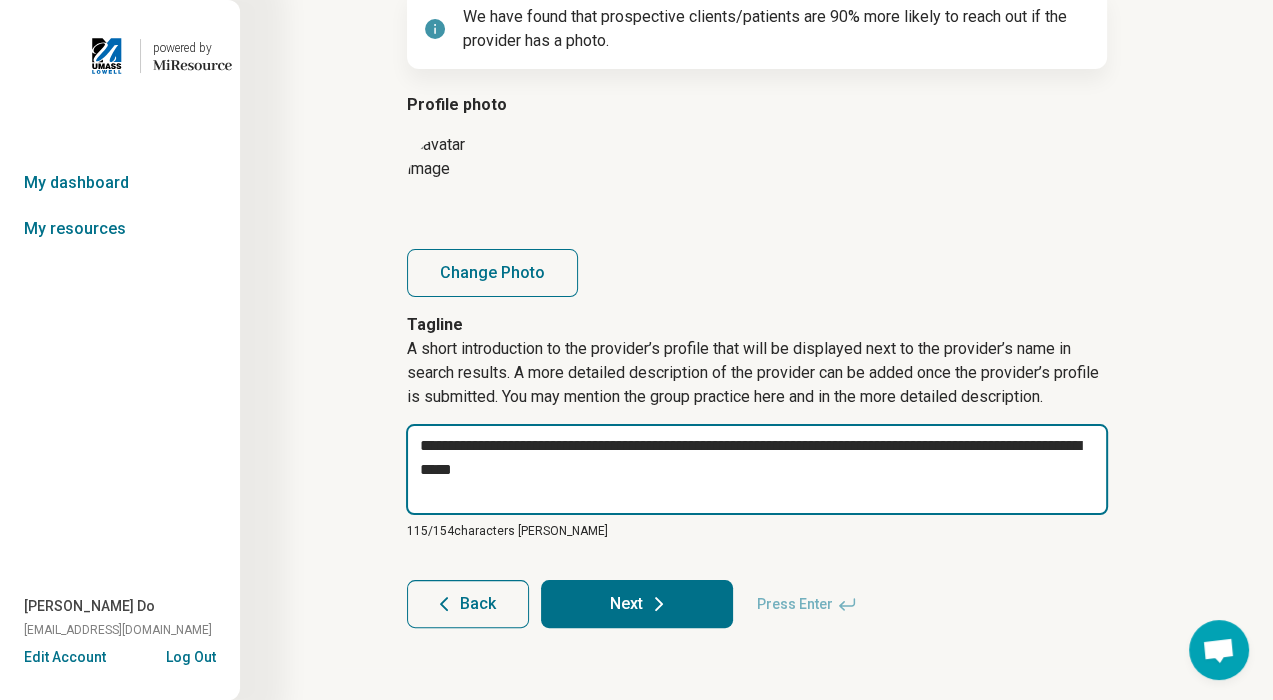 type on "*" 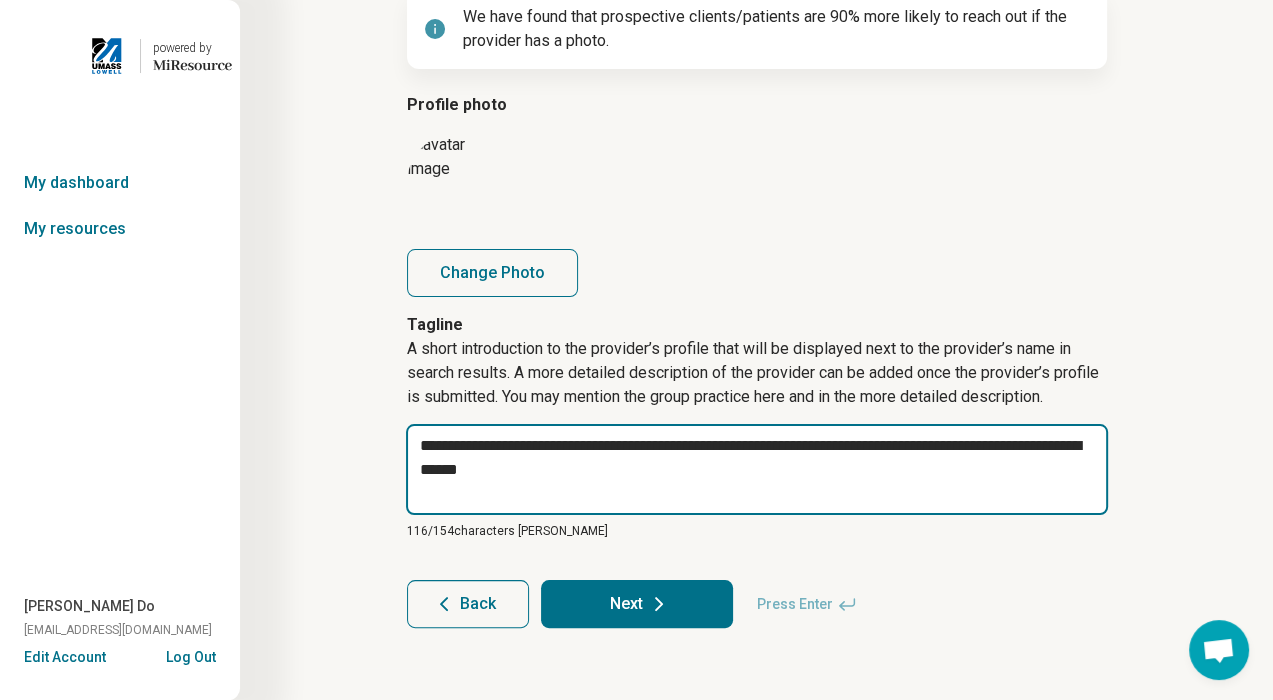type on "*" 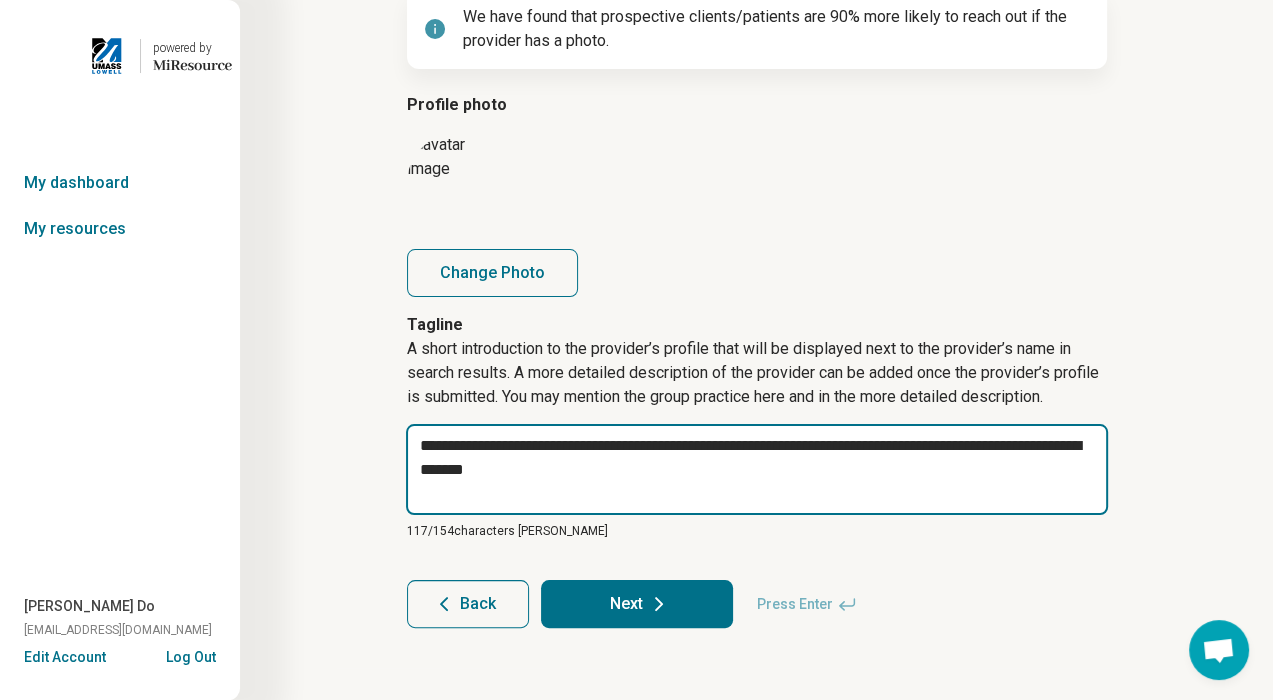 type on "*" 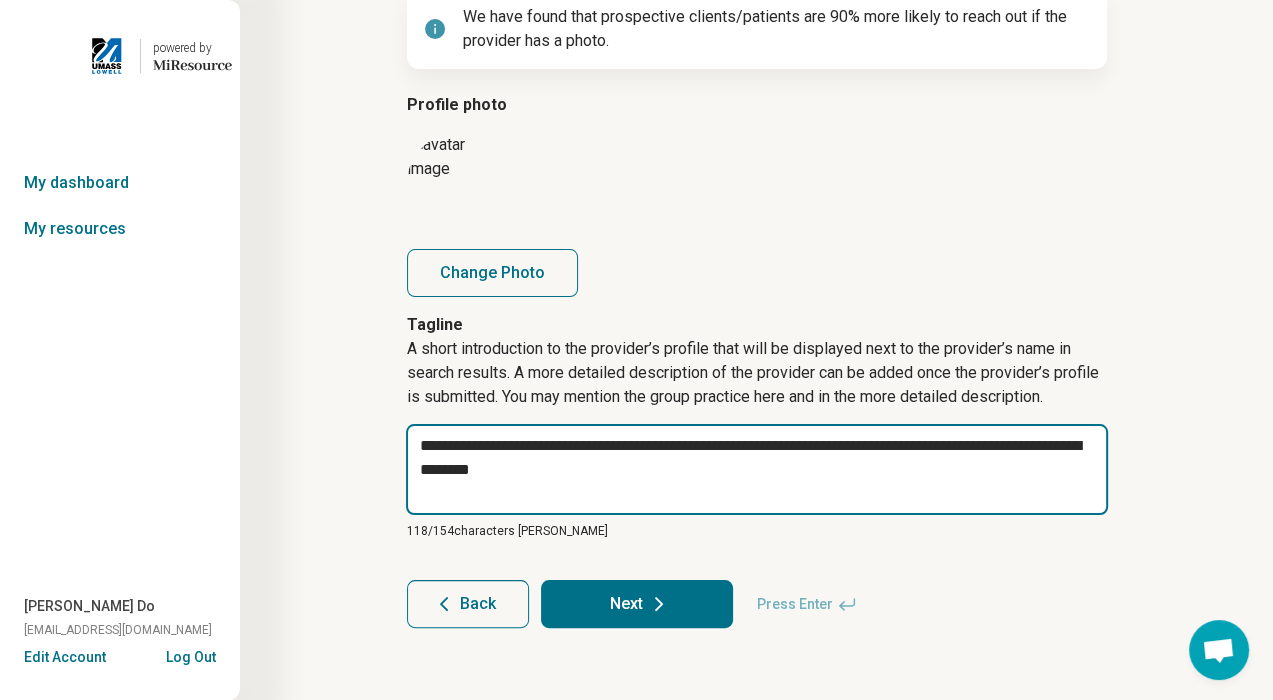 type on "*" 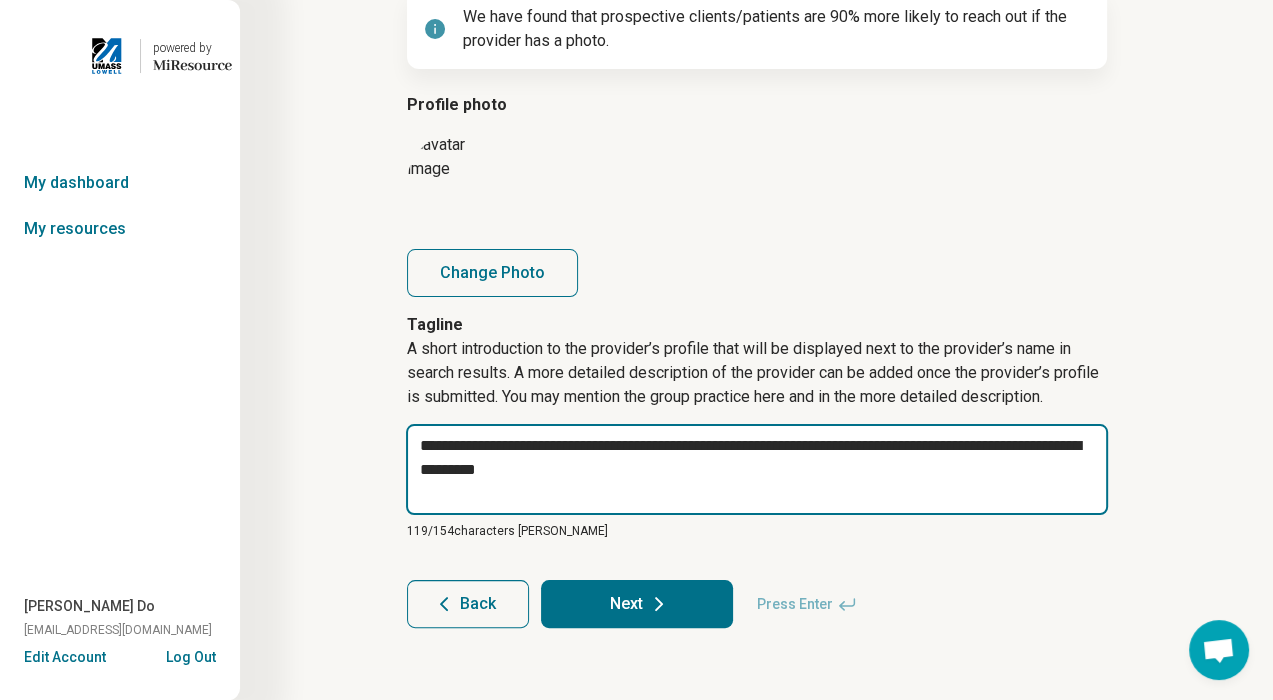 type on "*" 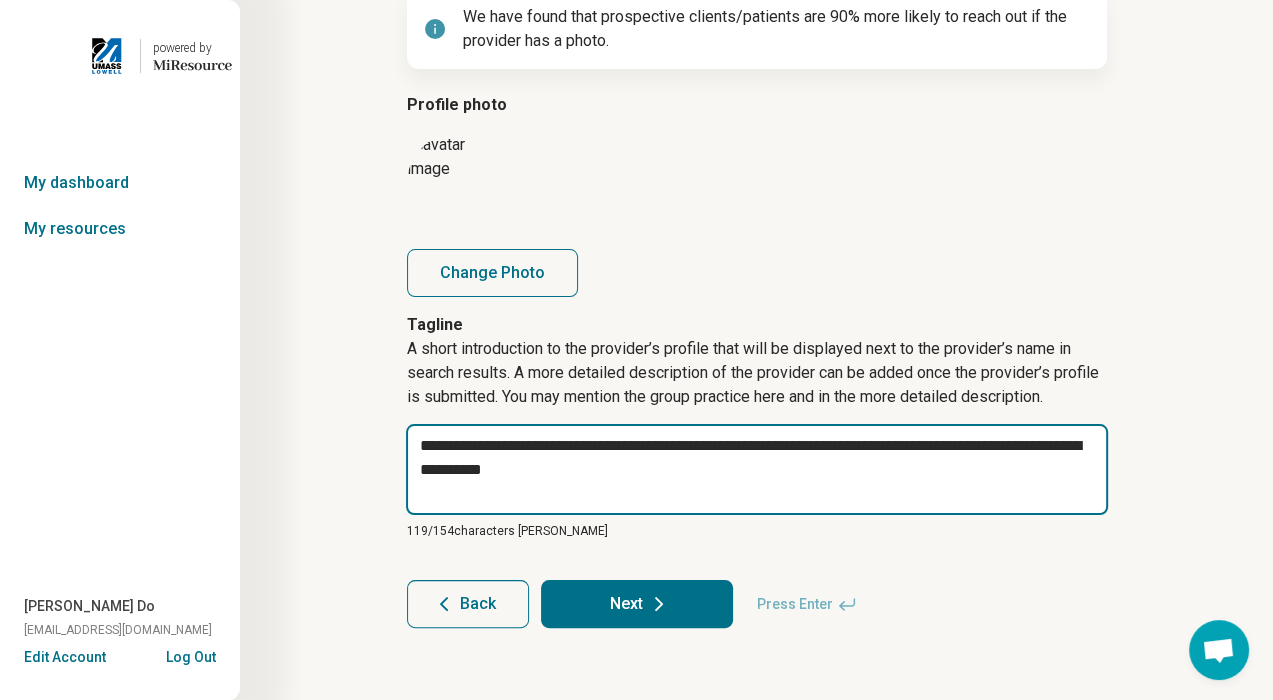 type on "*" 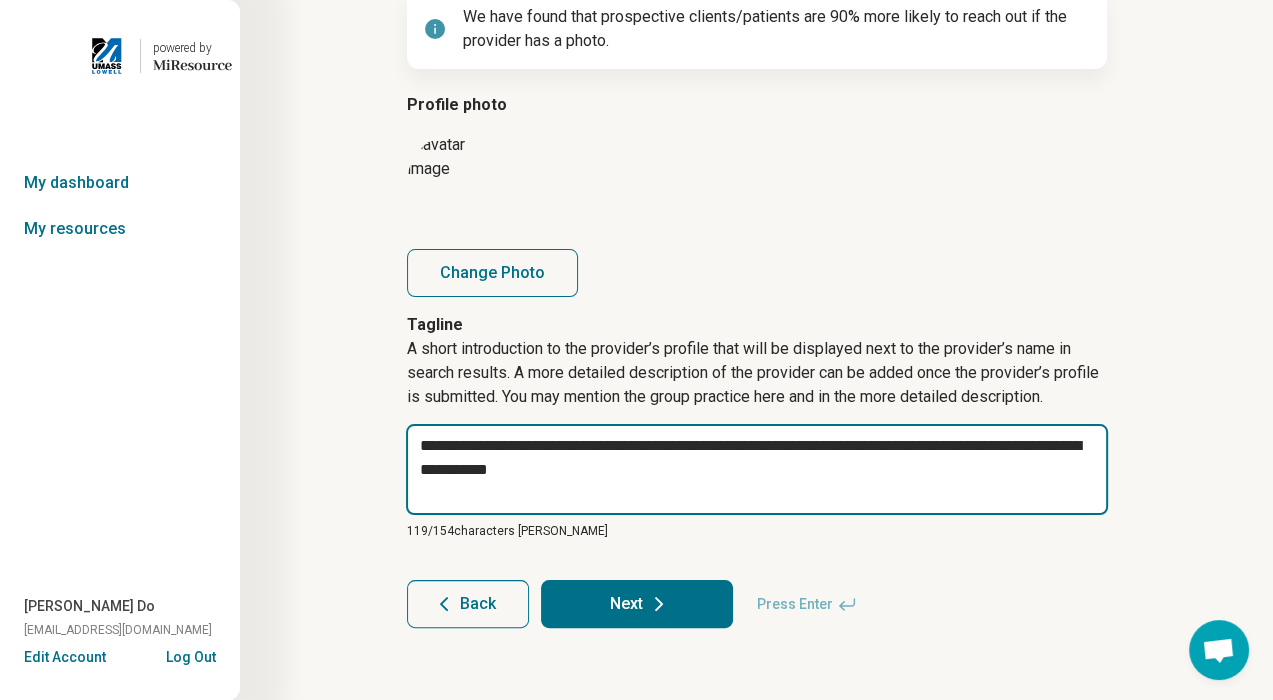 type on "*" 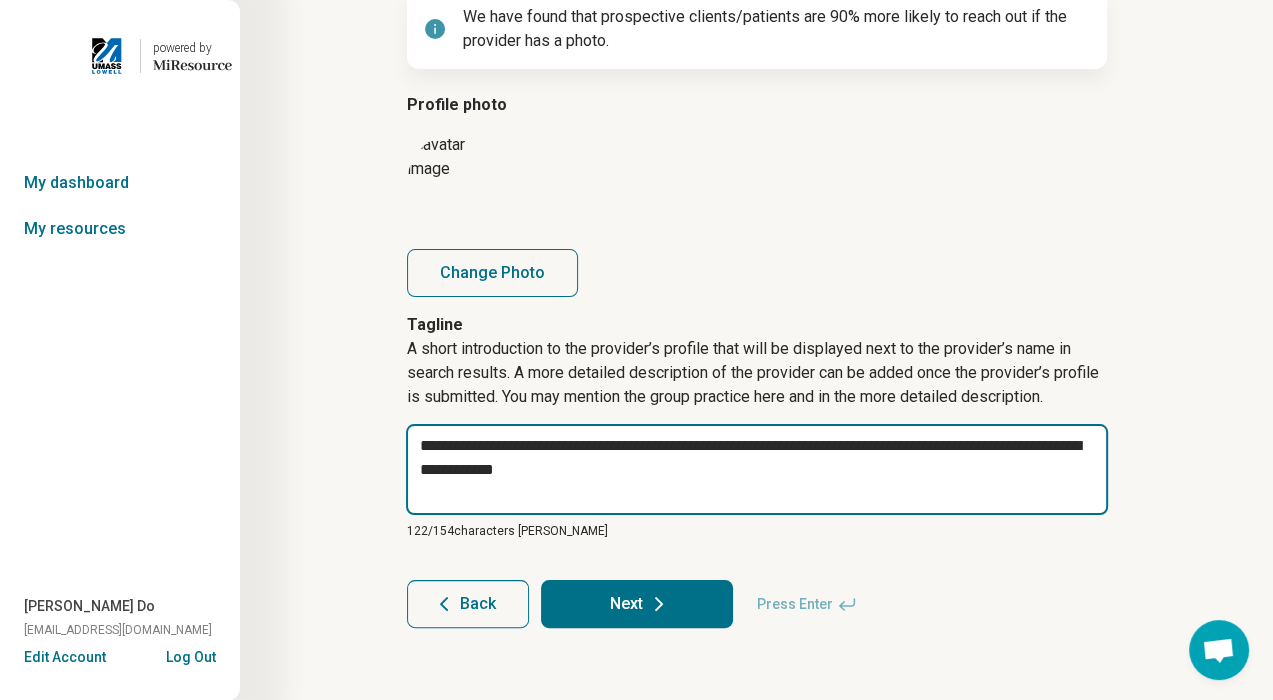 type 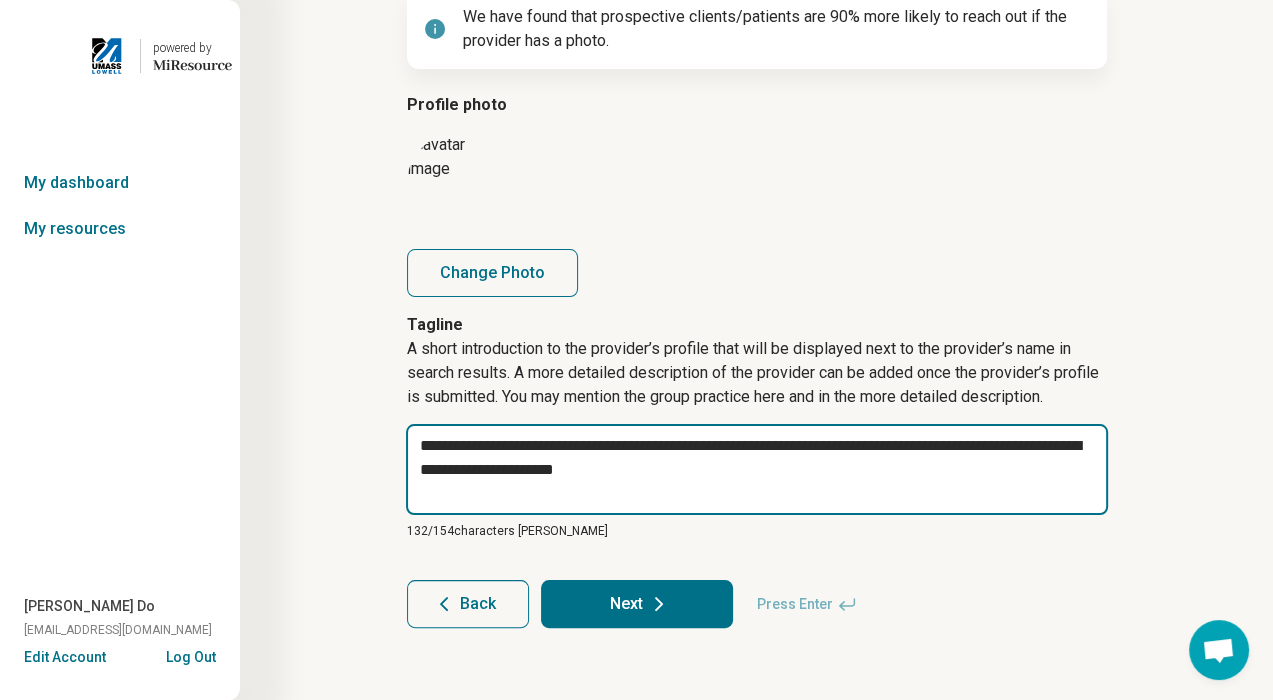 click on "**********" at bounding box center (757, 469) 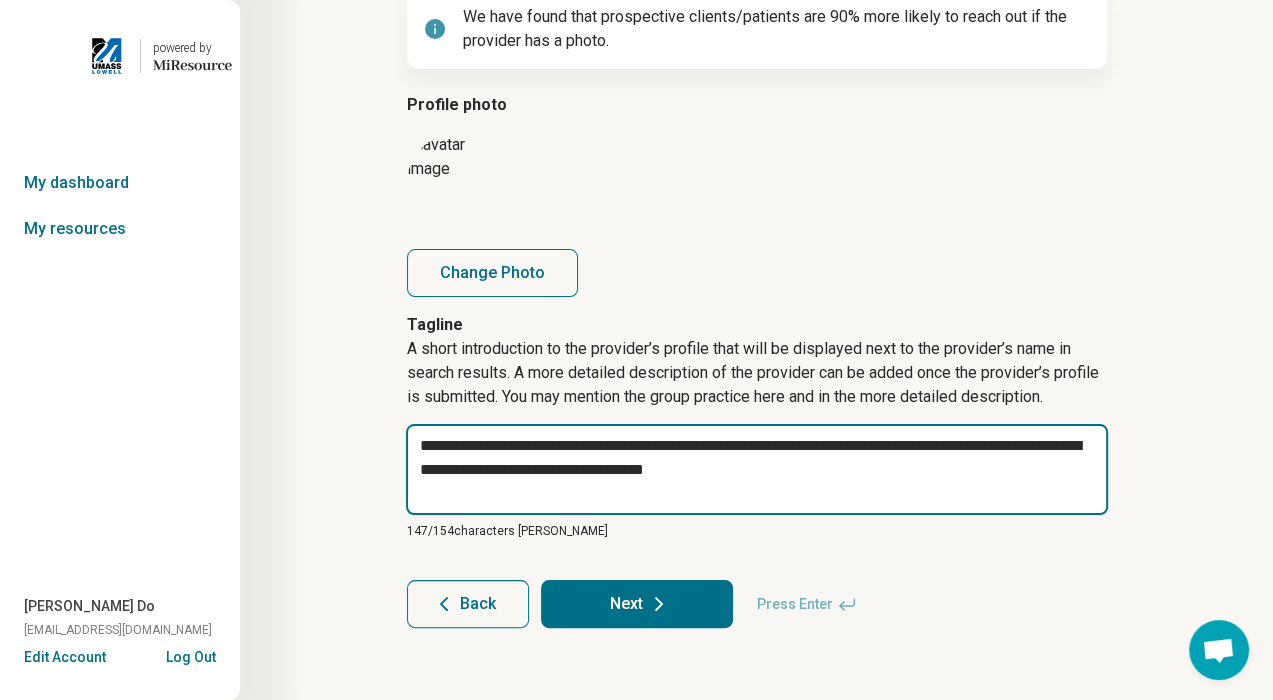 drag, startPoint x: 564, startPoint y: 447, endPoint x: 867, endPoint y: 425, distance: 303.79764 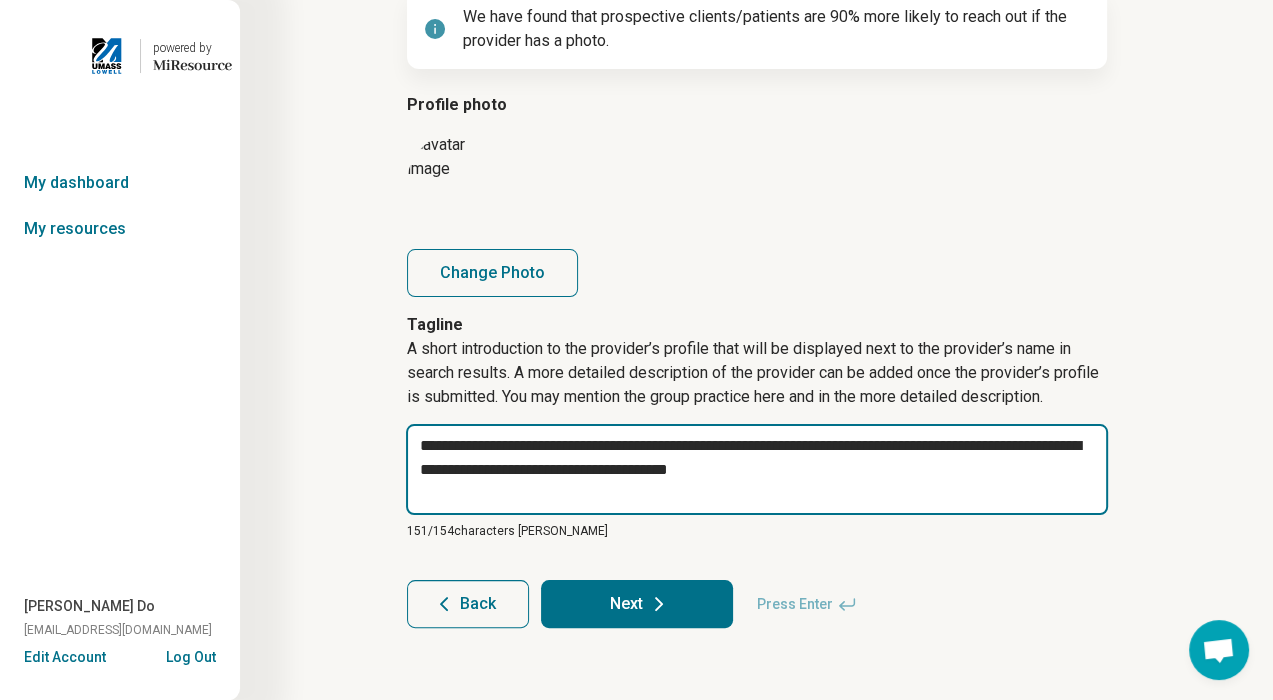 click on "**********" at bounding box center (757, 469) 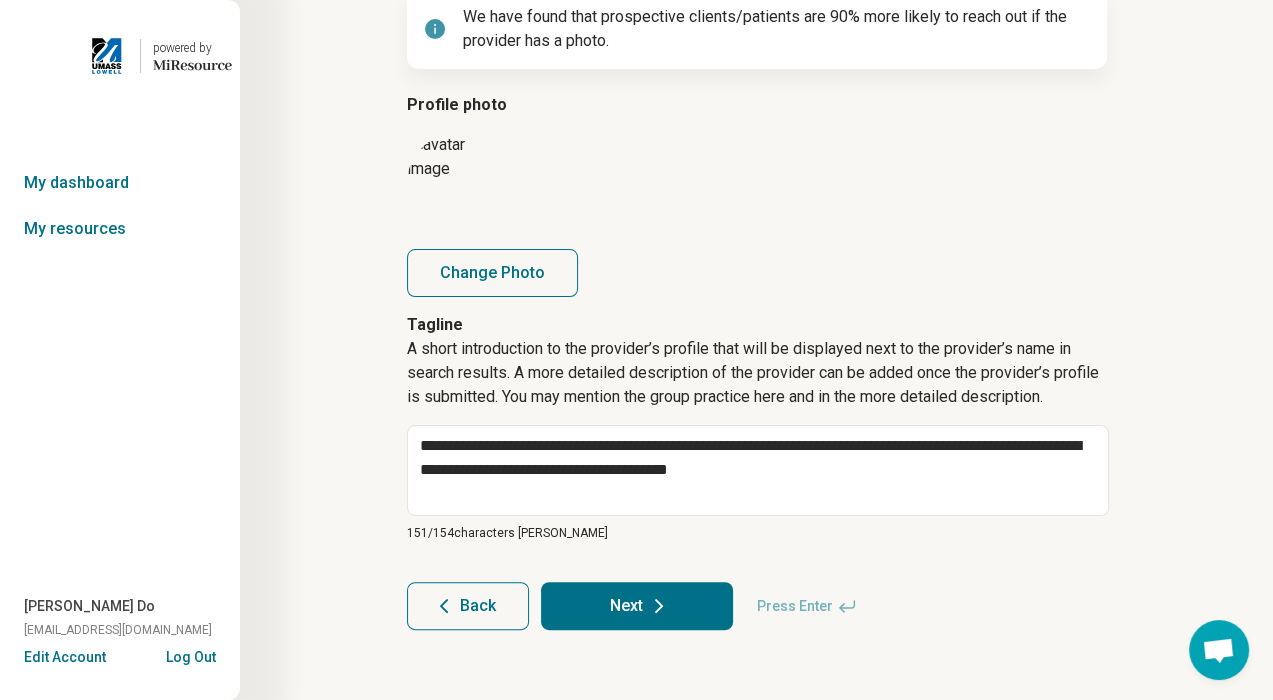 click 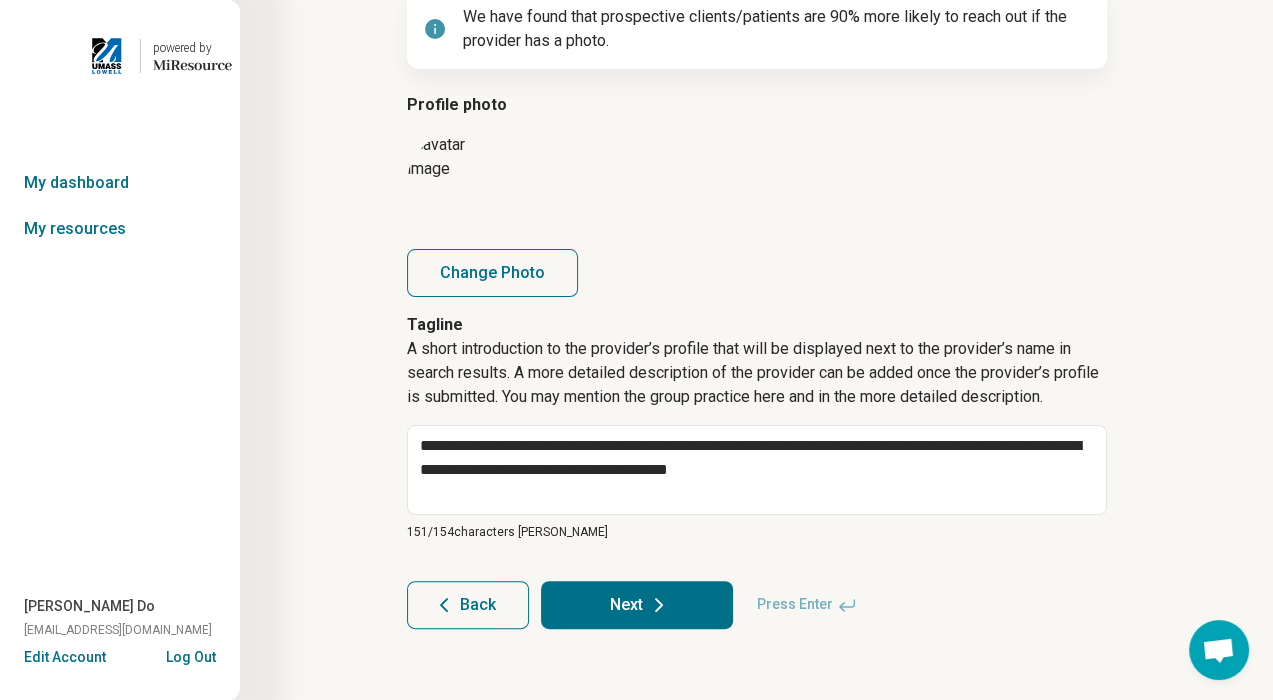 scroll, scrollTop: 136, scrollLeft: 0, axis: vertical 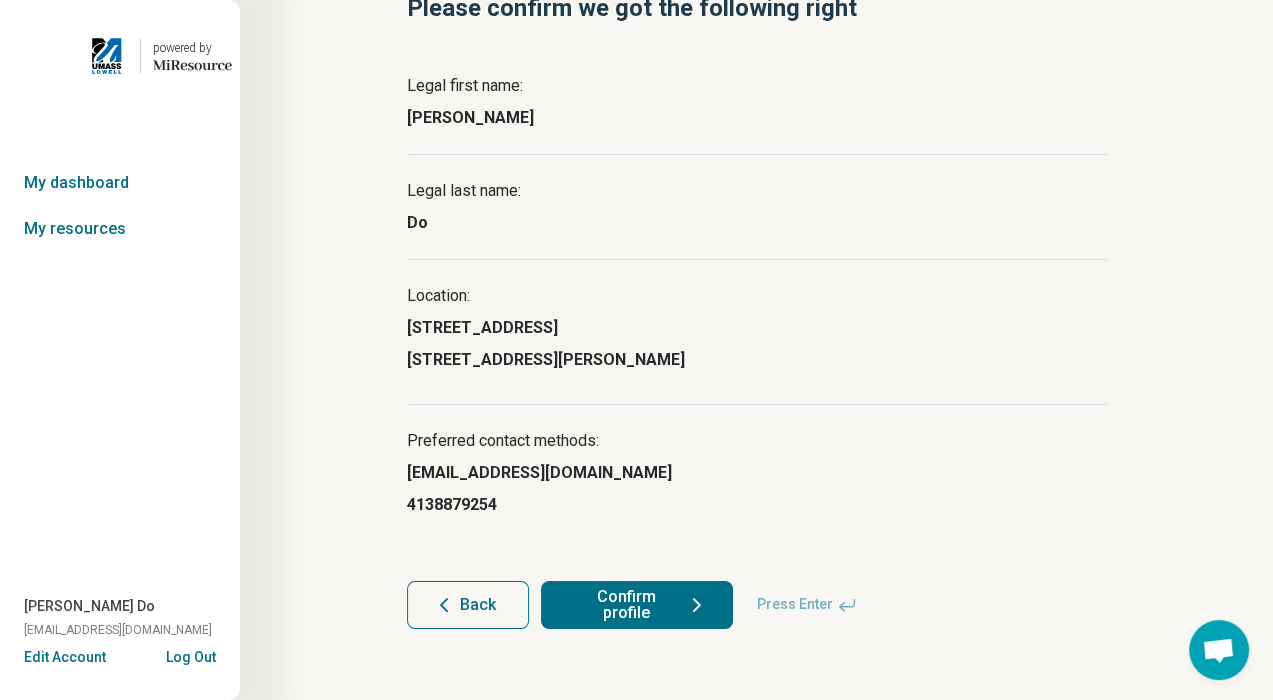 click on "letstalk@newpathcounselingllc.net" at bounding box center [539, 473] 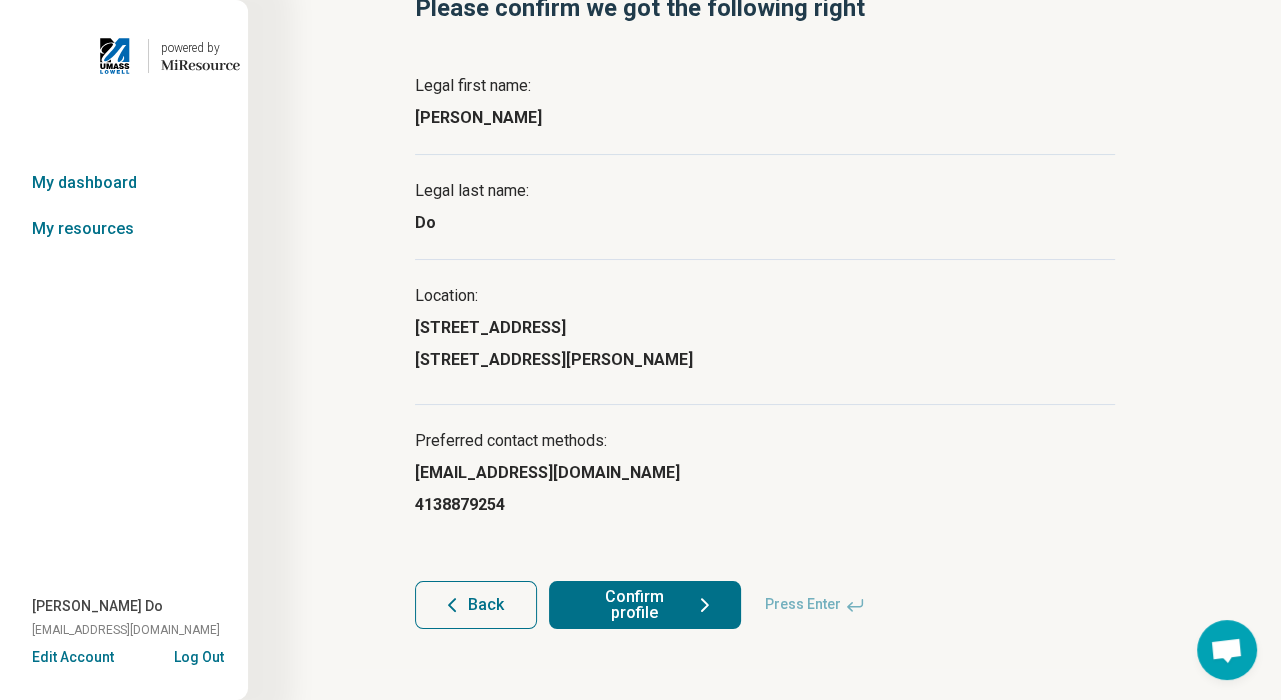 scroll, scrollTop: 0, scrollLeft: 0, axis: both 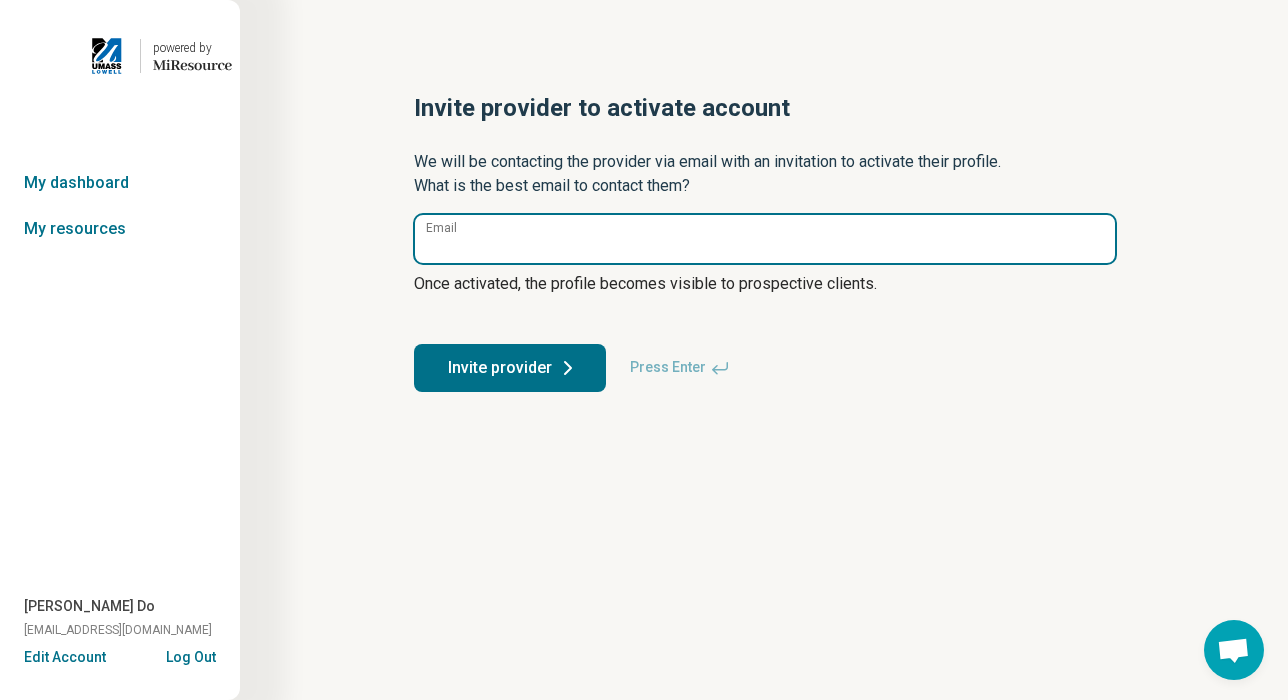 click on "Email" at bounding box center [765, 239] 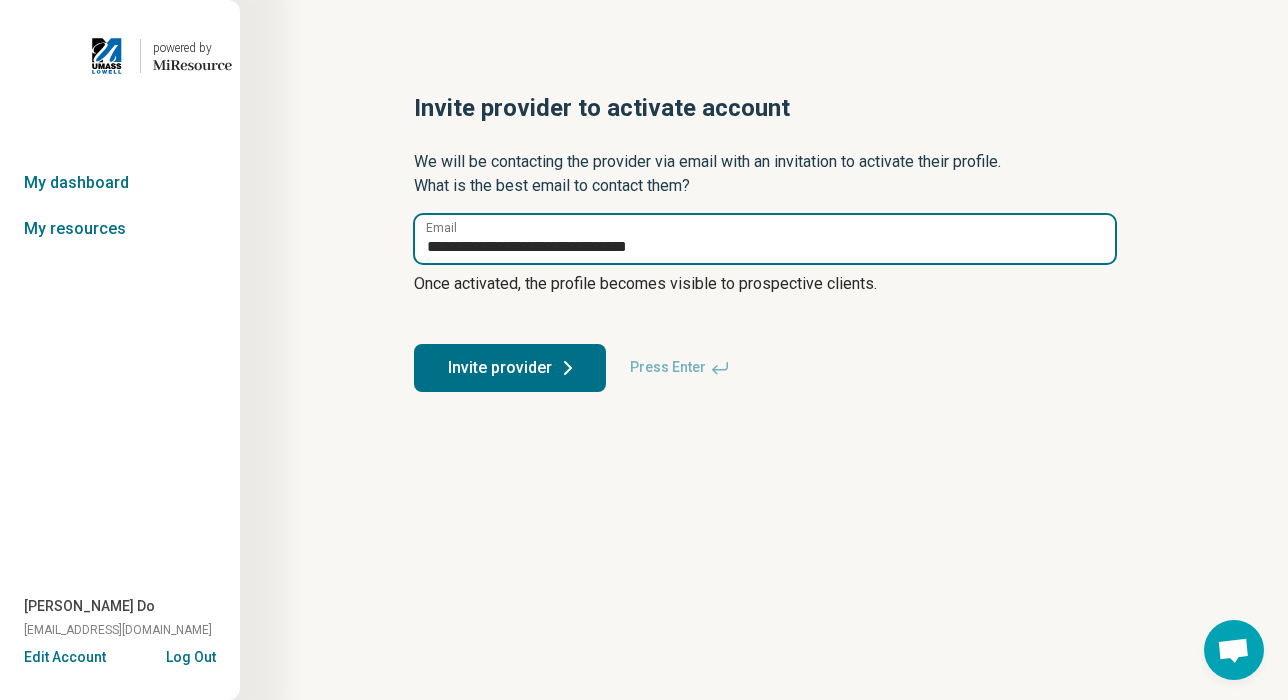 drag, startPoint x: 714, startPoint y: 242, endPoint x: 544, endPoint y: 242, distance: 170 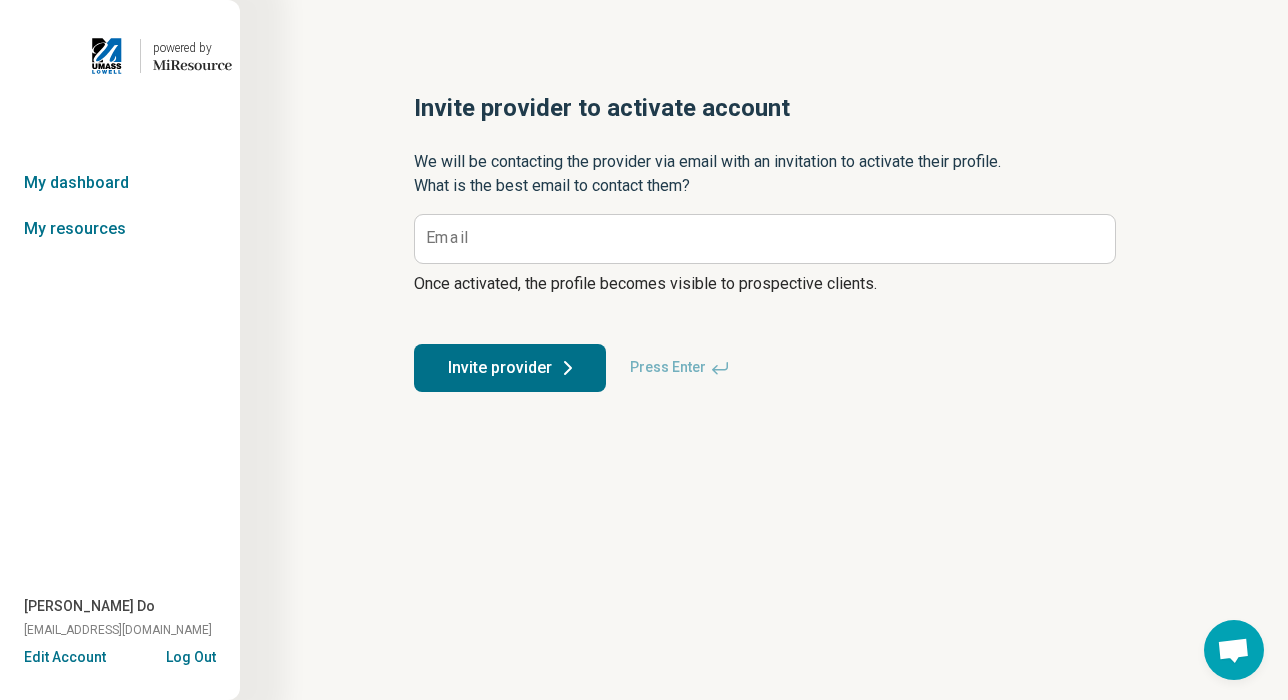 click on "Invite provider to activate account We will be contacting the provider via email with an invitation to activate their profile. What is the best email to contact them? Email Once activated, the profile becomes visible to prospective clients. Invite provider Press Enter" at bounding box center [764, 350] 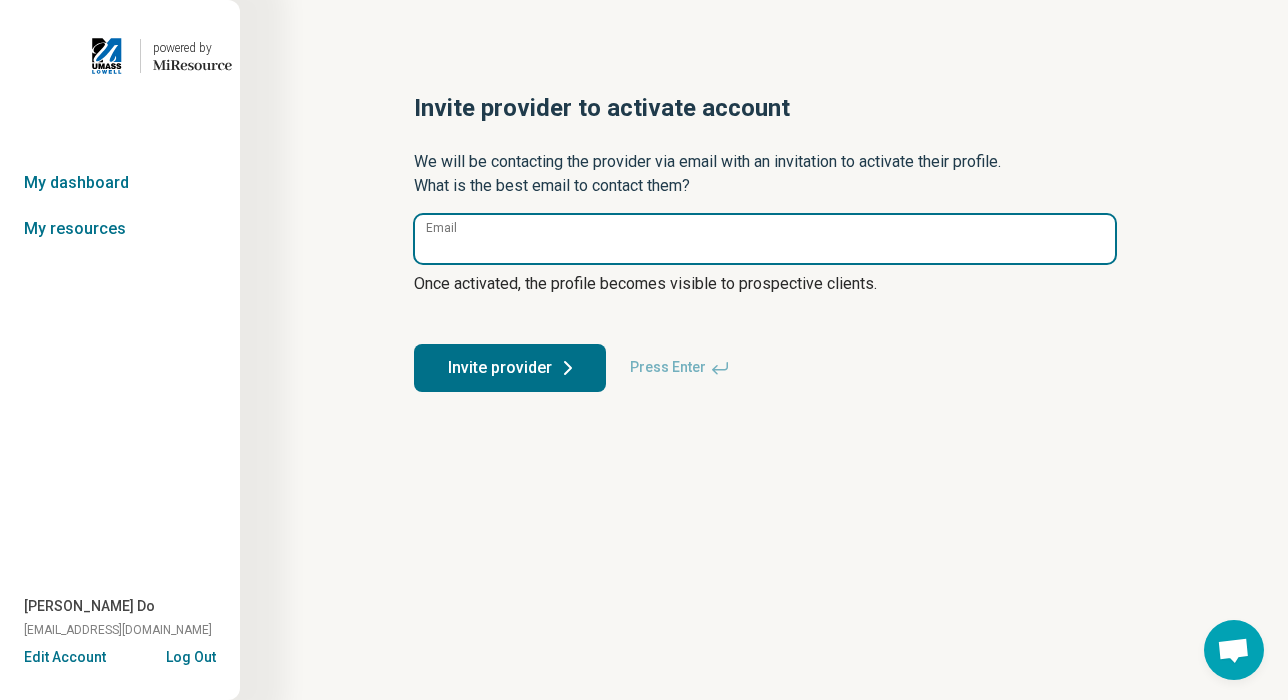 click on "Email" at bounding box center [765, 239] 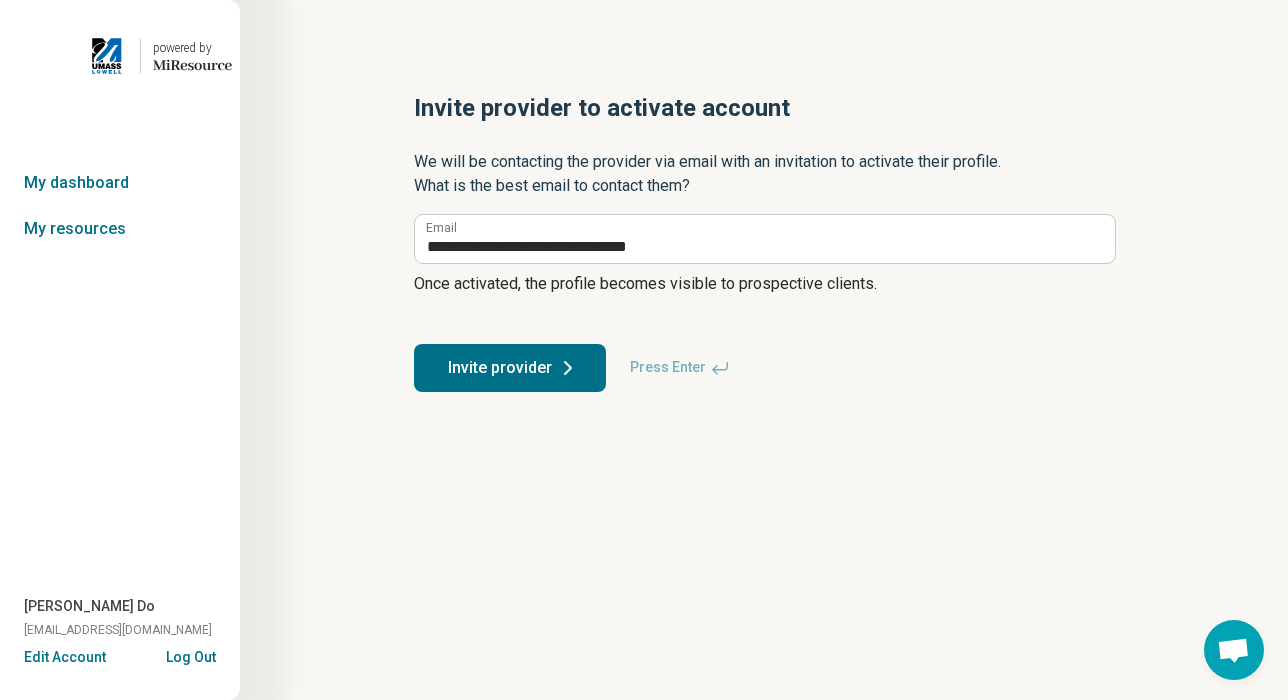 click on "Invite provider" at bounding box center (510, 368) 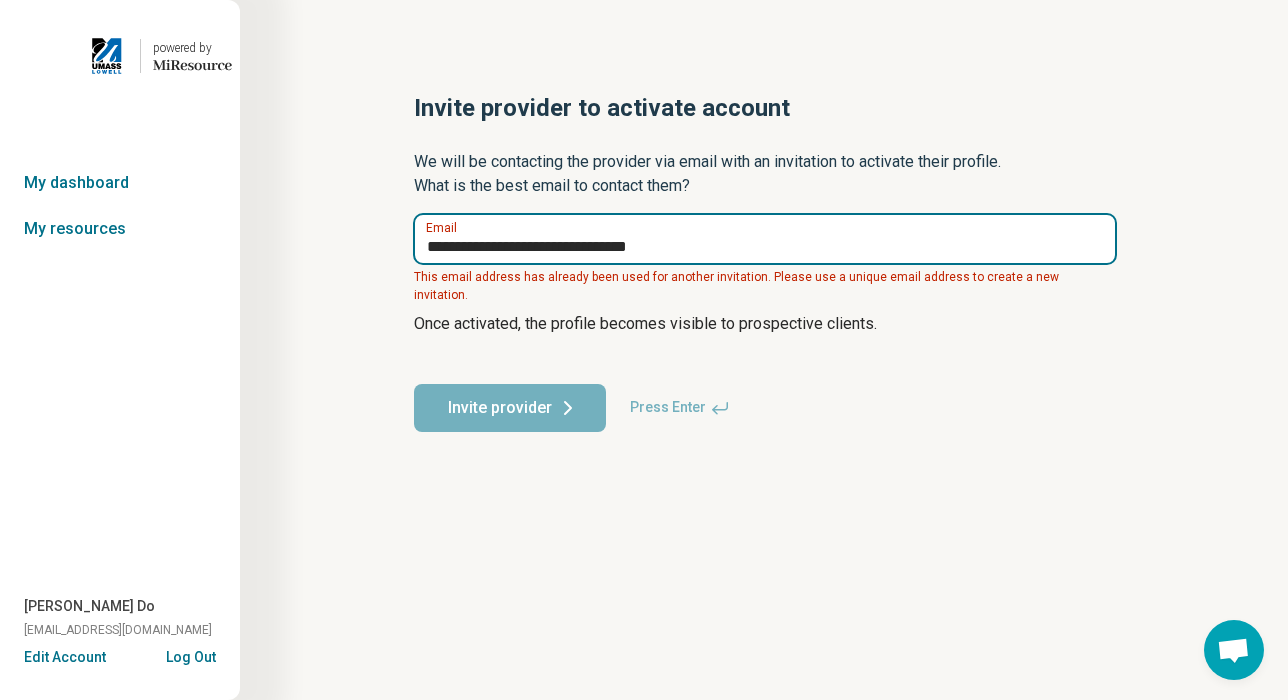 drag, startPoint x: 692, startPoint y: 248, endPoint x: 368, endPoint y: 236, distance: 324.22214 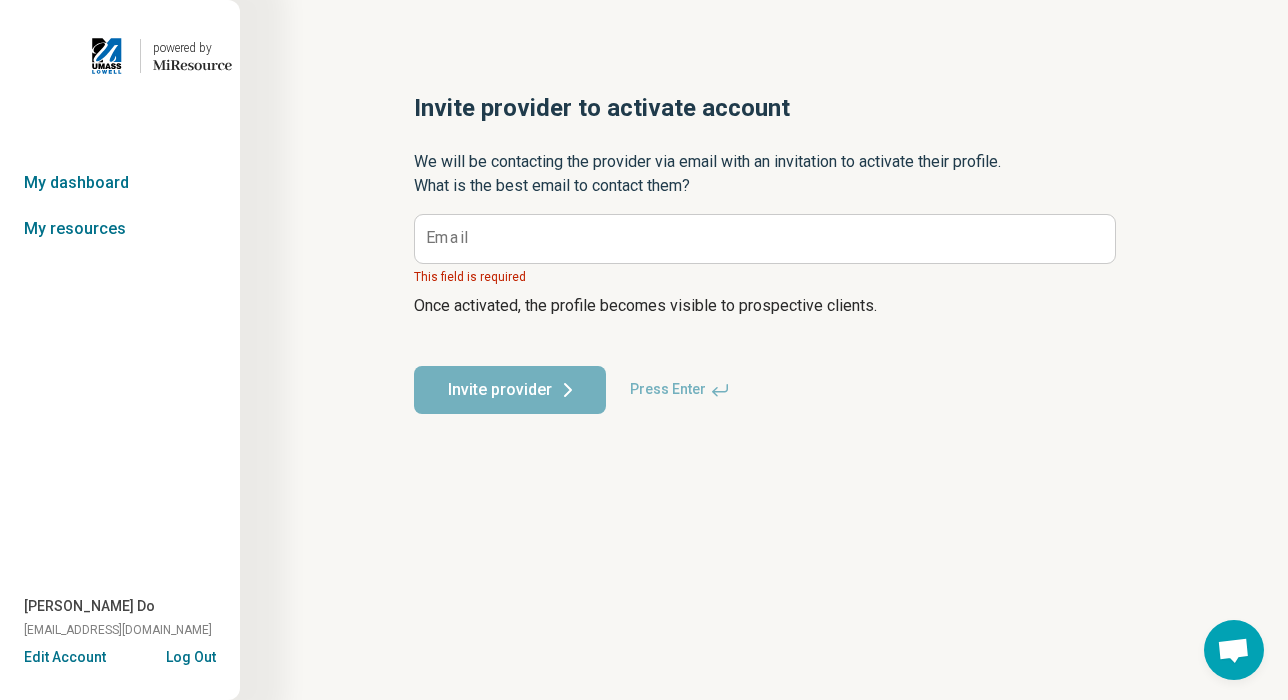 drag, startPoint x: 896, startPoint y: 411, endPoint x: 880, endPoint y: 409, distance: 16.124516 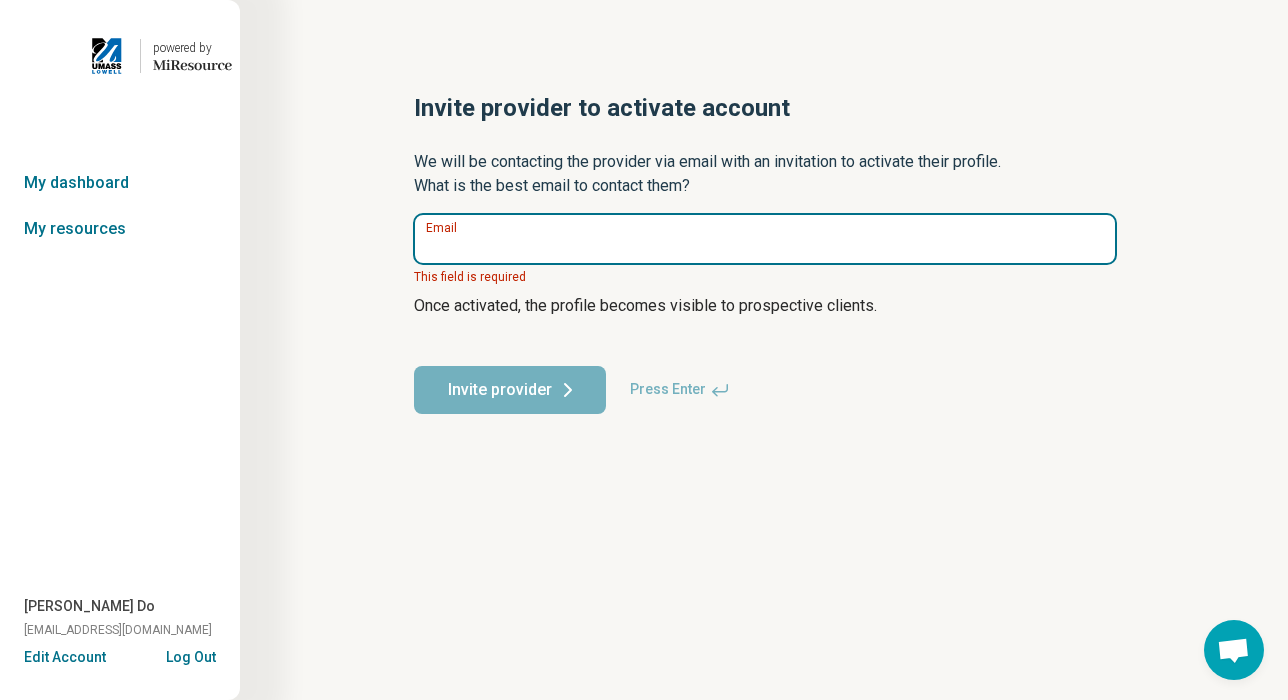 click on "Email" at bounding box center [765, 239] 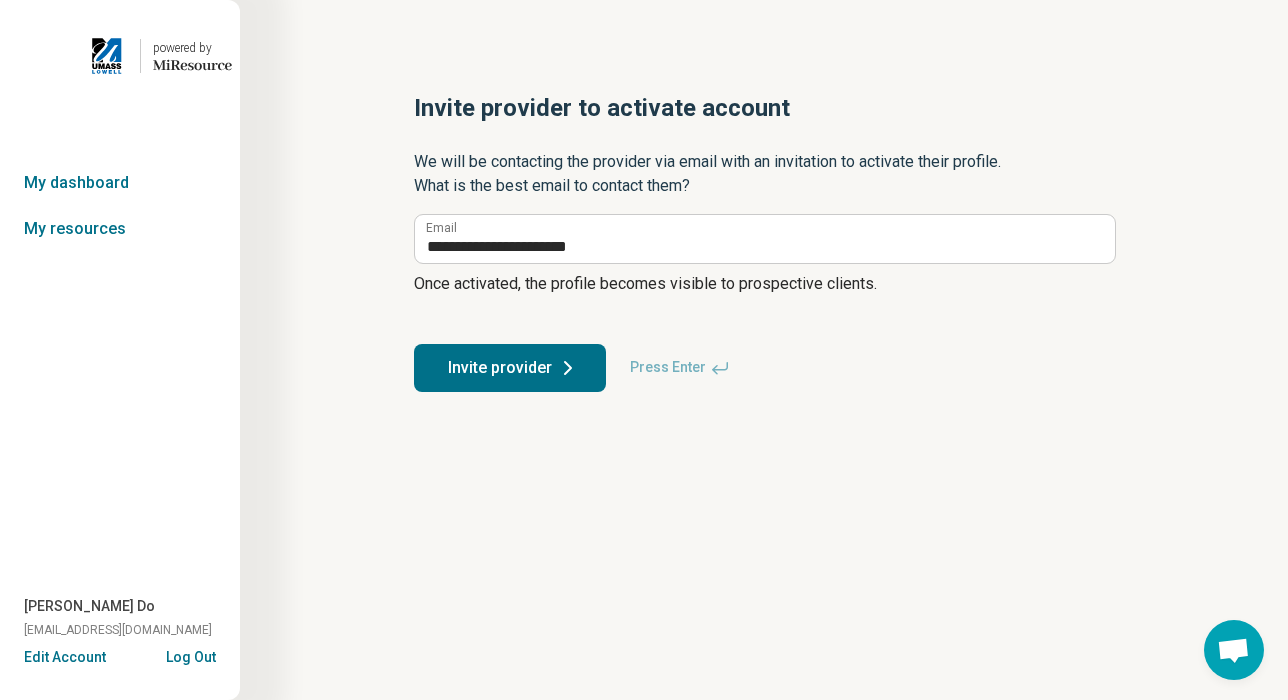 click on "Invite provider" at bounding box center [510, 368] 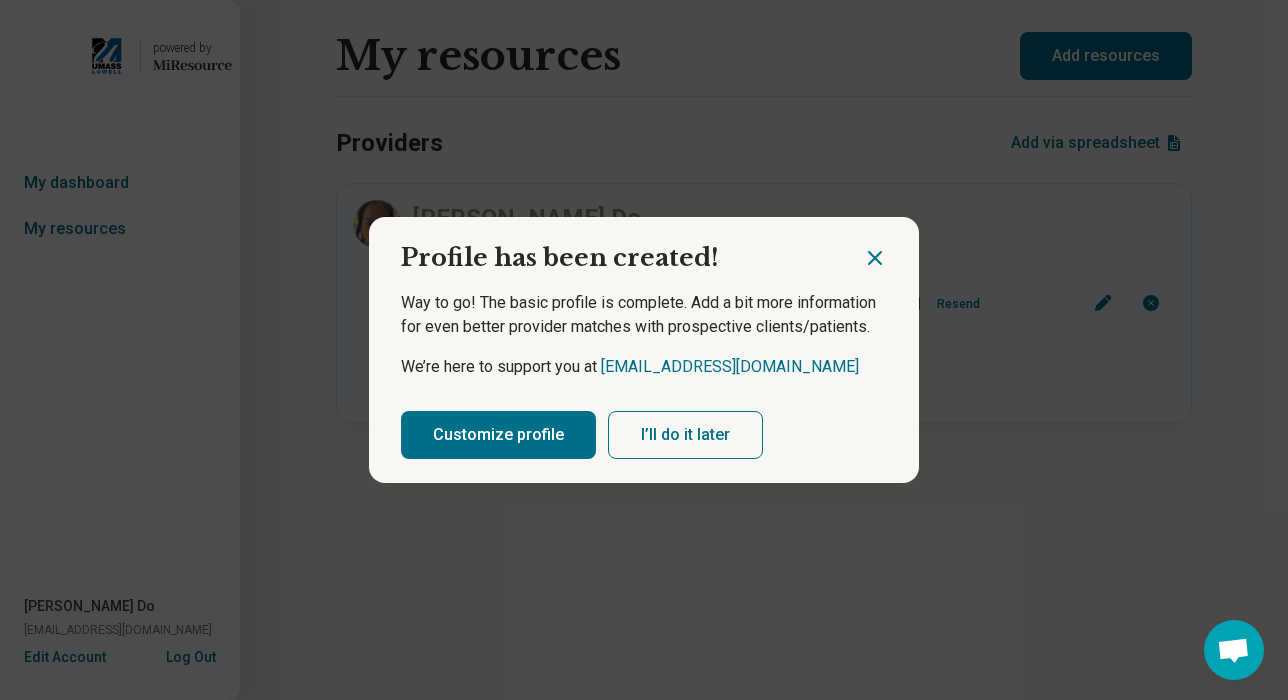 drag, startPoint x: 705, startPoint y: 433, endPoint x: 695, endPoint y: 405, distance: 29.732138 